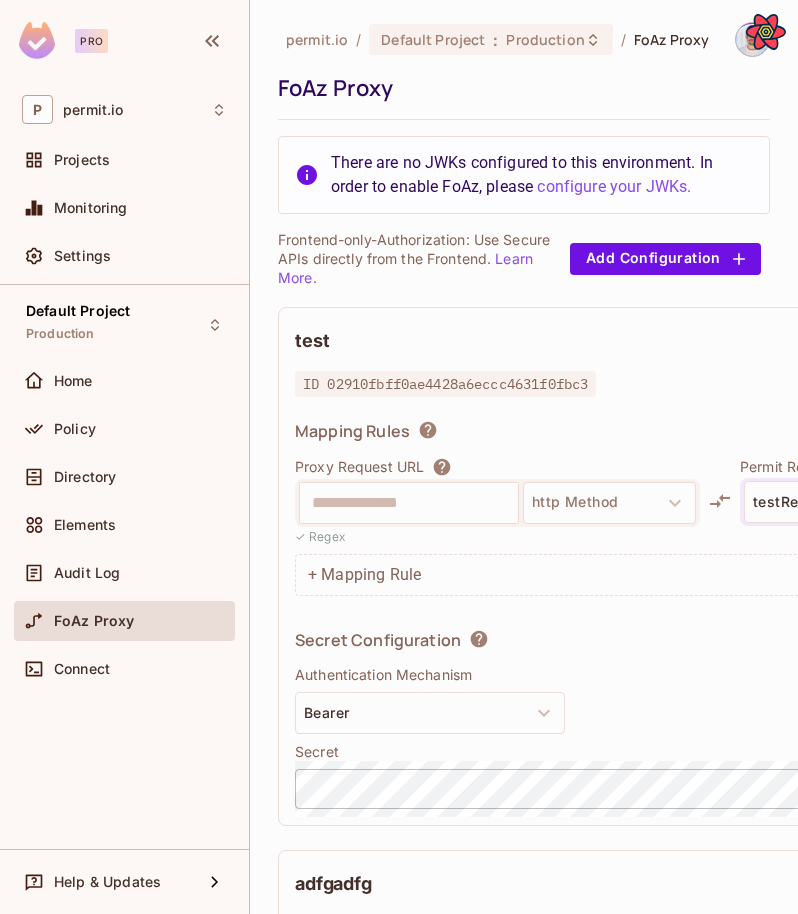 scroll, scrollTop: 0, scrollLeft: 0, axis: both 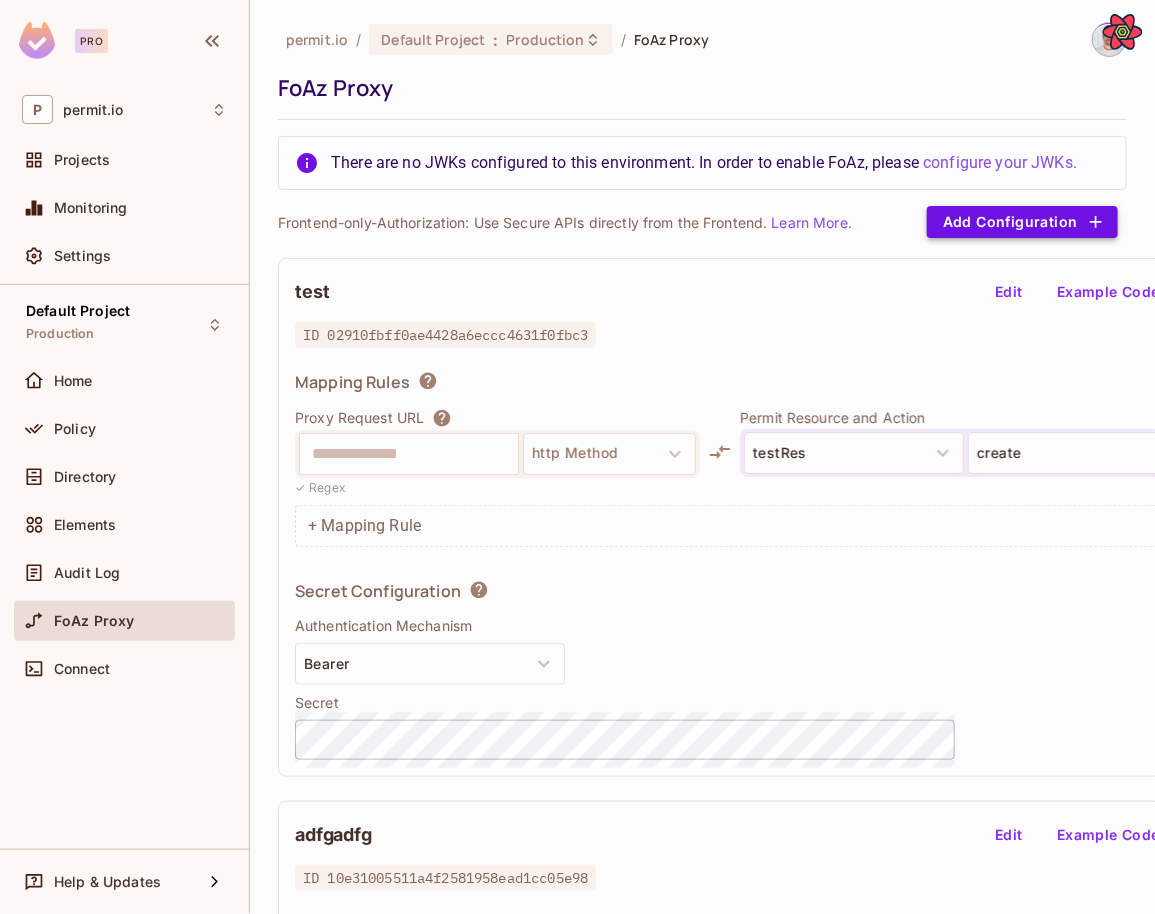 click on "Add Configuration" at bounding box center (1022, 222) 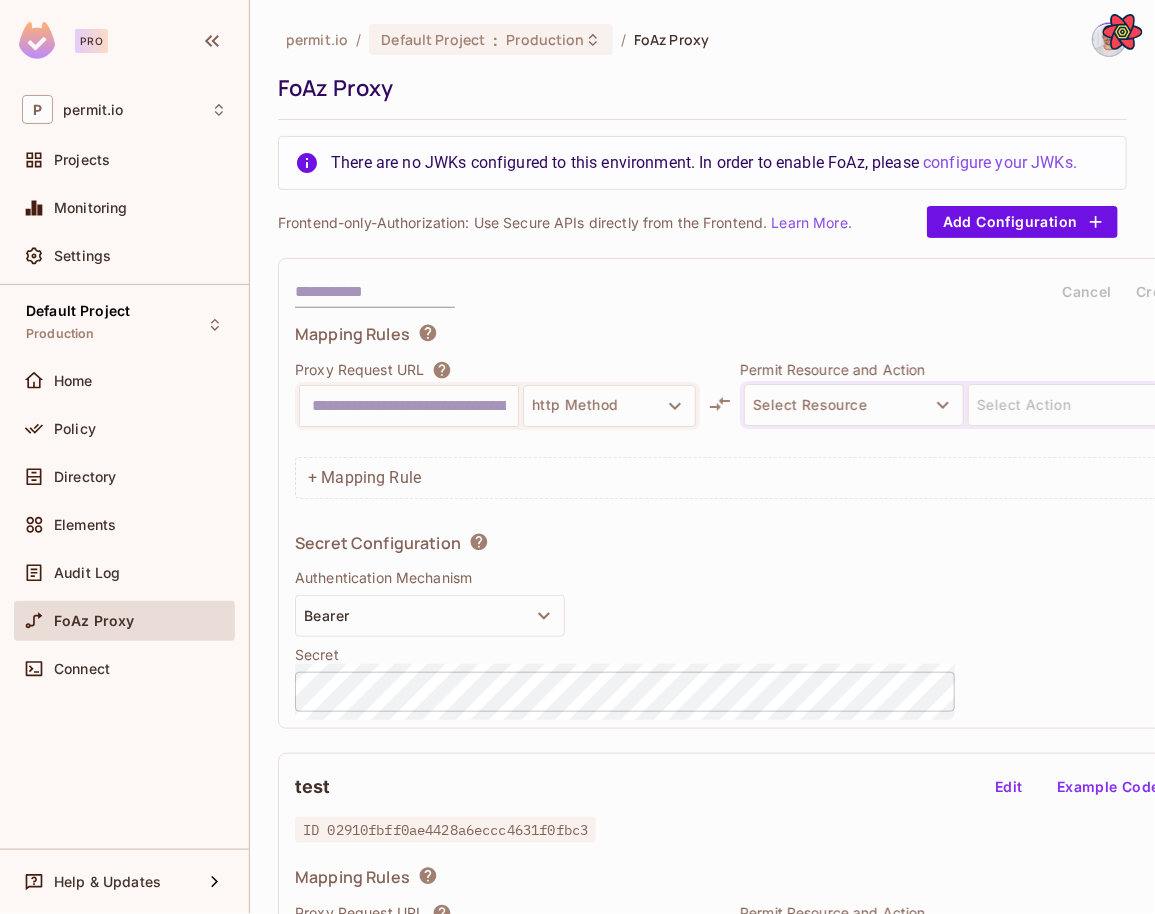 click at bounding box center (409, 406) 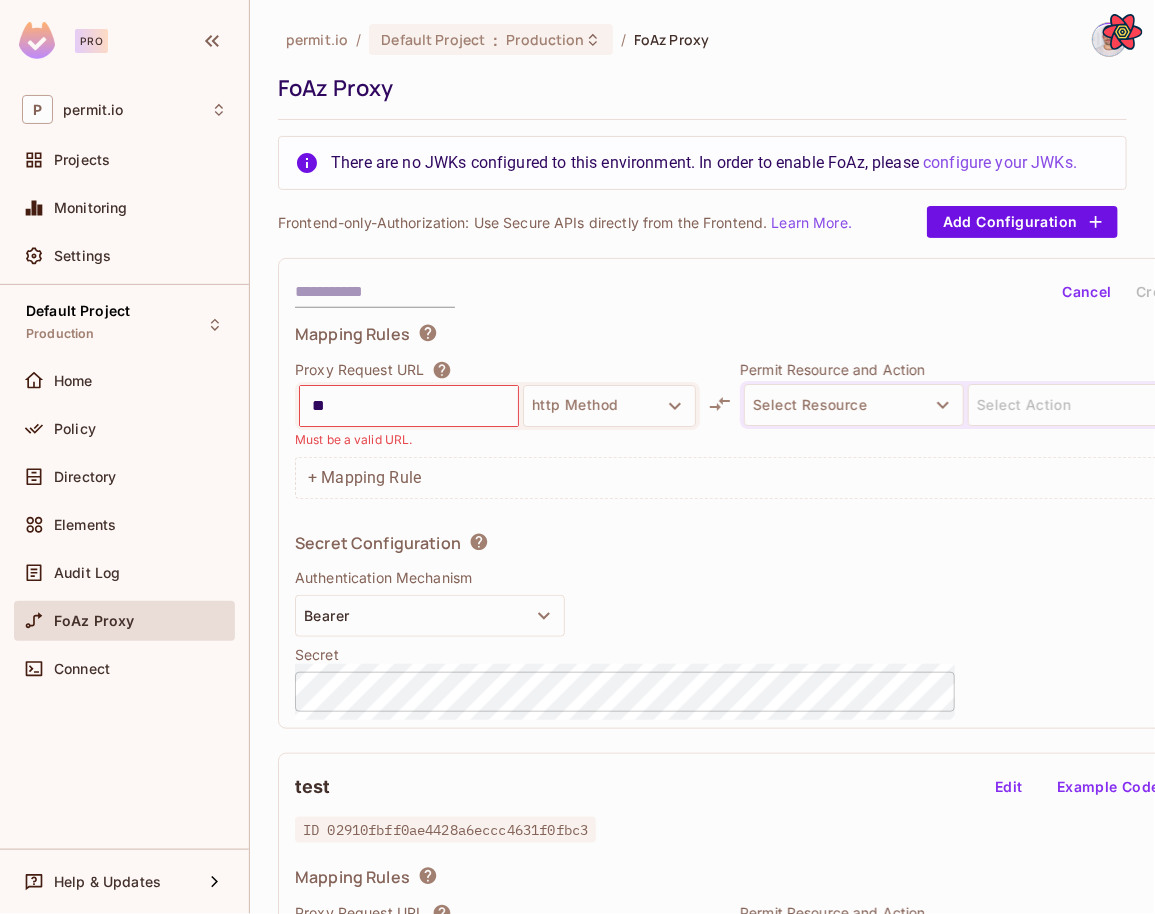 type on "*" 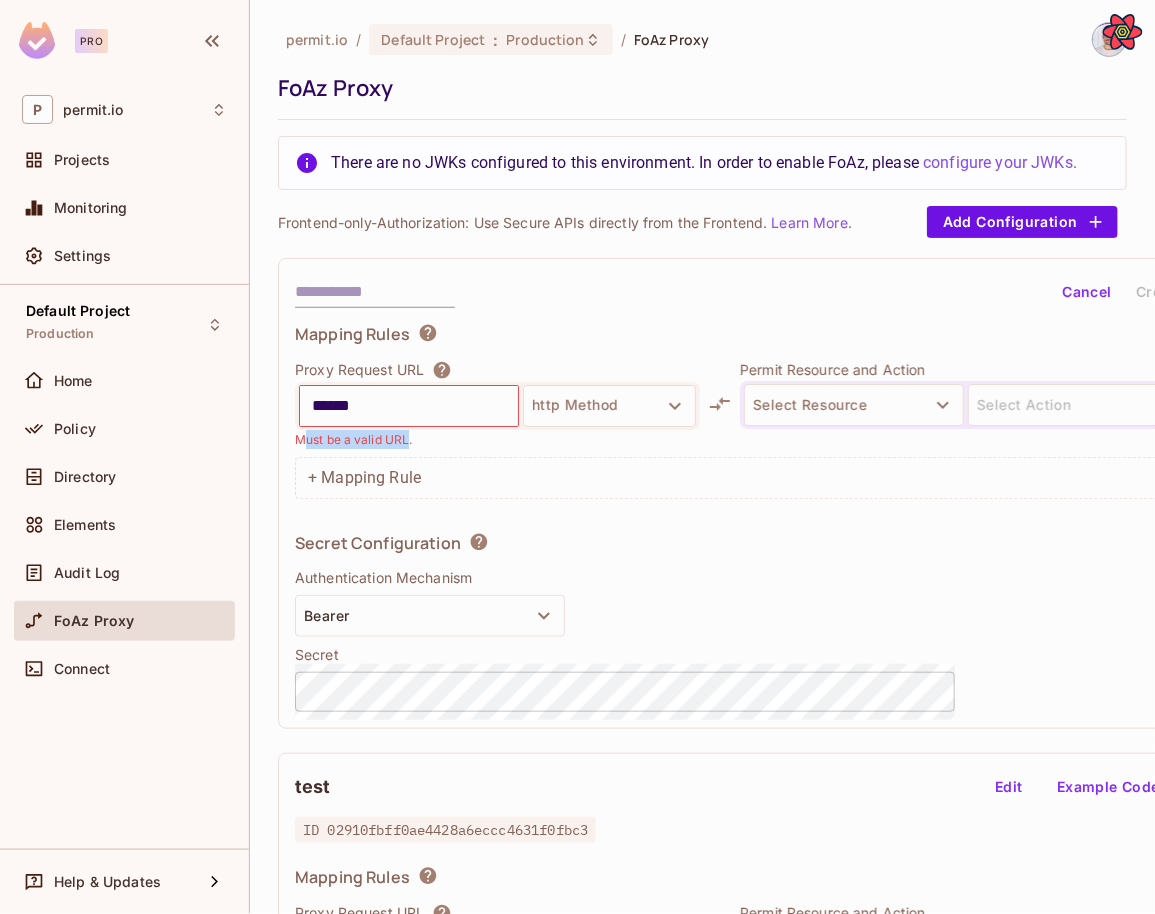 drag, startPoint x: 406, startPoint y: 438, endPoint x: 305, endPoint y: 436, distance: 101.0198 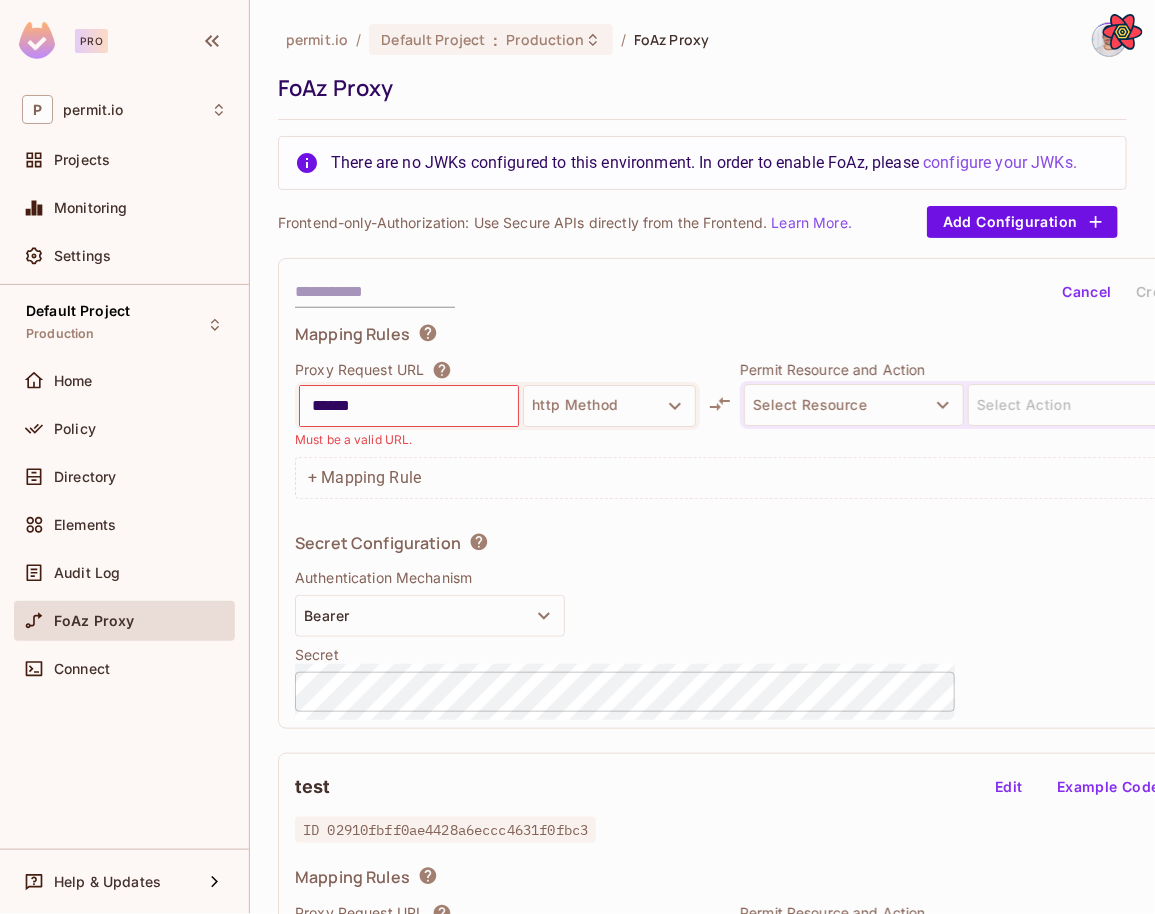 click on "******" at bounding box center [409, 406] 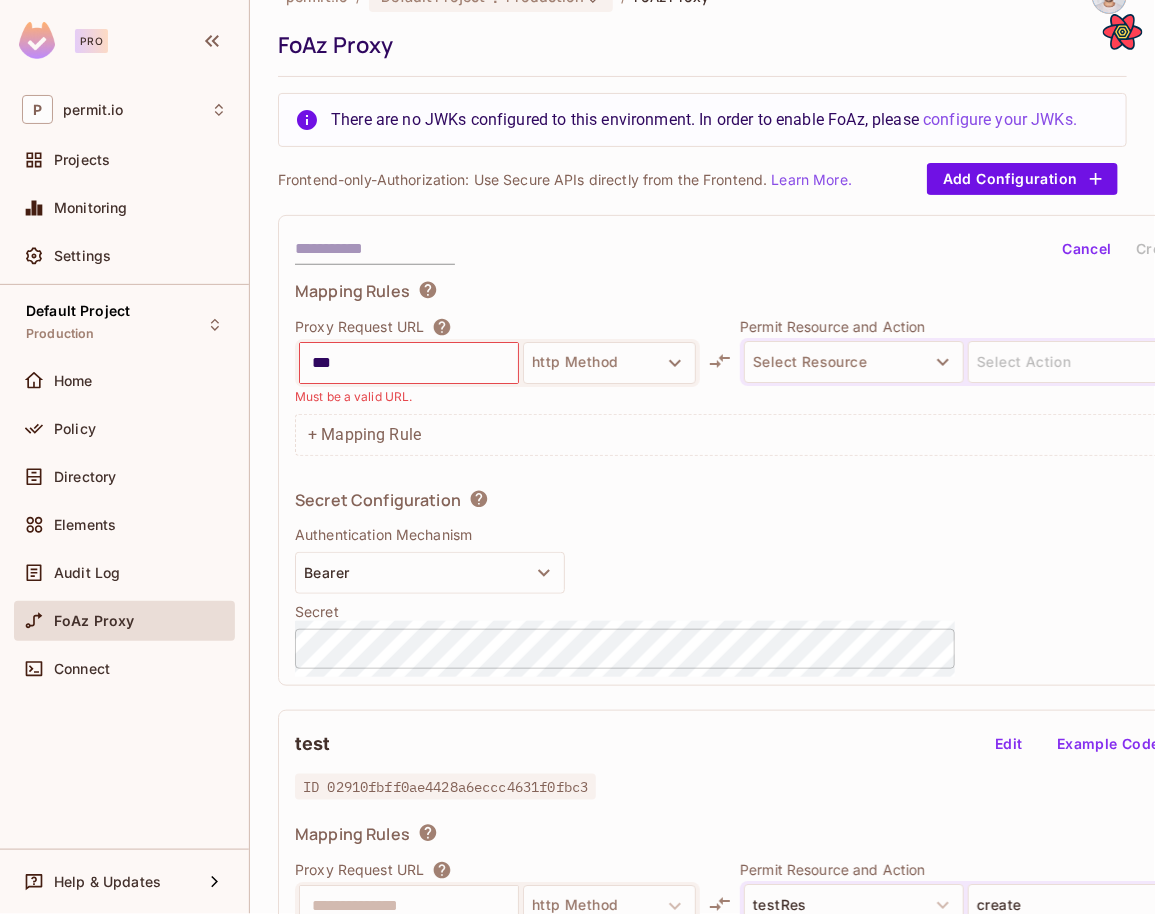 type on "*" 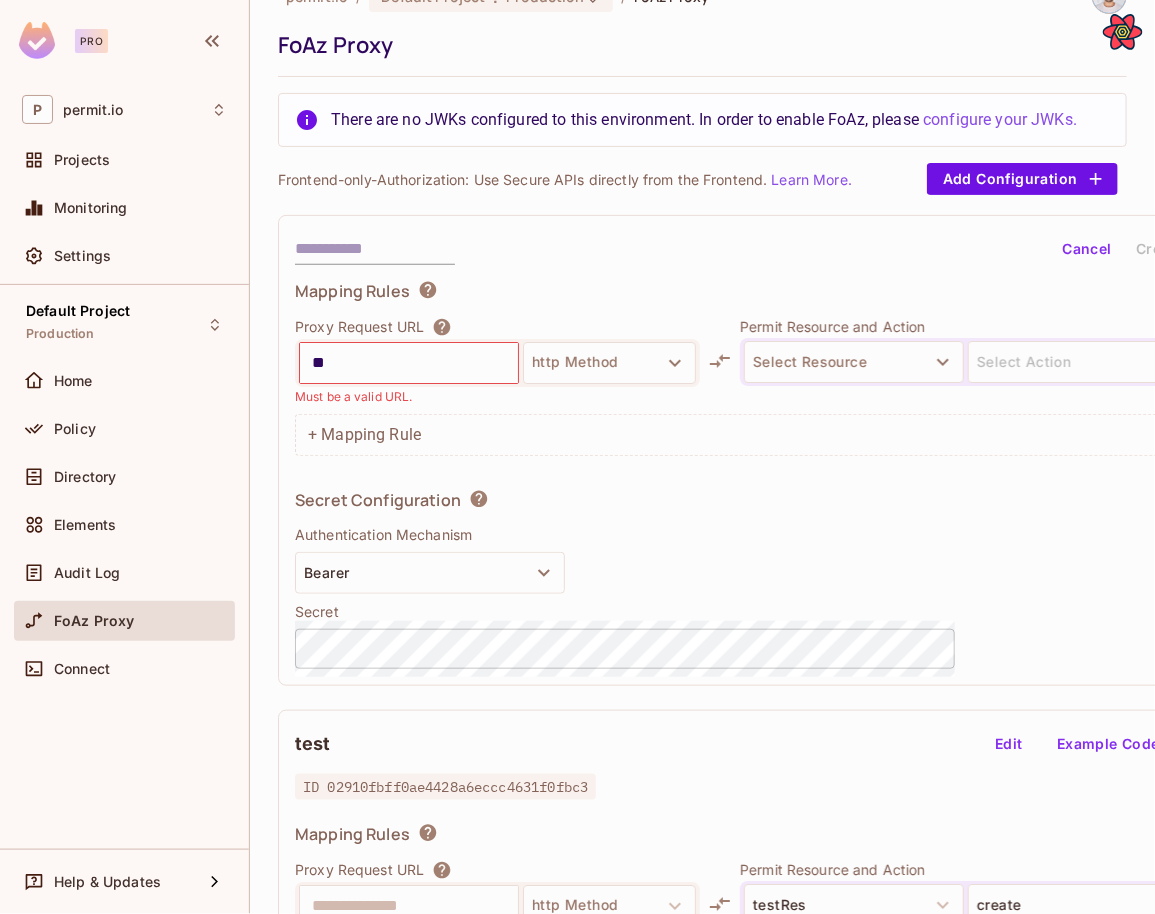 type on "*" 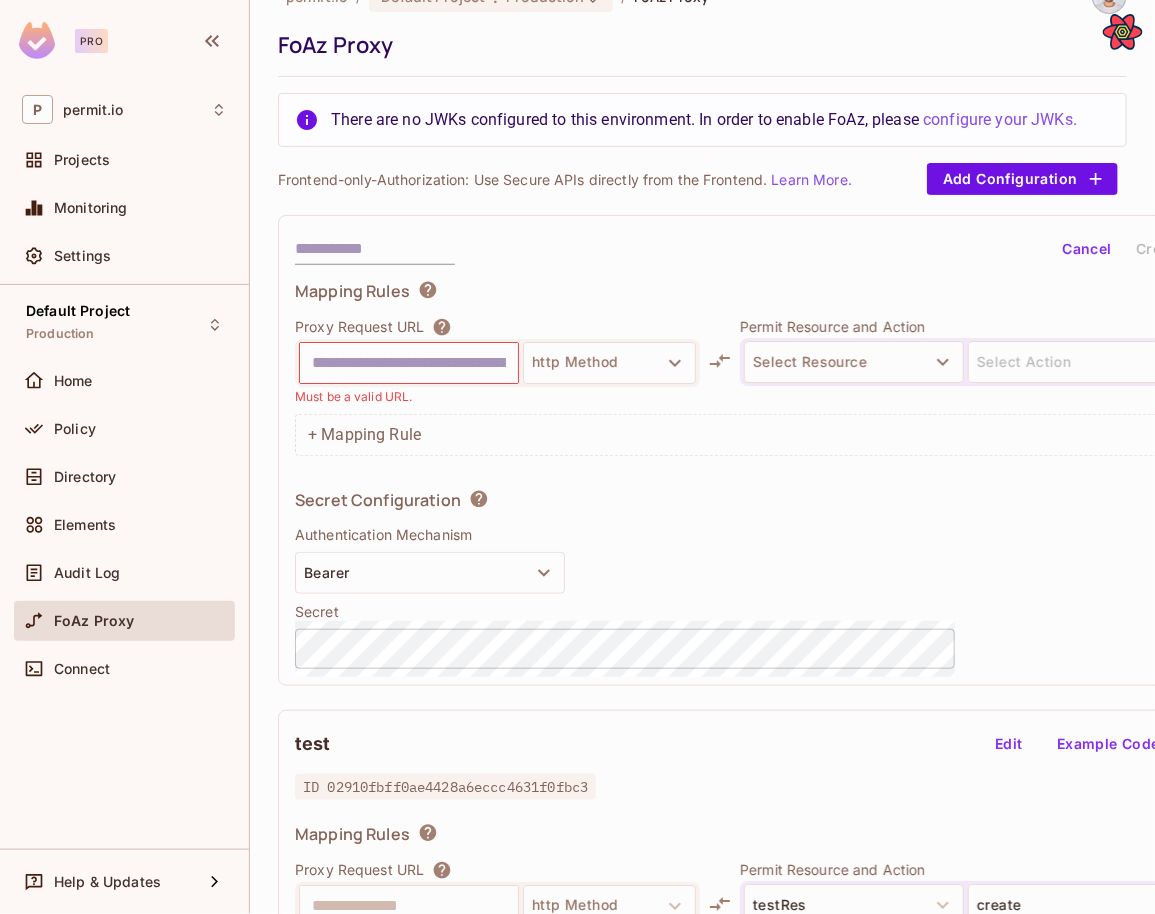 type on "*" 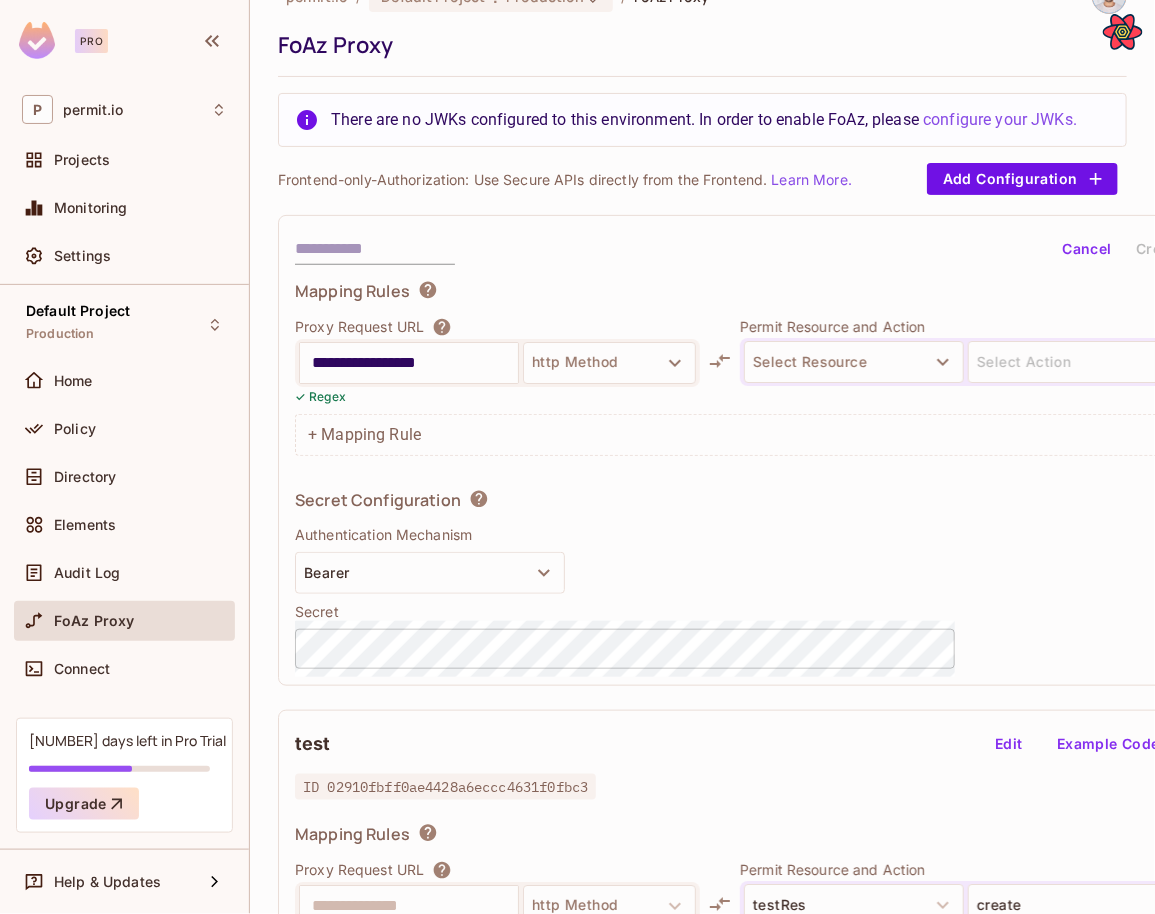 click on "**********" at bounding box center (409, 363) 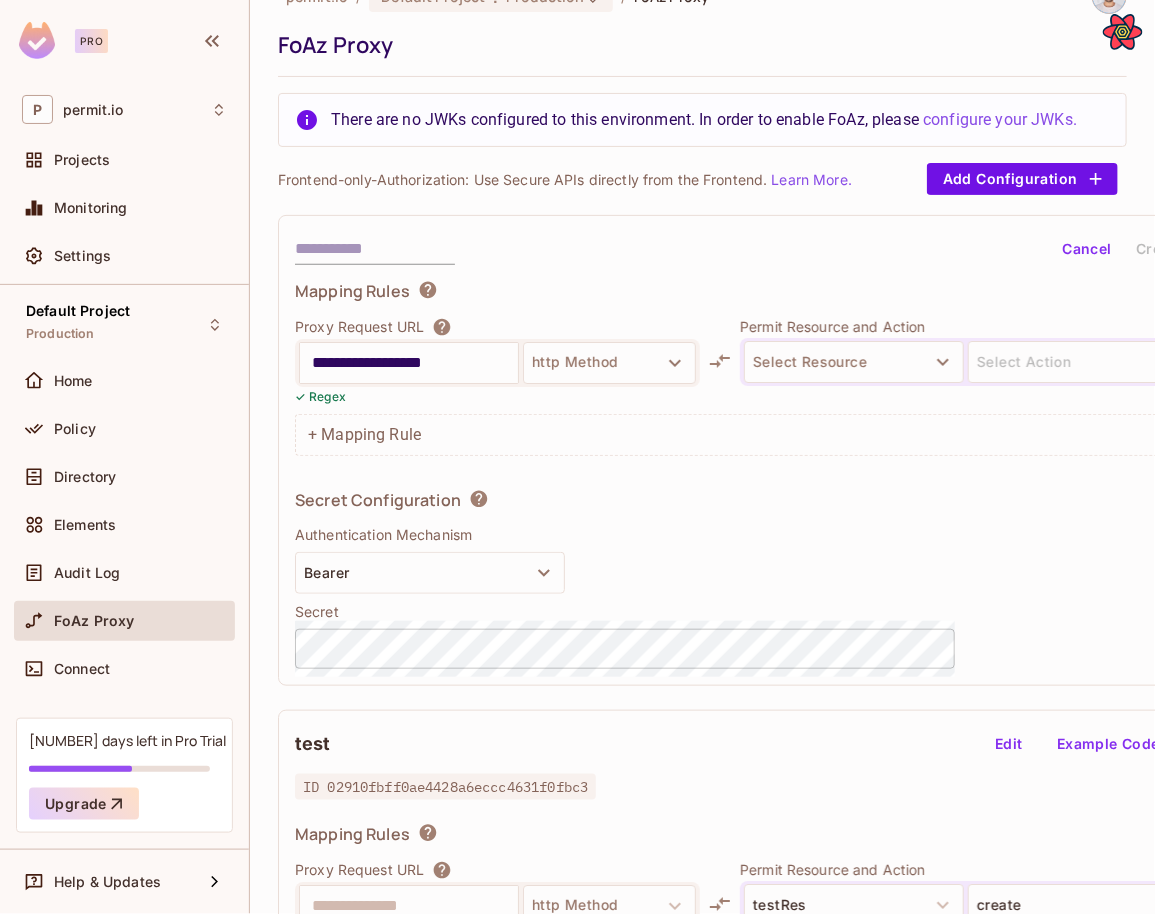 type on "**********" 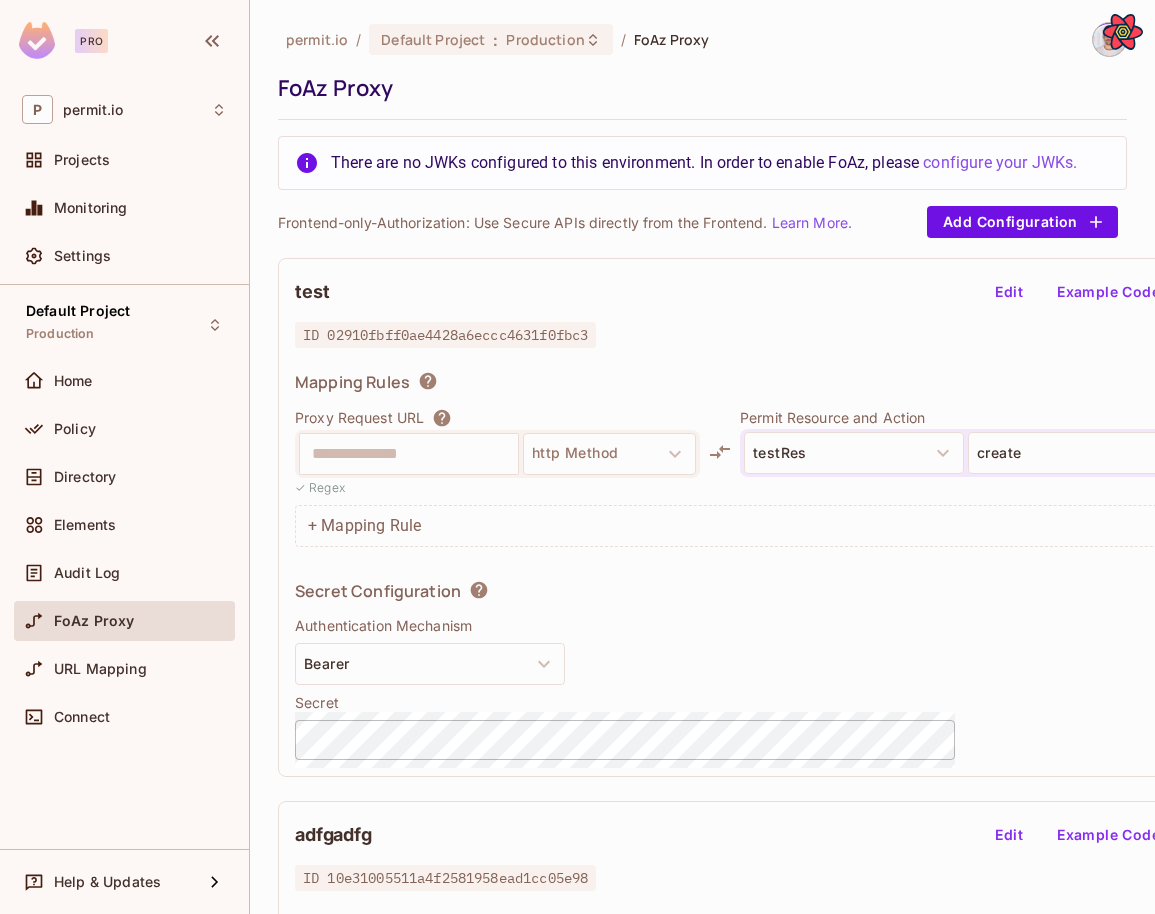 scroll, scrollTop: 0, scrollLeft: 0, axis: both 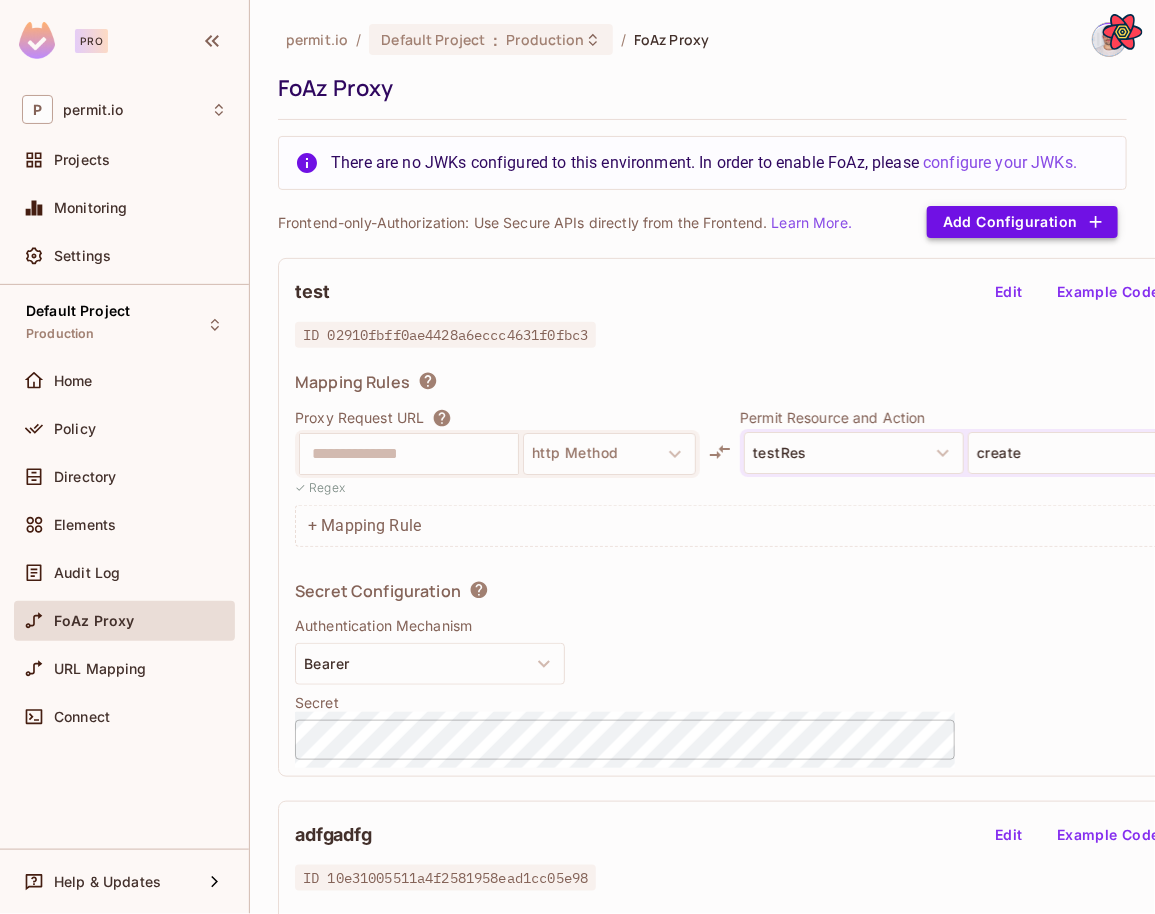 click on "Add Configuration" at bounding box center [1022, 222] 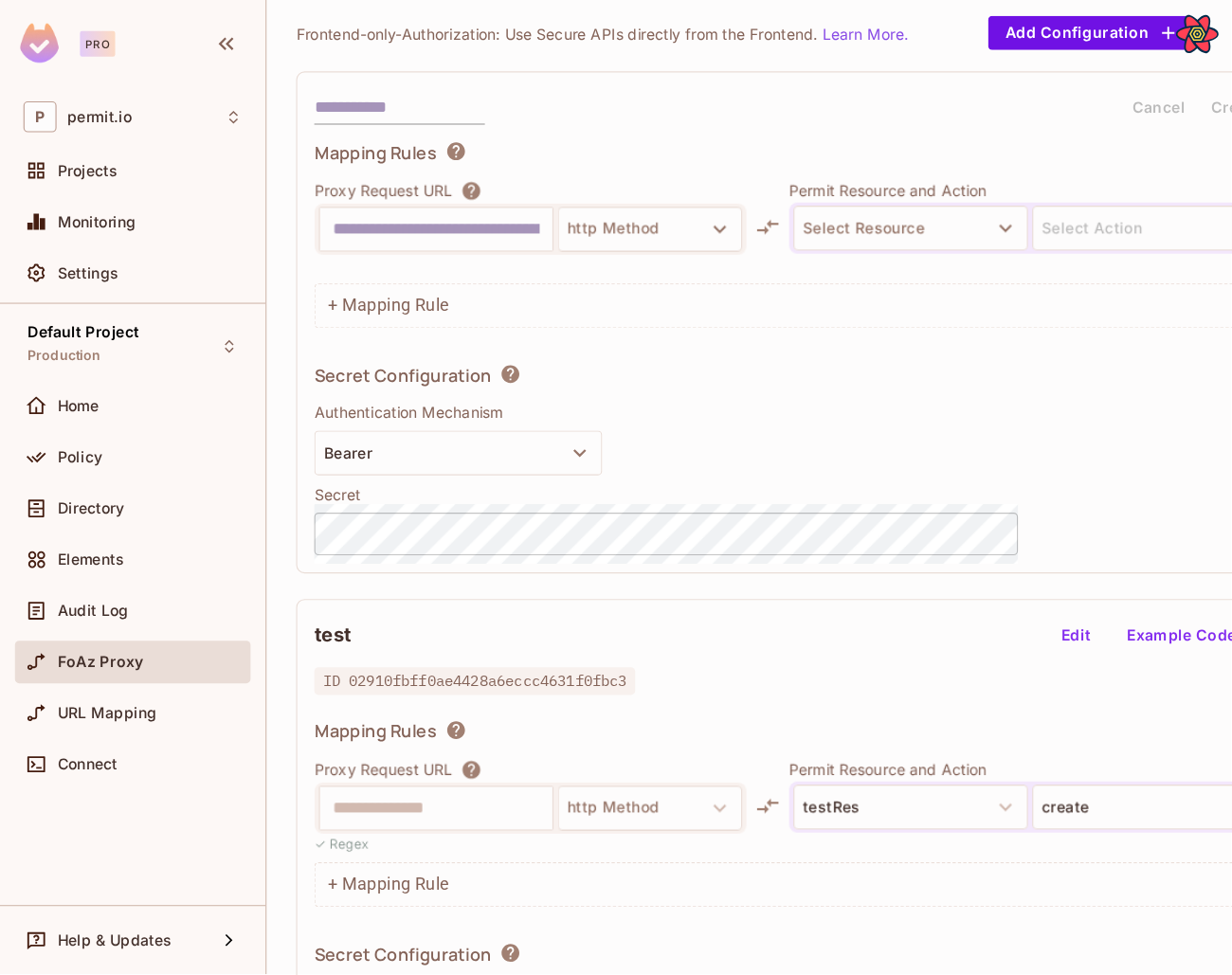 scroll, scrollTop: 130, scrollLeft: 0, axis: vertical 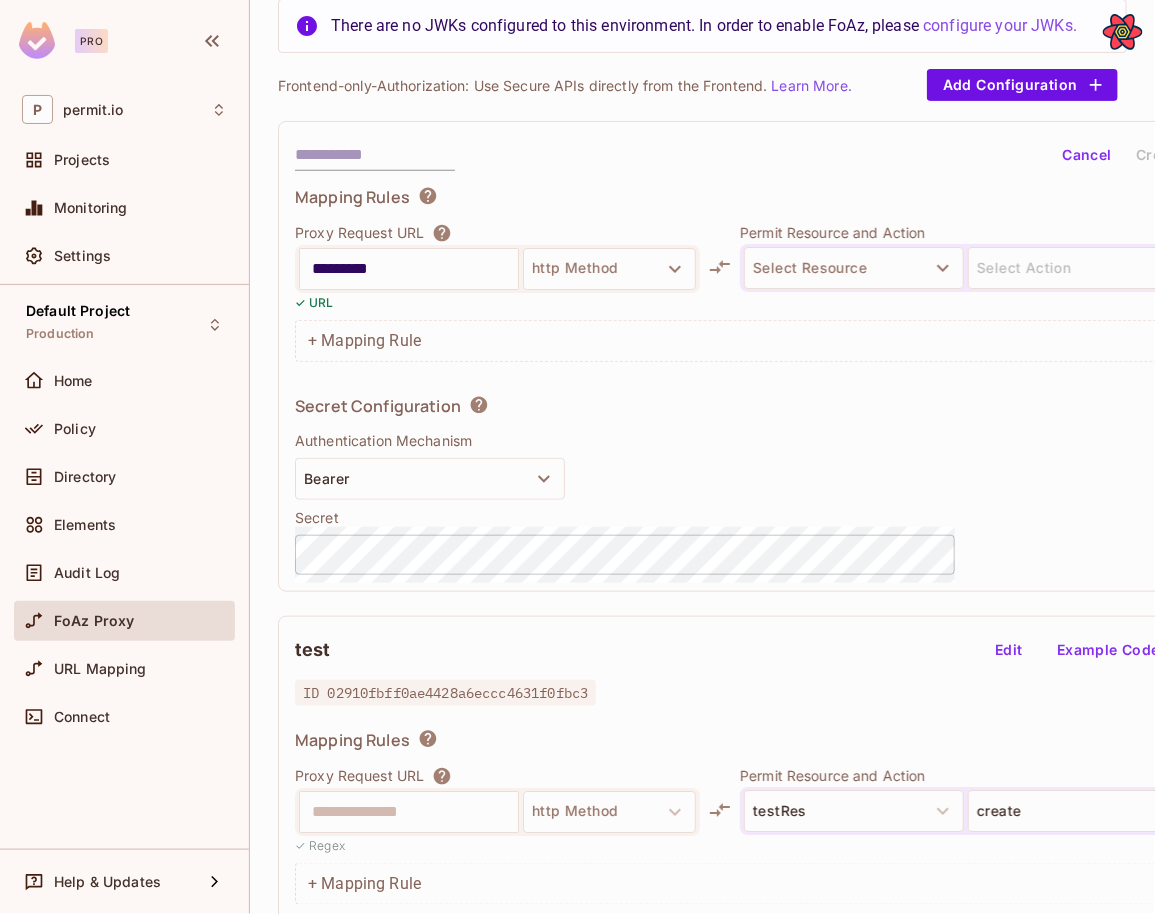 type on "********" 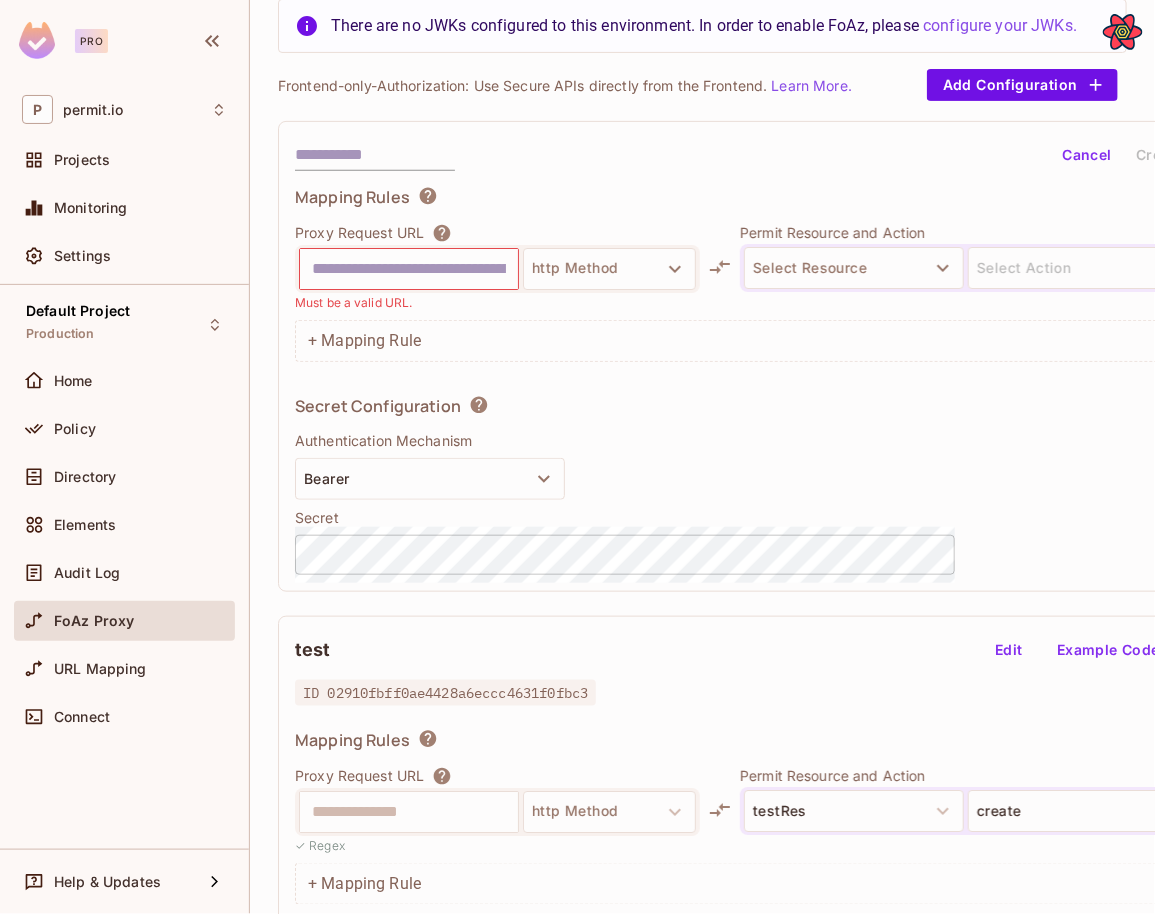 type on "*" 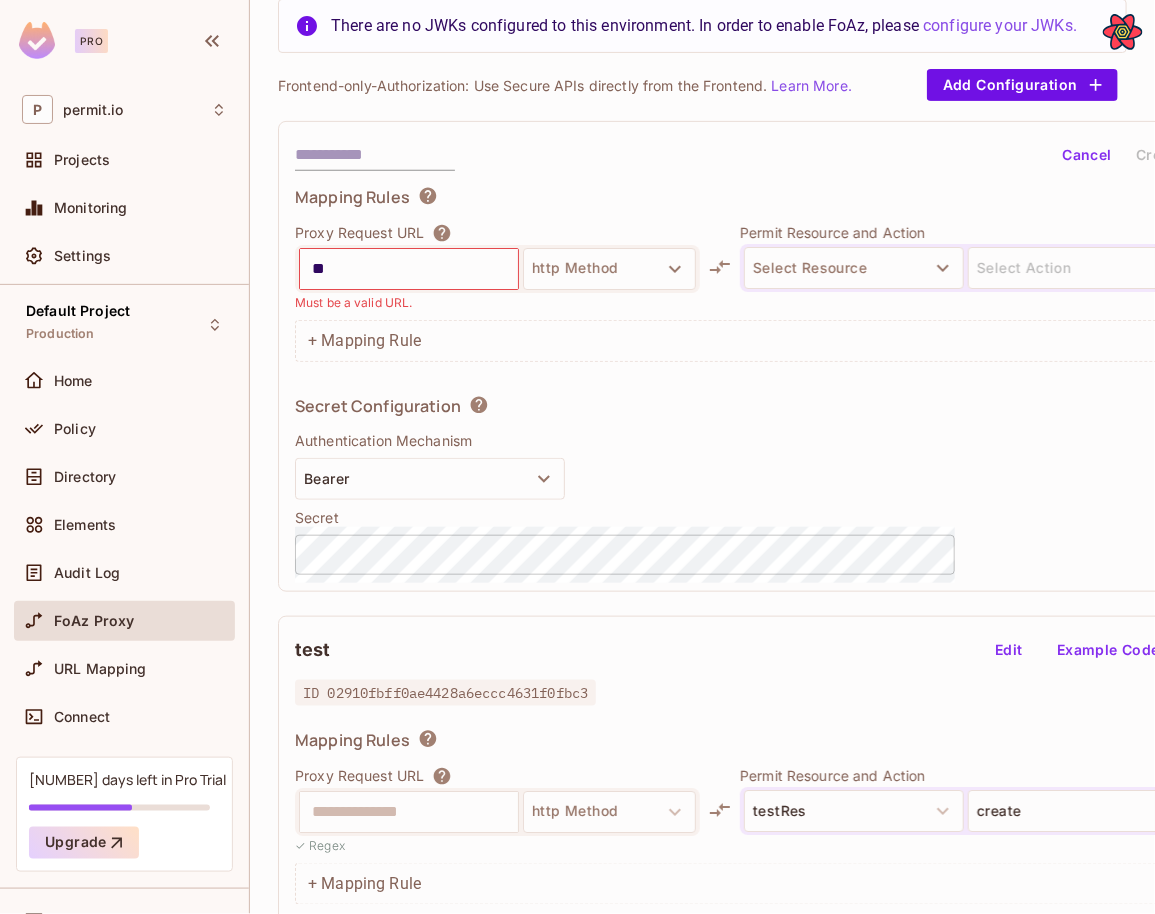 type on "*" 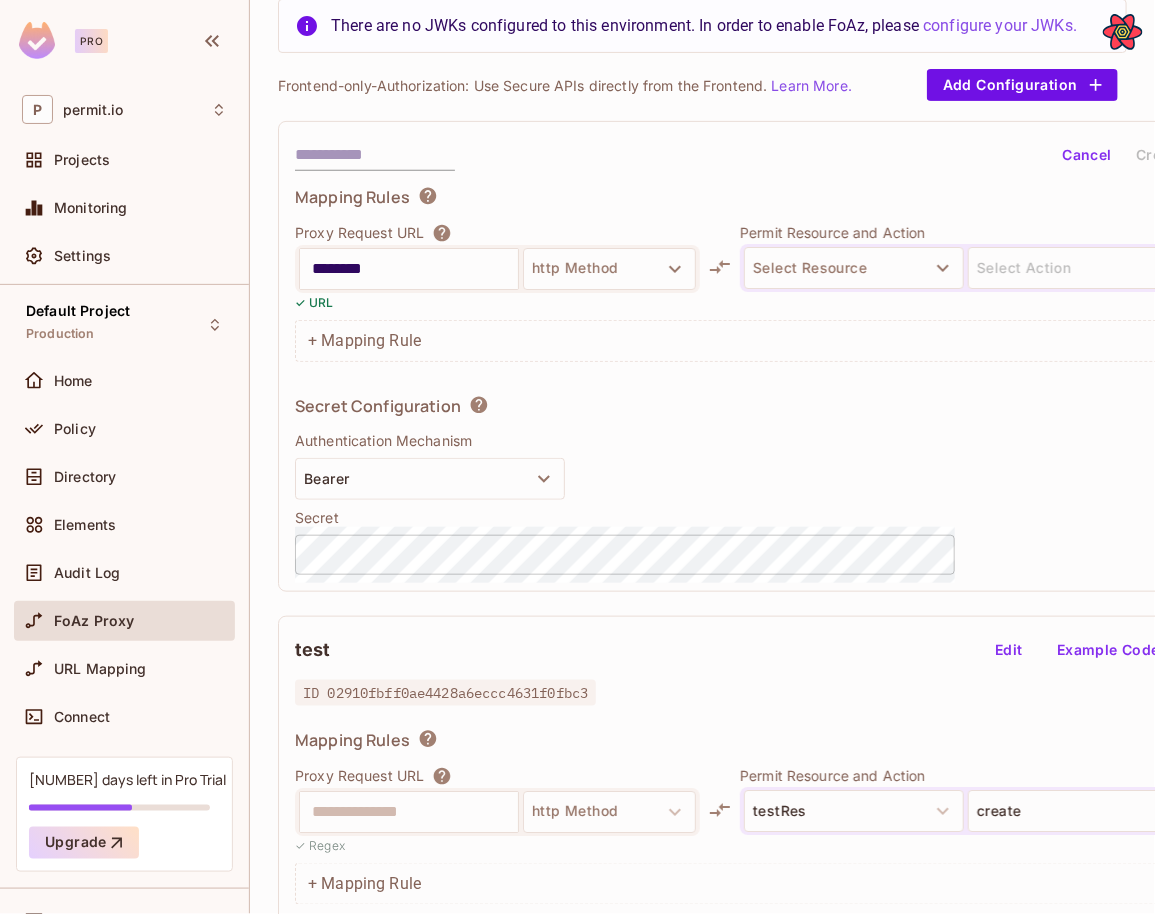 click on "********" at bounding box center (409, 269) 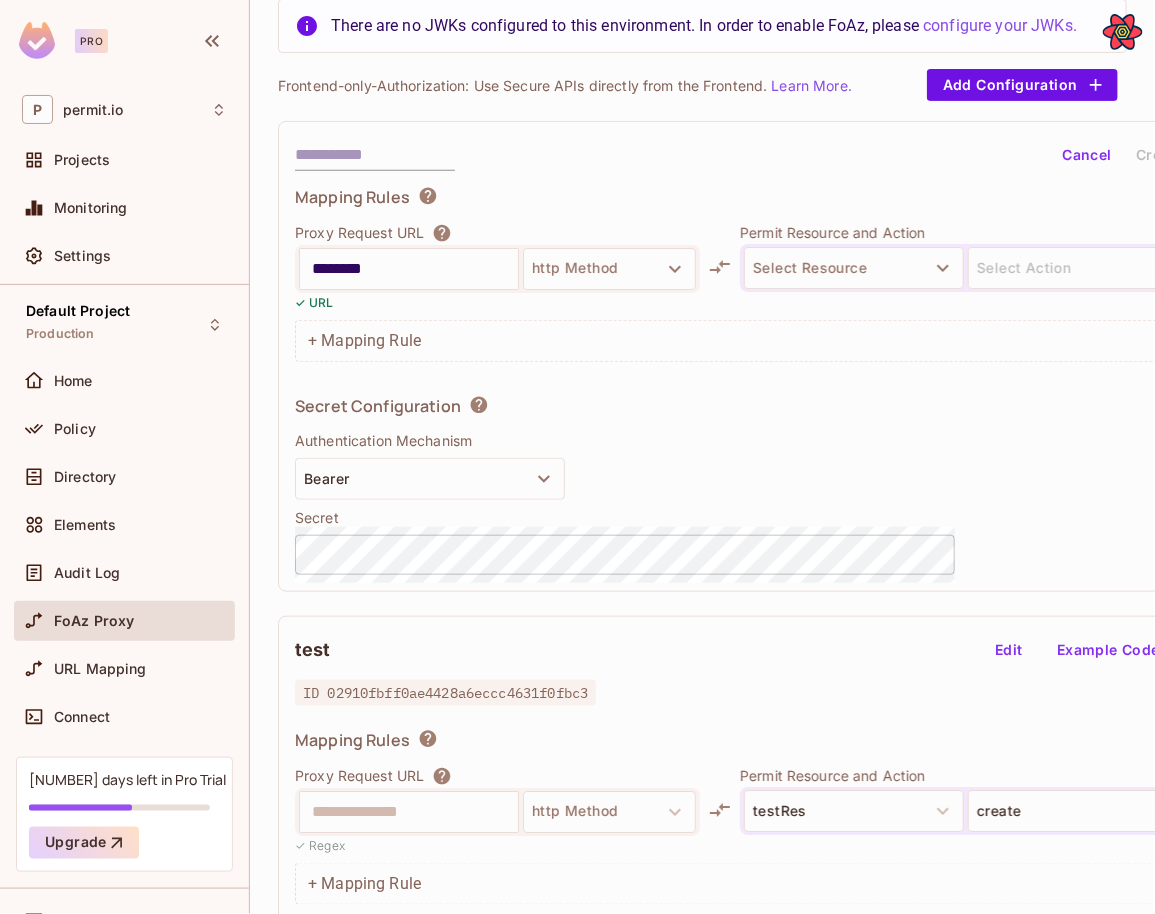 click on "Secret Configuration" at bounding box center [625, 409] 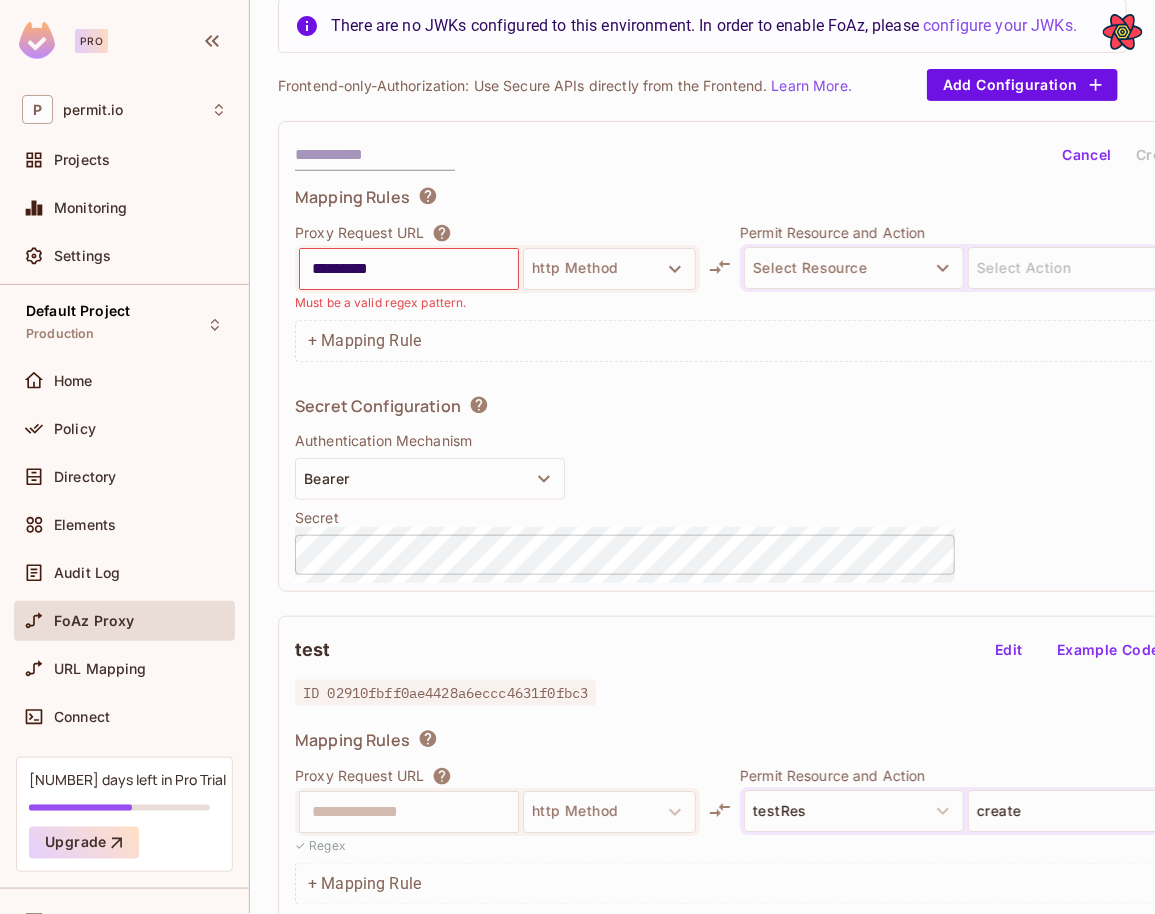 type on "********" 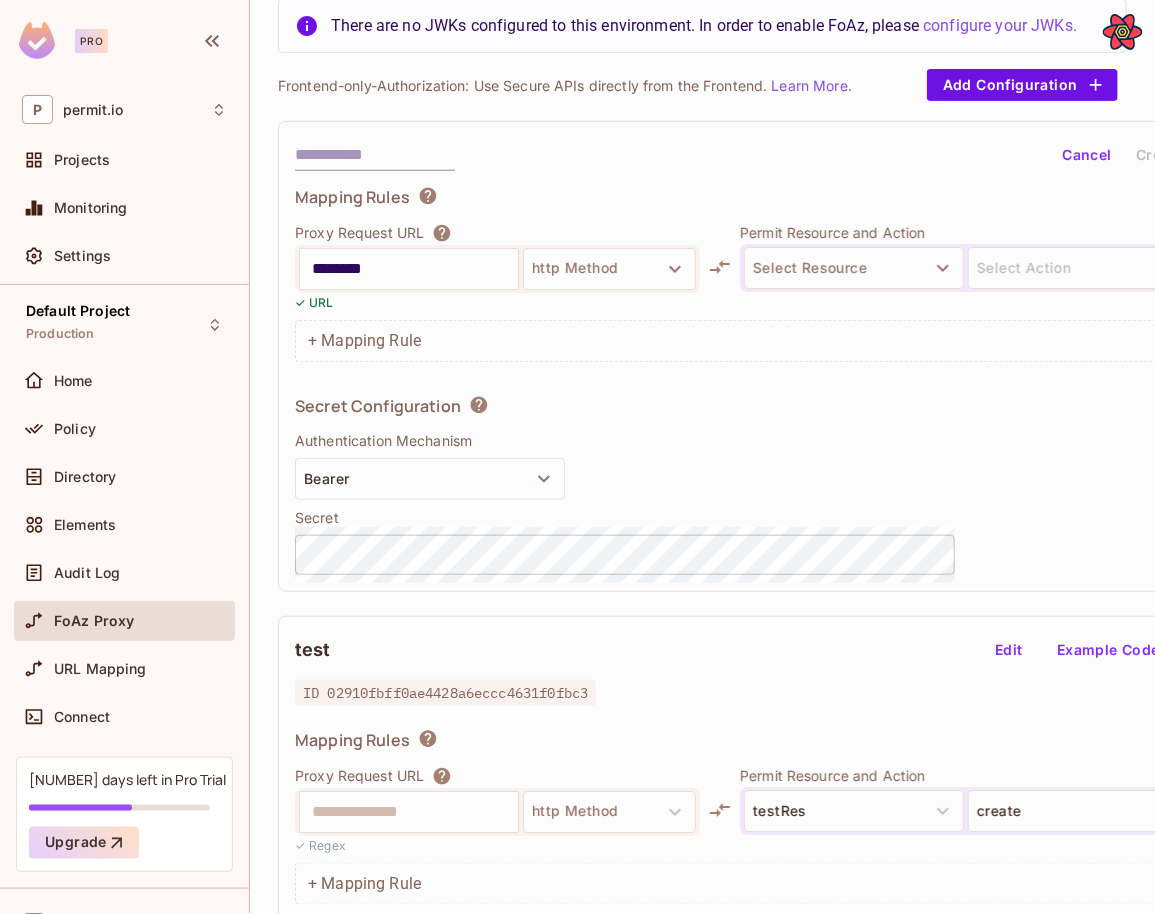 click on "Proxy Request URL ******** http Method  ✓  URL" at bounding box center [497, 267] 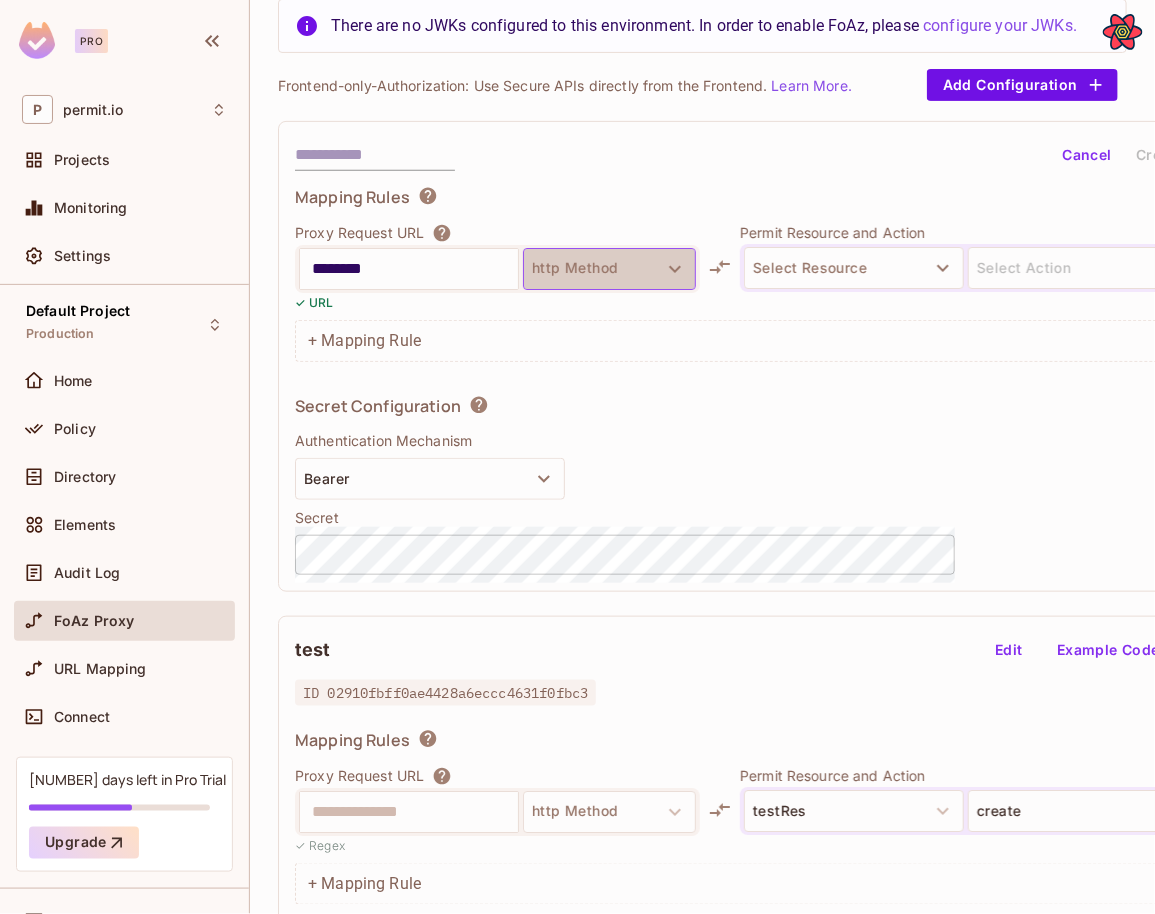 click on "http Method" at bounding box center (609, 269) 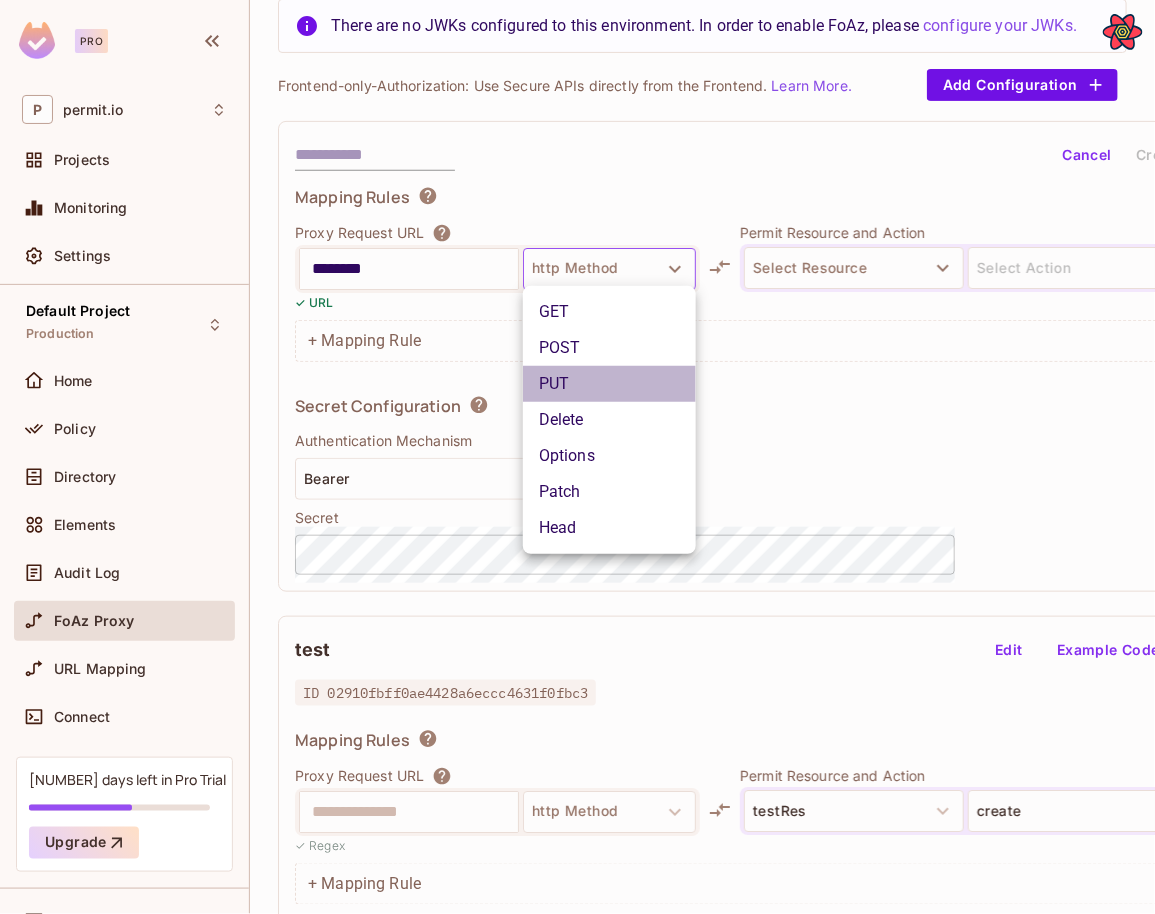 click on "PUT" at bounding box center [609, 384] 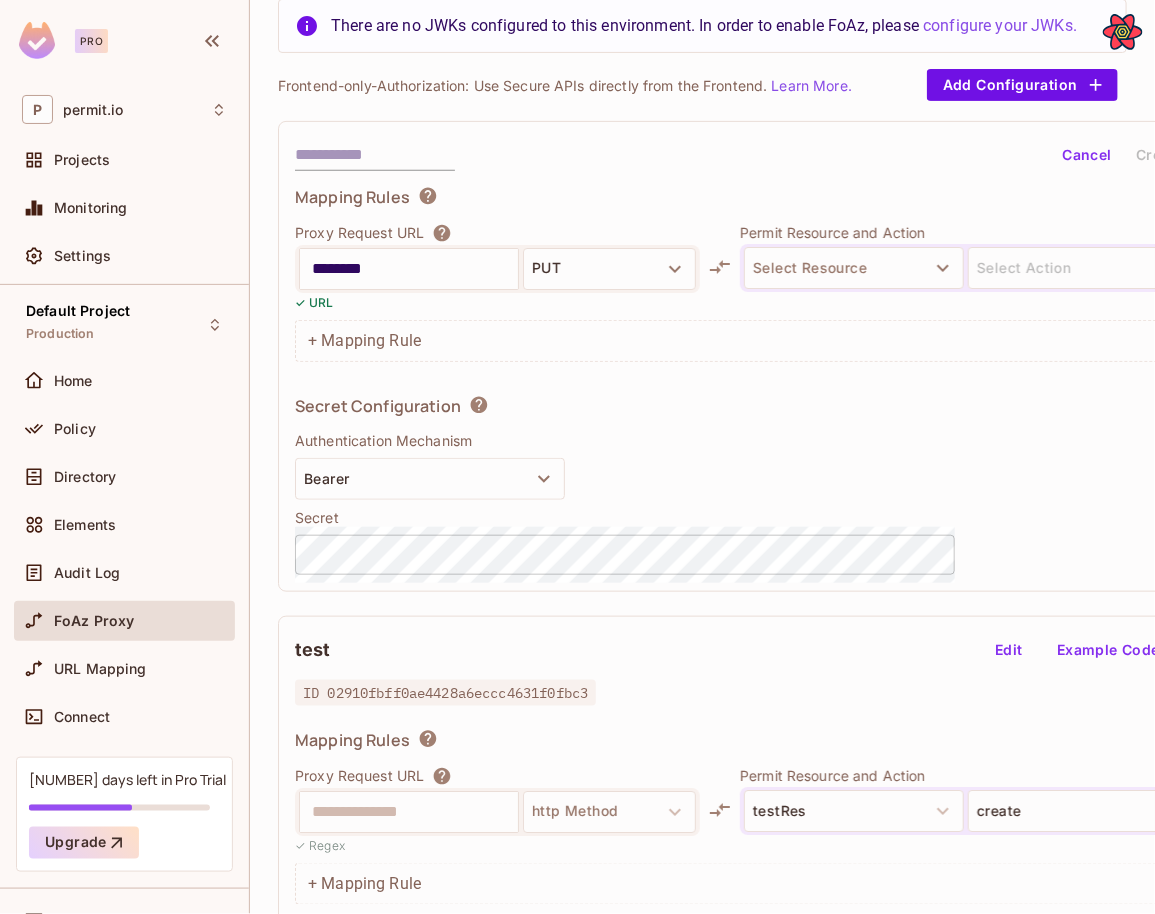 click at bounding box center [966, 301] 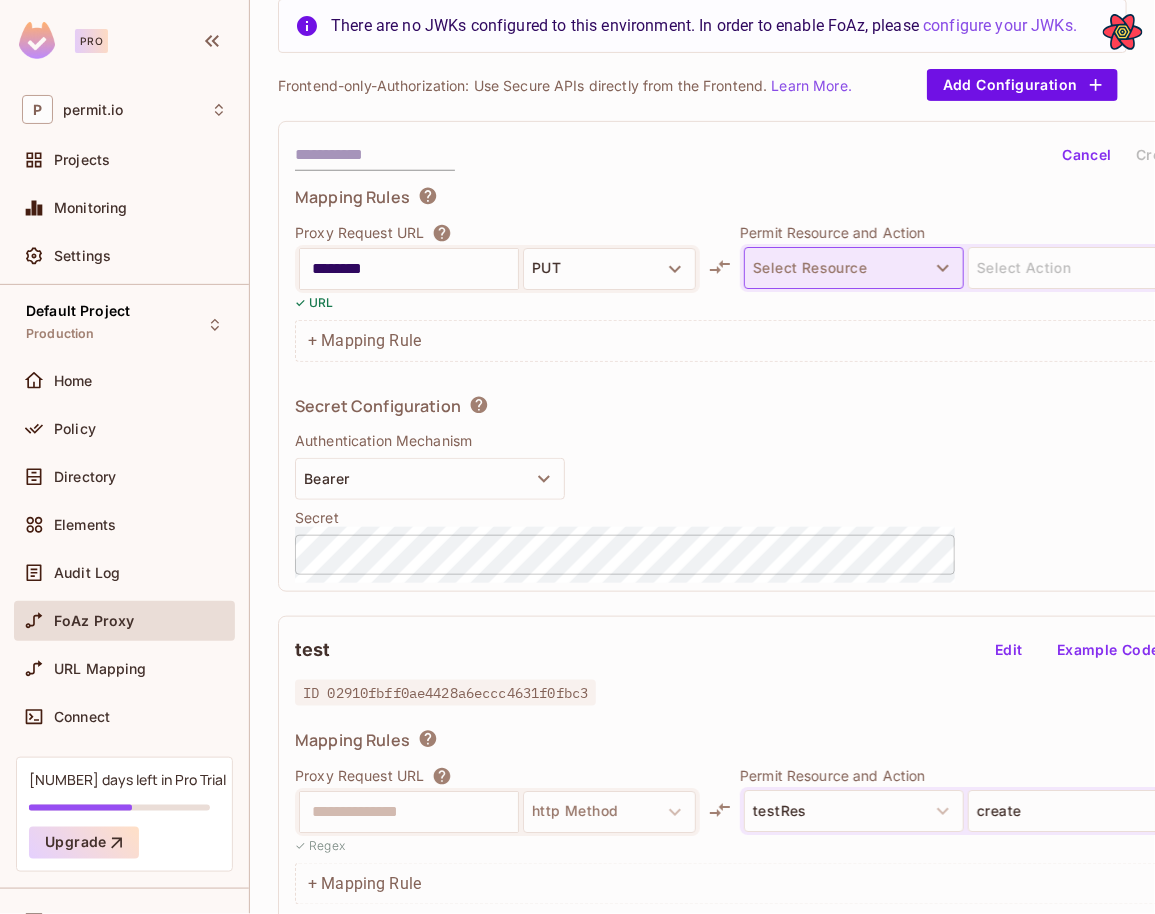 click on "Select Resource" at bounding box center (854, 268) 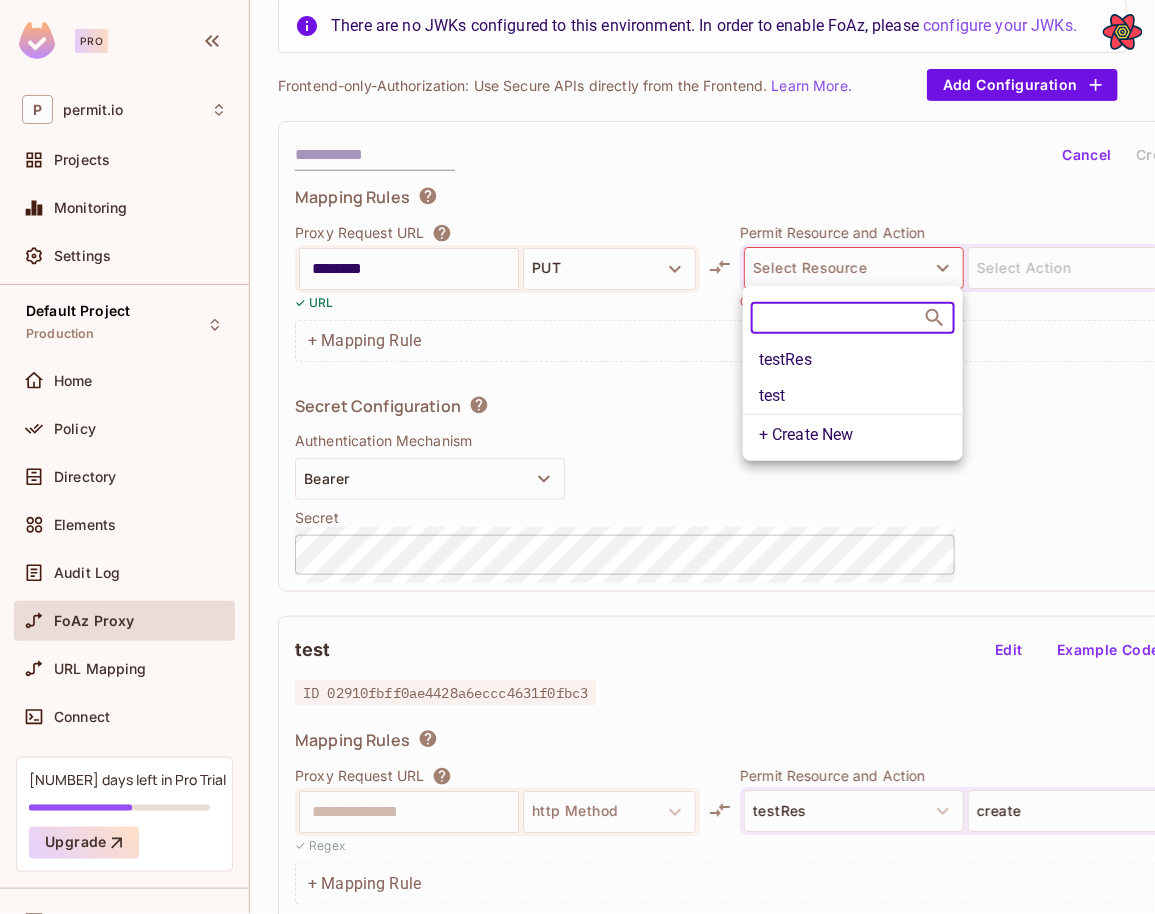 click on "testRes" at bounding box center (853, 360) 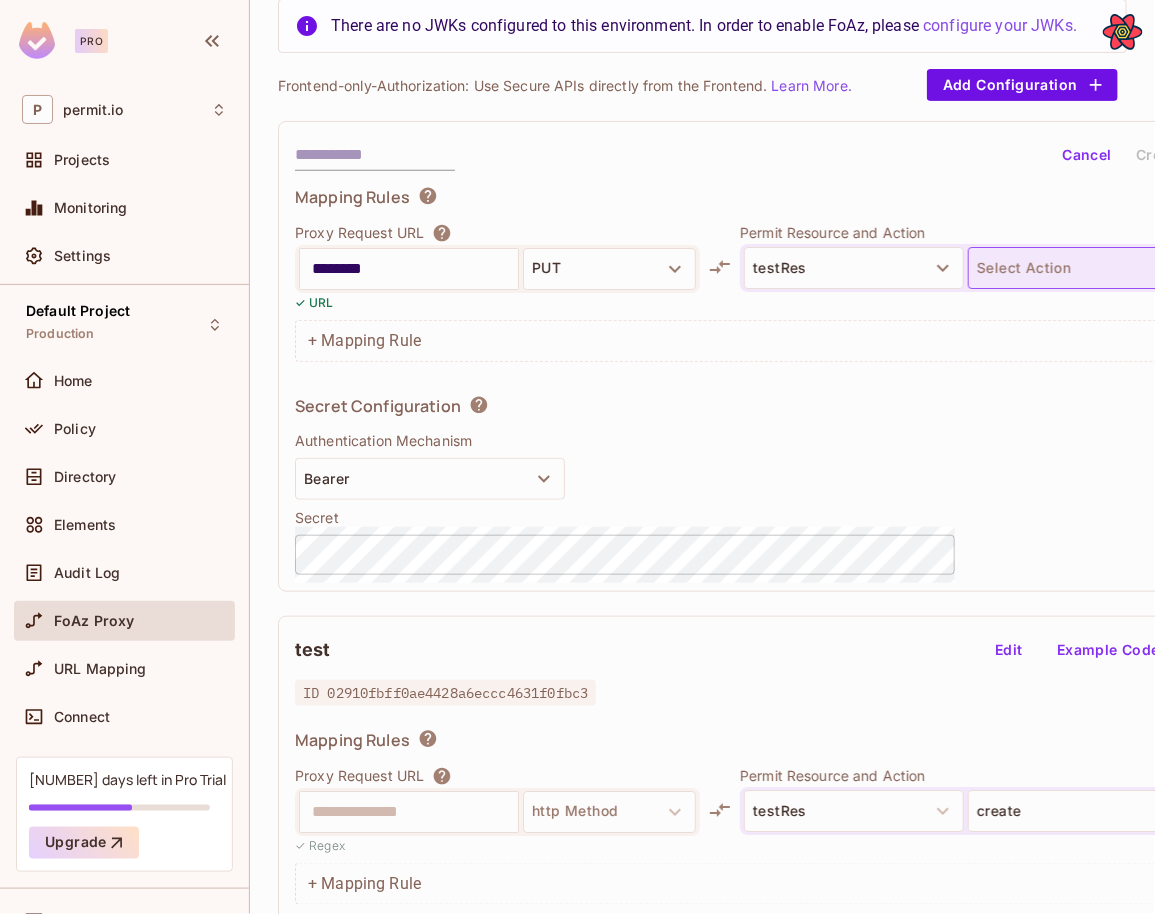 click on "Select Action" at bounding box center [1078, 268] 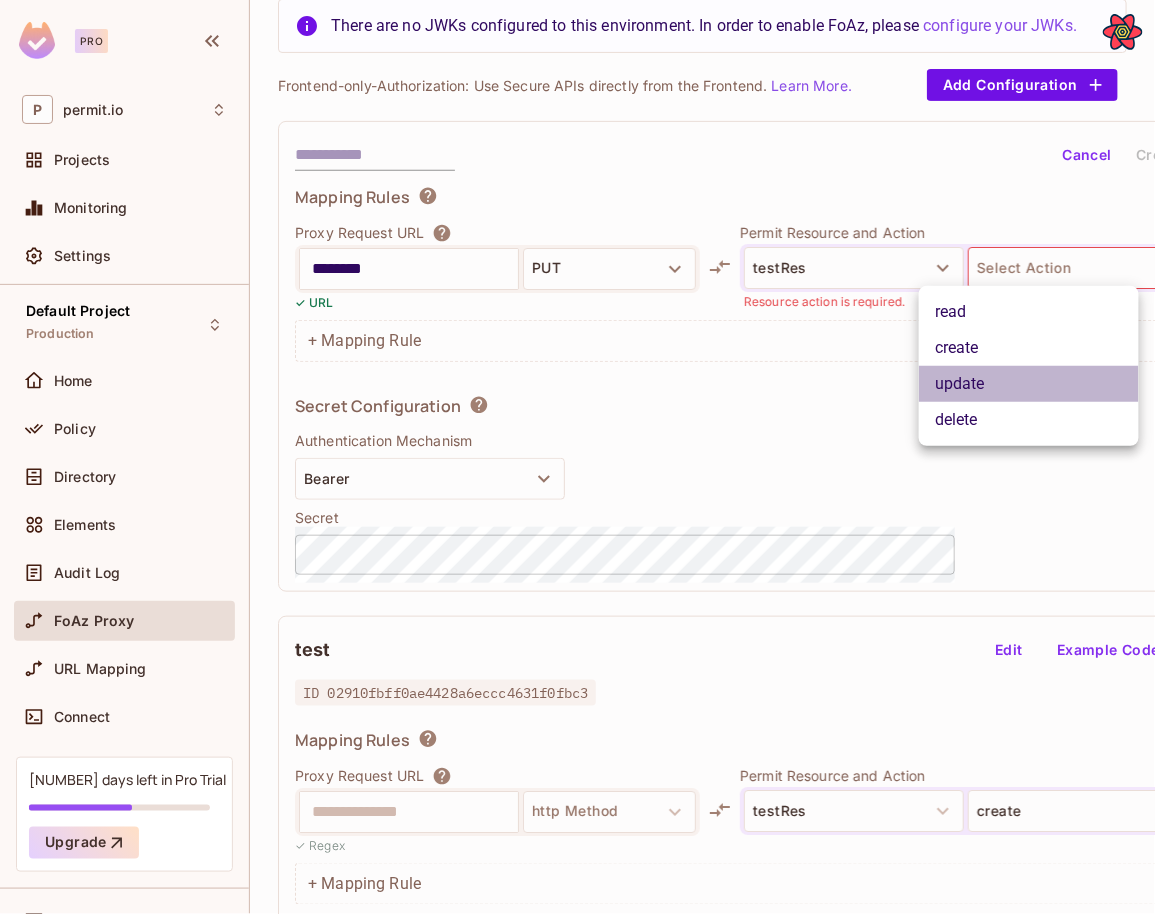 click on "update" at bounding box center (1029, 384) 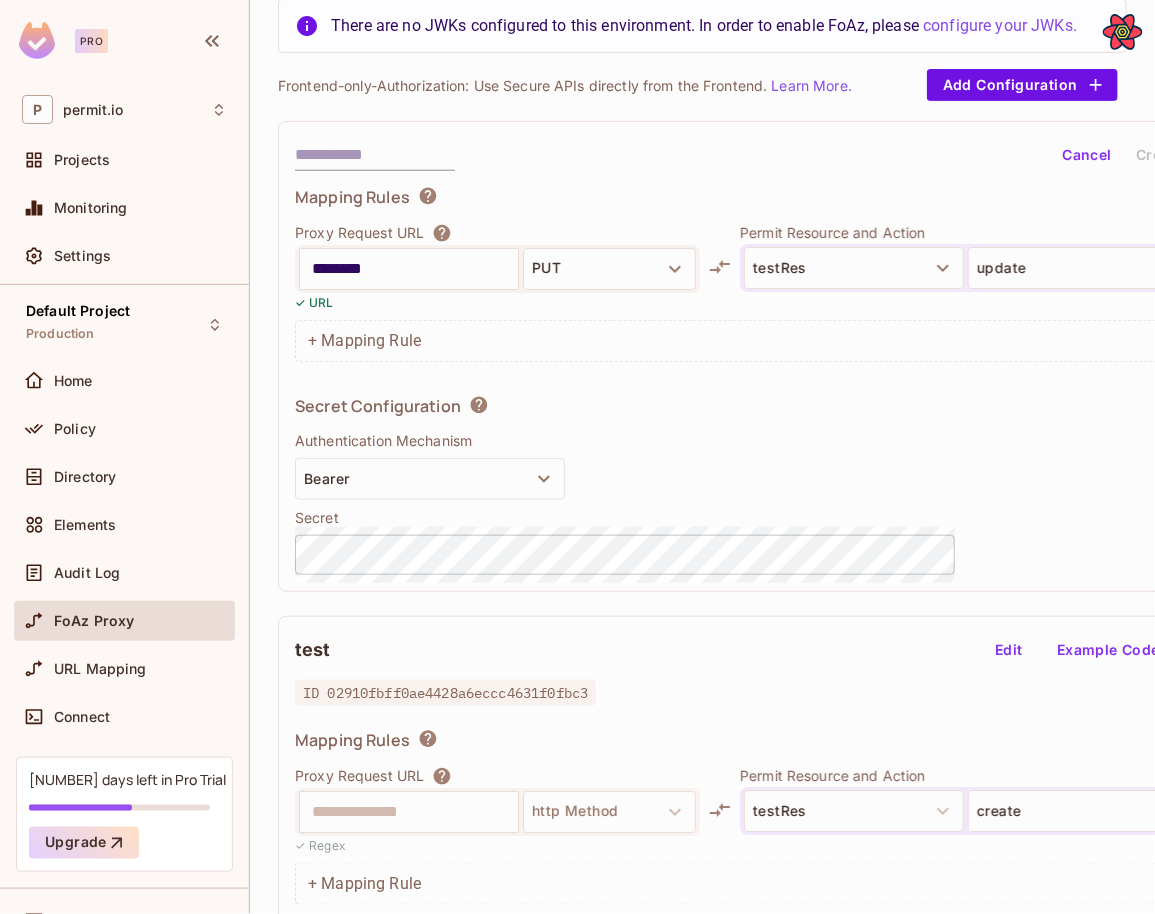 click at bounding box center [375, 155] 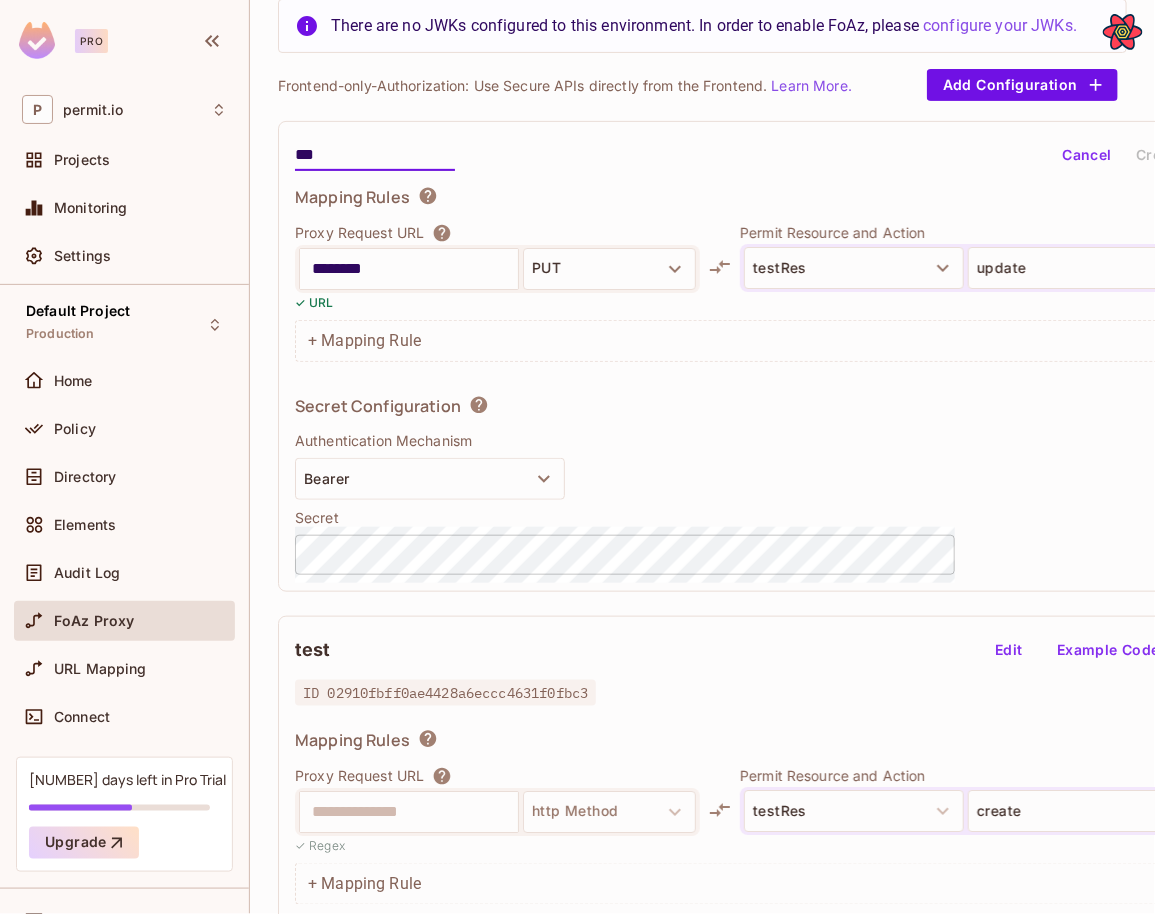 type on "***" 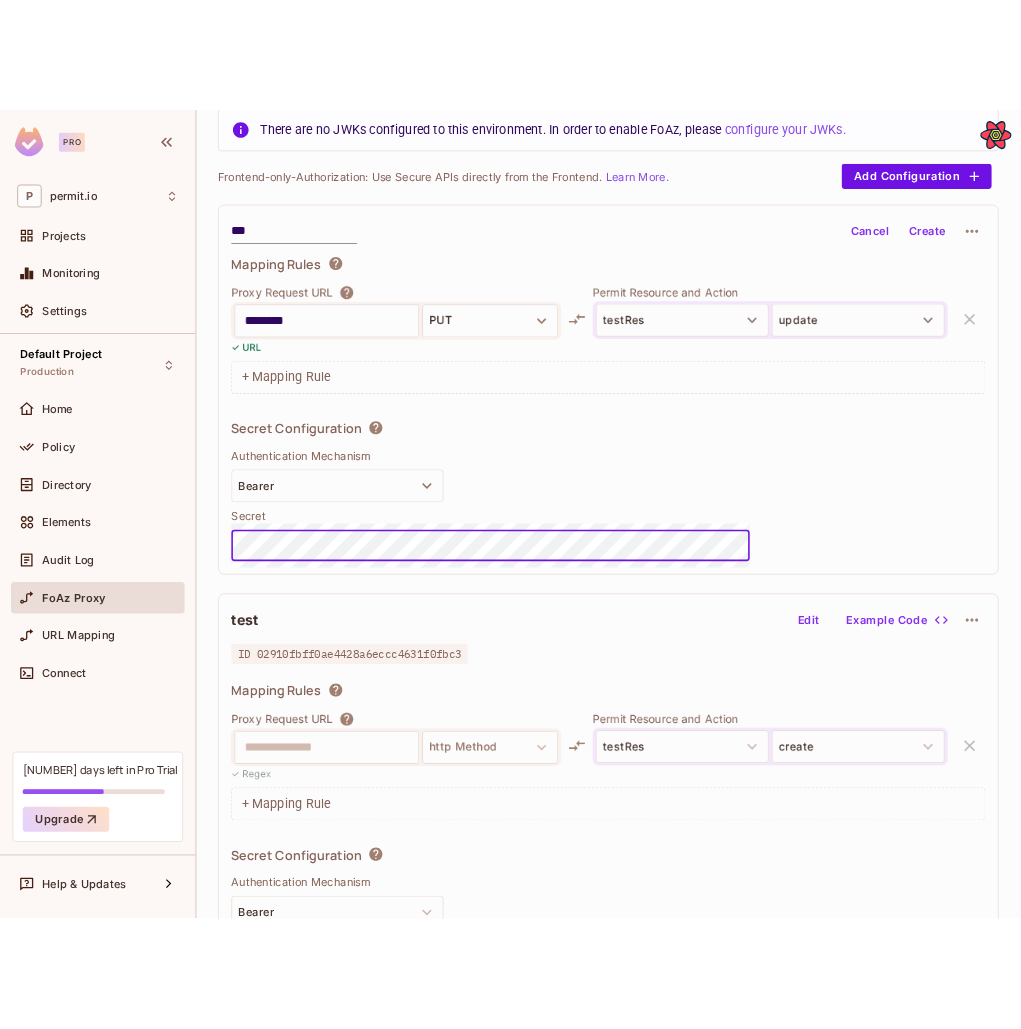 scroll, scrollTop: 137, scrollLeft: 0, axis: vertical 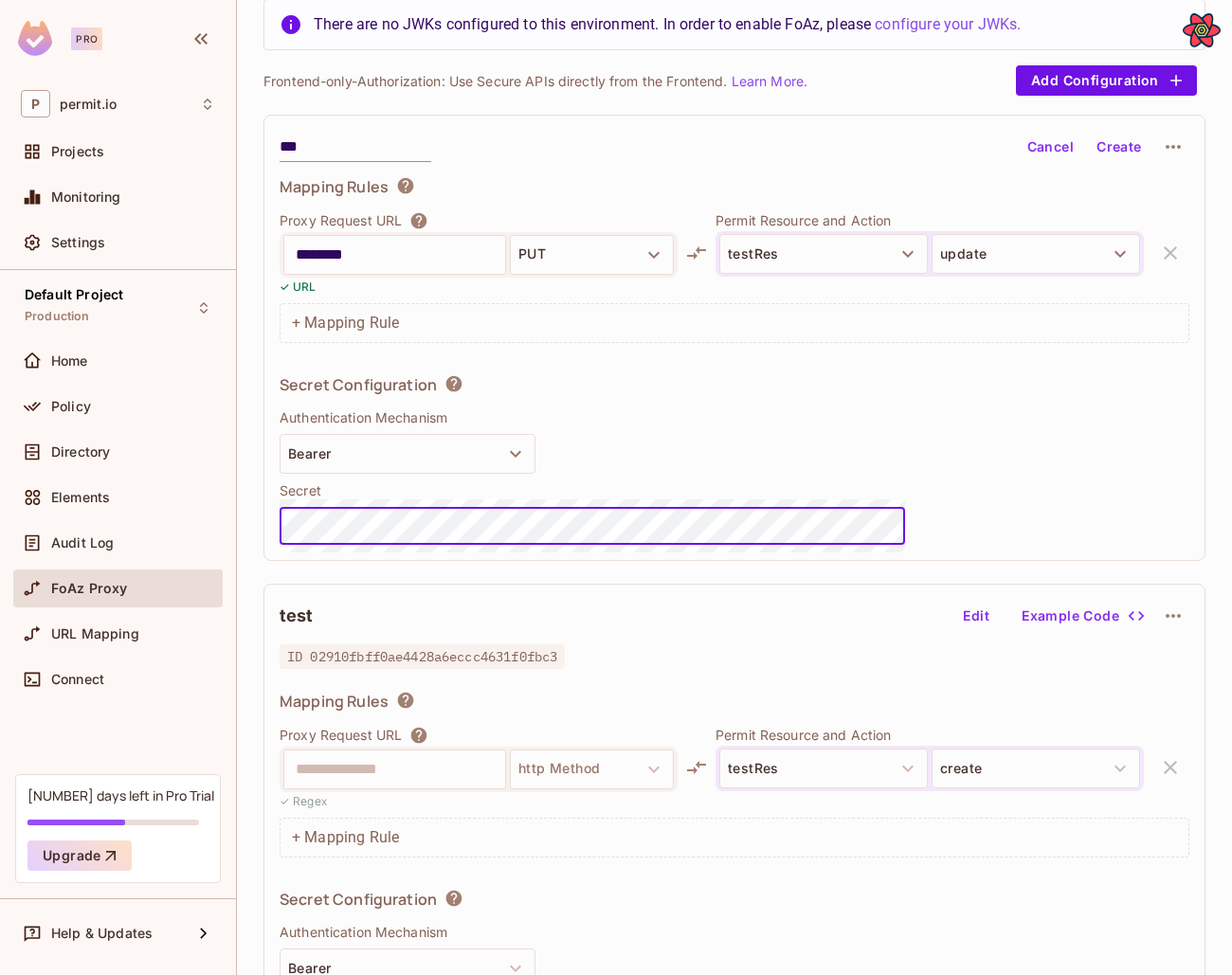 click on "Create" at bounding box center [1119, 147] 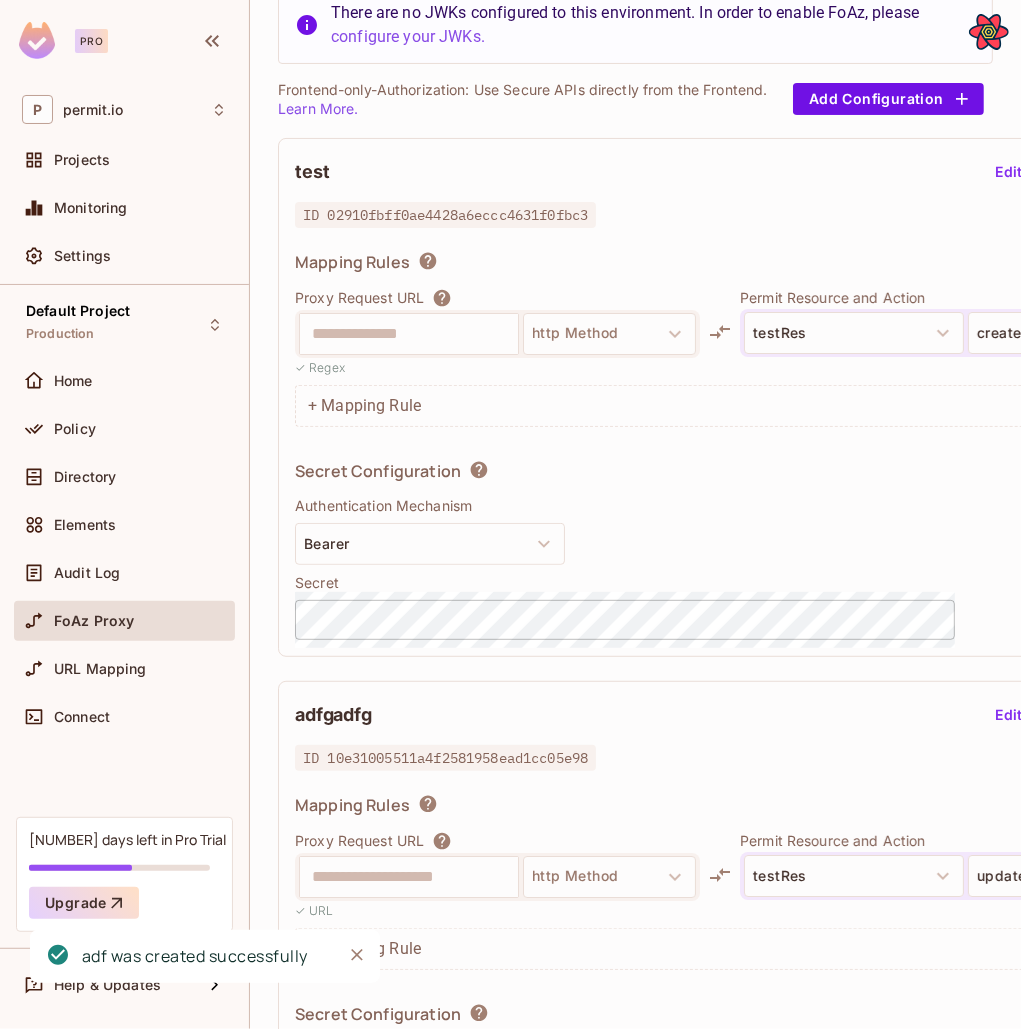 scroll, scrollTop: 0, scrollLeft: 0, axis: both 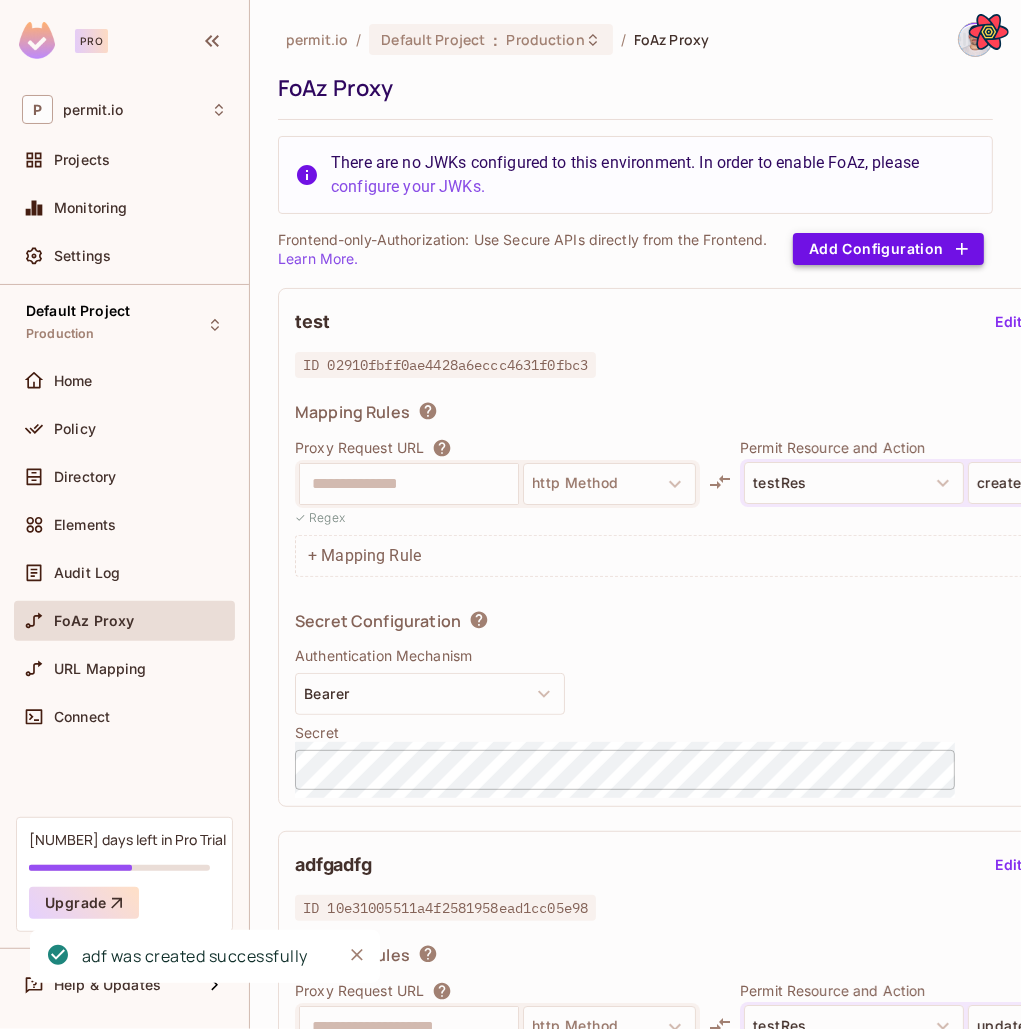 click on "Add Configuration" at bounding box center [888, 249] 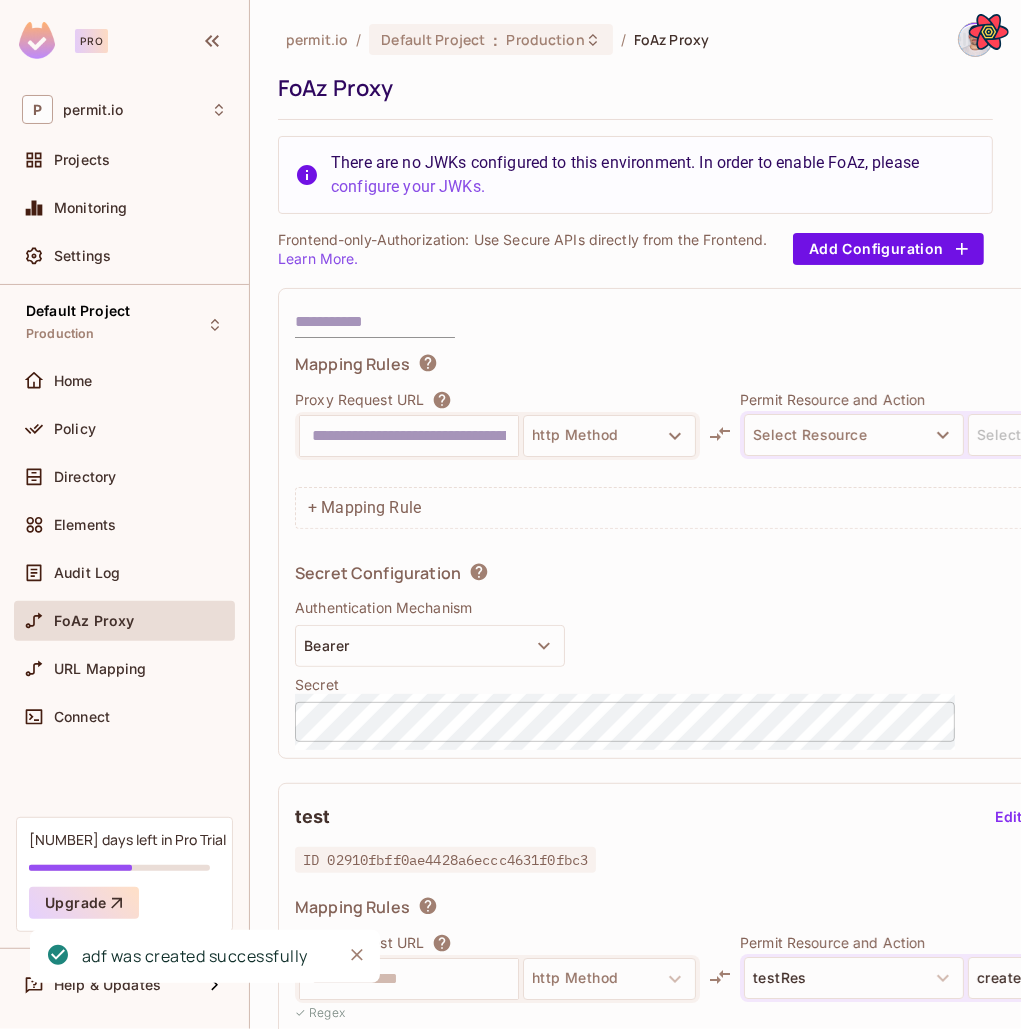 click on "Cancel Create Mapping Rules Proxy Request URL http Method Permit Resource and Action Select Resource Select Action + Mapping Rule Secret Configuration Authentication Mechanism Bearer Secret ​" at bounding box center [764, 523] 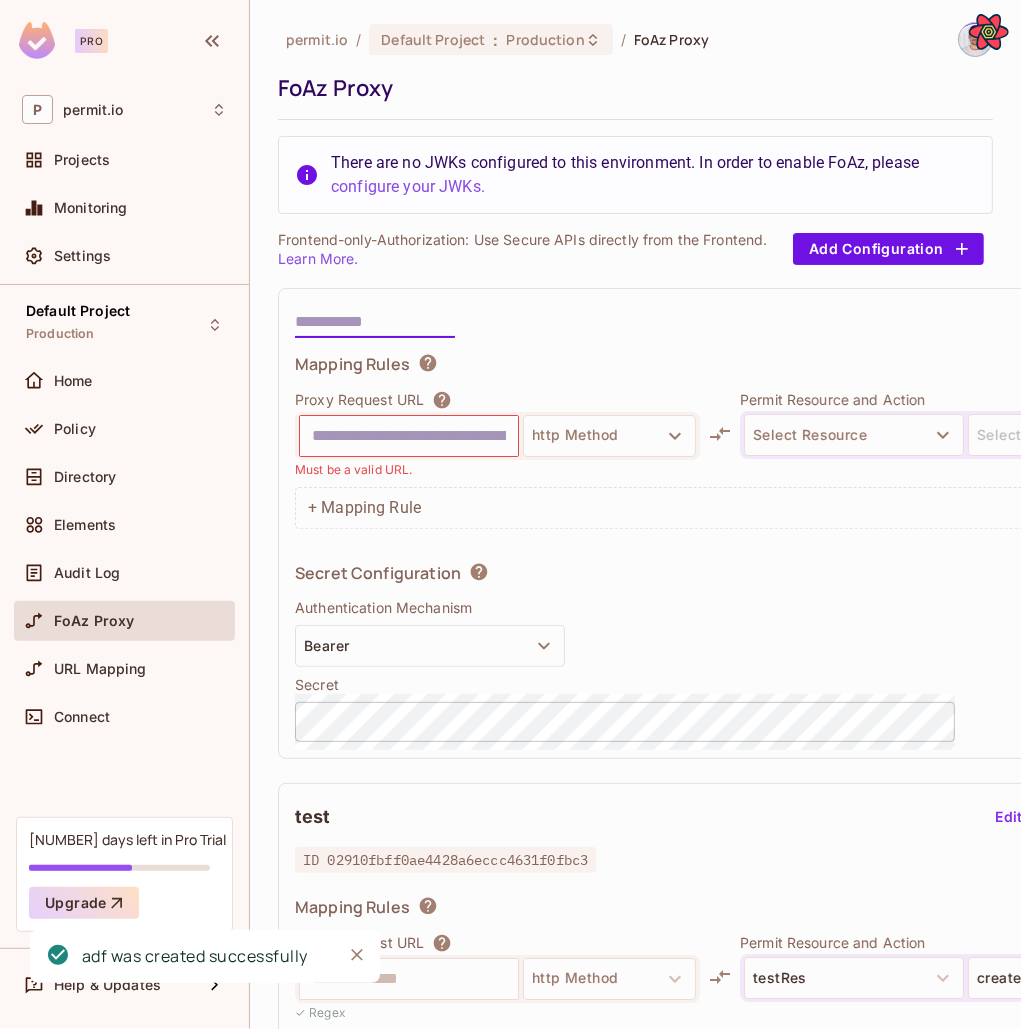 click at bounding box center [375, 322] 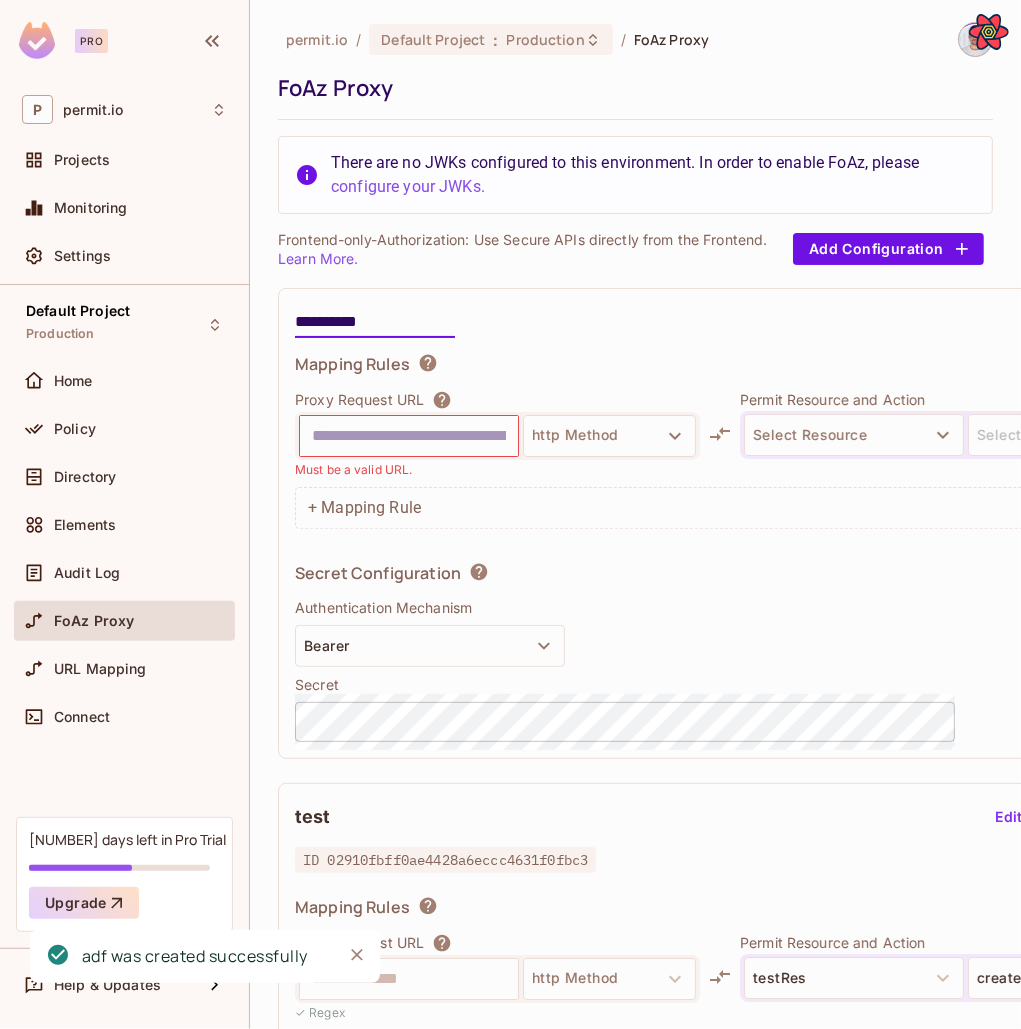type on "**********" 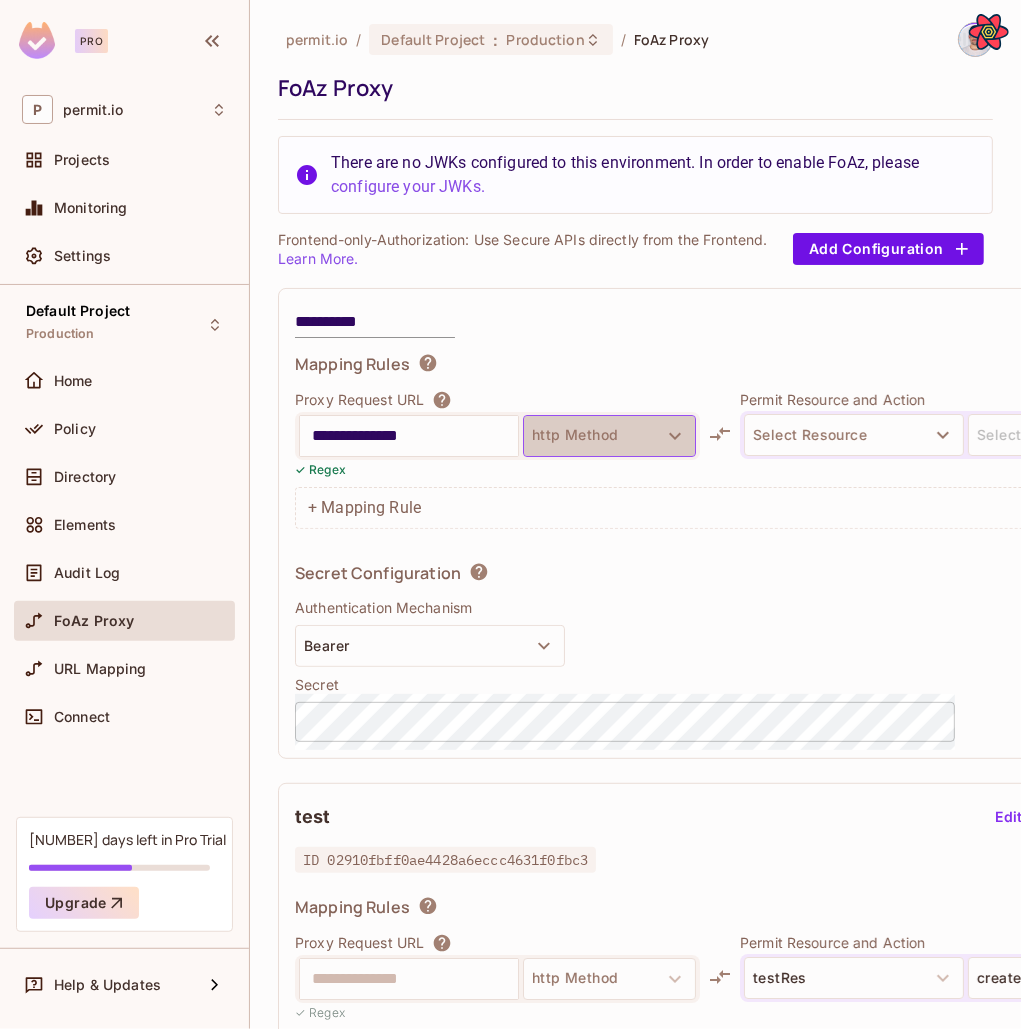 click on "http Method" at bounding box center [609, 436] 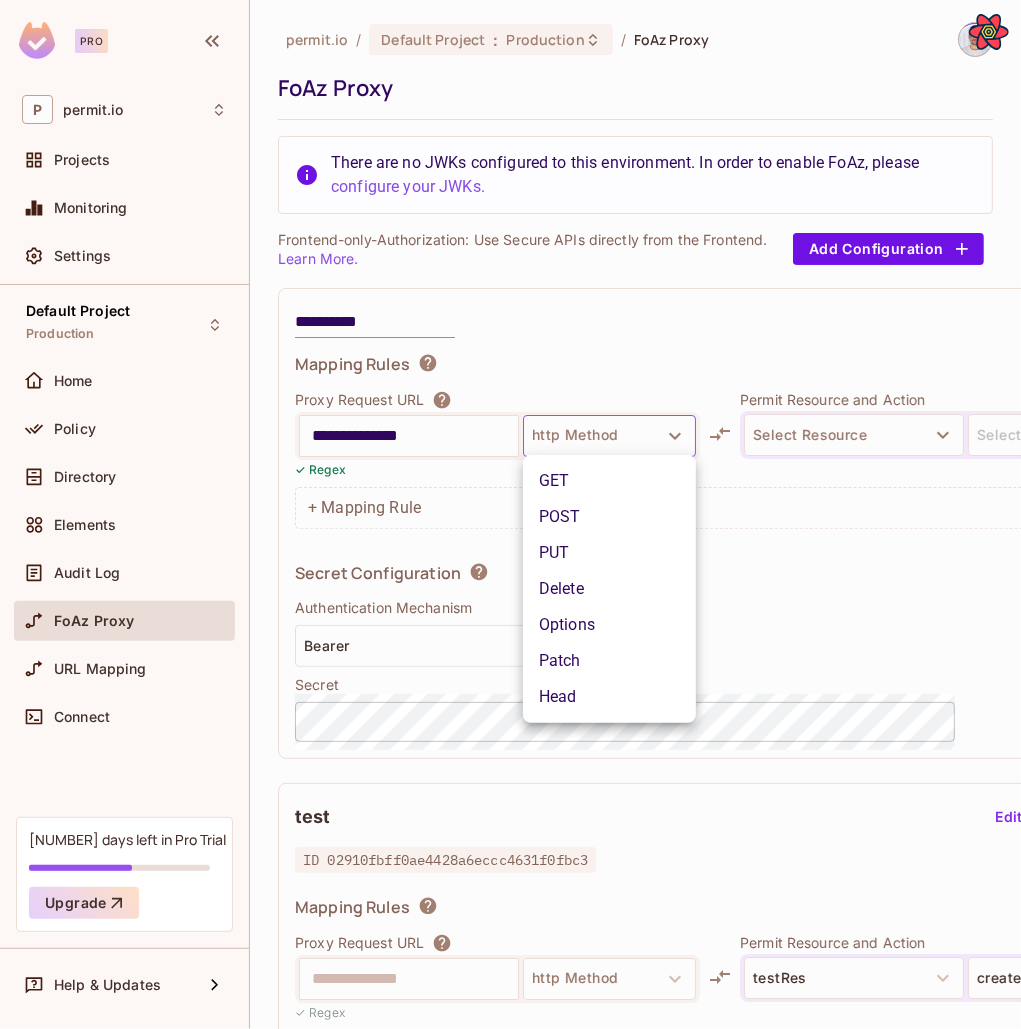 click on "PUT" at bounding box center [609, 553] 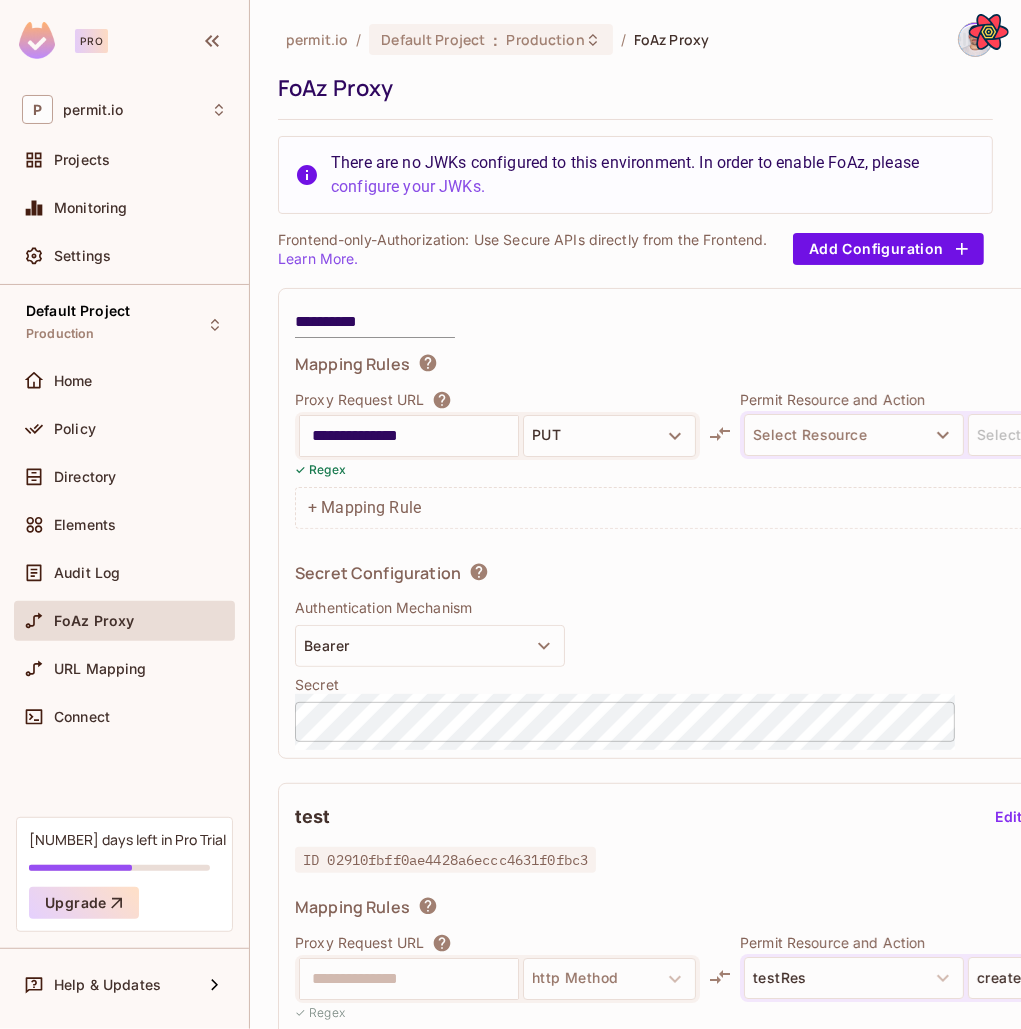 click at bounding box center (966, 468) 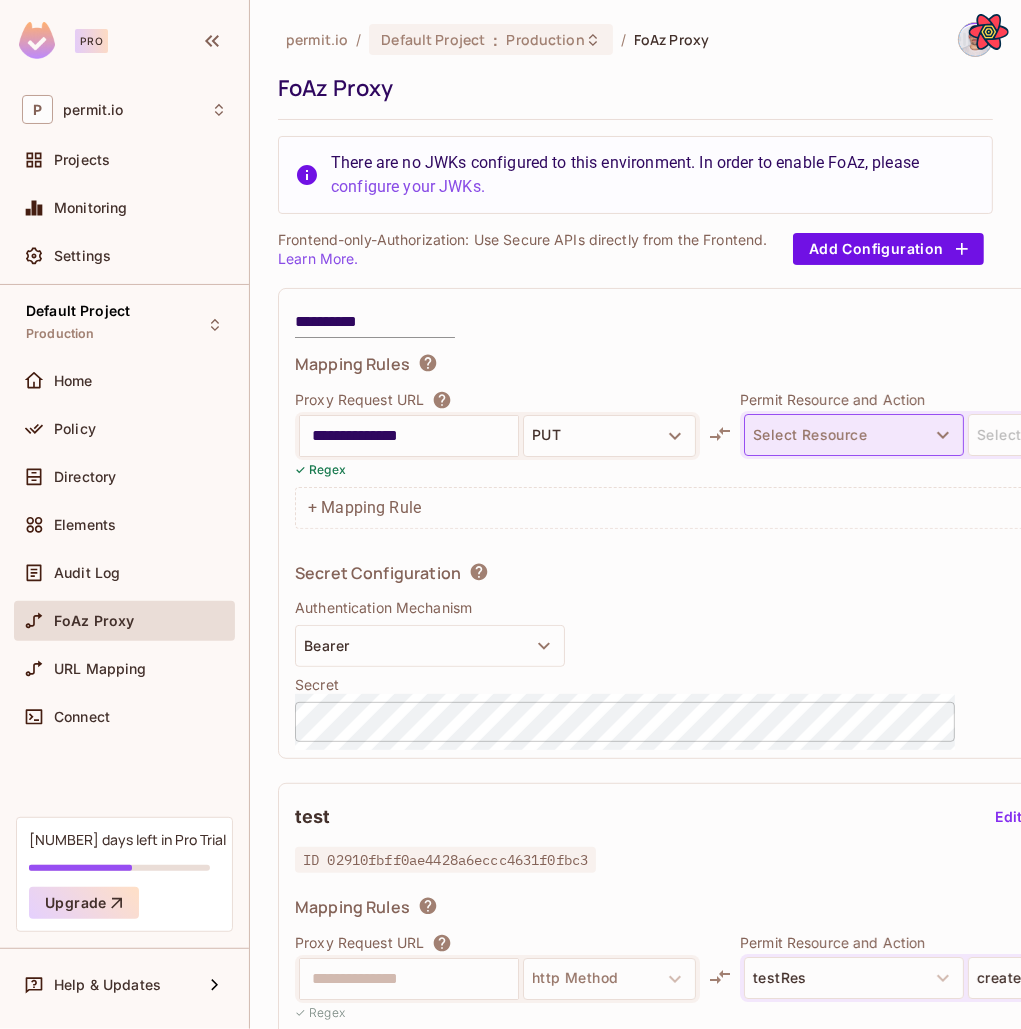 click on "Select Resource" at bounding box center (854, 435) 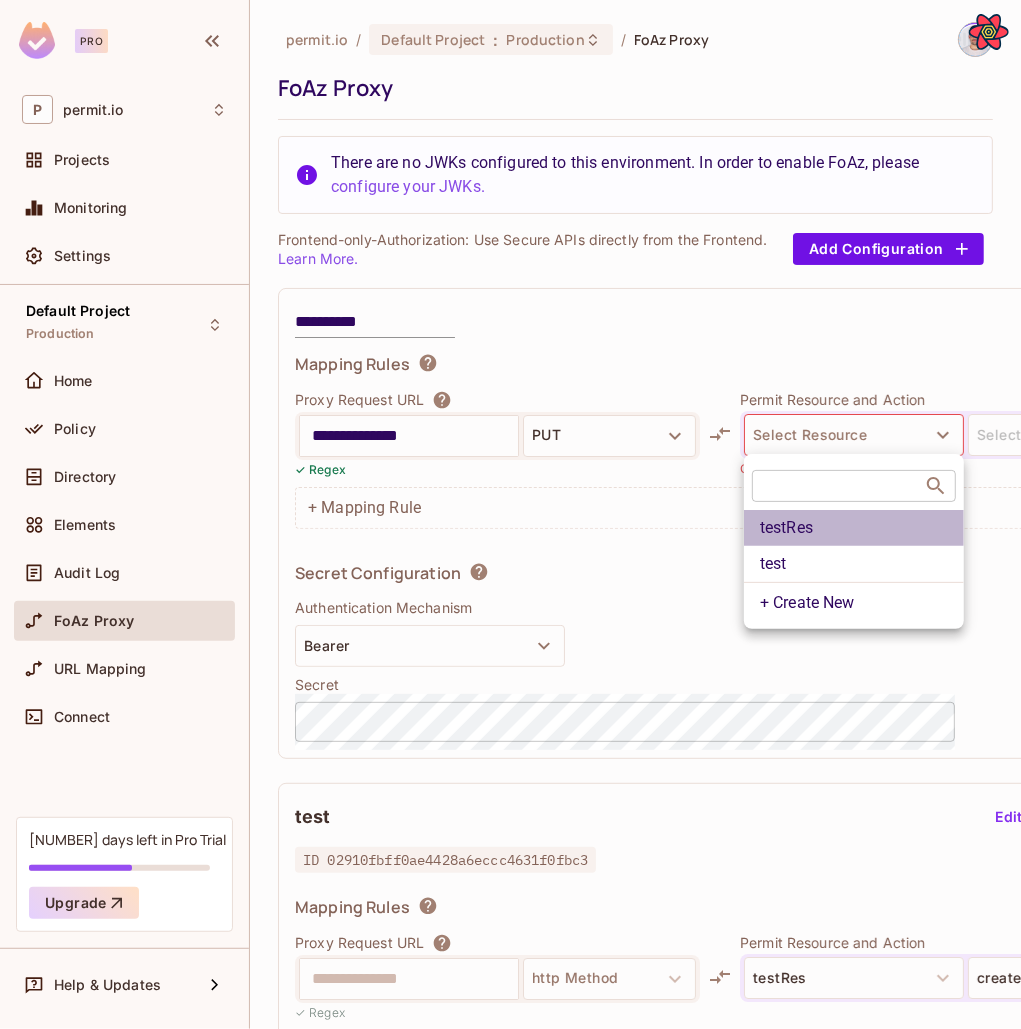 click on "testRes" at bounding box center [854, 528] 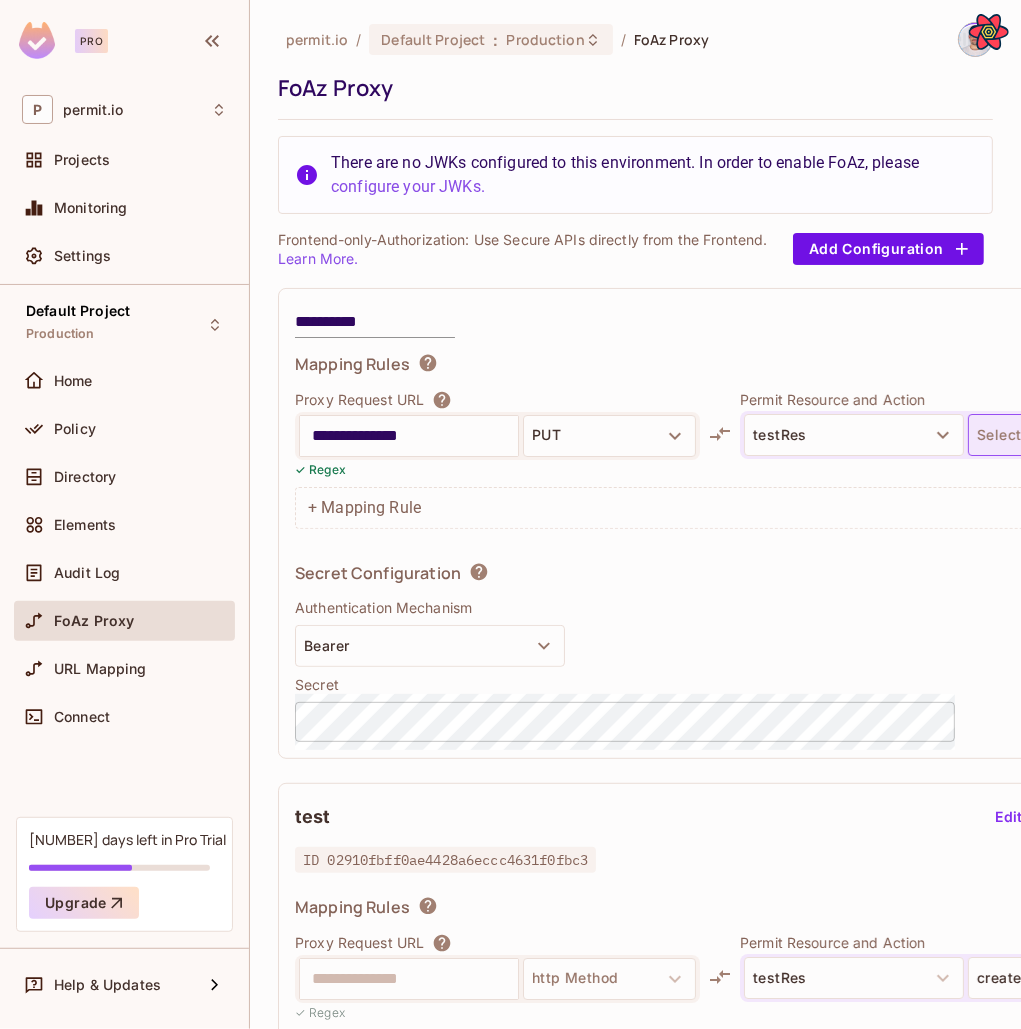 click on "Select Action" at bounding box center [1078, 435] 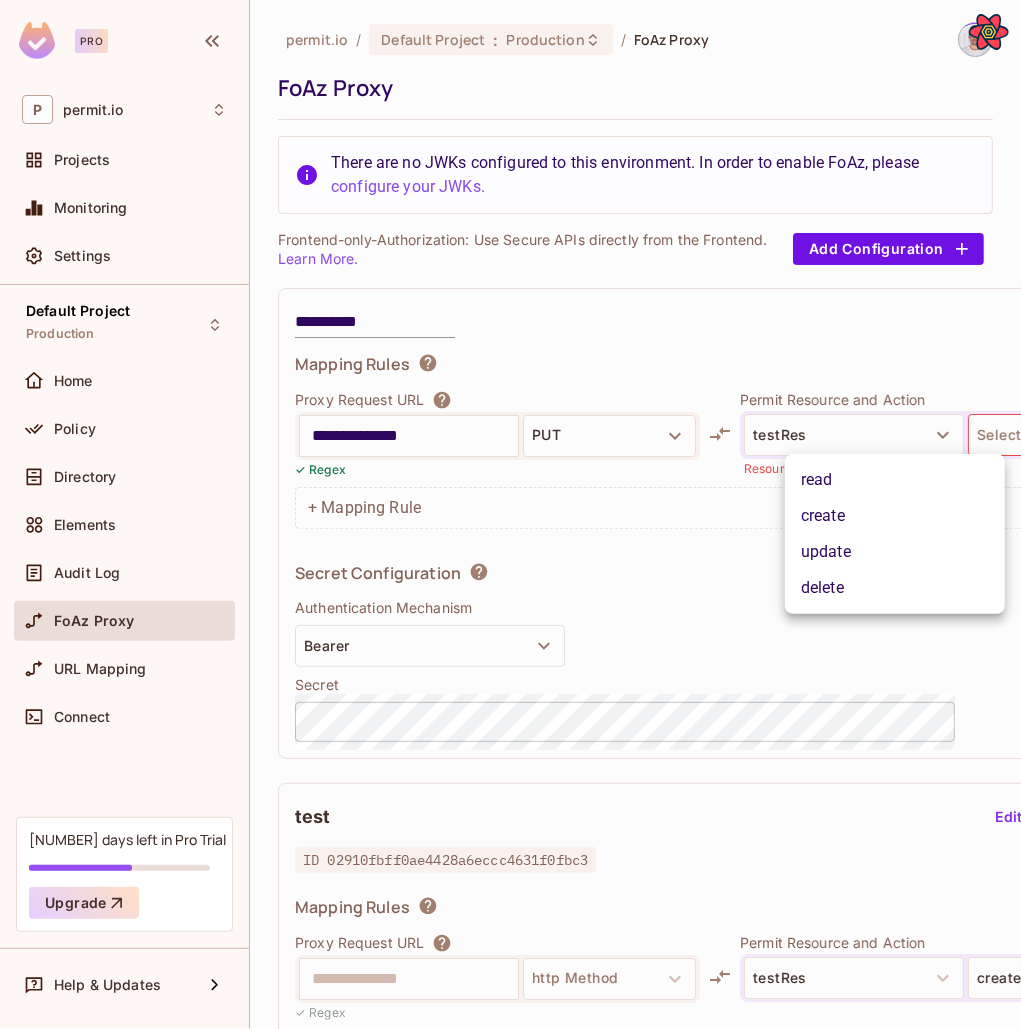 click on "create" at bounding box center [895, 516] 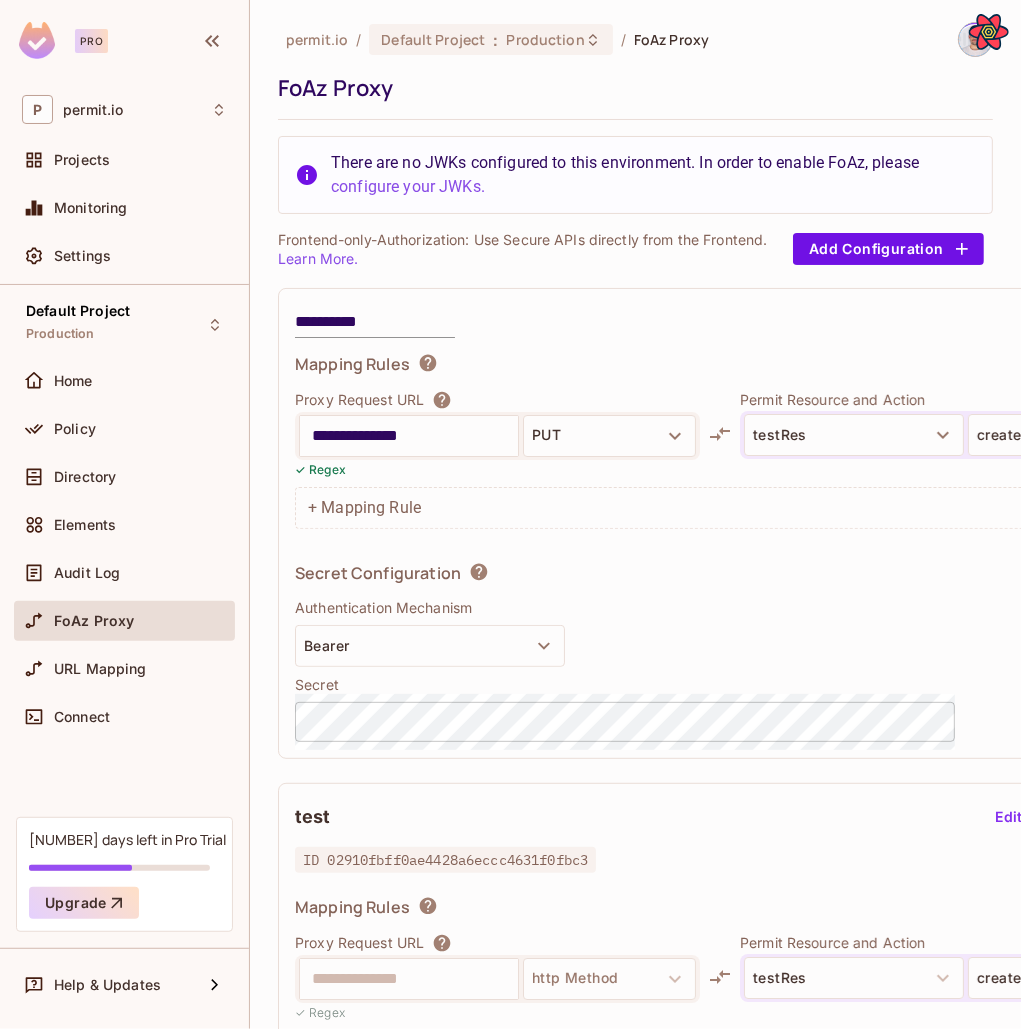 click on "**********" at bounding box center (409, 436) 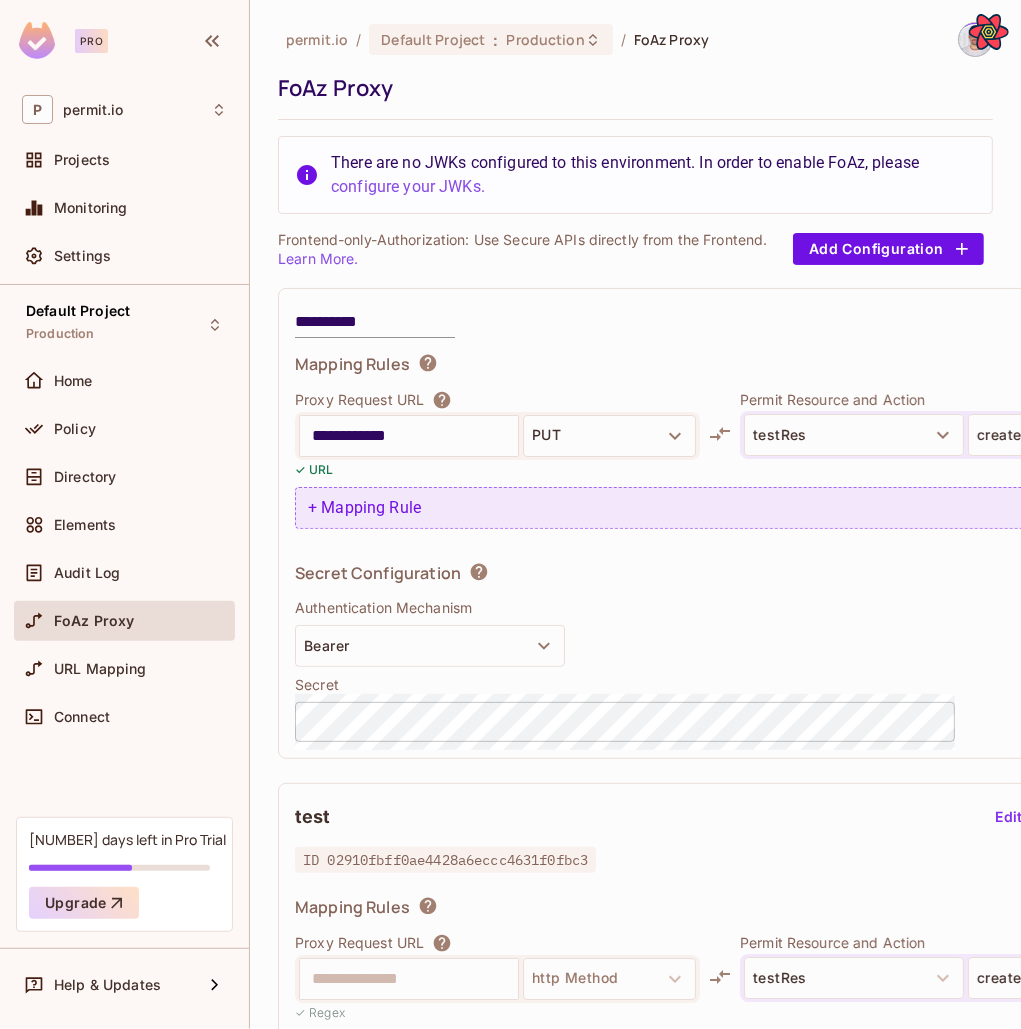 scroll, scrollTop: 56, scrollLeft: 0, axis: vertical 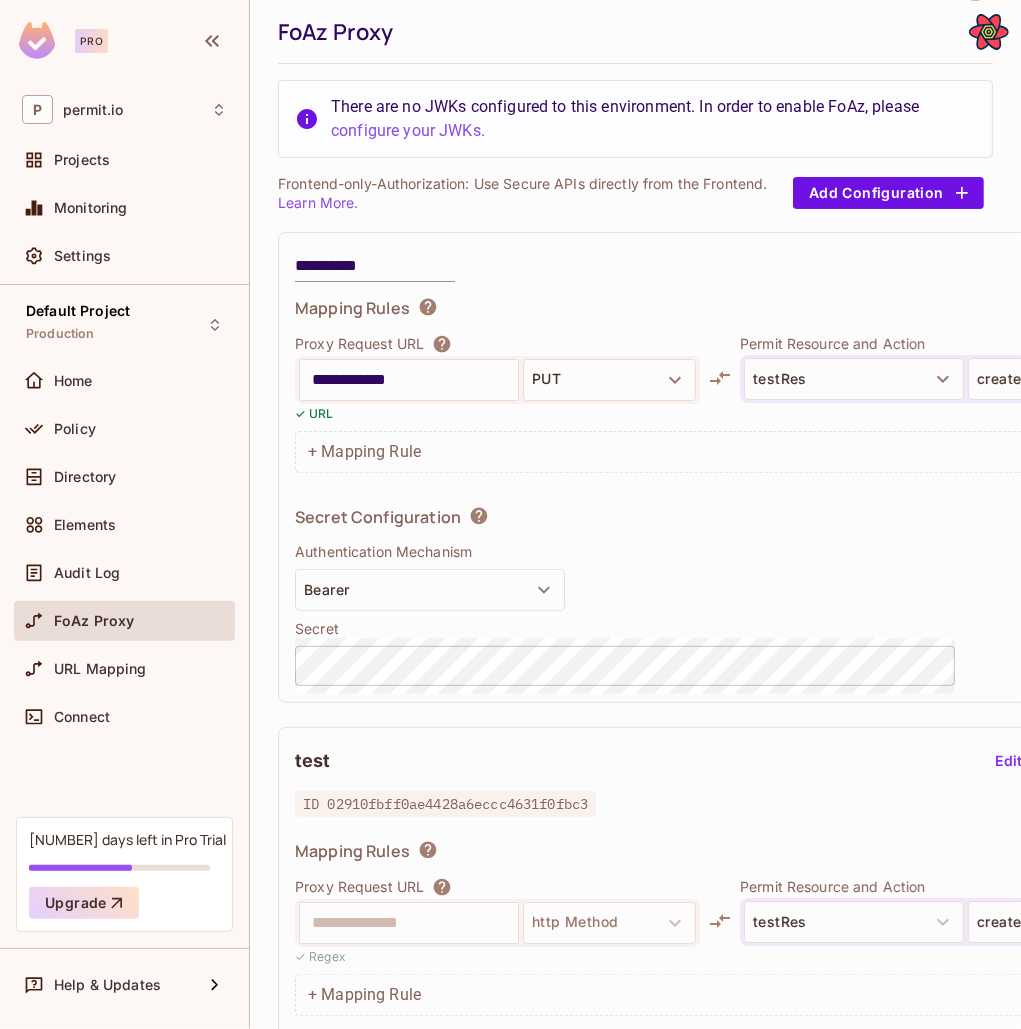 type on "**********" 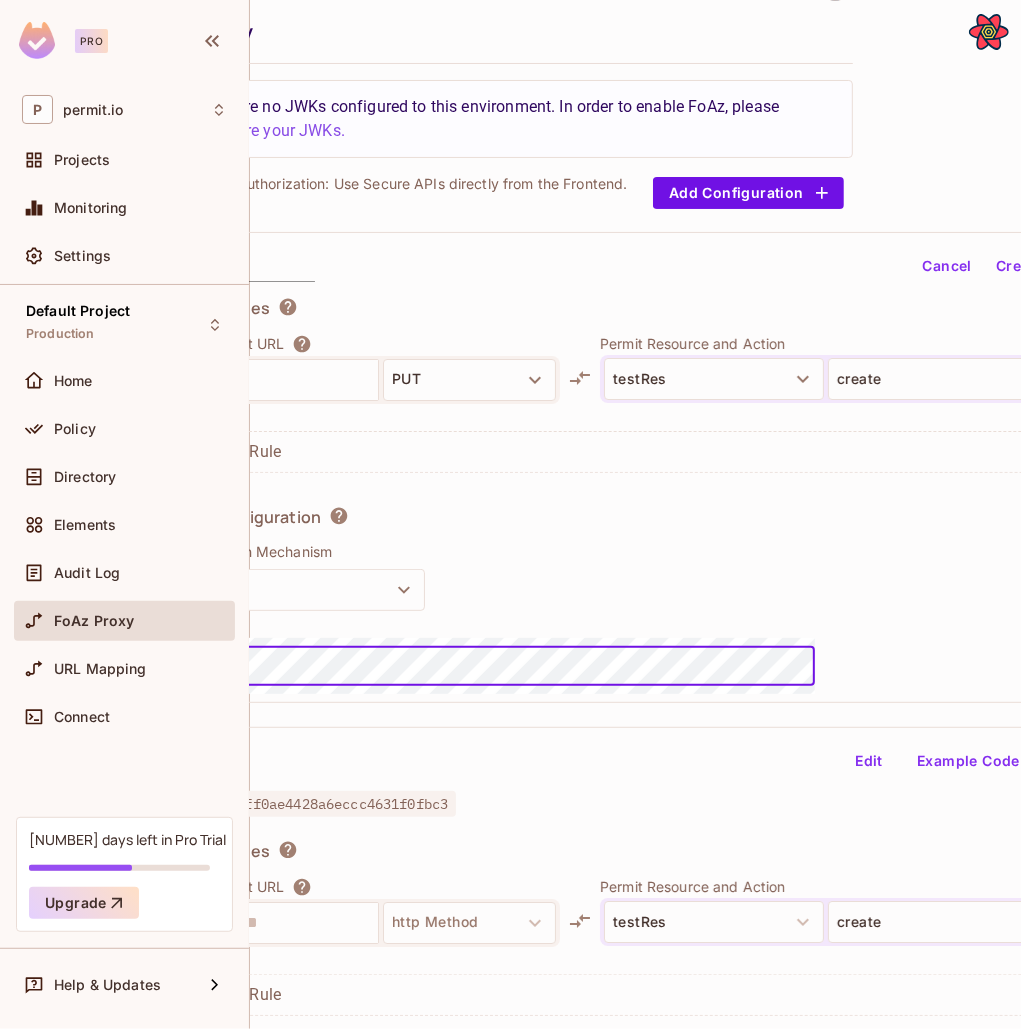 scroll, scrollTop: 56, scrollLeft: 230, axis: both 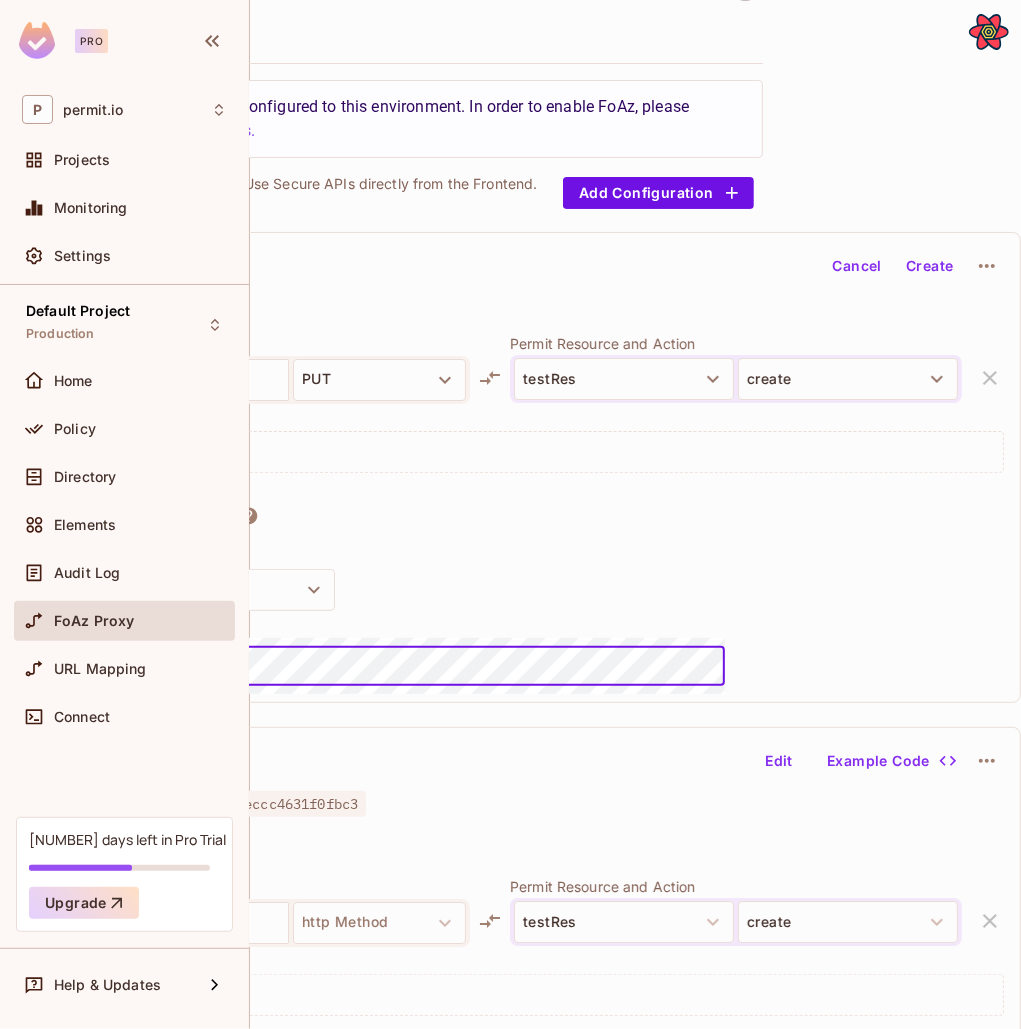 click on "Create" at bounding box center (930, 266) 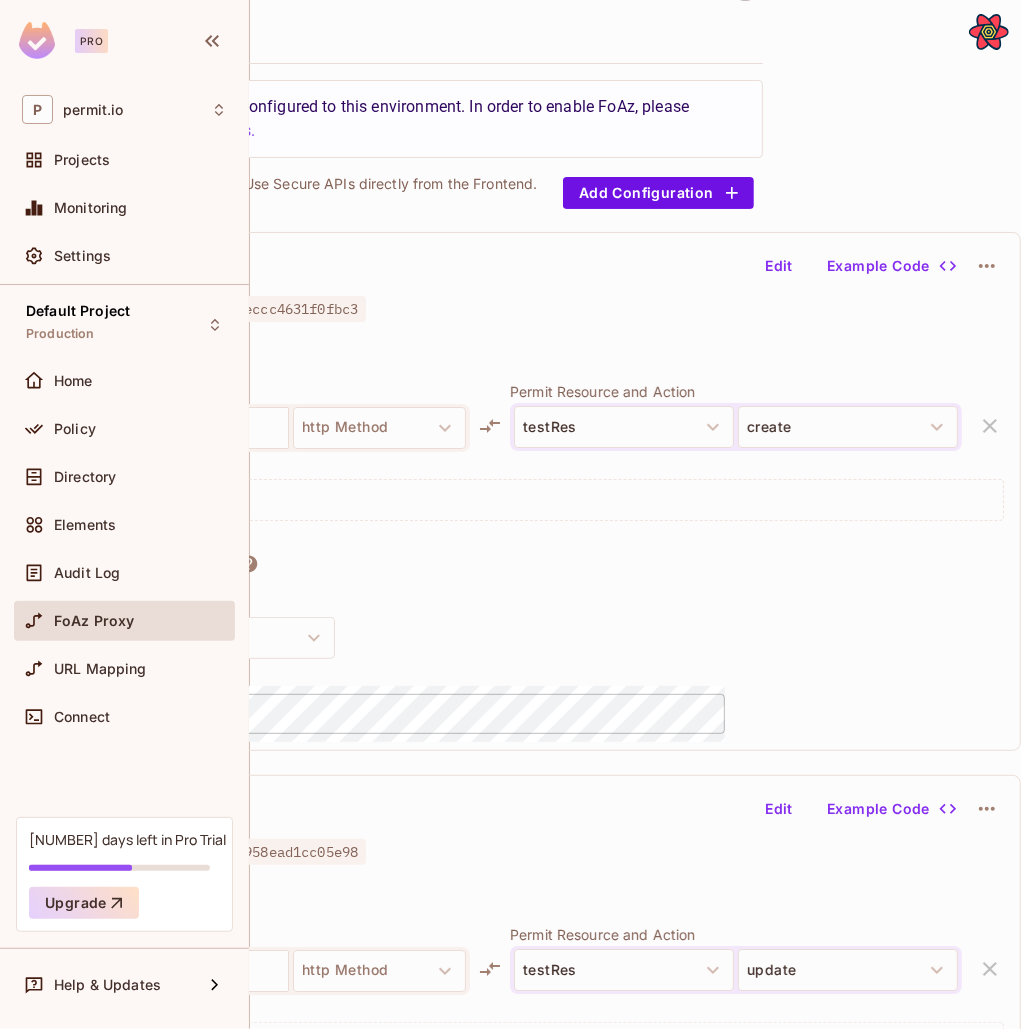 click on "**********" at bounding box center (534, 491) 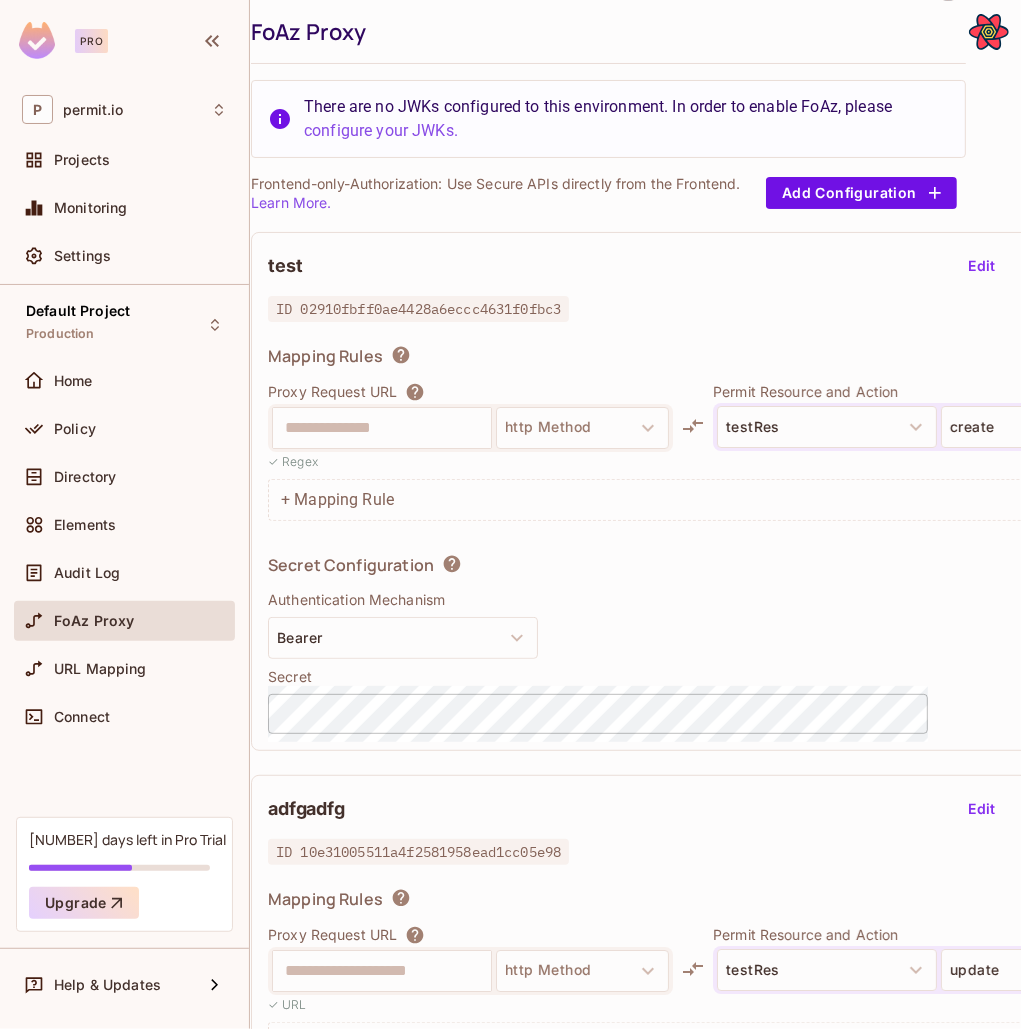 scroll, scrollTop: 56, scrollLeft: 0, axis: vertical 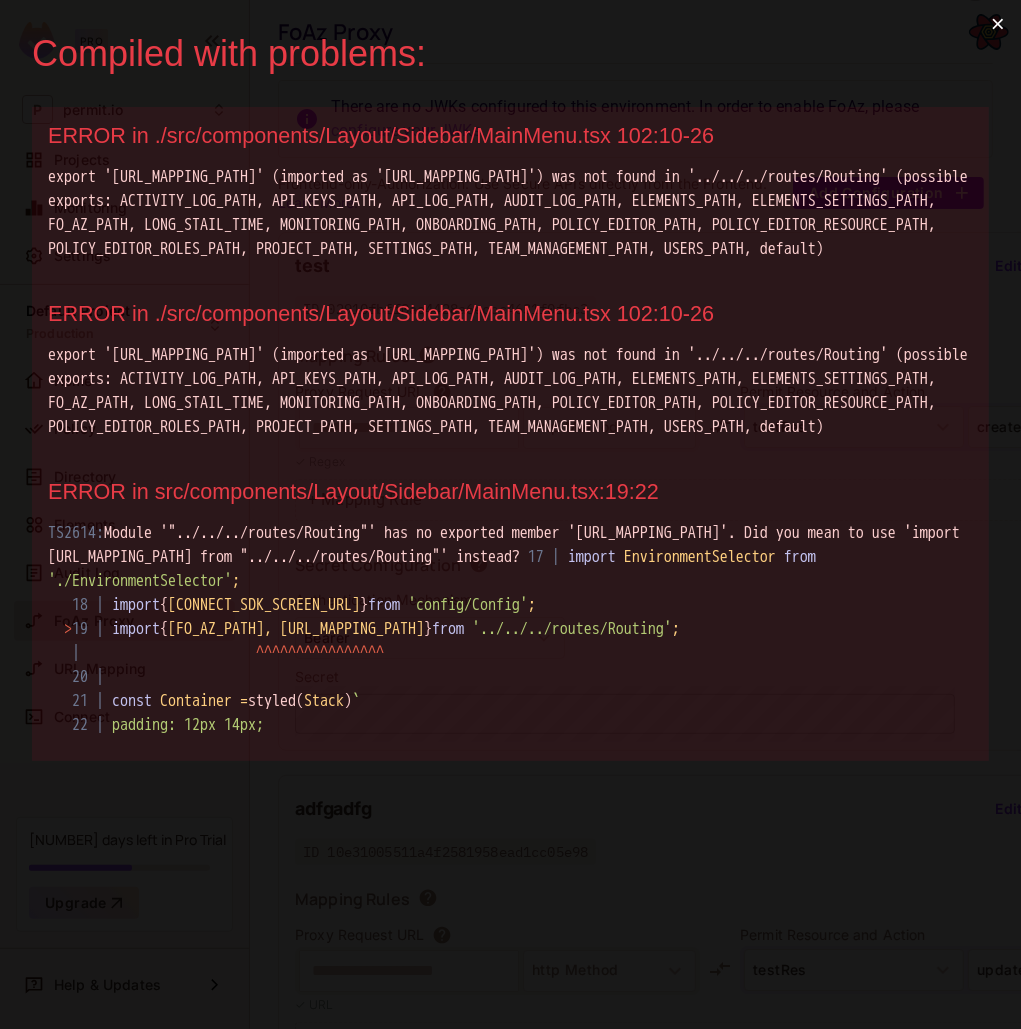 click on "×" at bounding box center [998, 24] 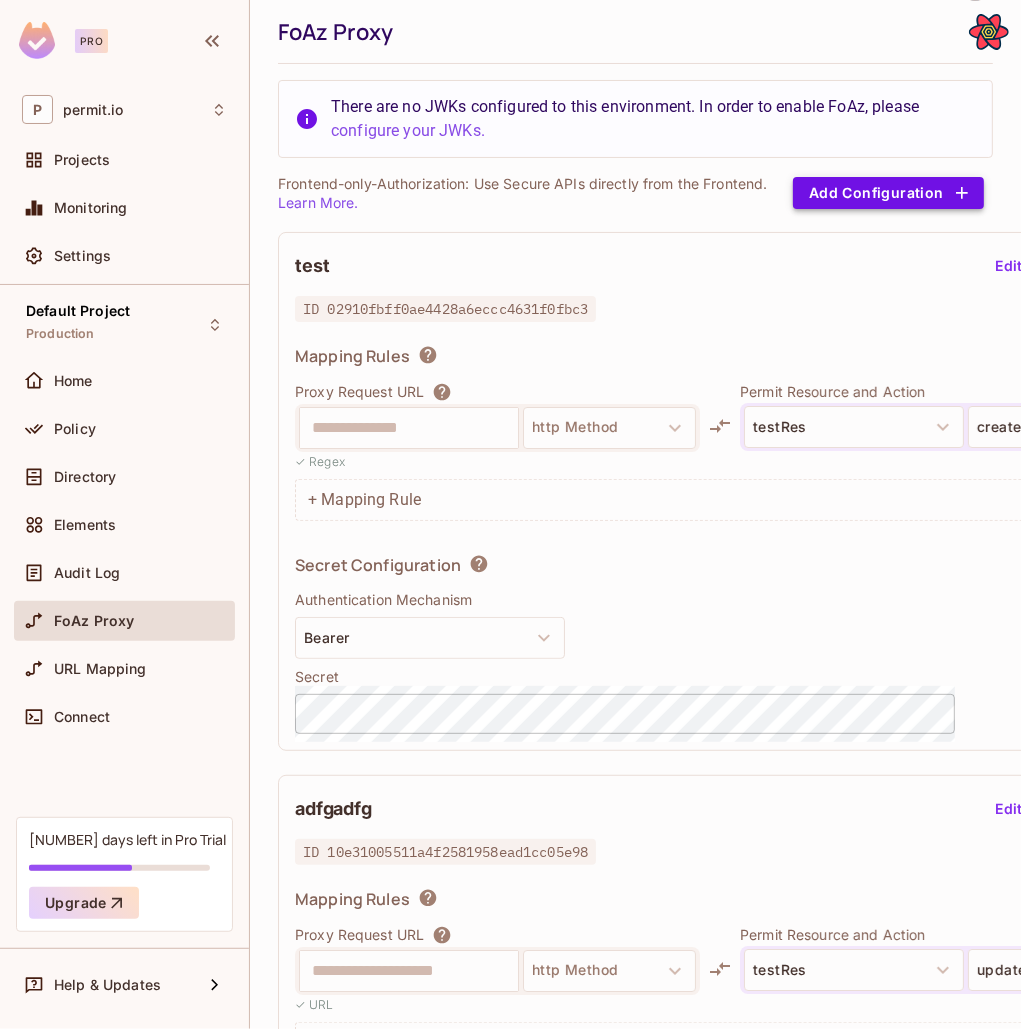 click on "Add Configuration" at bounding box center [888, 193] 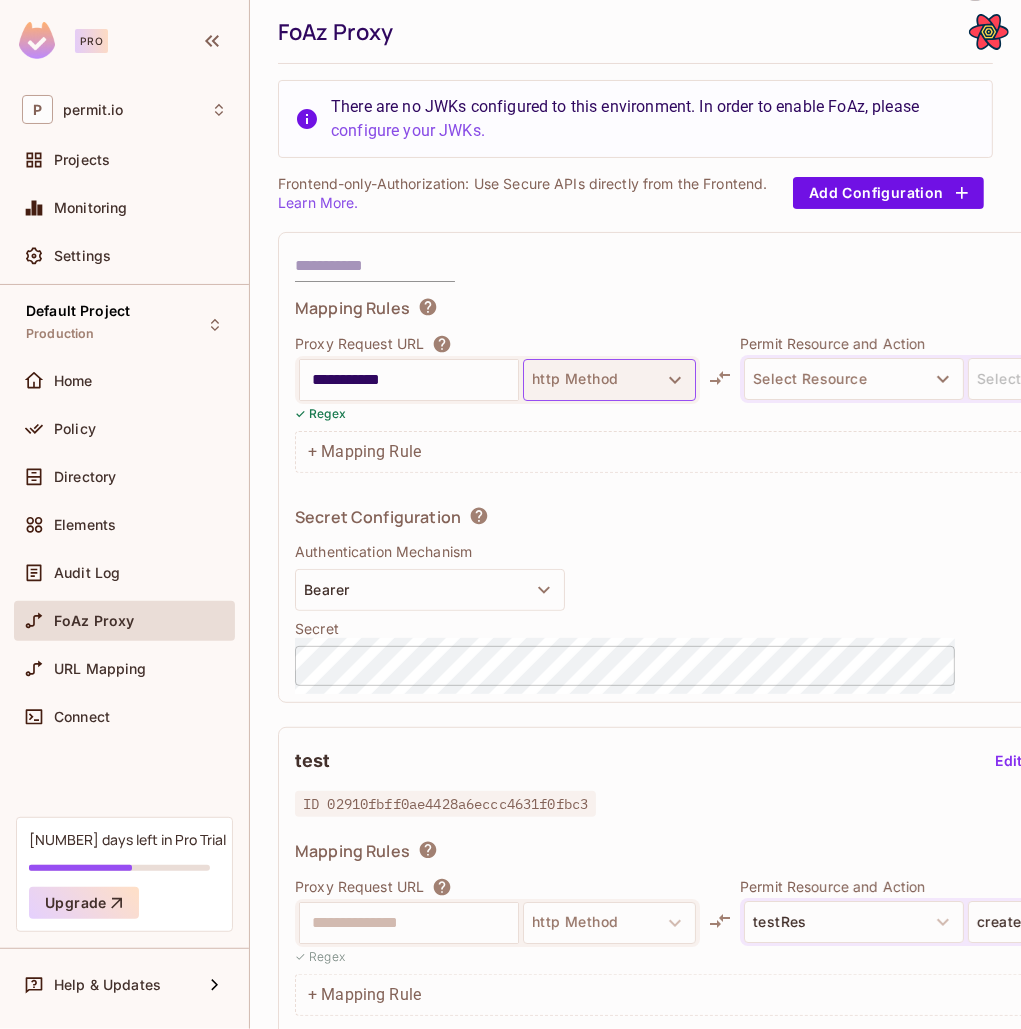type on "**********" 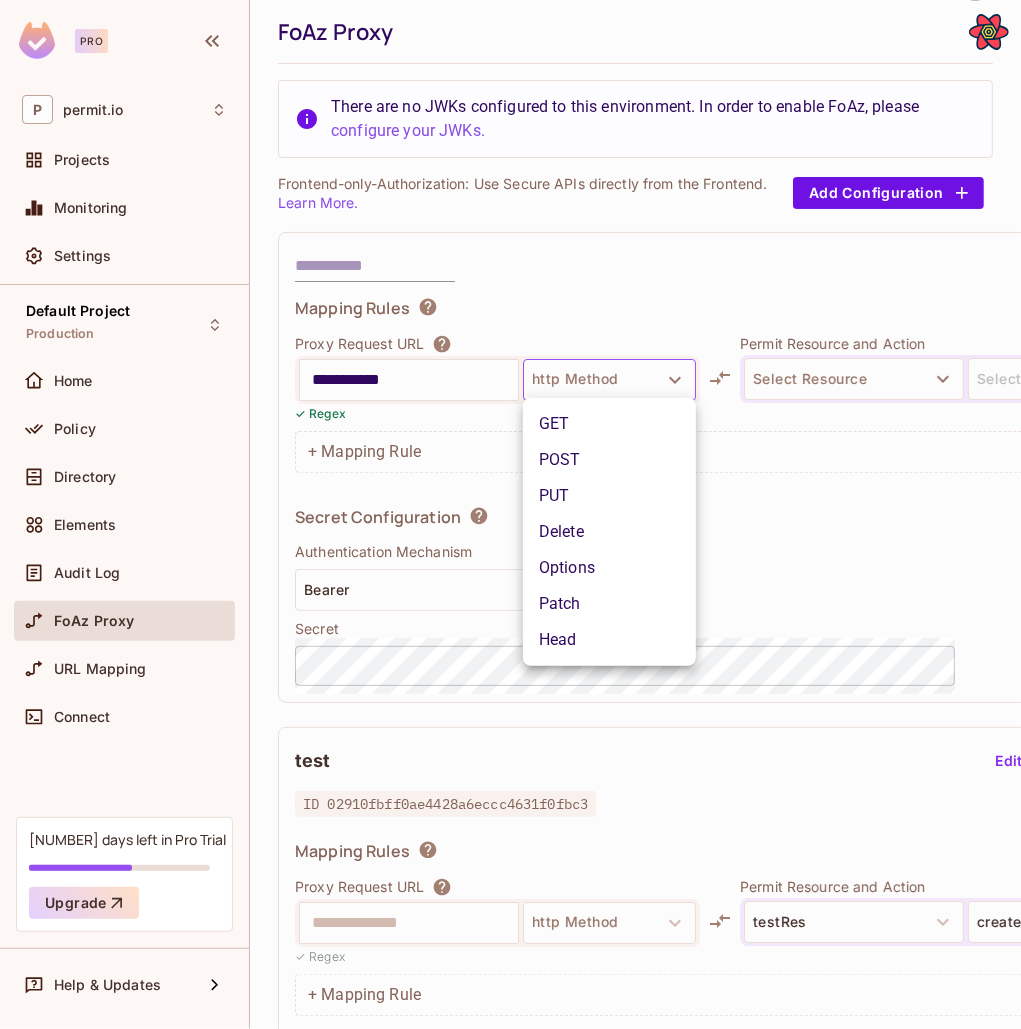 click on "GET" at bounding box center (609, 424) 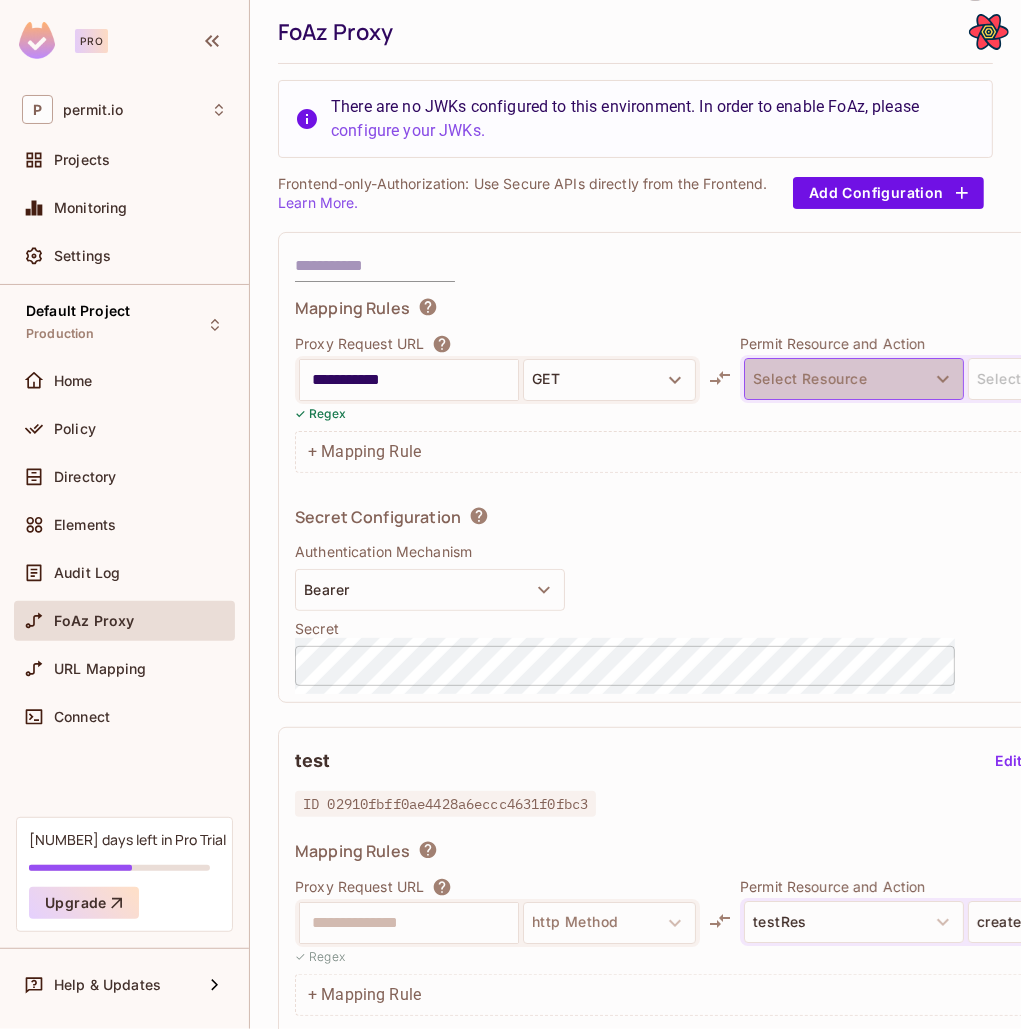 click on "Select Resource" at bounding box center (854, 379) 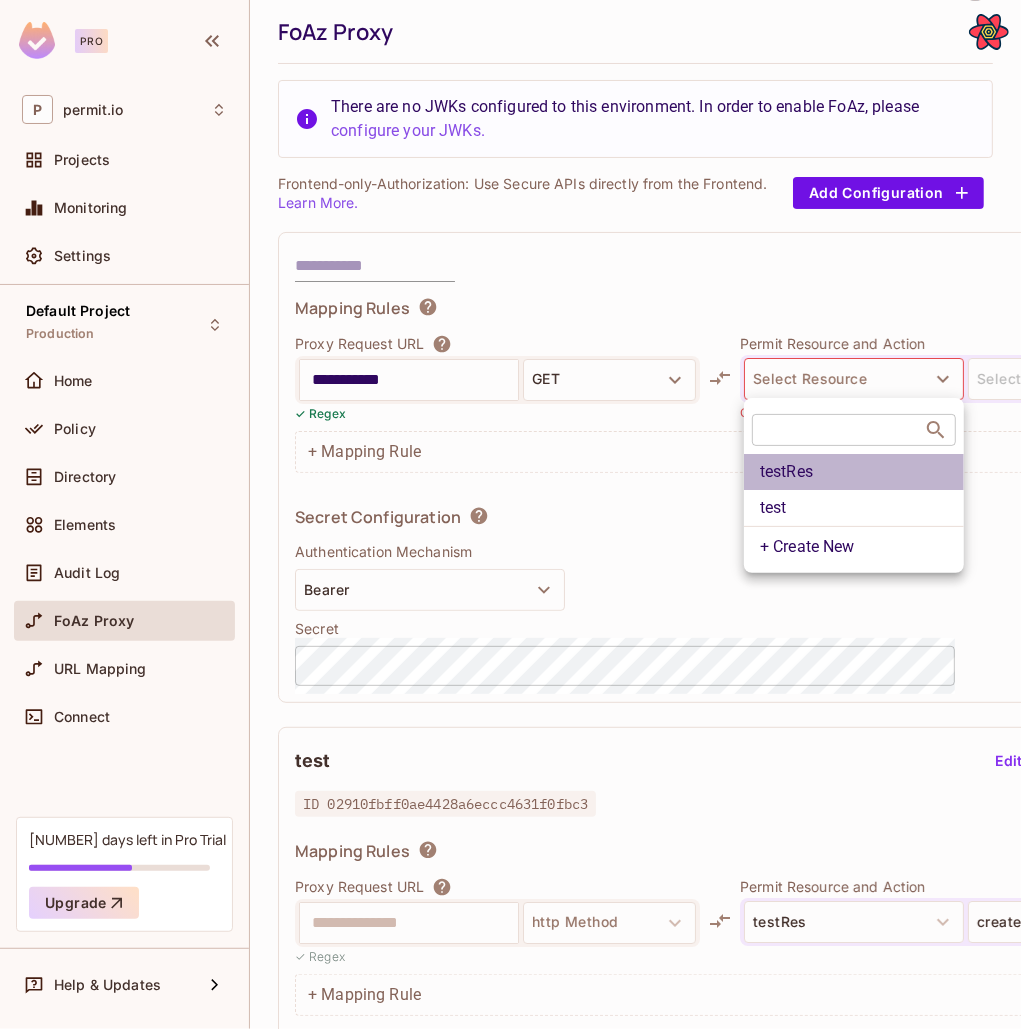 click on "testRes" at bounding box center (854, 472) 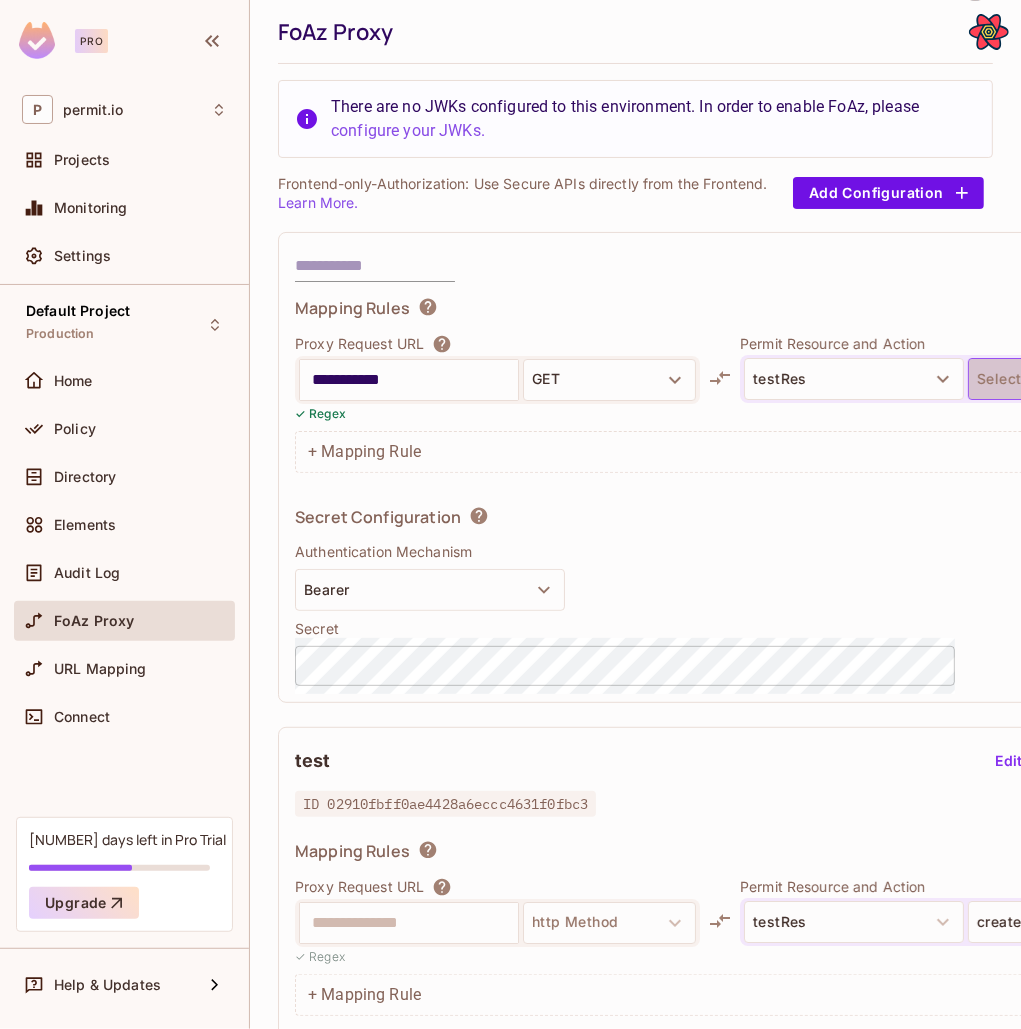click on "Select Action" at bounding box center [1078, 379] 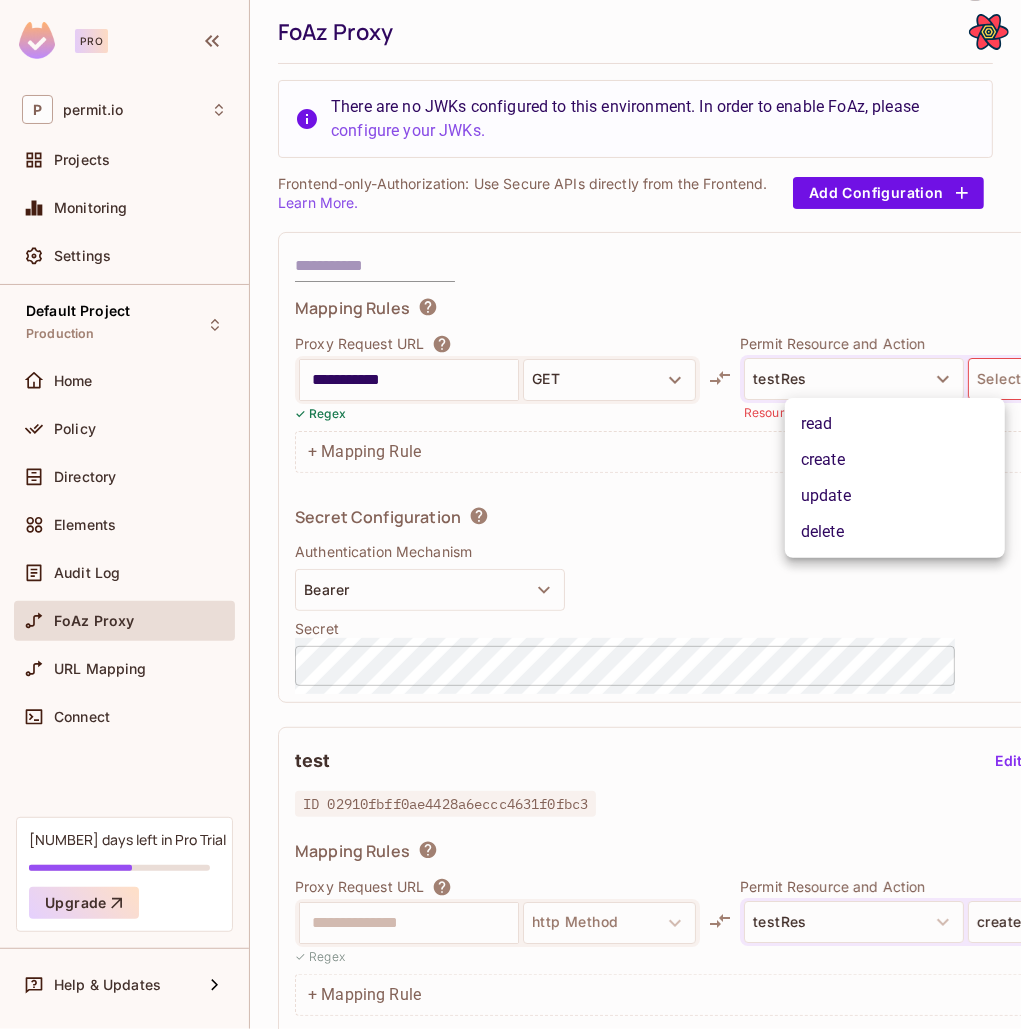 click on "create" at bounding box center [895, 460] 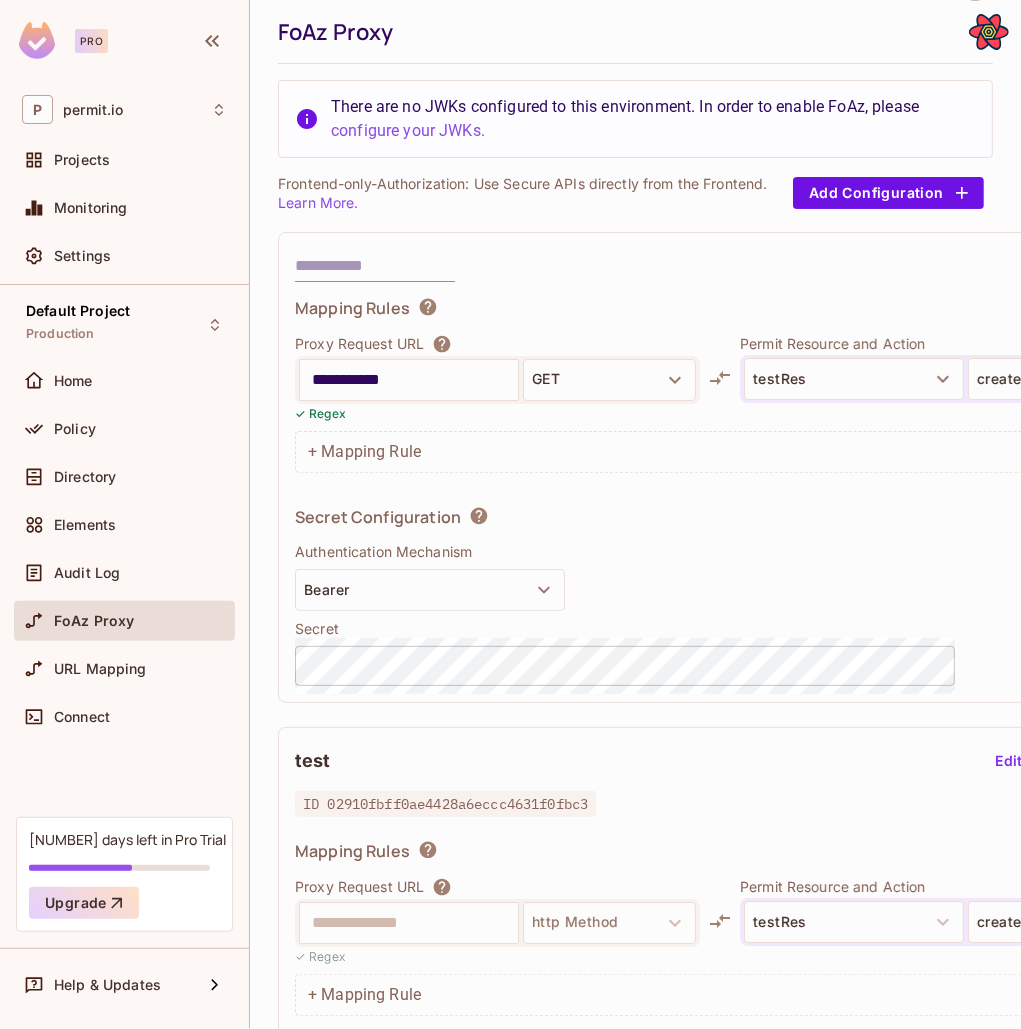 click at bounding box center [375, 266] 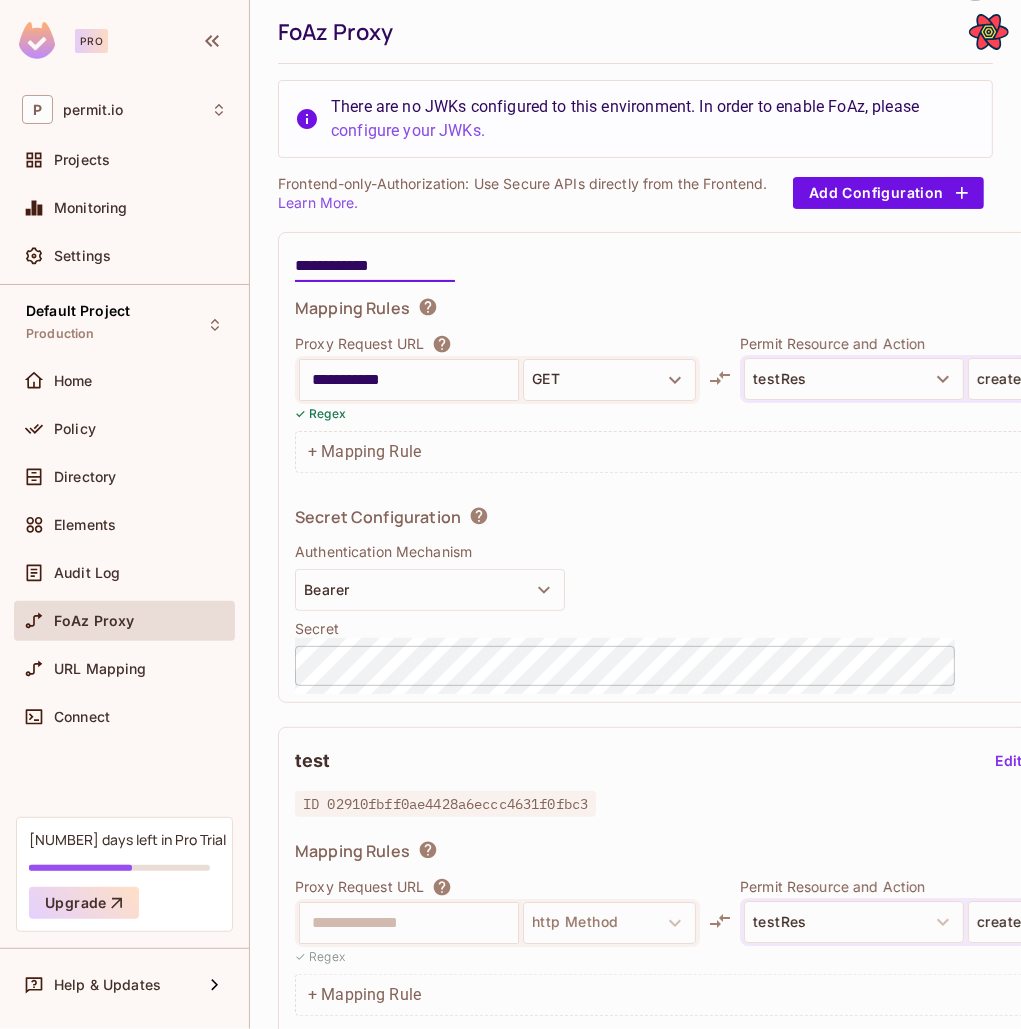 type on "**********" 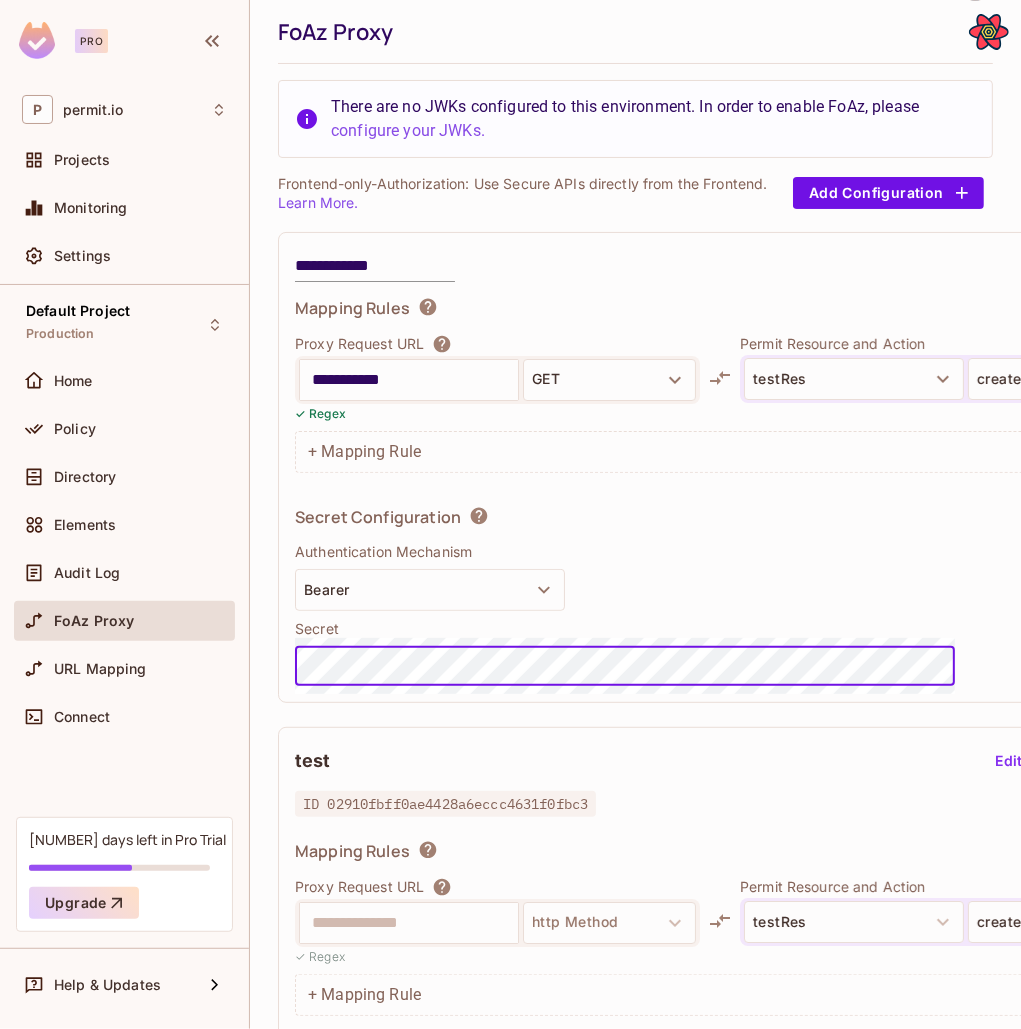 click on "**********" at bounding box center (409, 380) 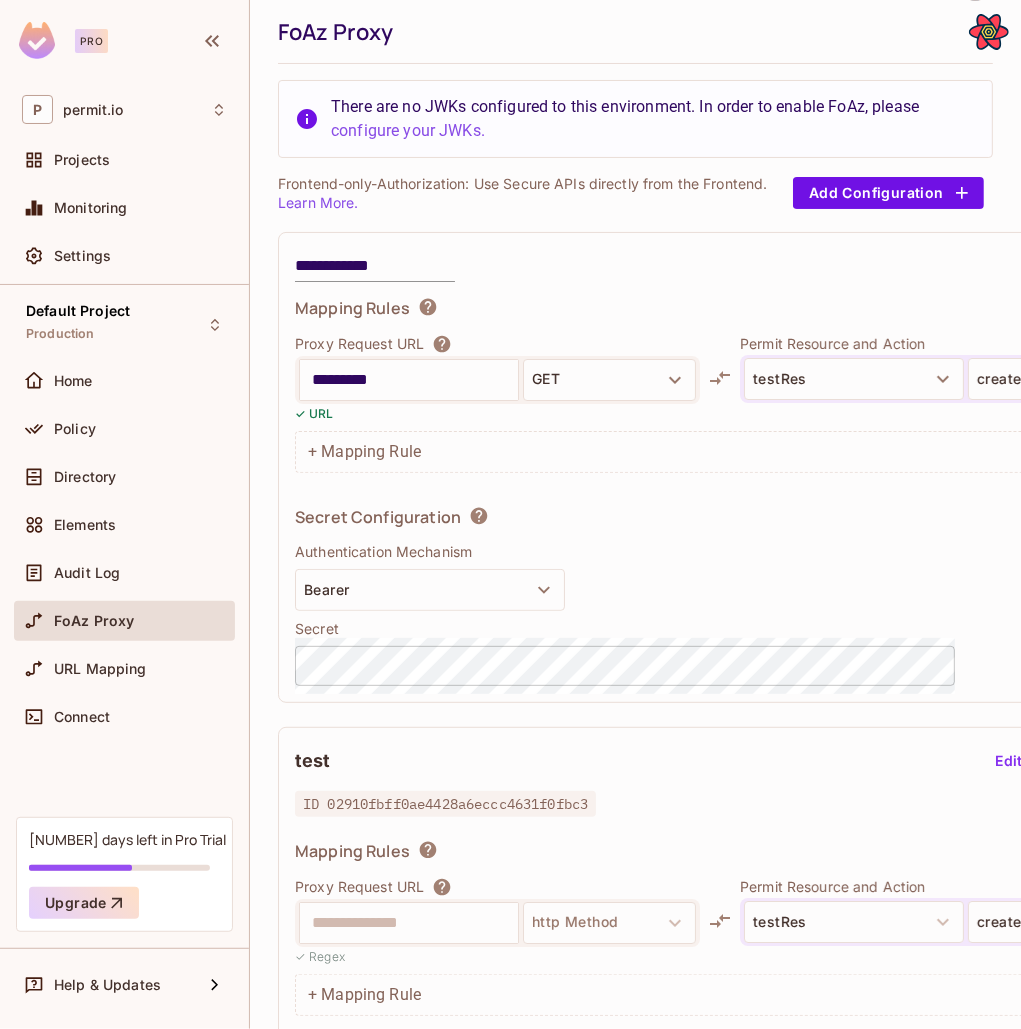 type on "*********" 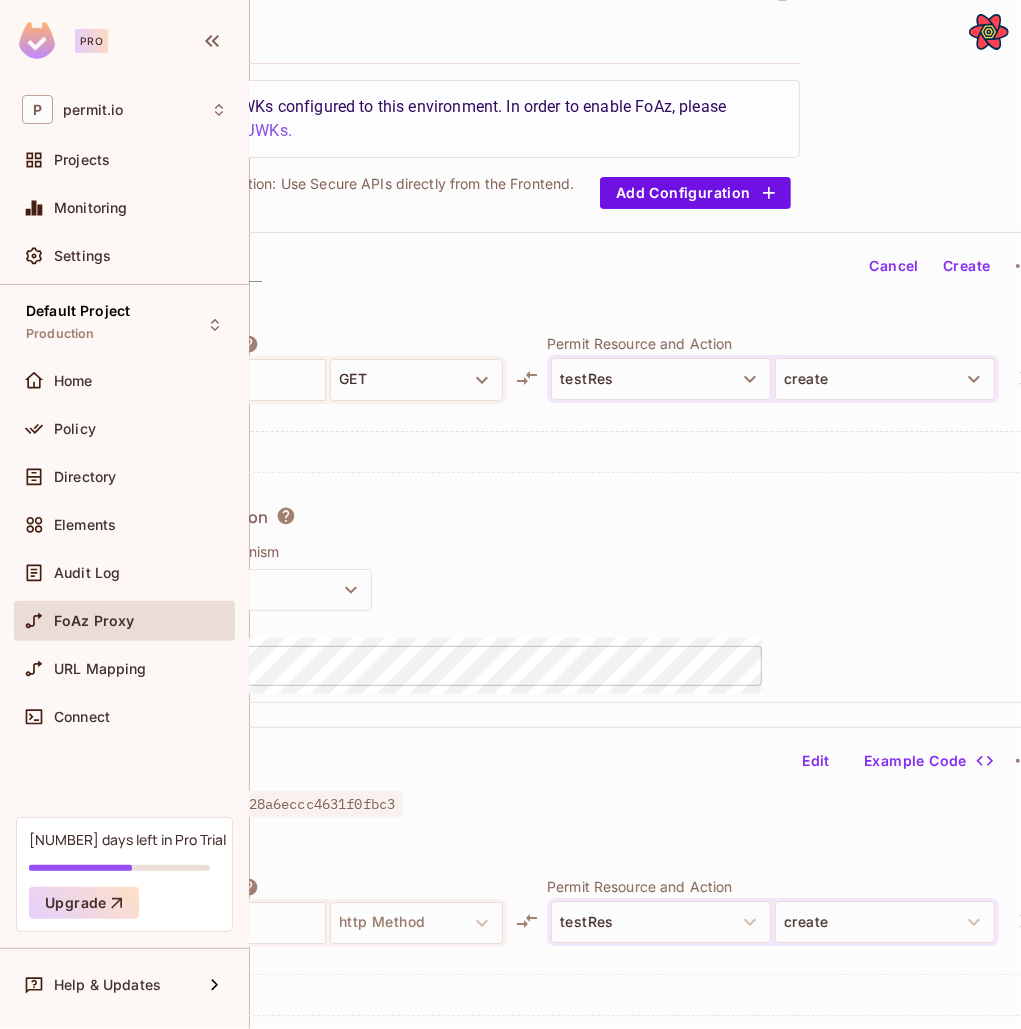 scroll, scrollTop: 52, scrollLeft: 193, axis: both 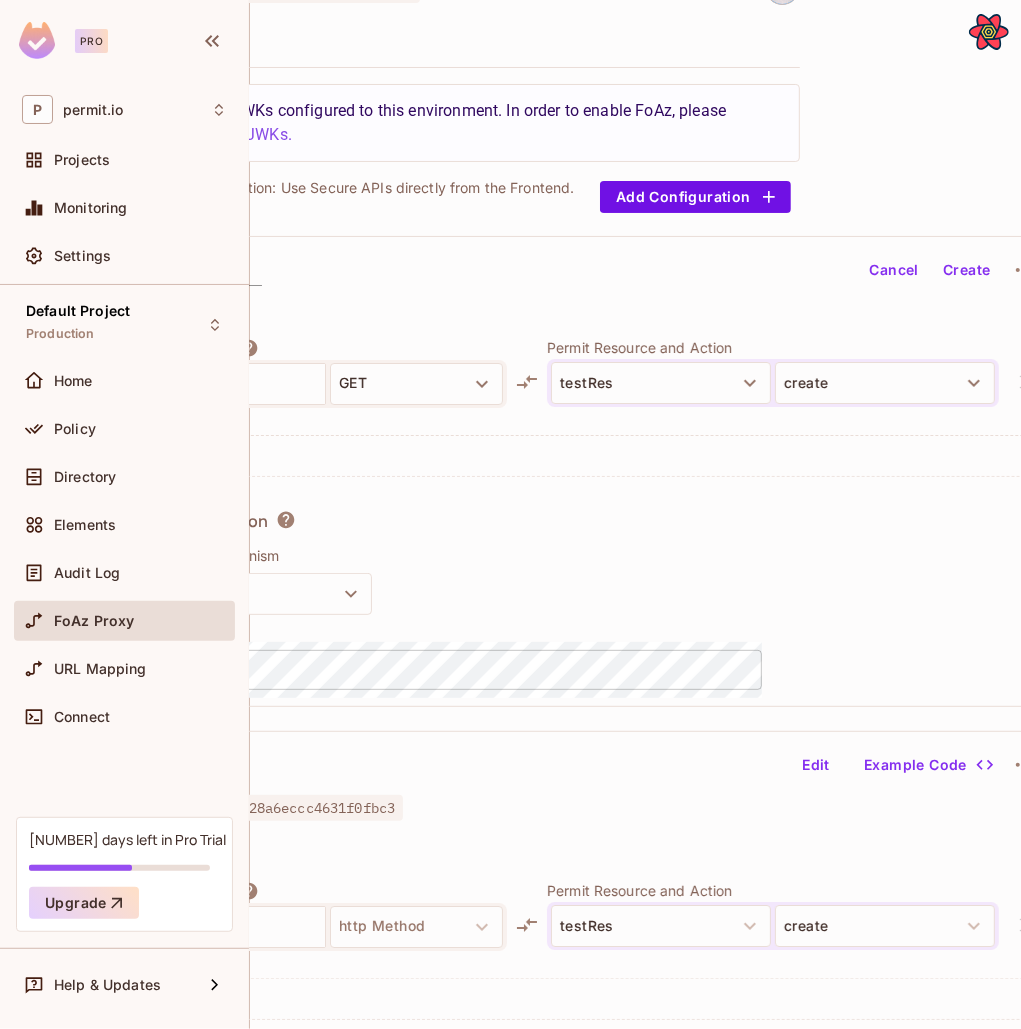 click on "Create" at bounding box center (967, 270) 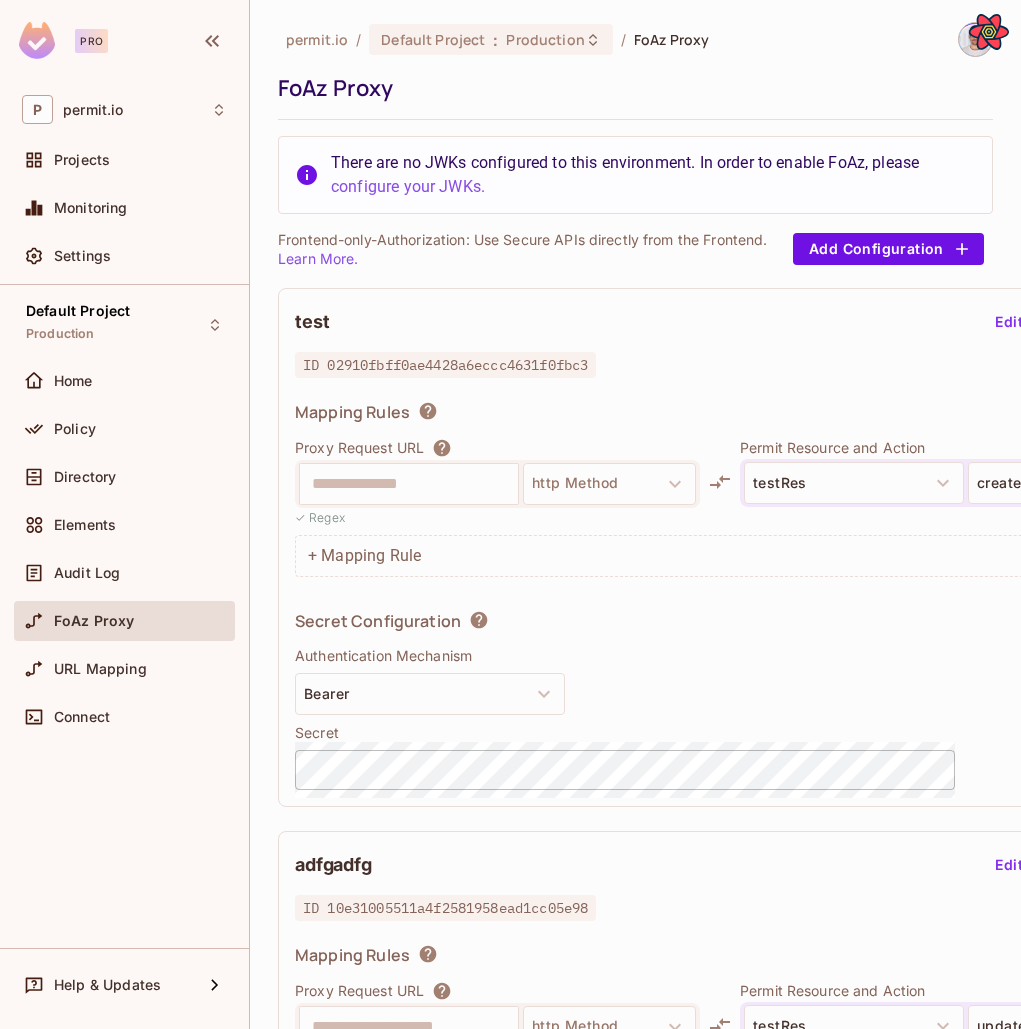 scroll, scrollTop: 0, scrollLeft: 0, axis: both 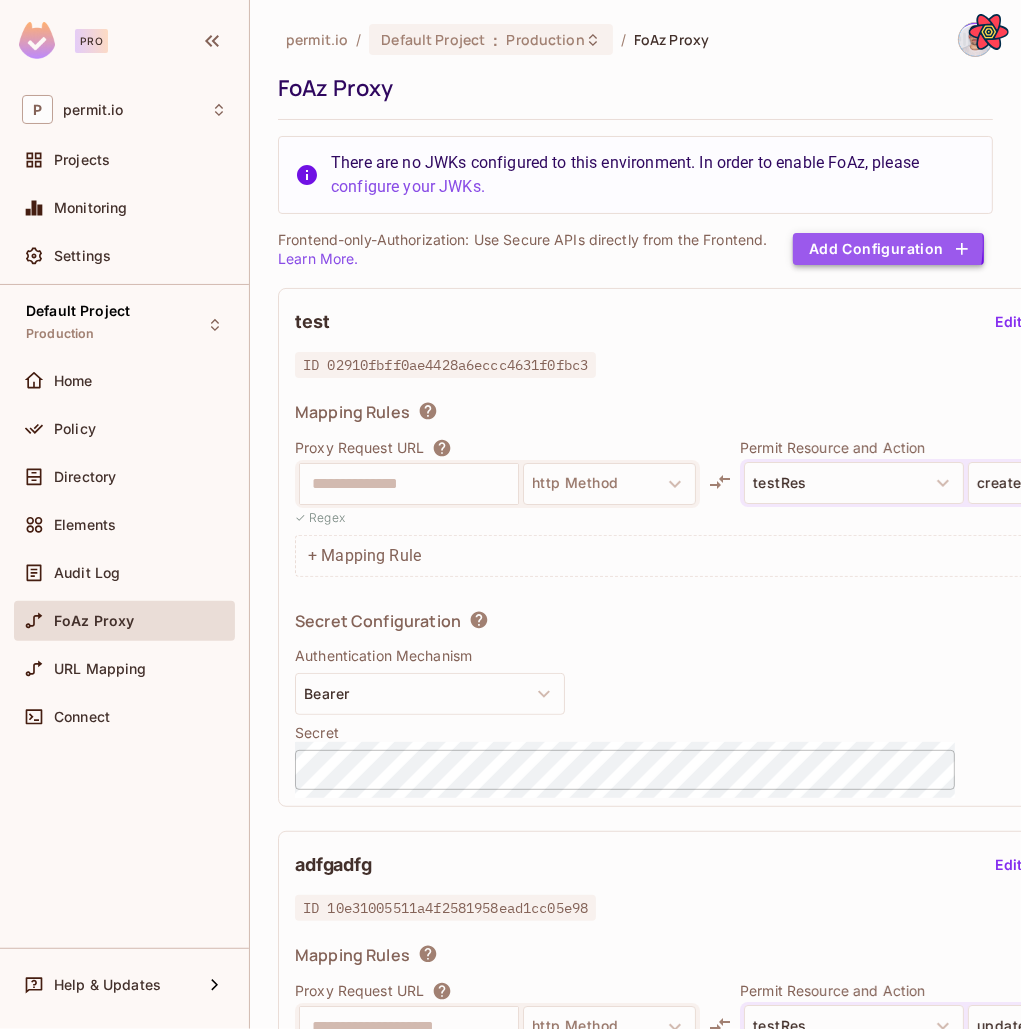 click on "Add Configuration" at bounding box center [888, 249] 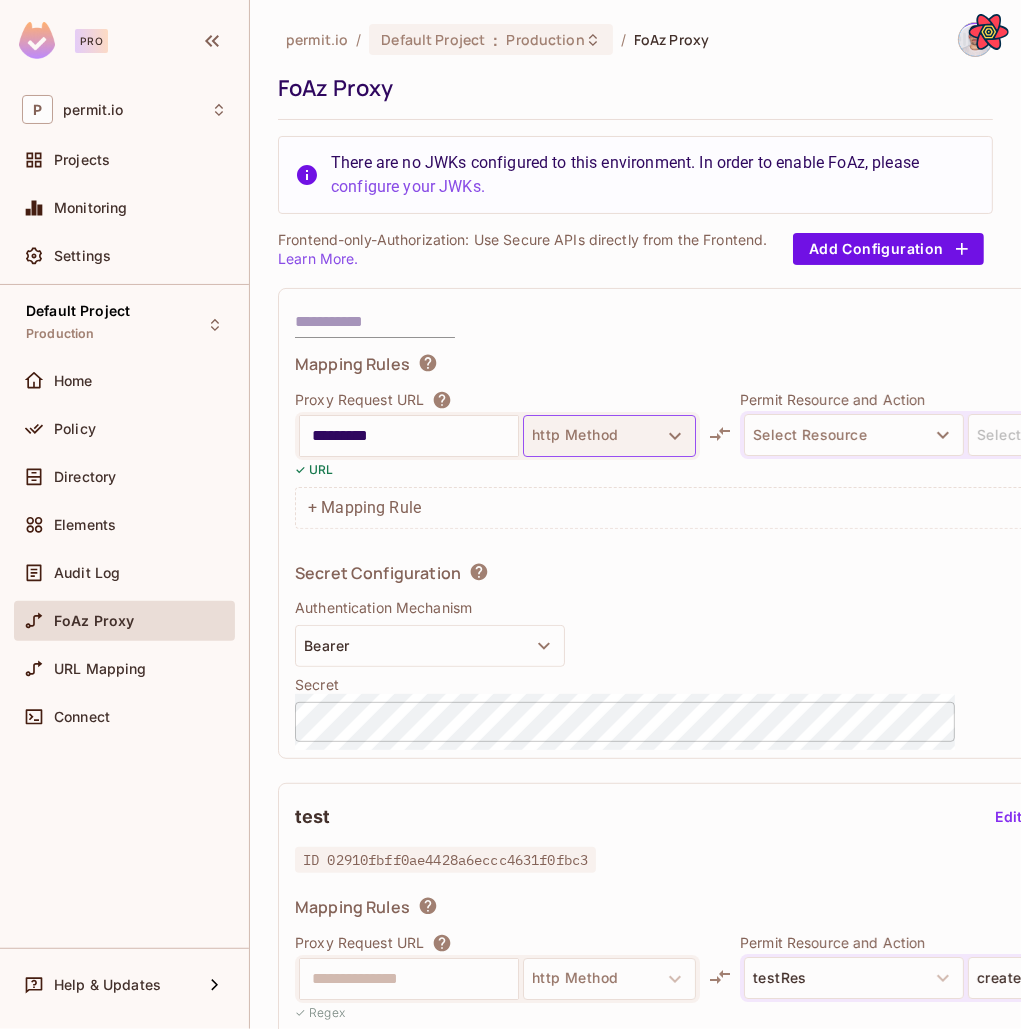 type on "*********" 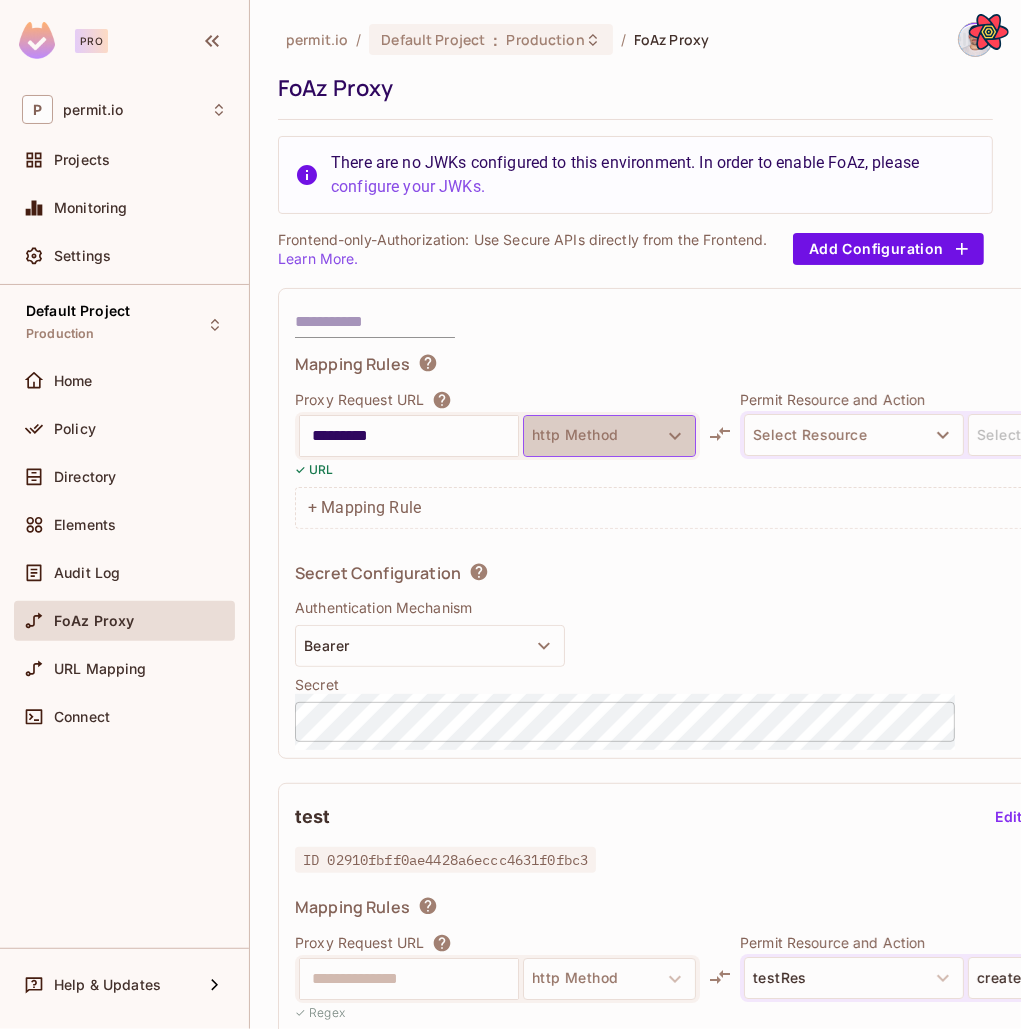 click on "http Method" at bounding box center (609, 436) 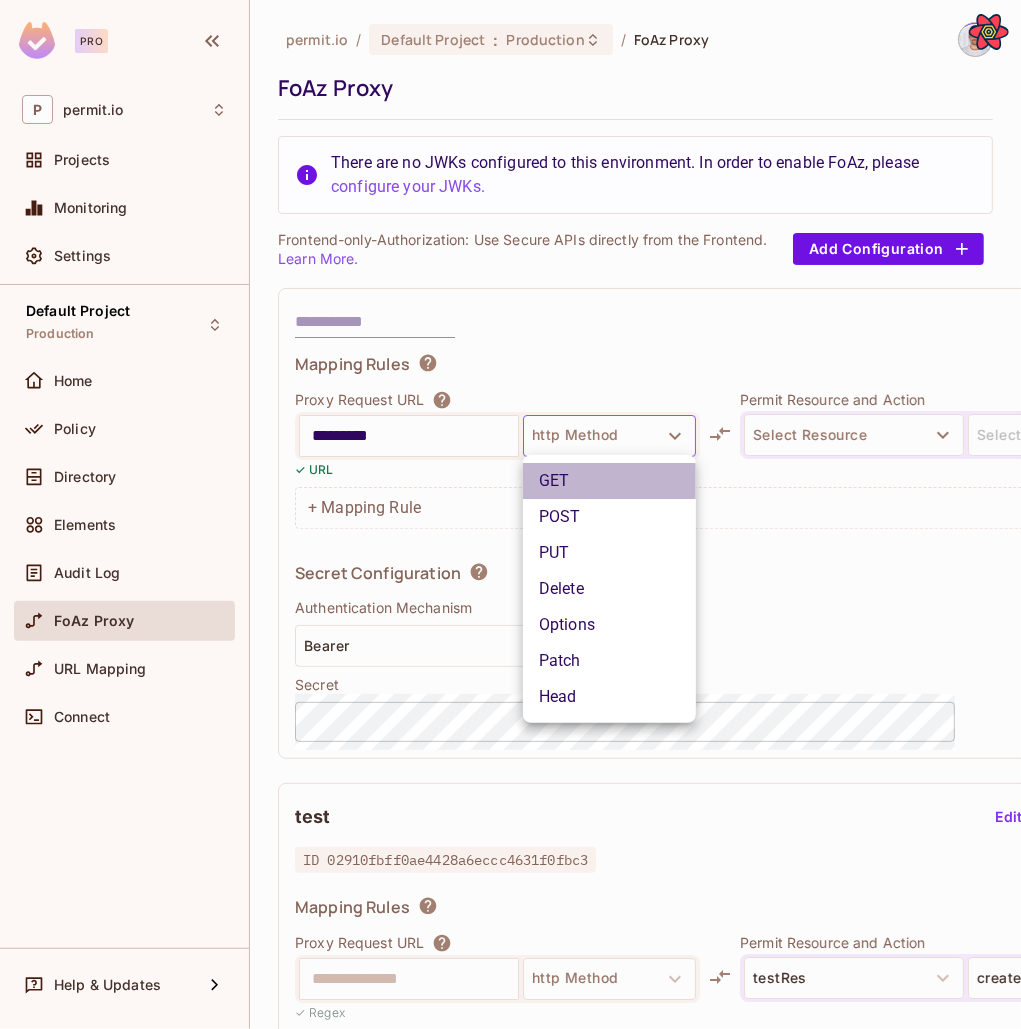 click on "GET" at bounding box center [609, 481] 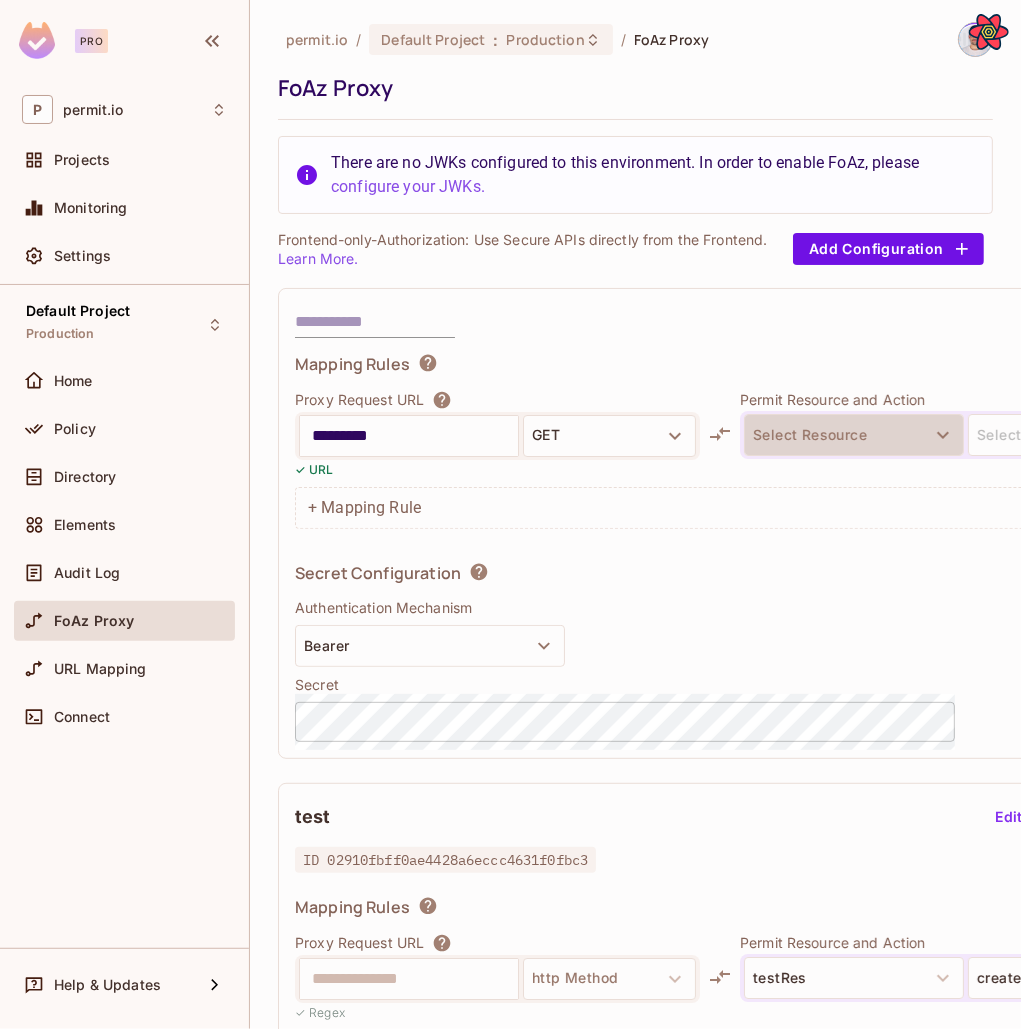 click on "Select Resource" at bounding box center (854, 435) 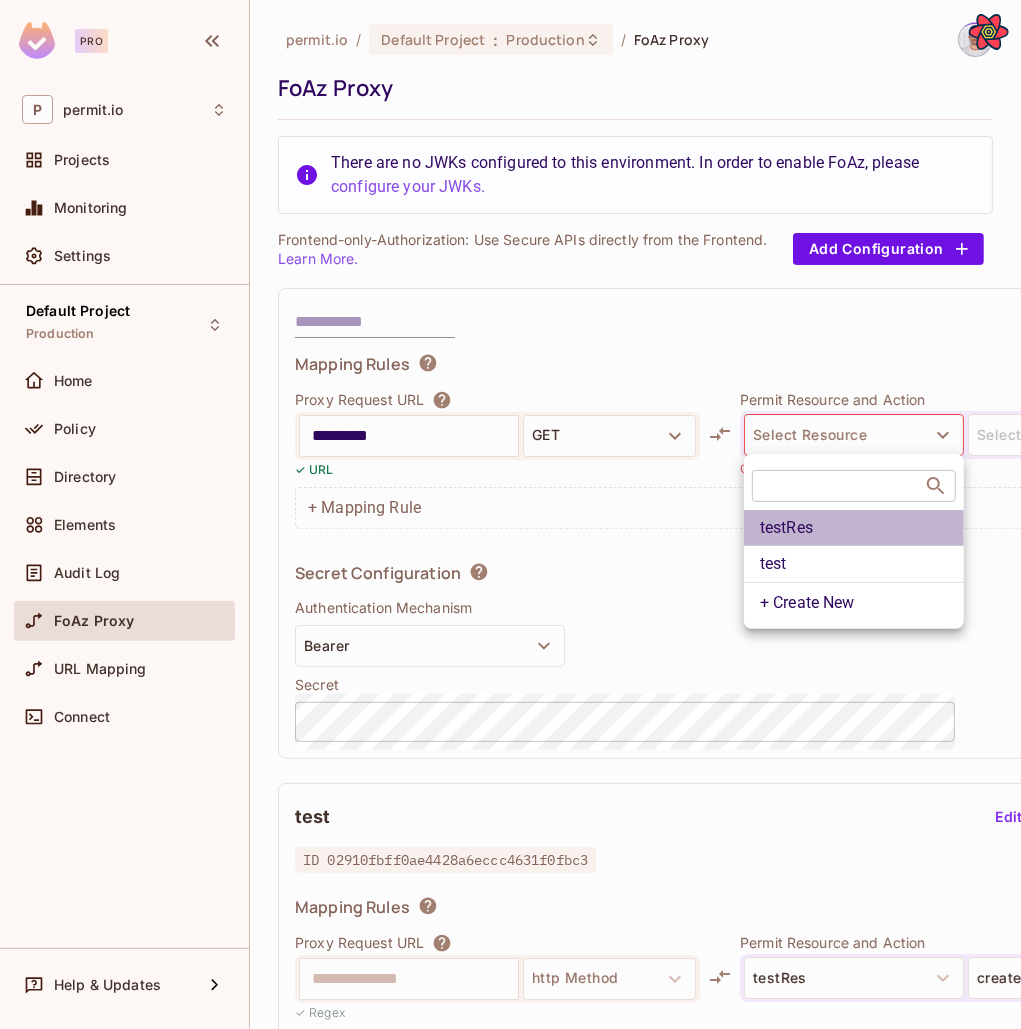 click on "testRes" at bounding box center (854, 528) 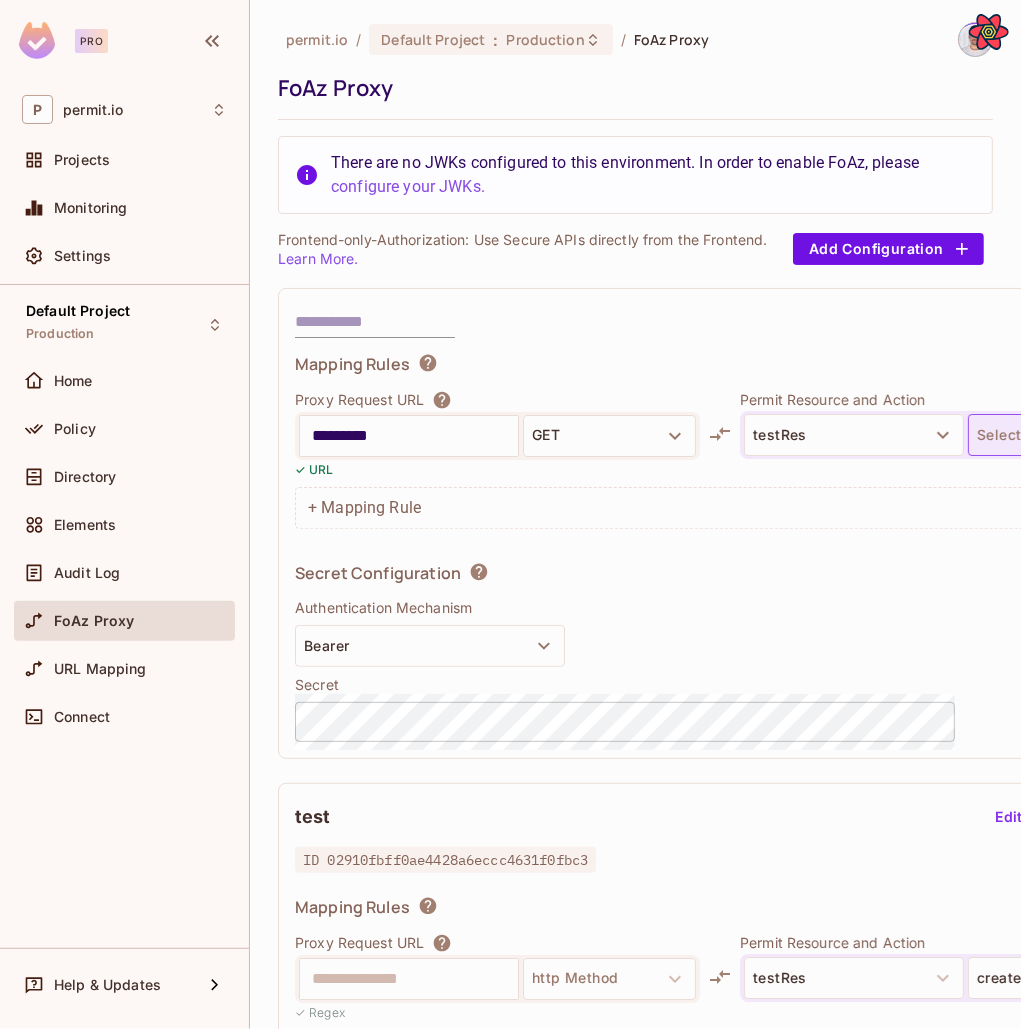 click on "Select Action" at bounding box center [1078, 435] 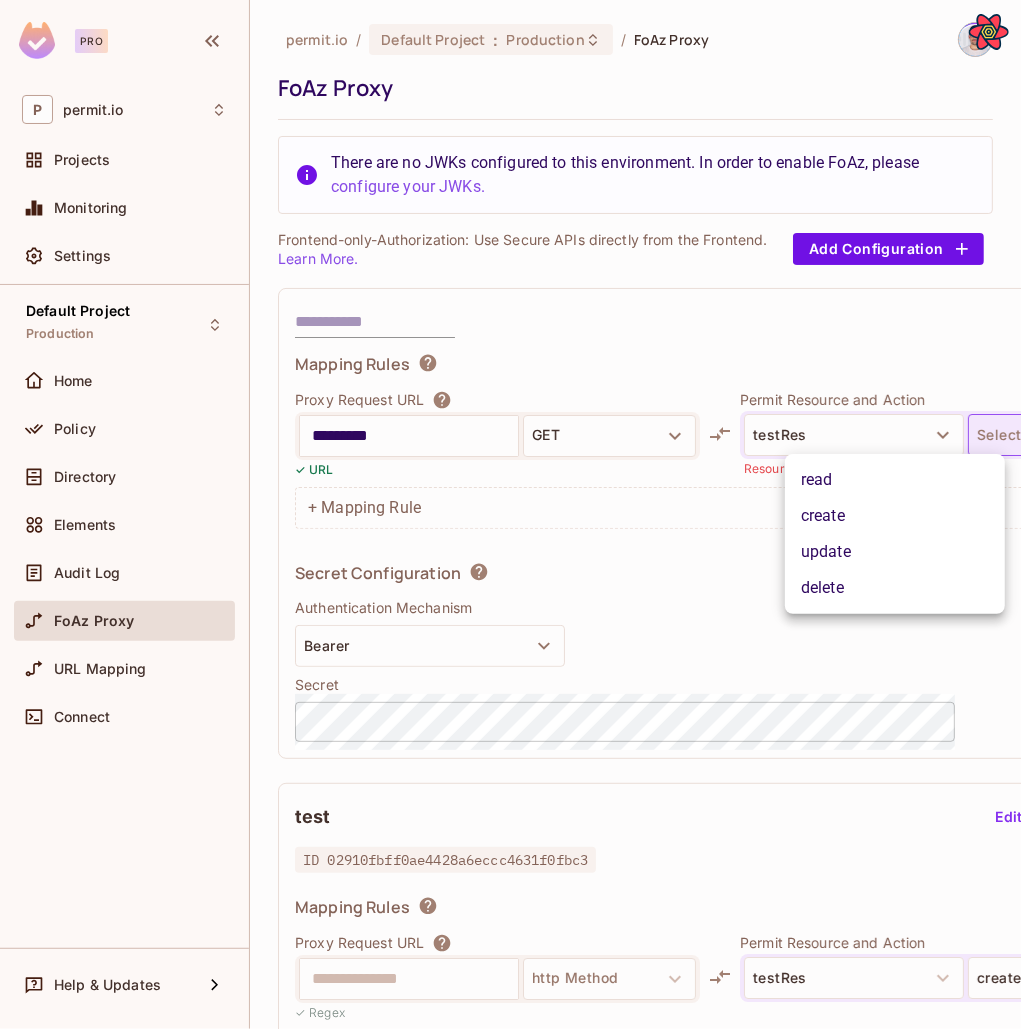 click at bounding box center (510, 514) 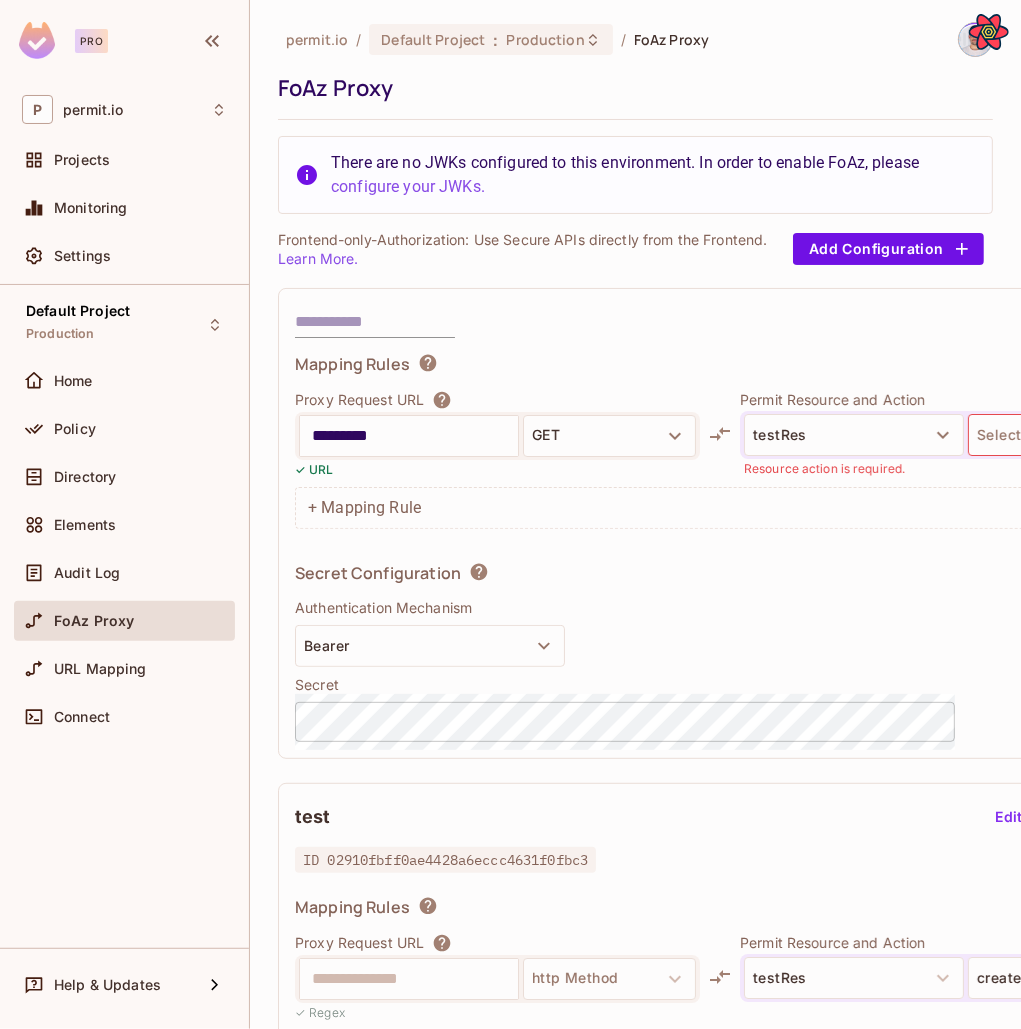 click on "testRes Select Action" at bounding box center (966, 435) 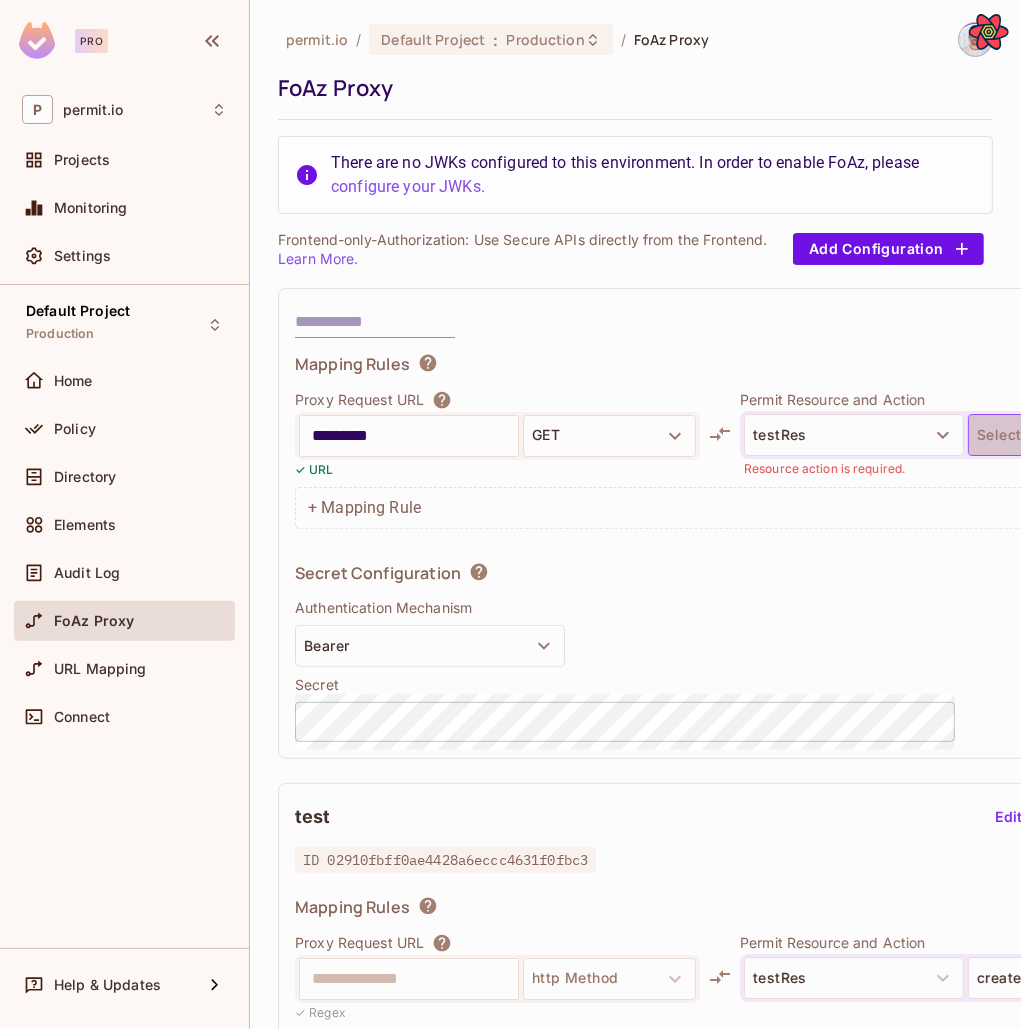 click on "Select Action" at bounding box center (1078, 435) 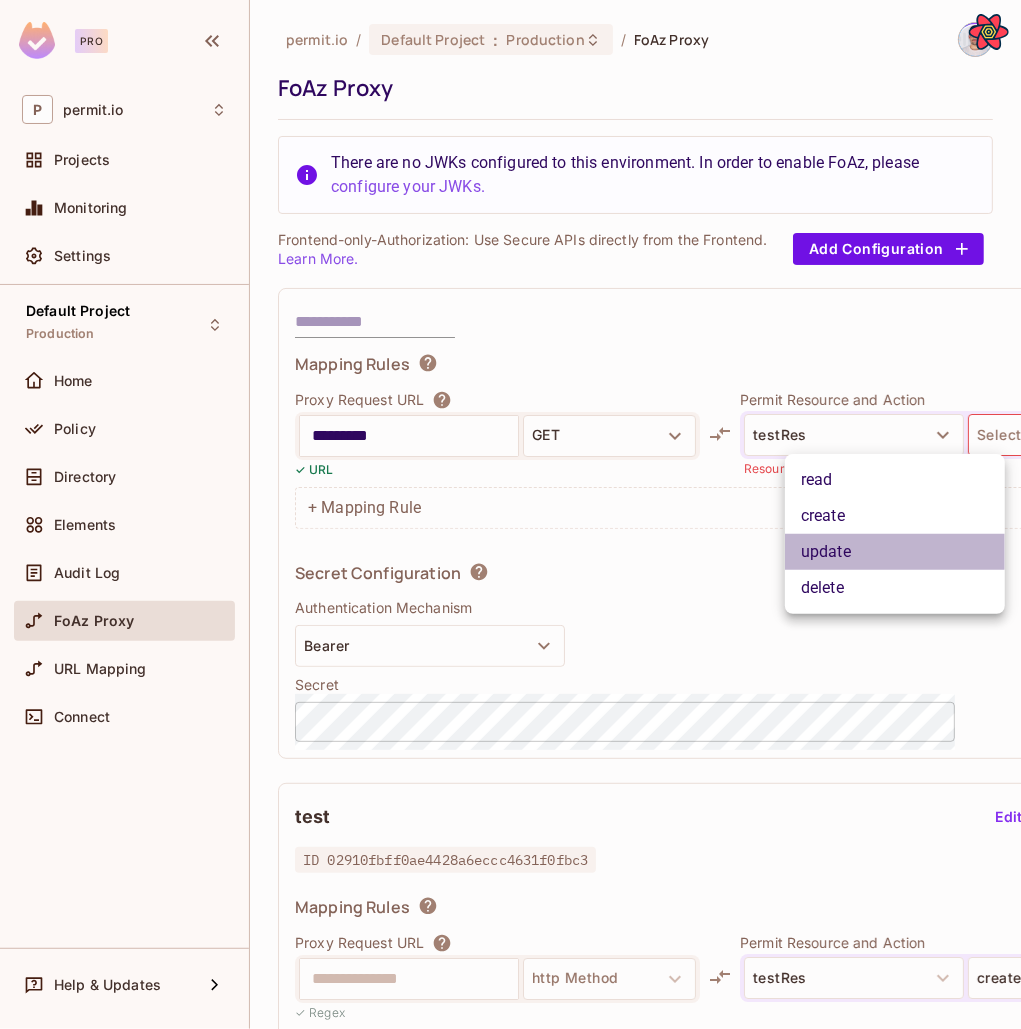 click on "update" at bounding box center (895, 552) 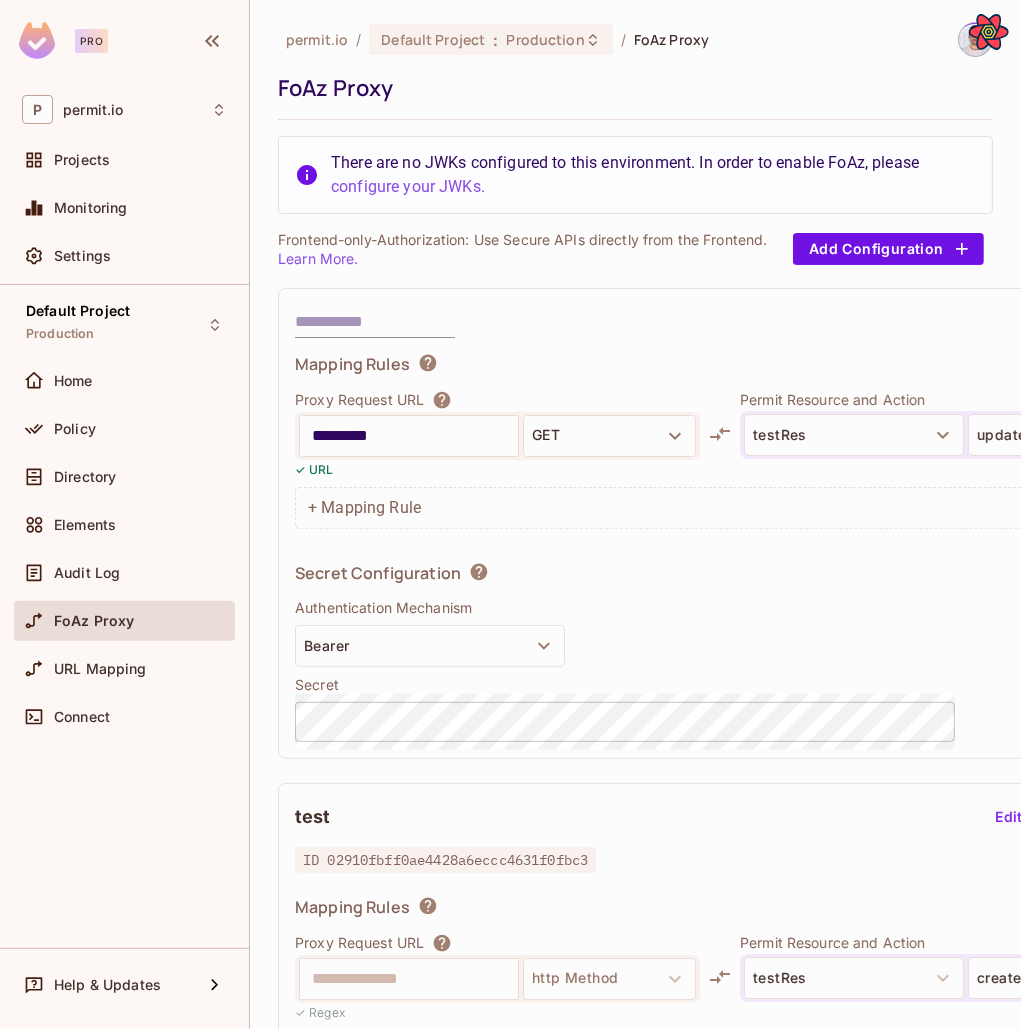 click on "Secret Configuration Authentication Mechanism Bearer Secret ​" at bounding box center [625, 652] 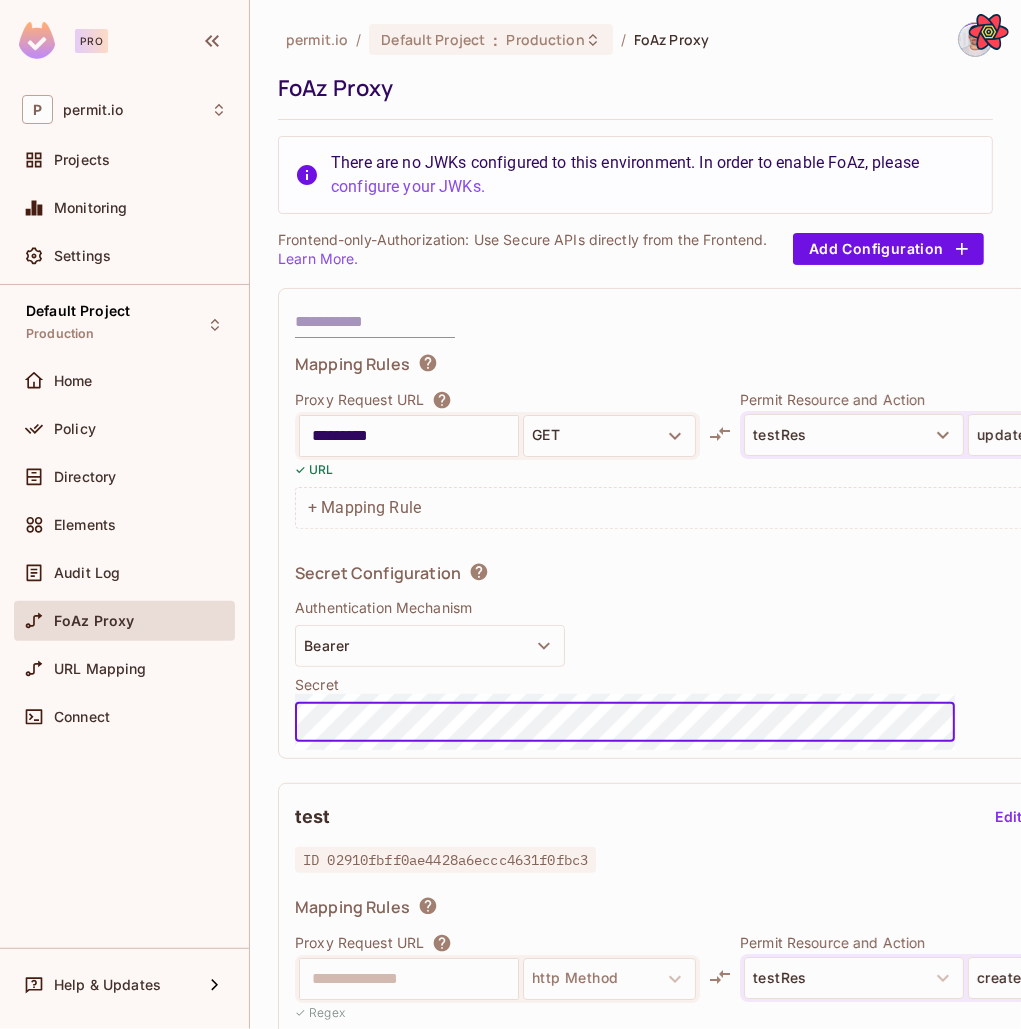 click at bounding box center (375, 322) 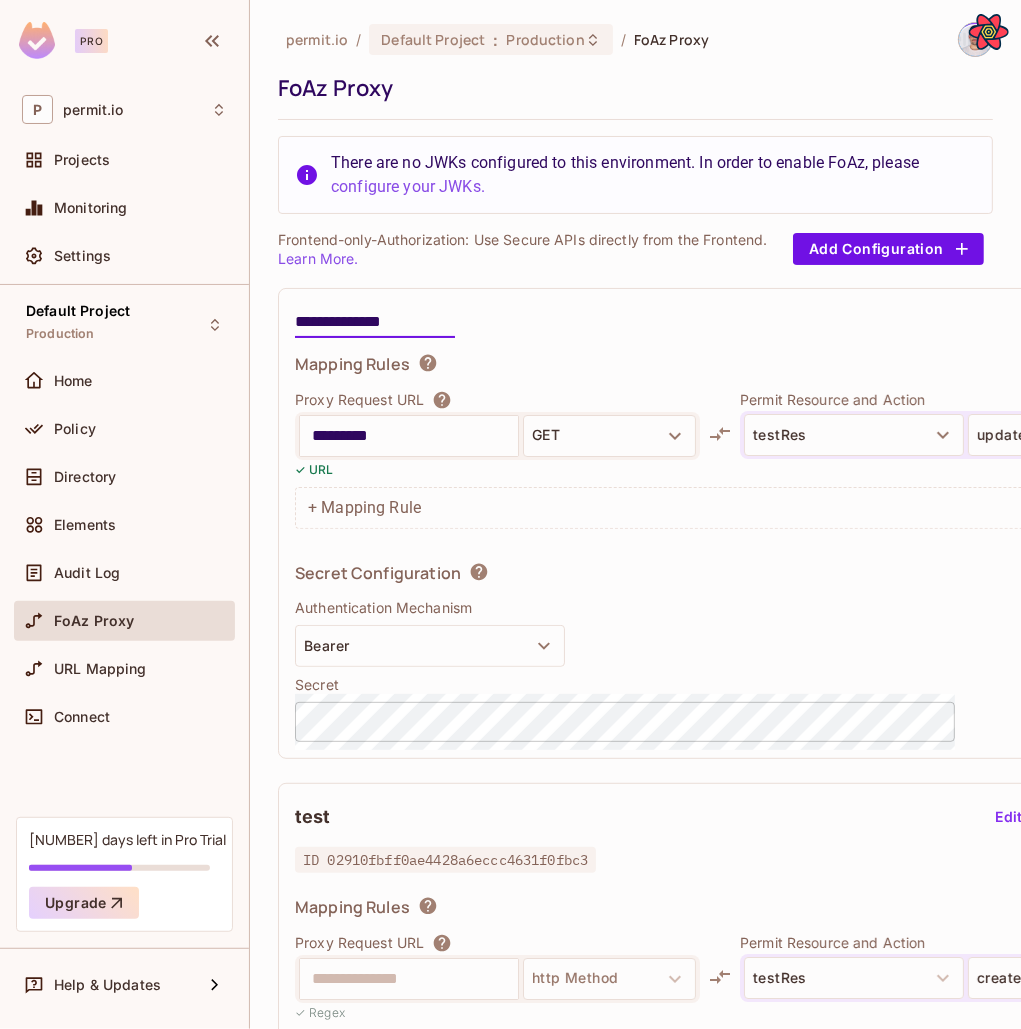 type on "**********" 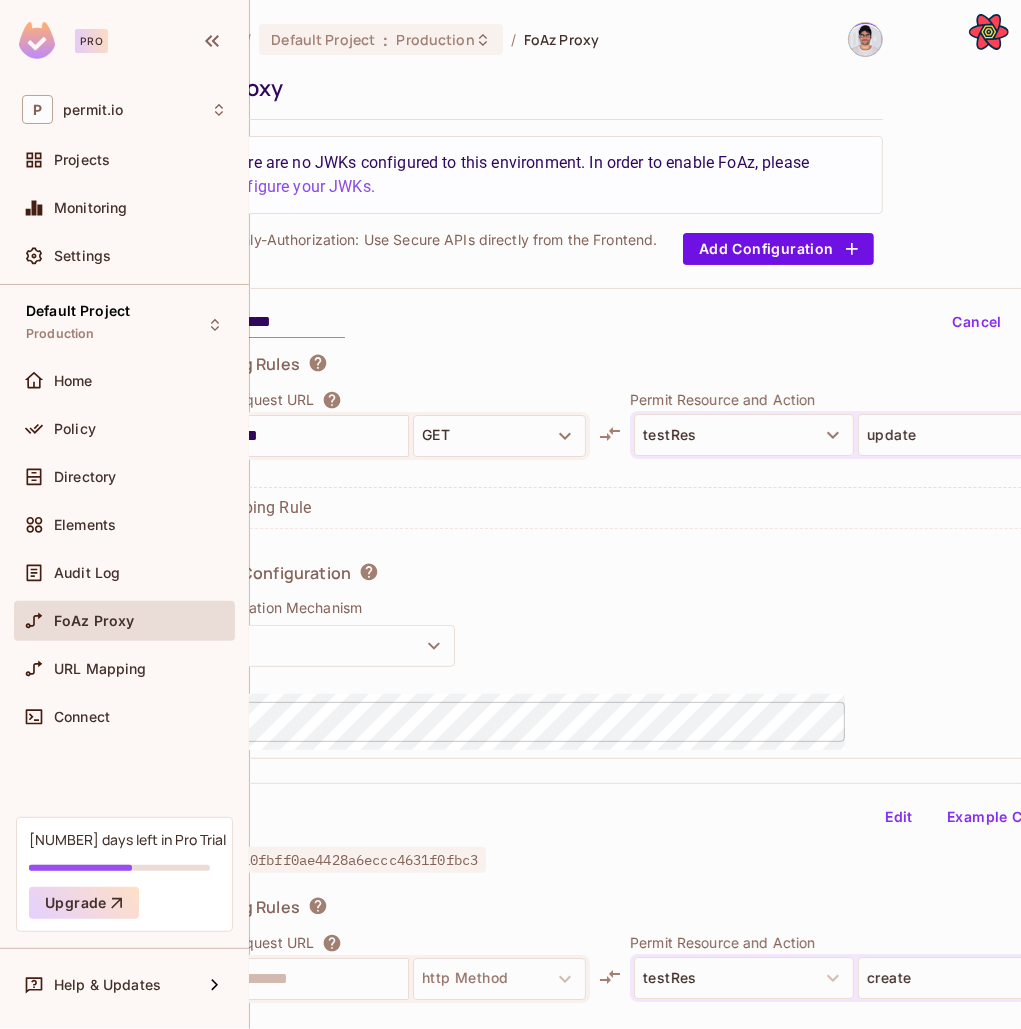 scroll, scrollTop: 0, scrollLeft: 157, axis: horizontal 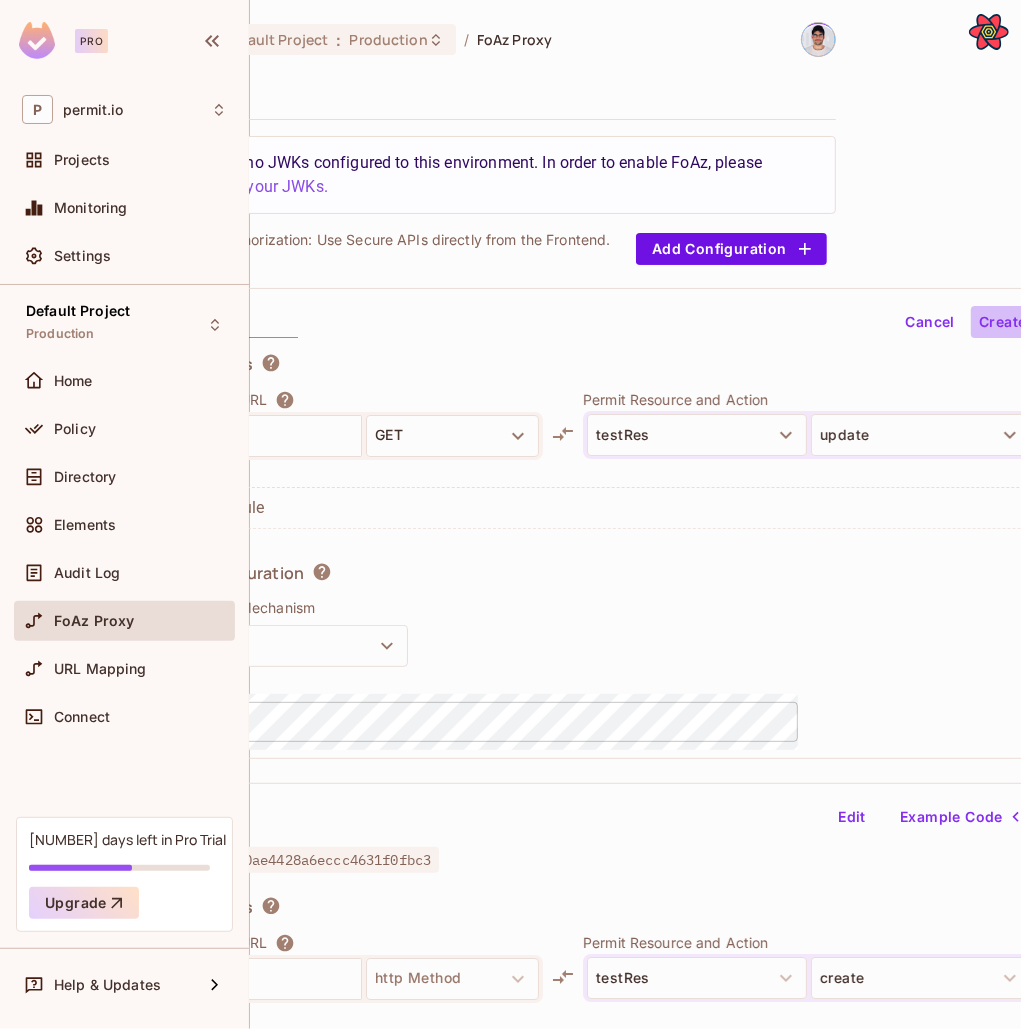 click on "Create" at bounding box center (1003, 322) 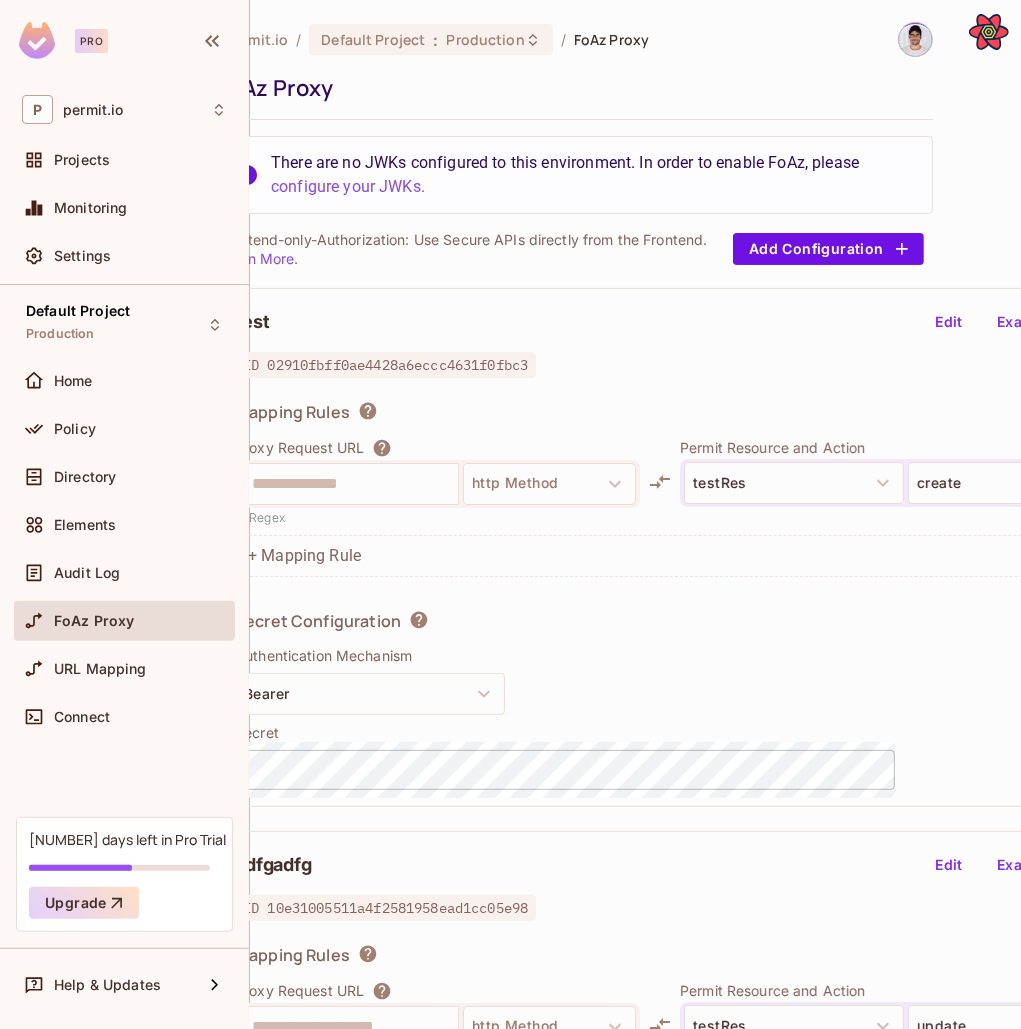scroll, scrollTop: 0, scrollLeft: 0, axis: both 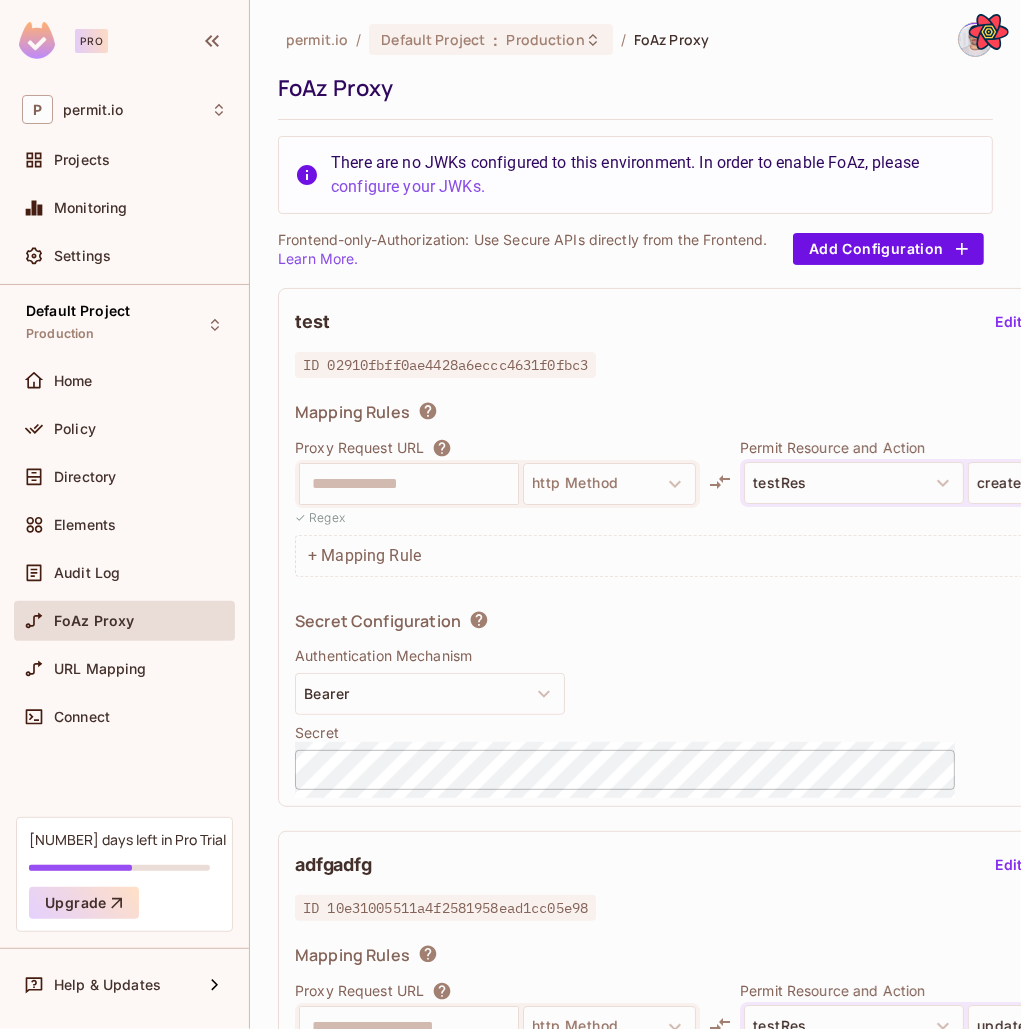 click on "Mapping Rules" at bounding box center [764, 415] 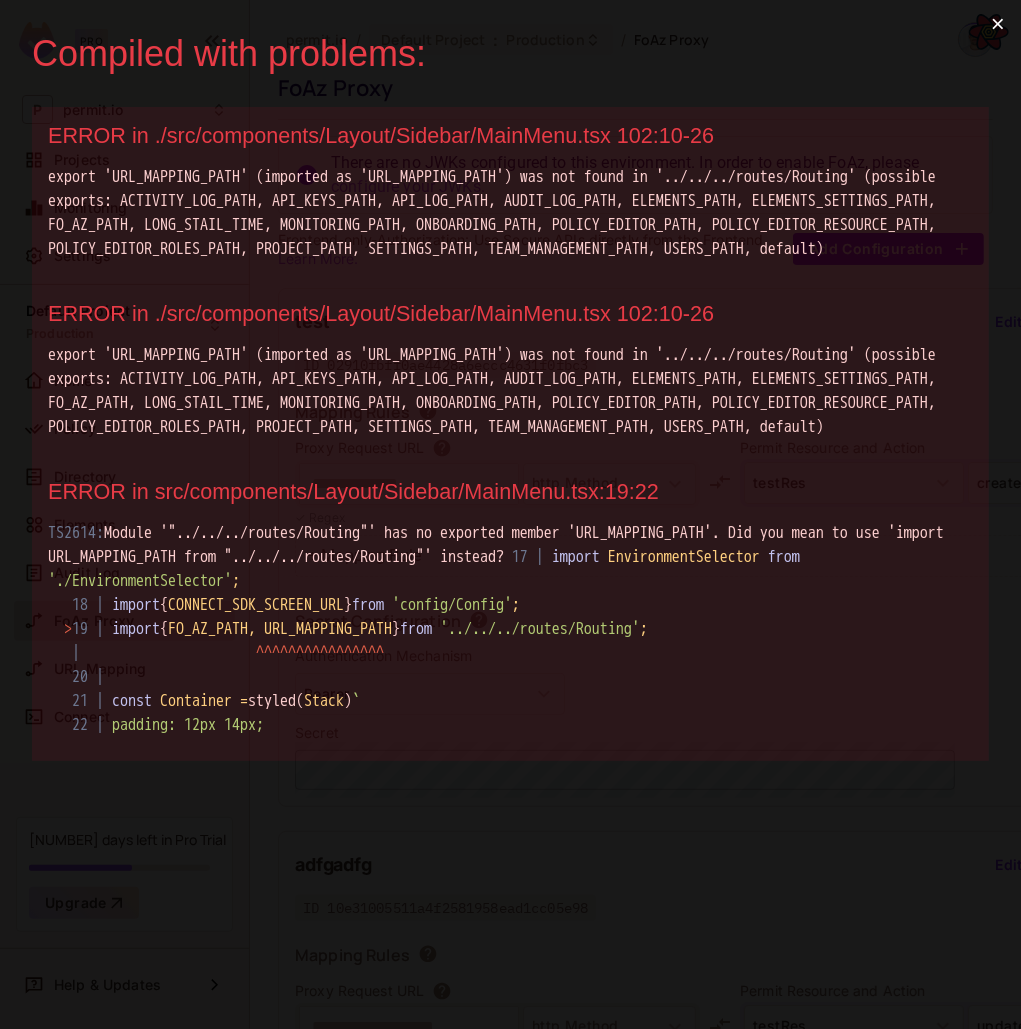 scroll, scrollTop: 0, scrollLeft: 0, axis: both 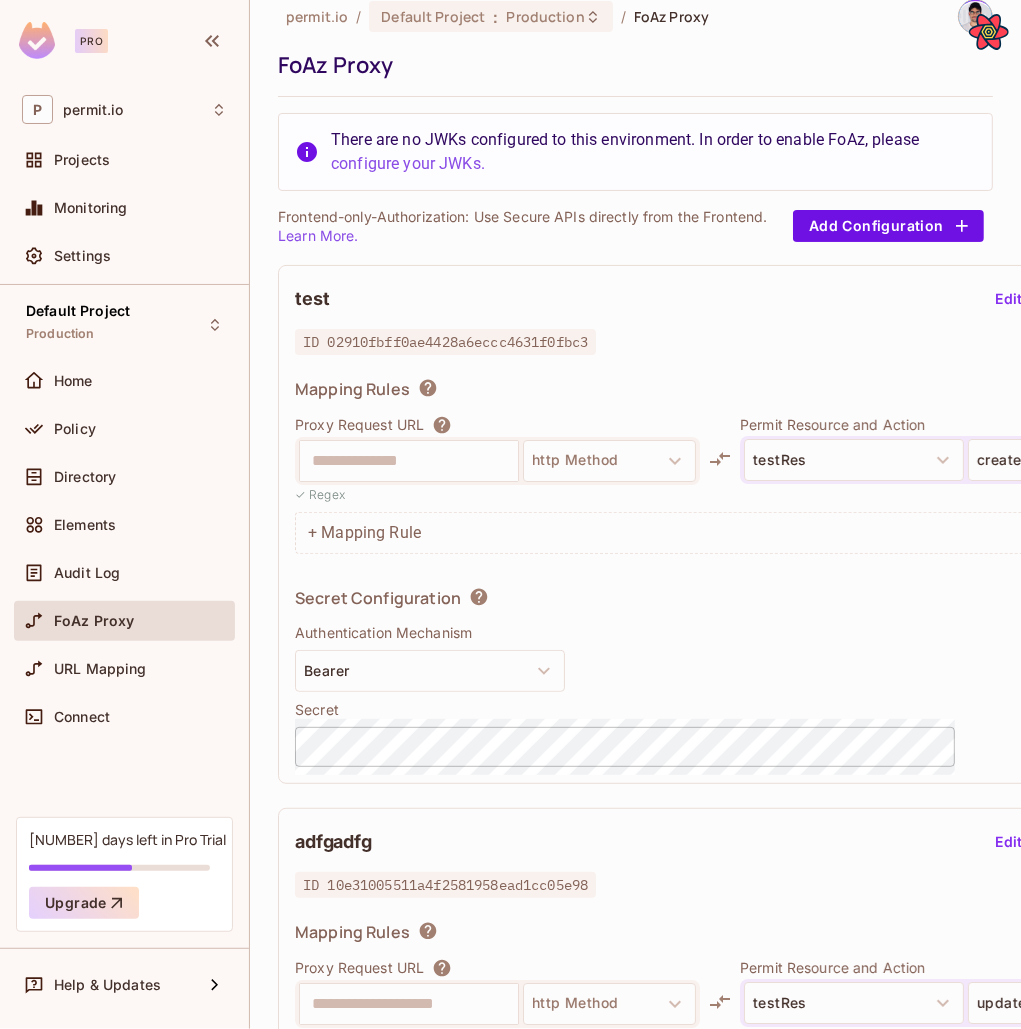 click on "Proxy Request URL" at bounding box center (497, 425) 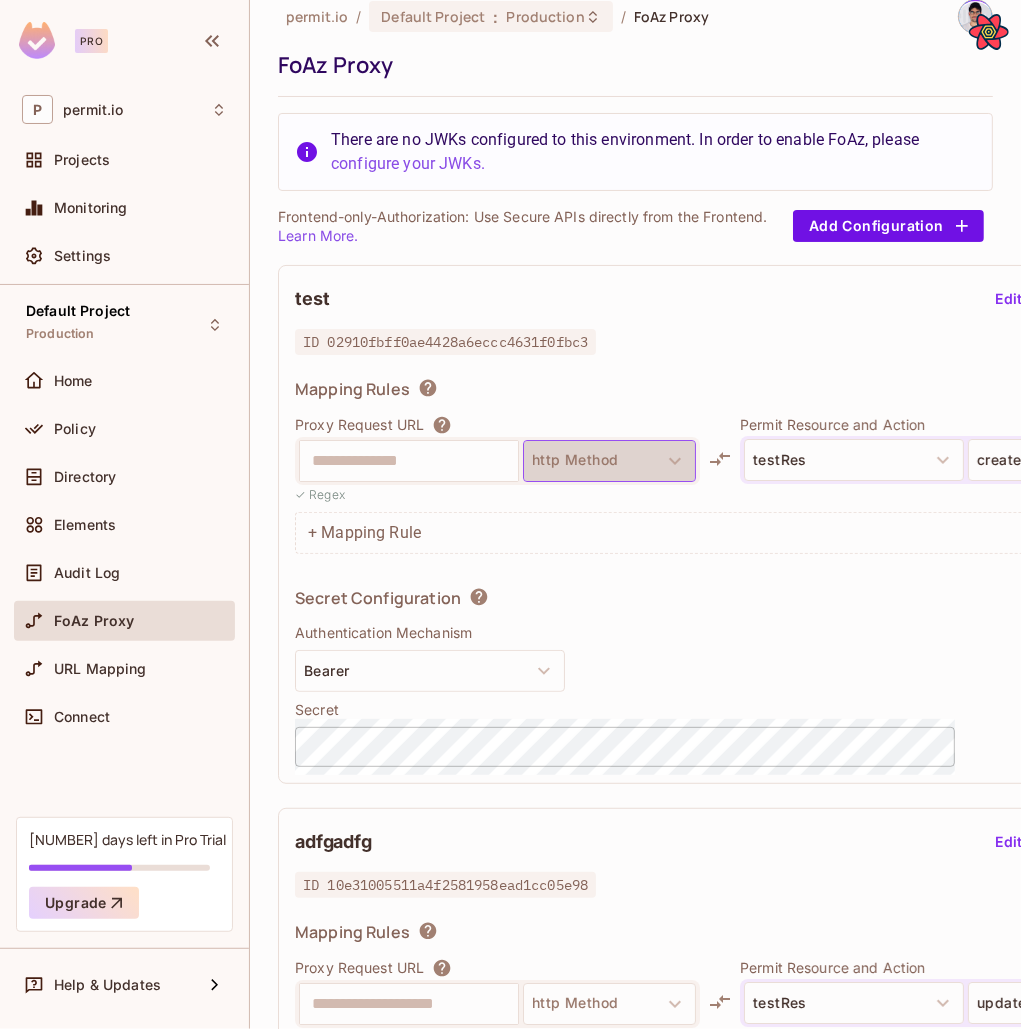 click on "http Method" at bounding box center [609, 461] 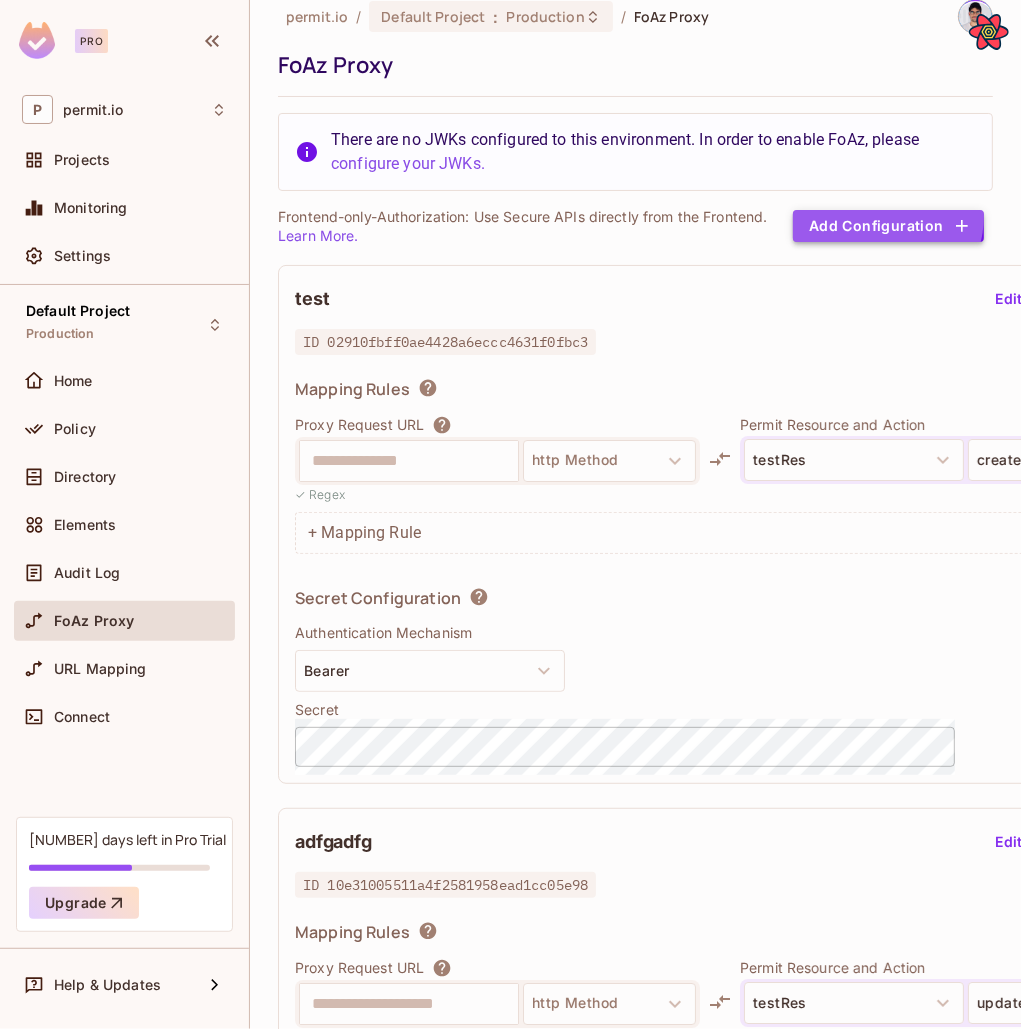 click on "Add Configuration" at bounding box center [888, 226] 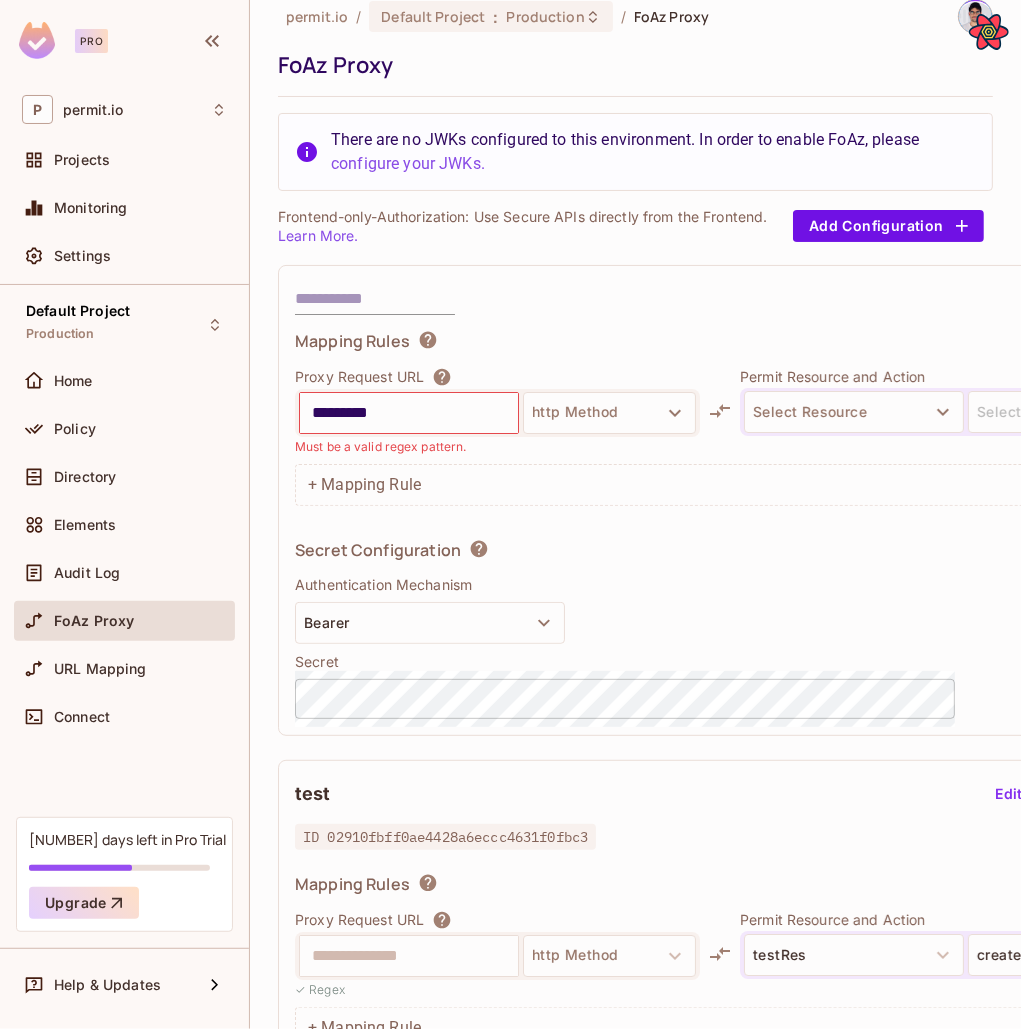 type on "********" 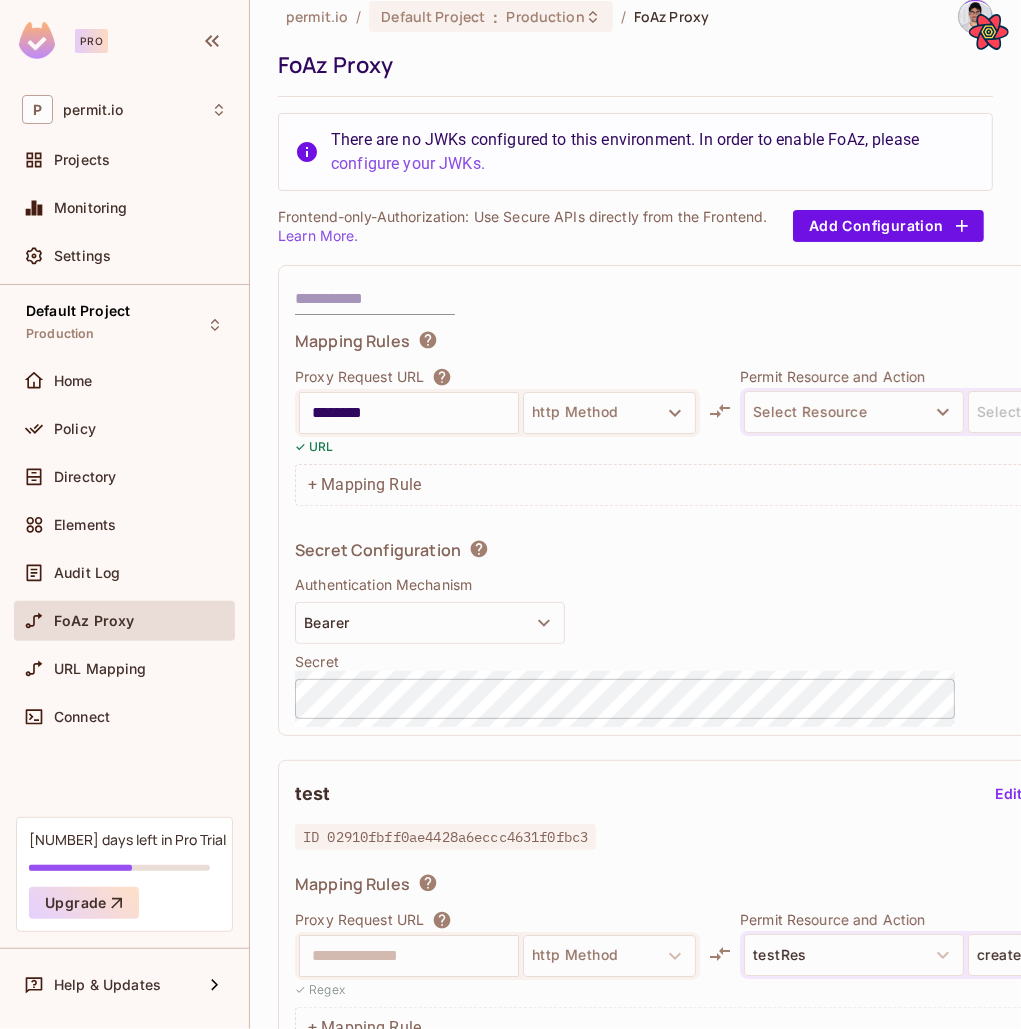 type 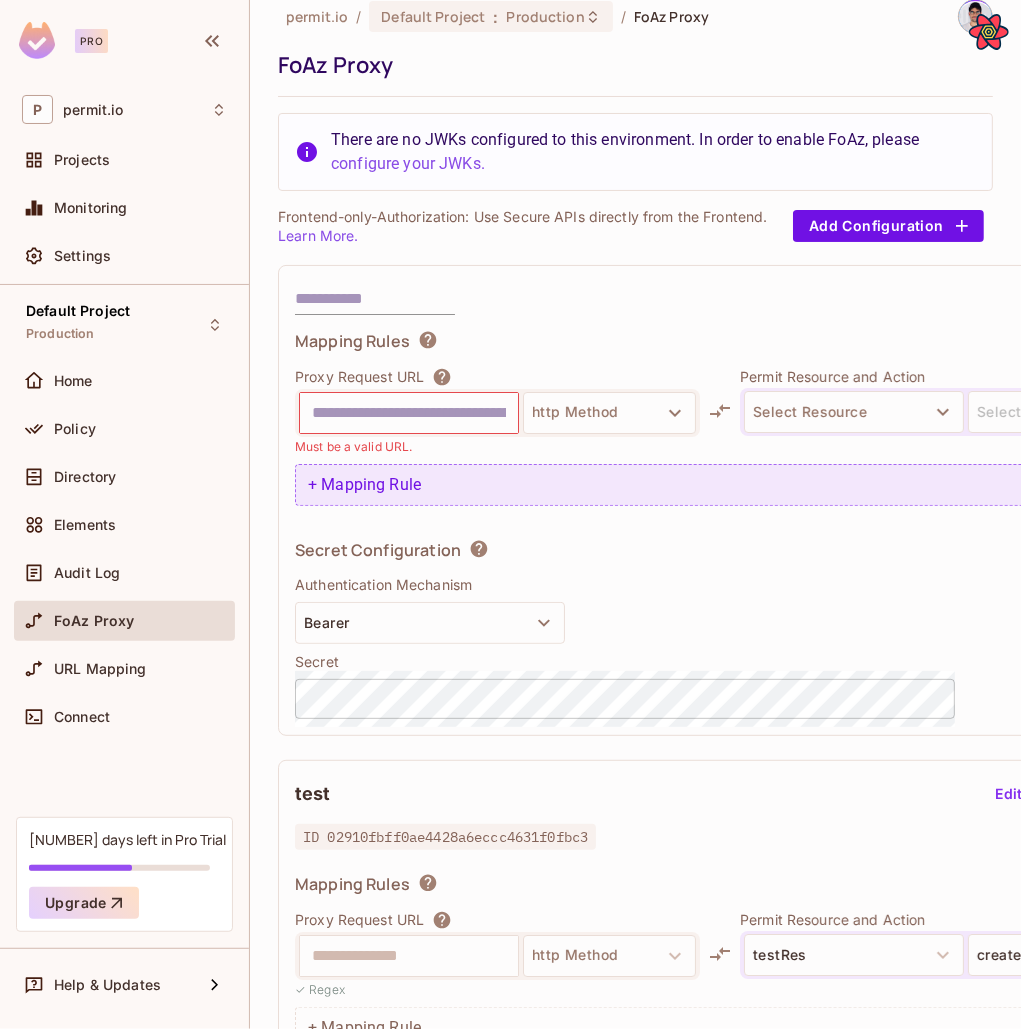 click on "+ Mapping Rule" at bounding box center (764, 485) 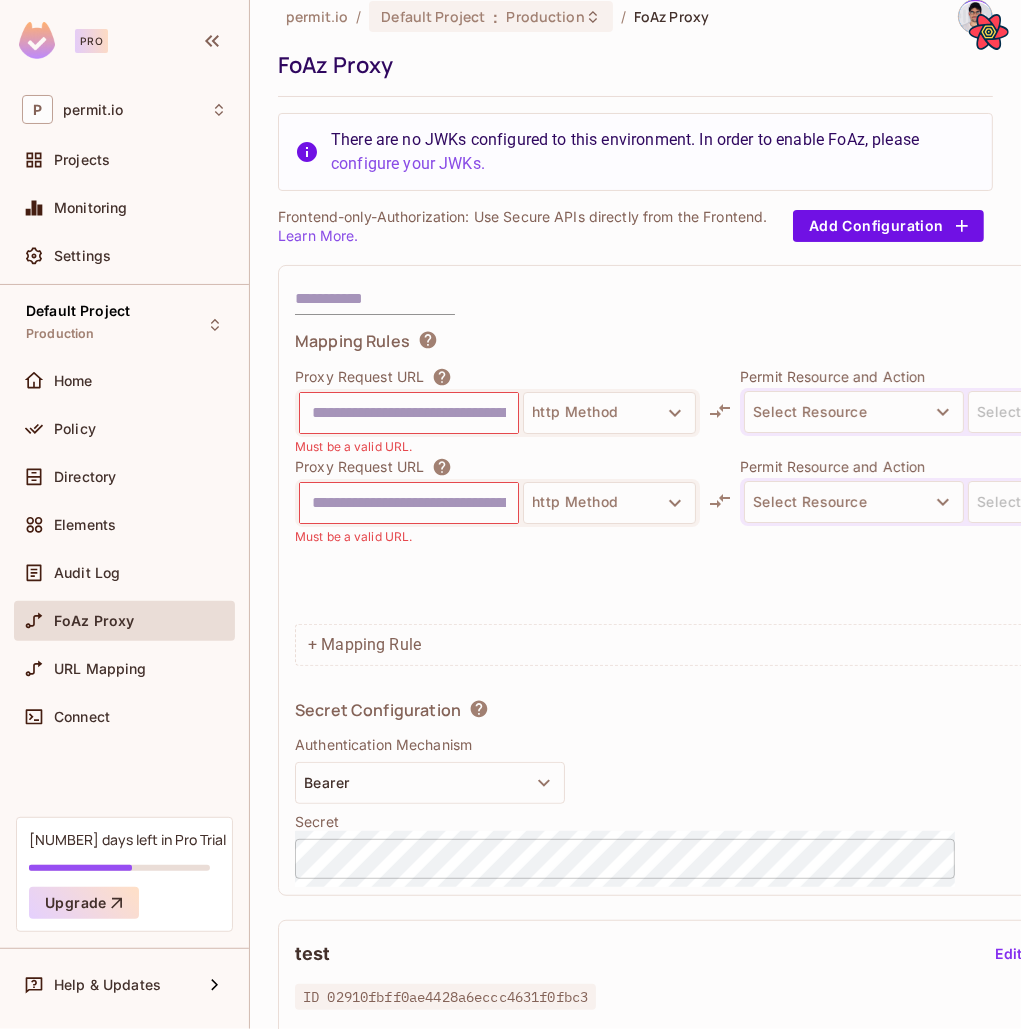 click on "Must be a valid URL." at bounding box center (497, 446) 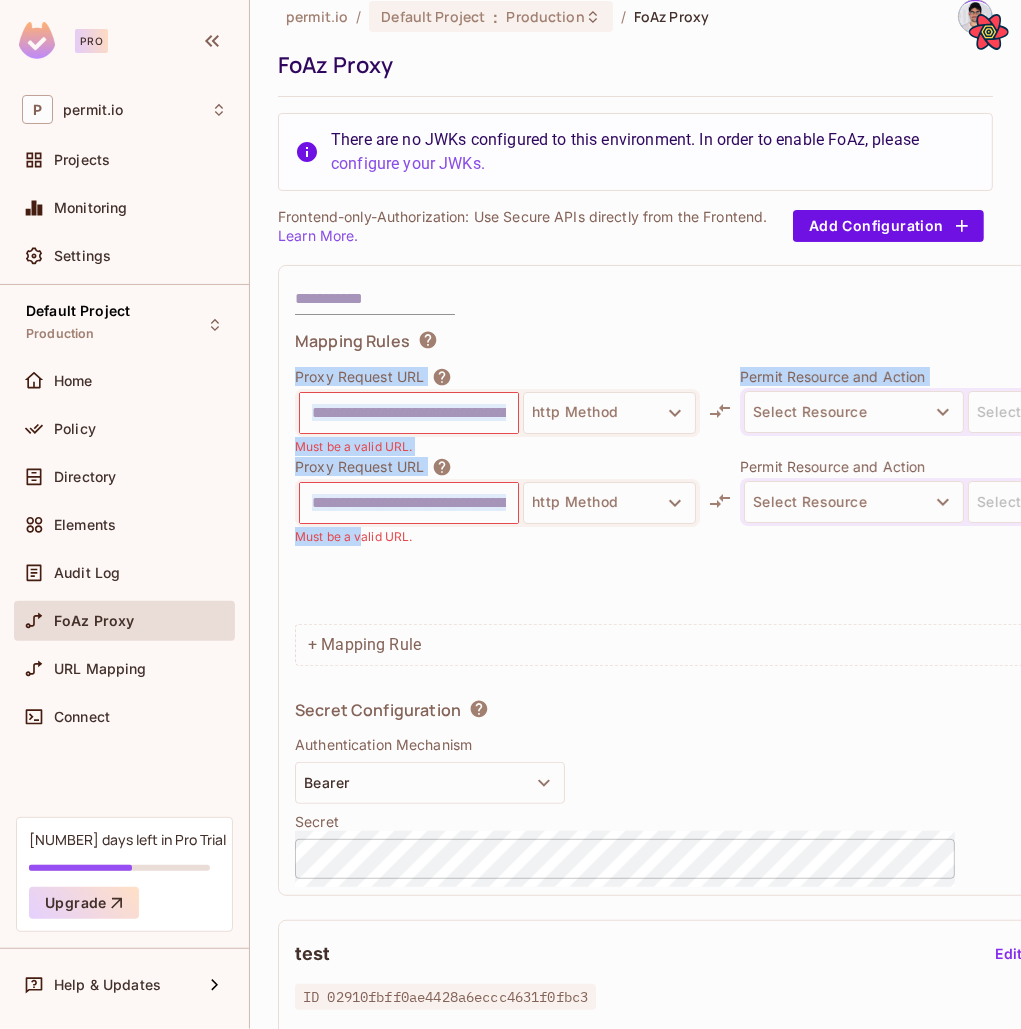 drag, startPoint x: 363, startPoint y: 537, endPoint x: 264, endPoint y: 537, distance: 99 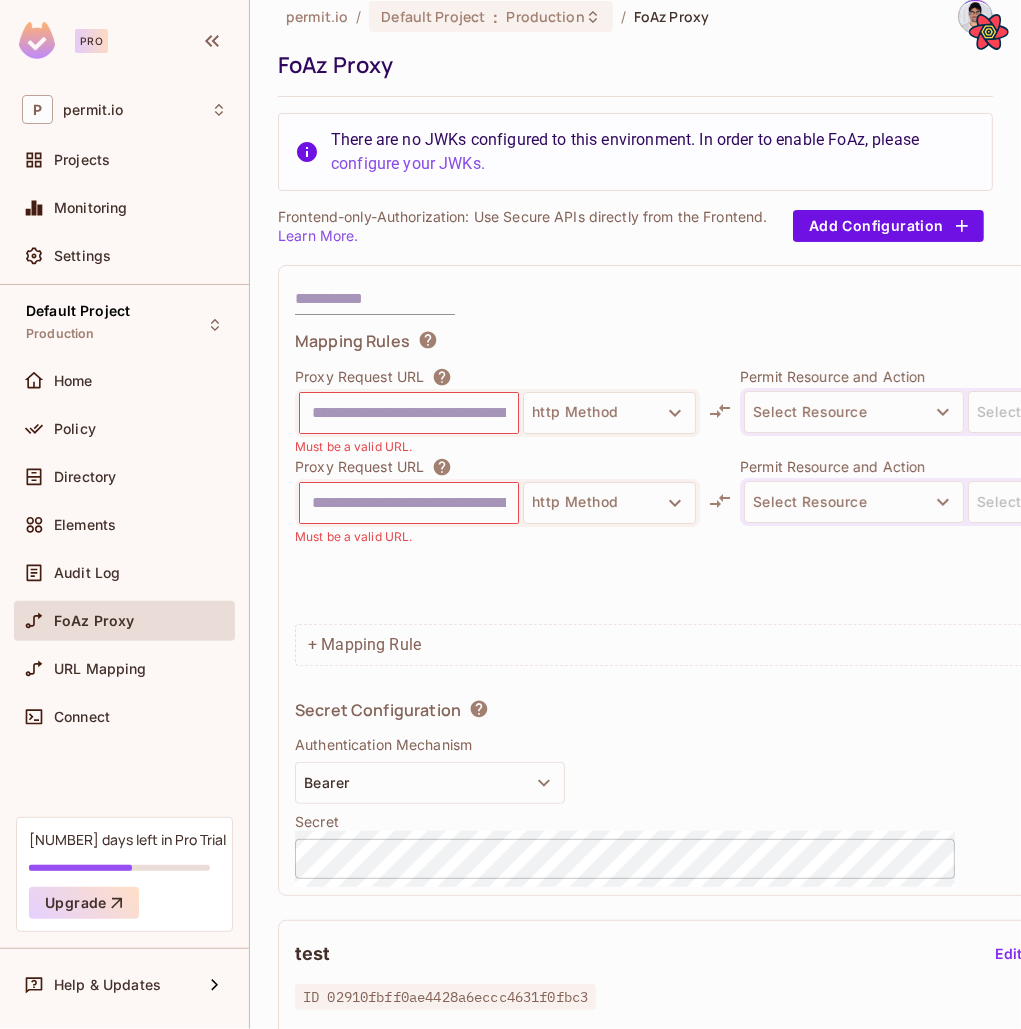 click on "Must be a valid URL." at bounding box center (353, 536) 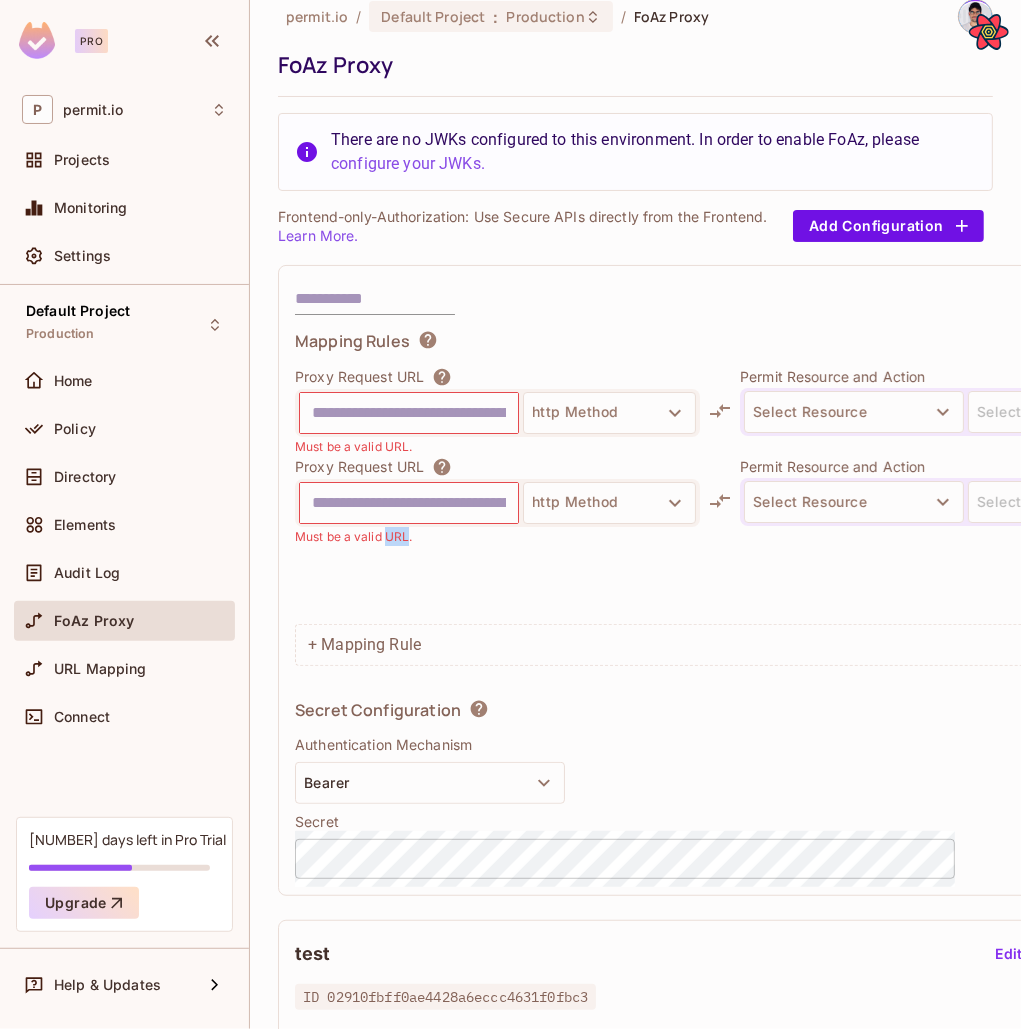 click on "Must be a valid URL." at bounding box center (353, 536) 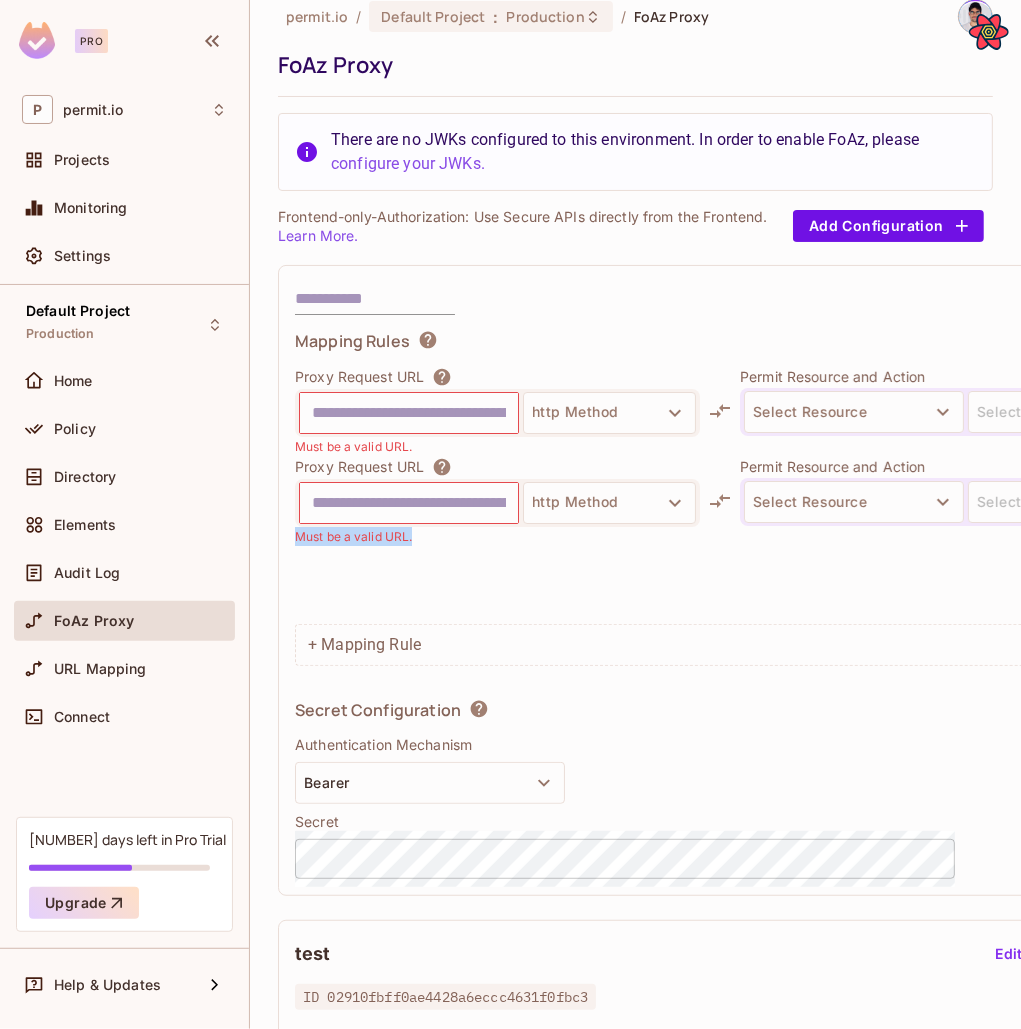 click on "Must be a valid URL." at bounding box center (353, 536) 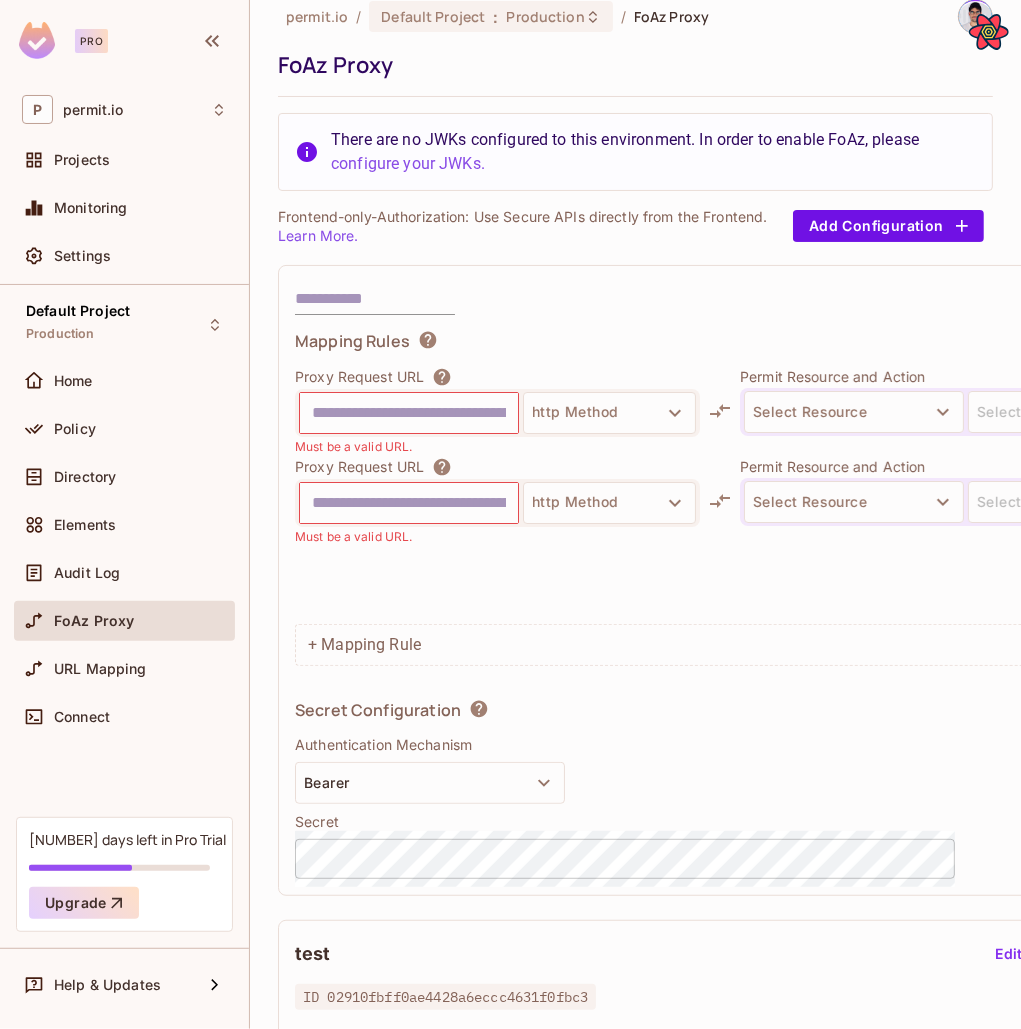 click on "Must be a valid URL." at bounding box center (353, 536) 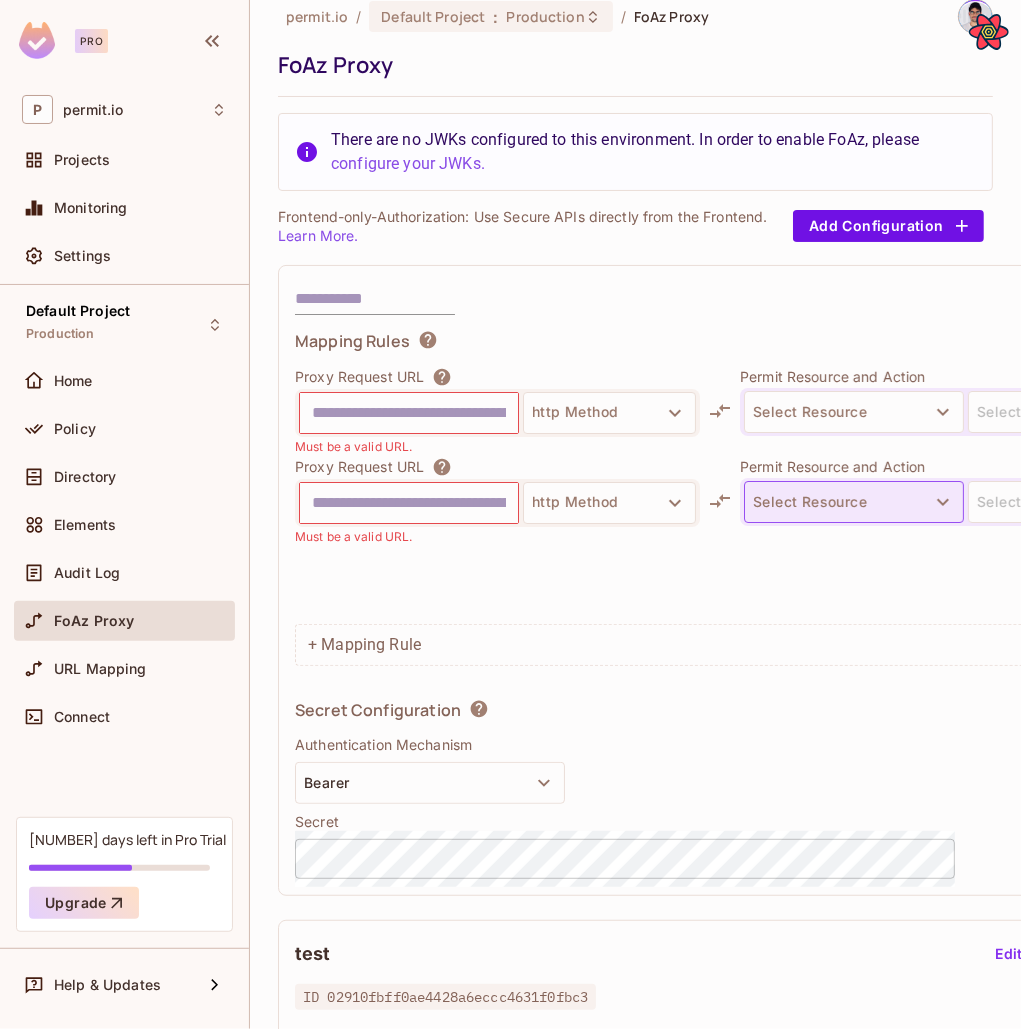 scroll, scrollTop: 0, scrollLeft: 5, axis: horizontal 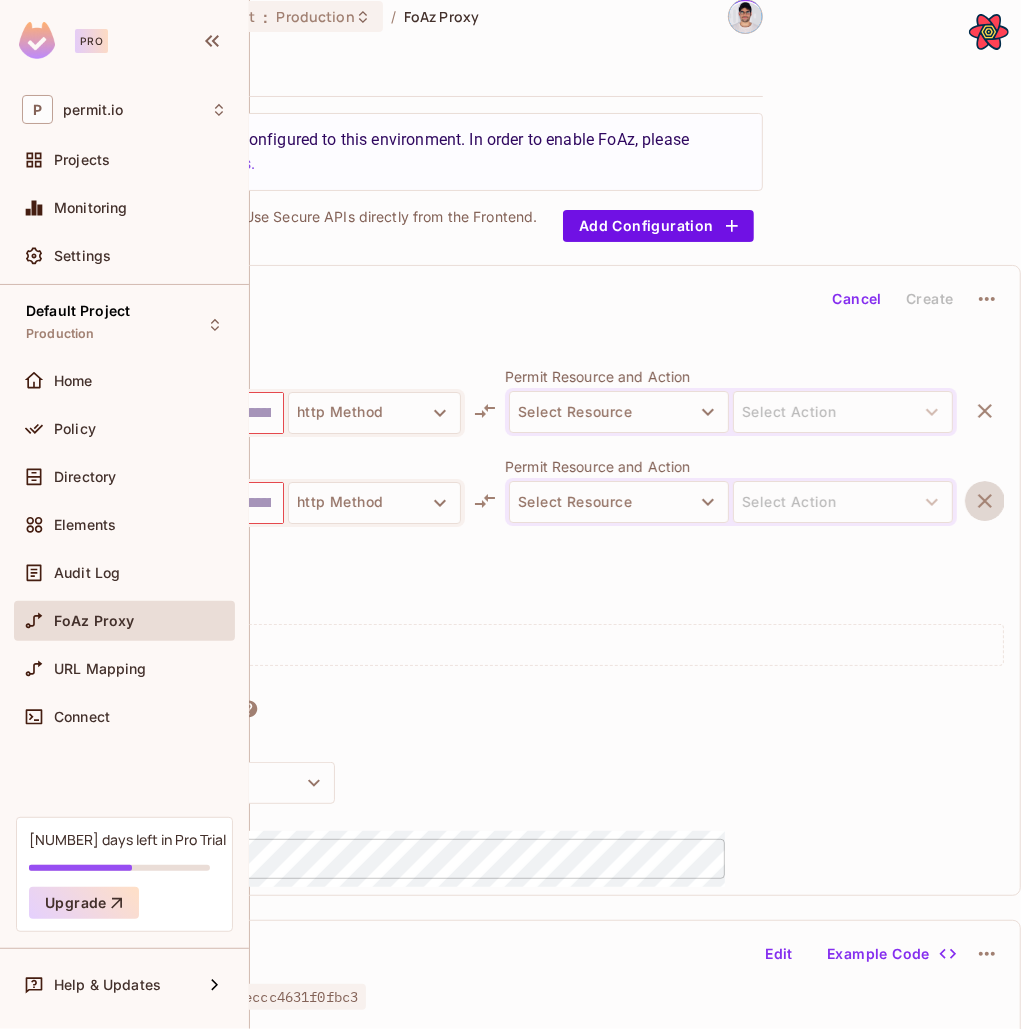 click 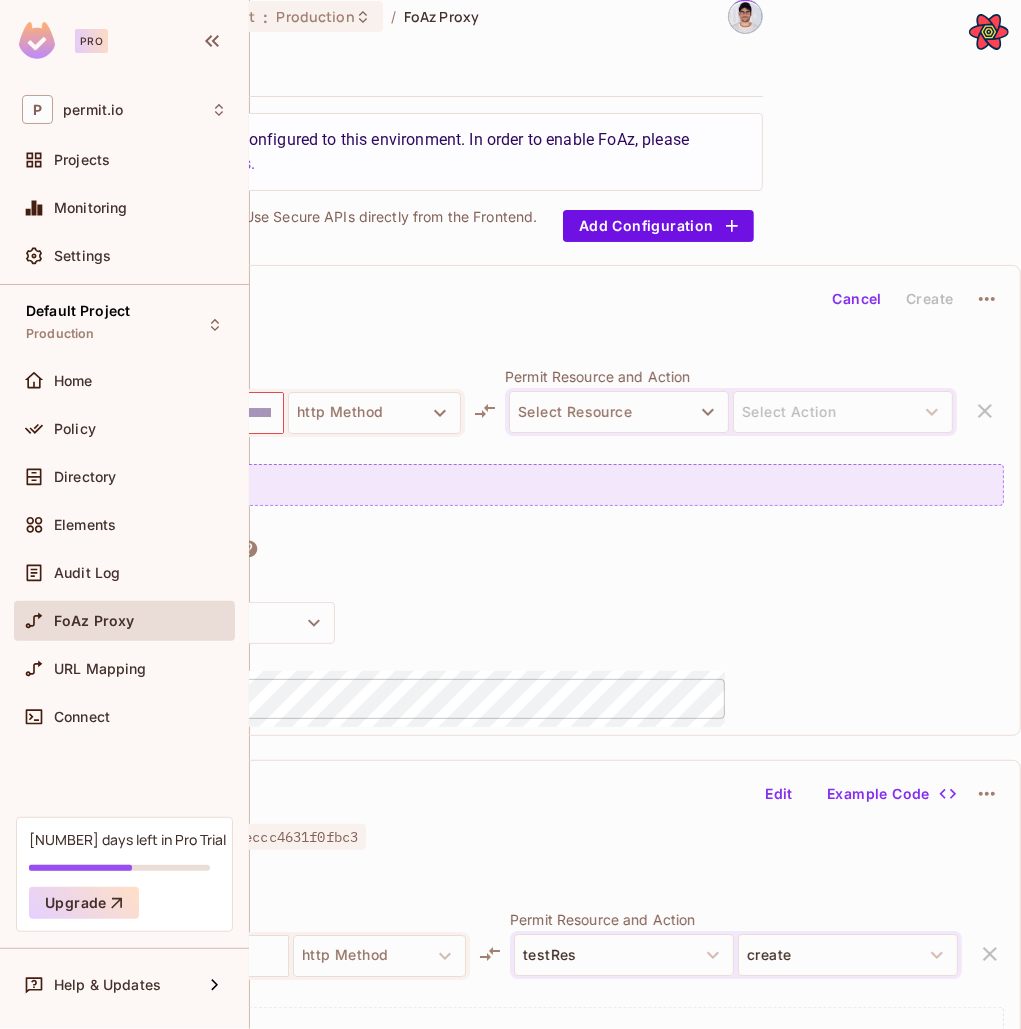 scroll, scrollTop: 23, scrollLeft: 0, axis: vertical 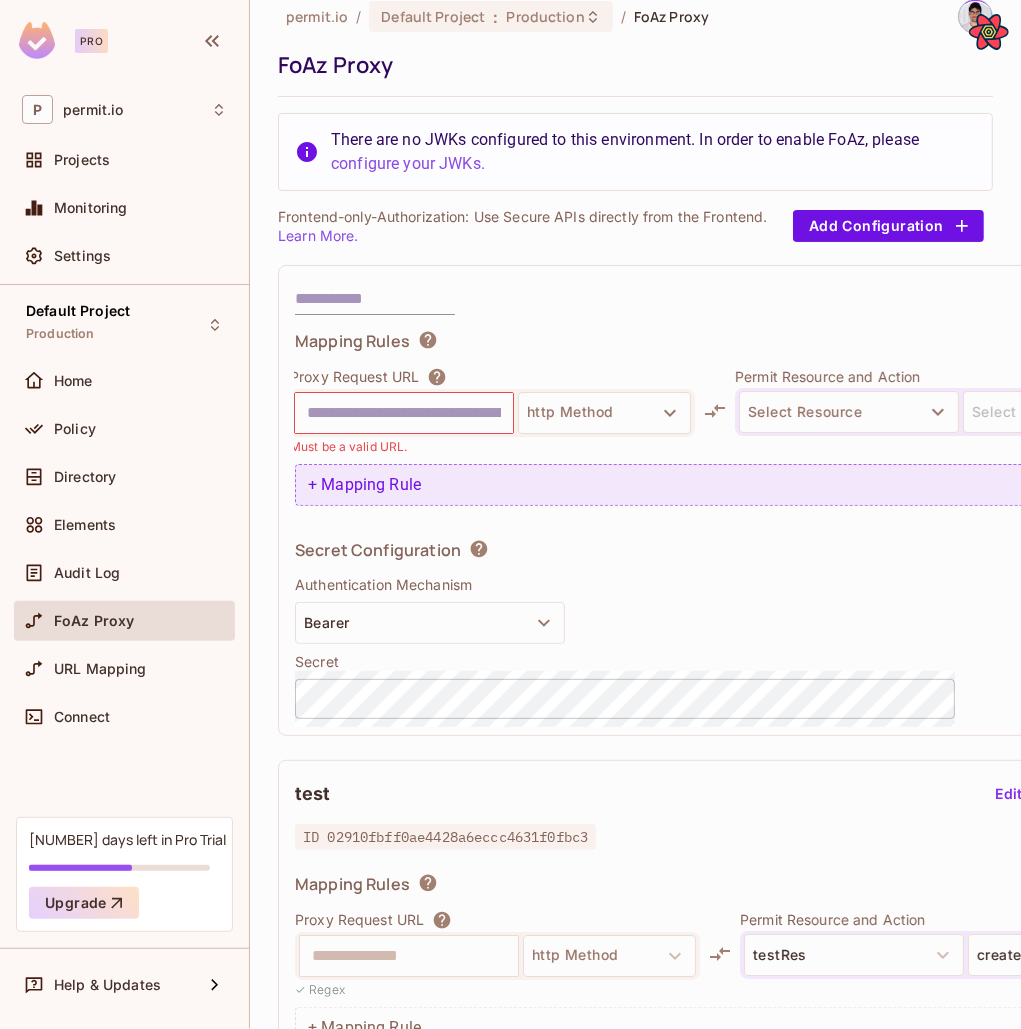 click on "+ Mapping Rule" at bounding box center (764, 485) 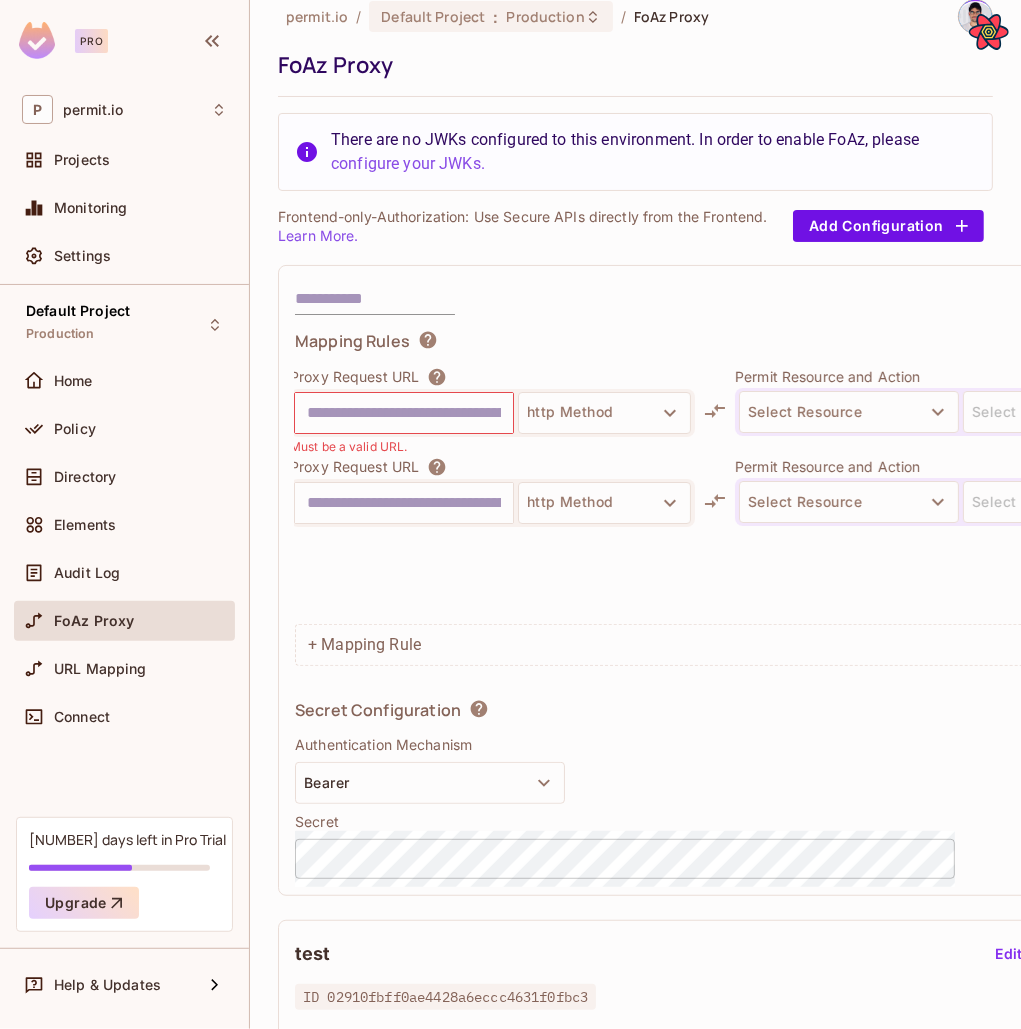 click at bounding box center [404, 503] 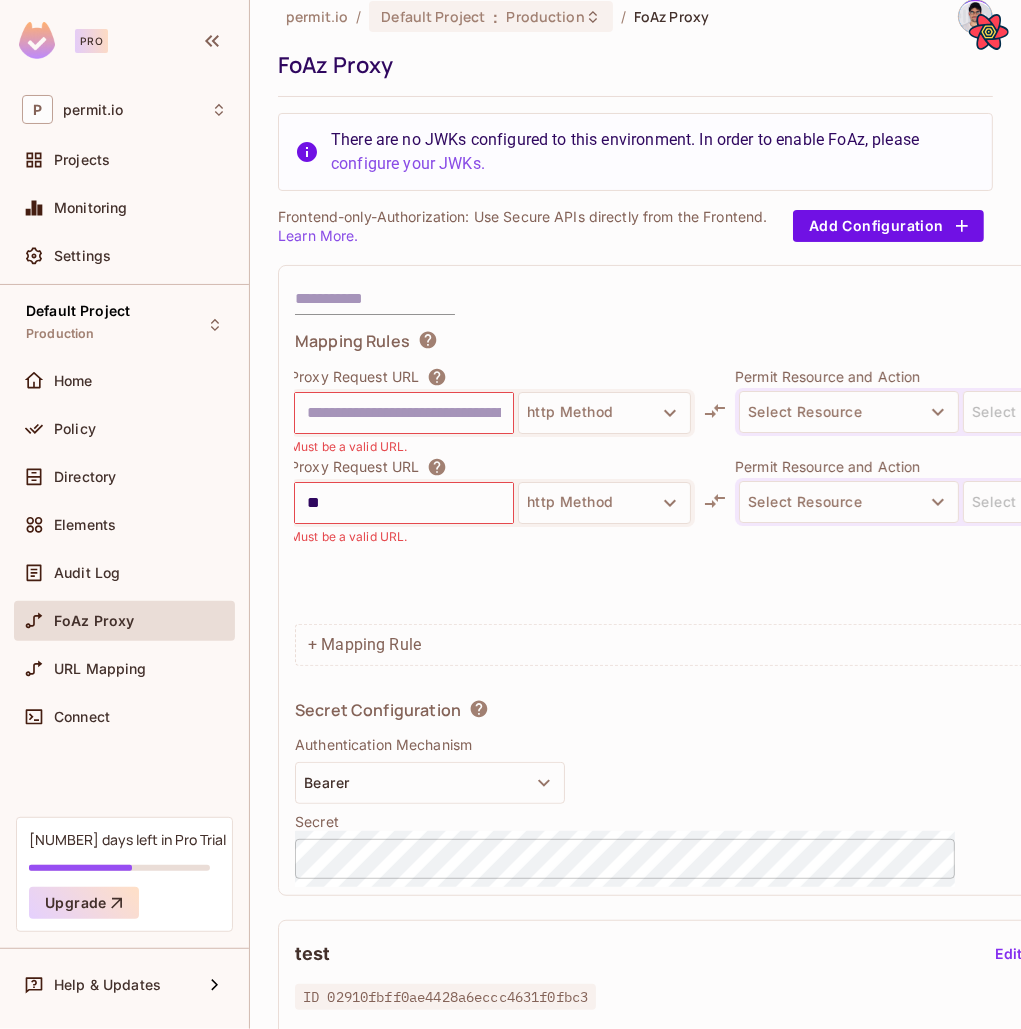 type on "*" 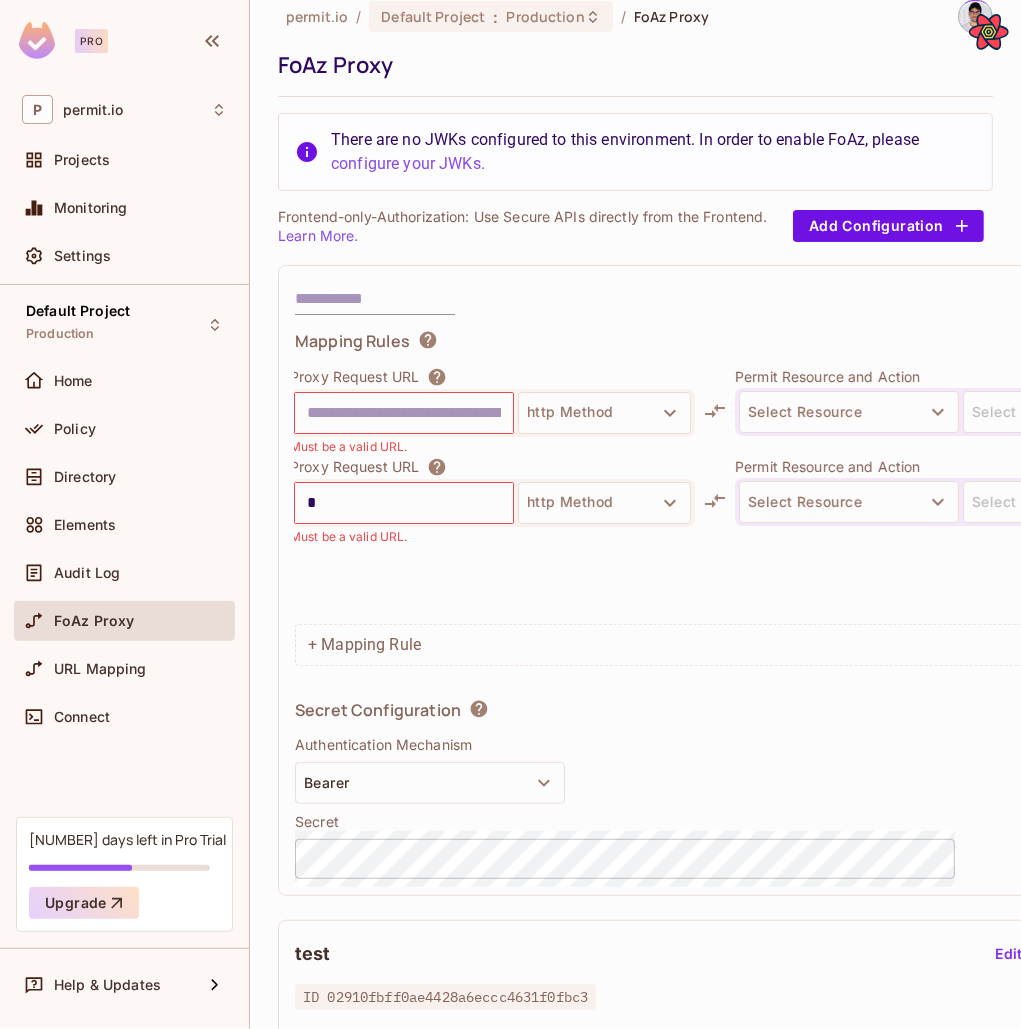 type 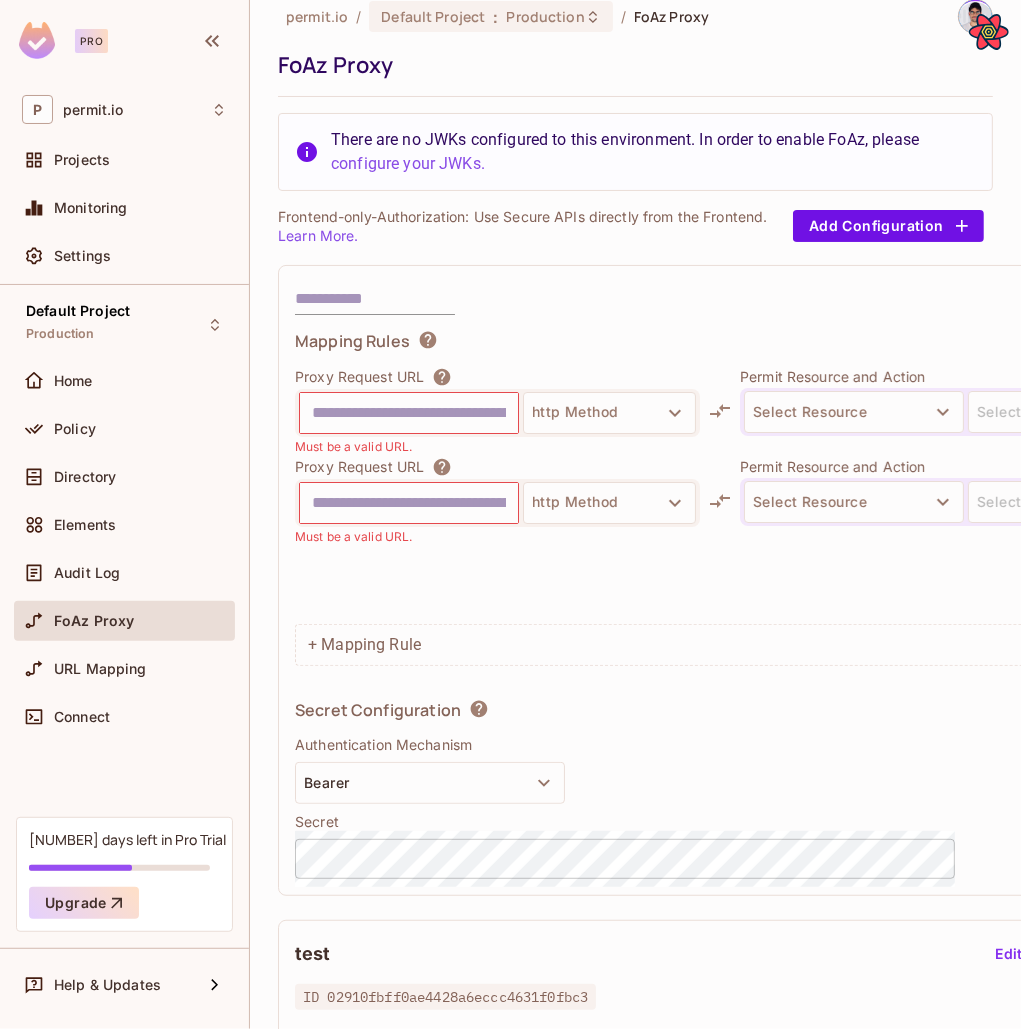 scroll, scrollTop: 0, scrollLeft: 5, axis: horizontal 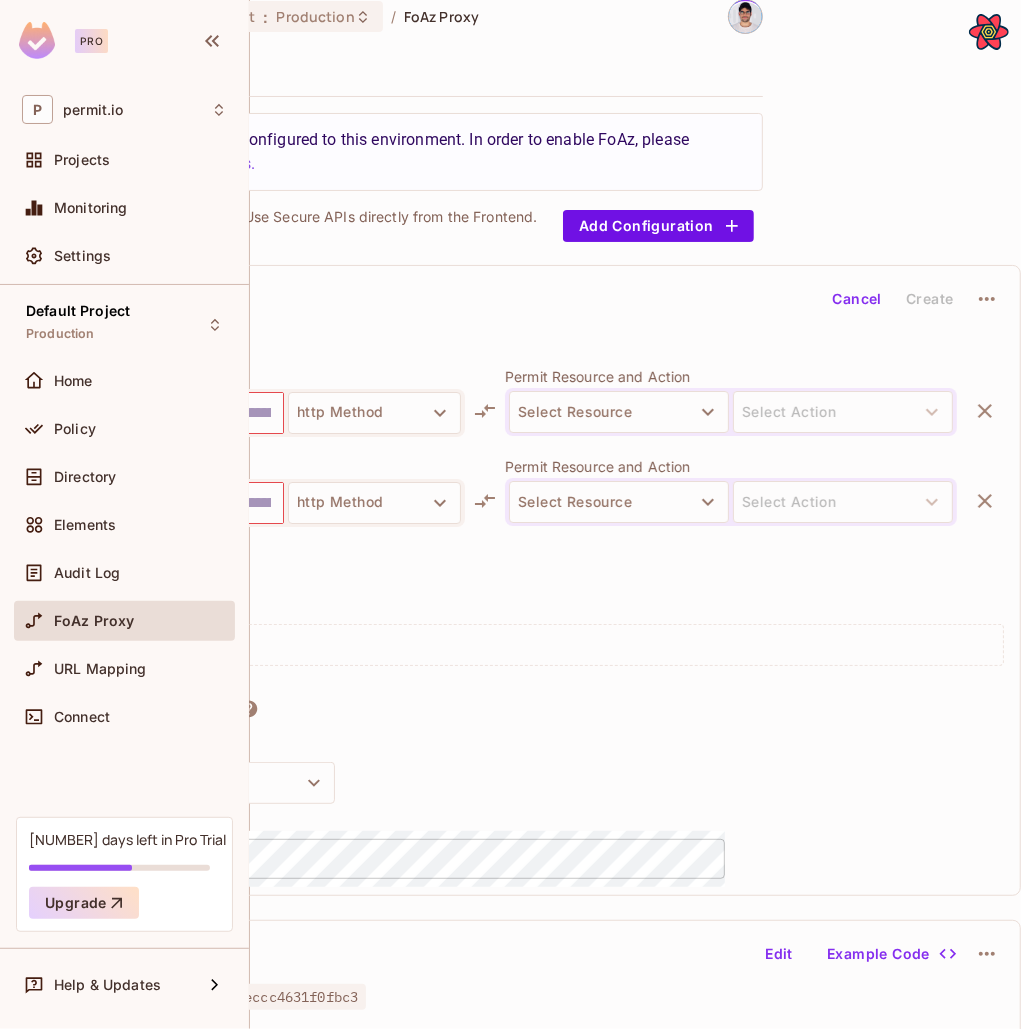 click 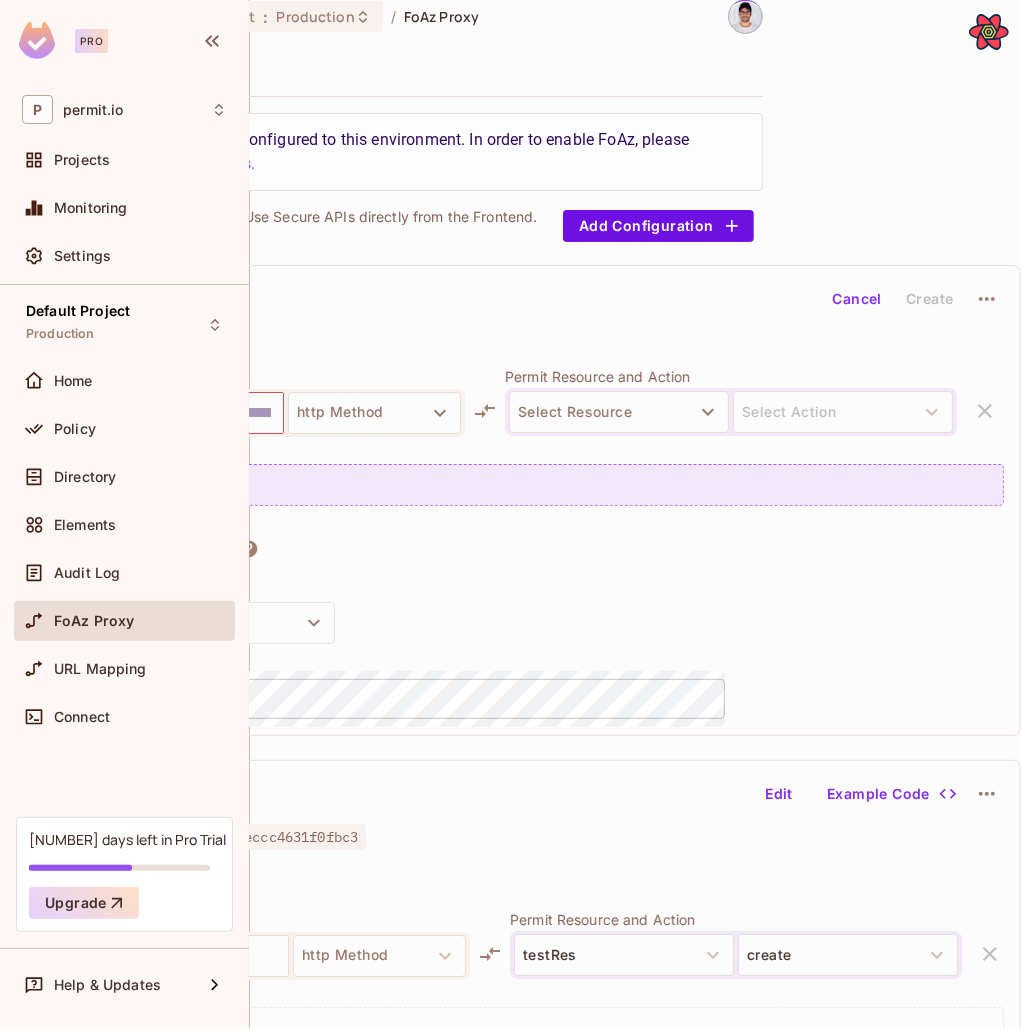 scroll, scrollTop: 23, scrollLeft: 0, axis: vertical 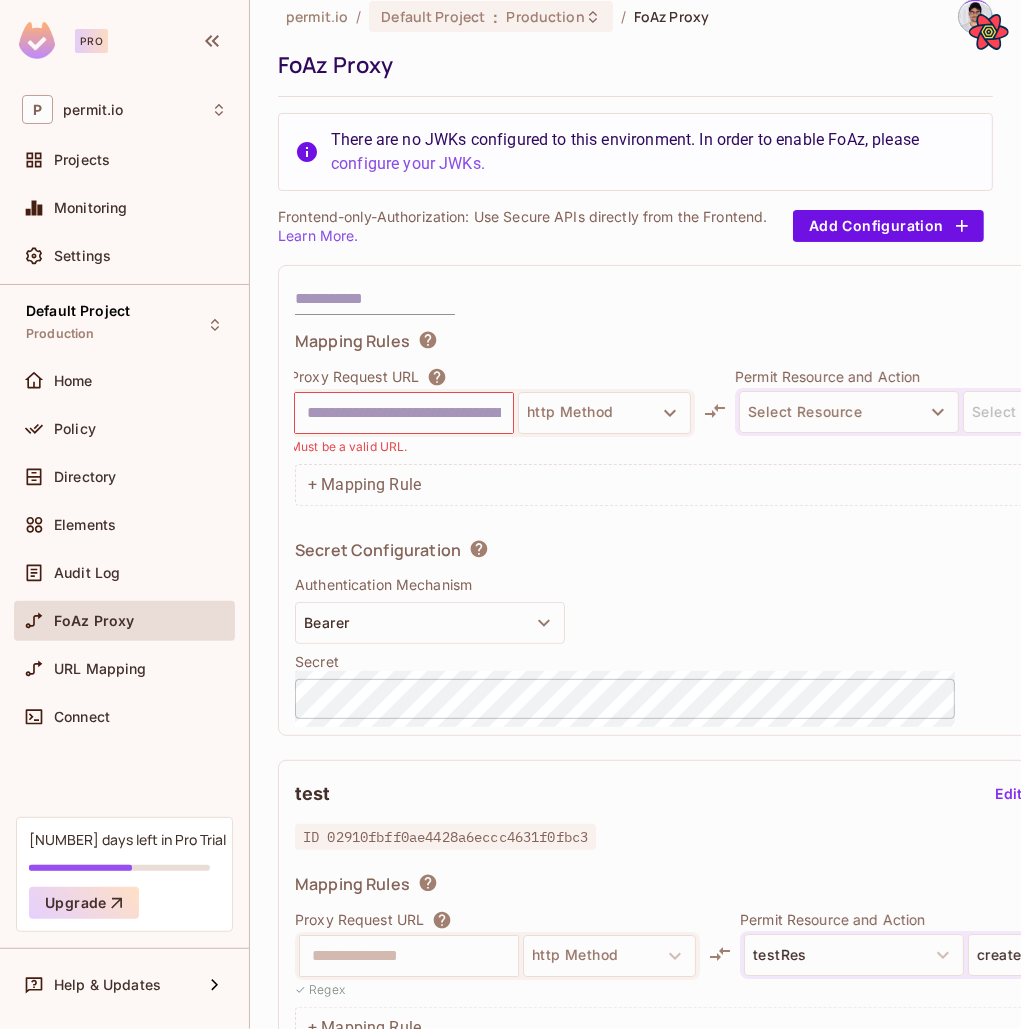 click on "Must be a valid URL." at bounding box center (492, 446) 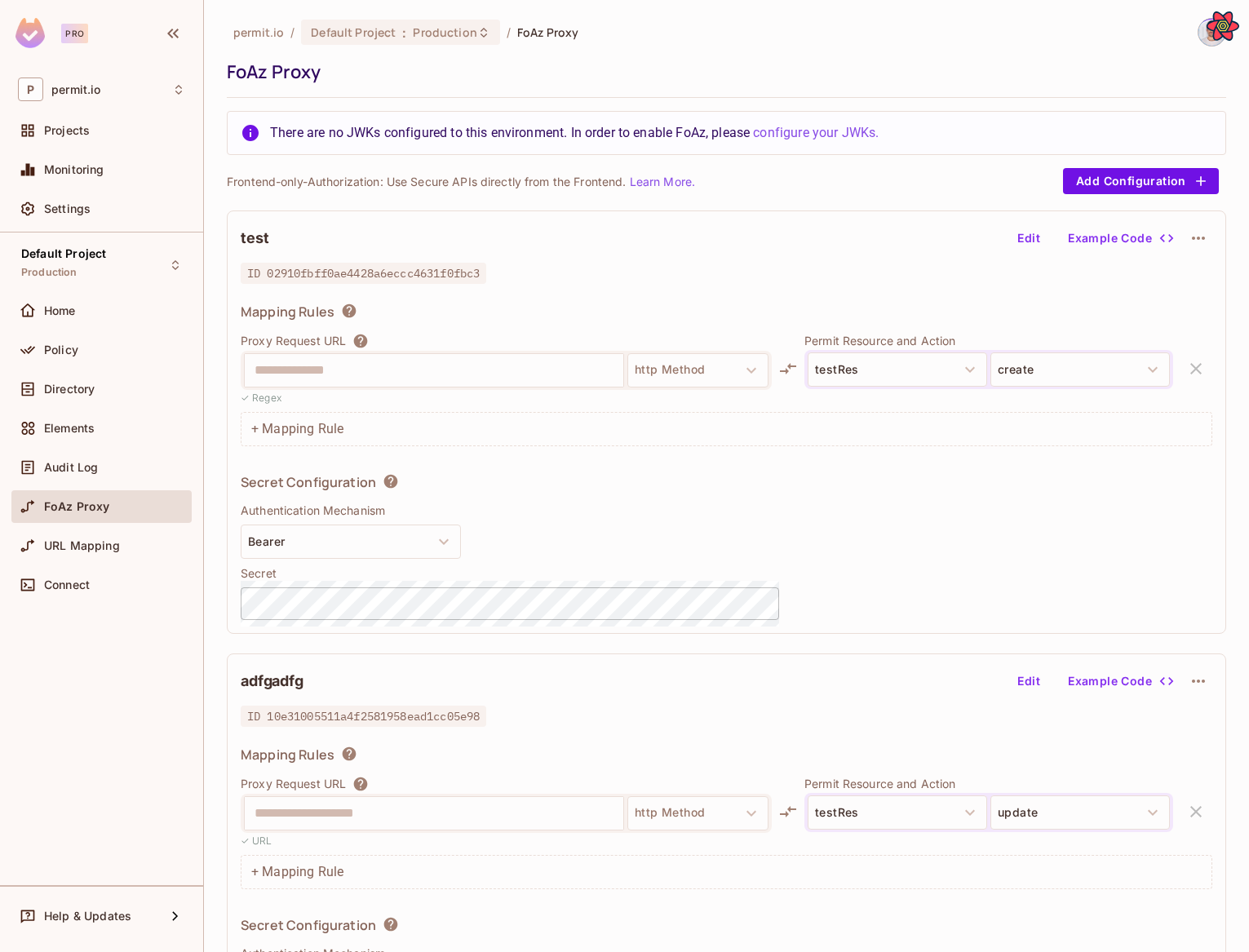 scroll, scrollTop: 0, scrollLeft: 0, axis: both 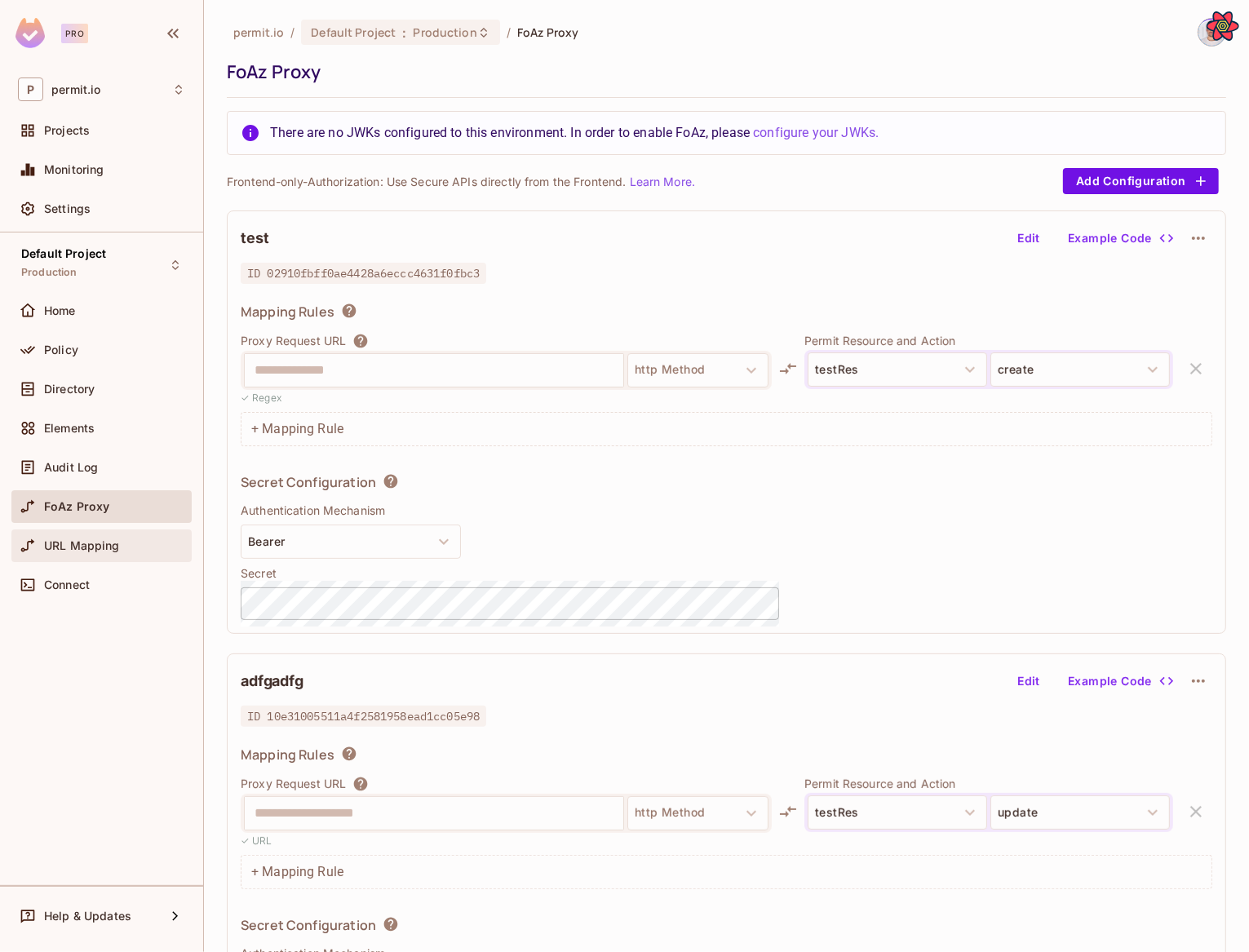 click on "URL Mapping" at bounding box center [101, 546] 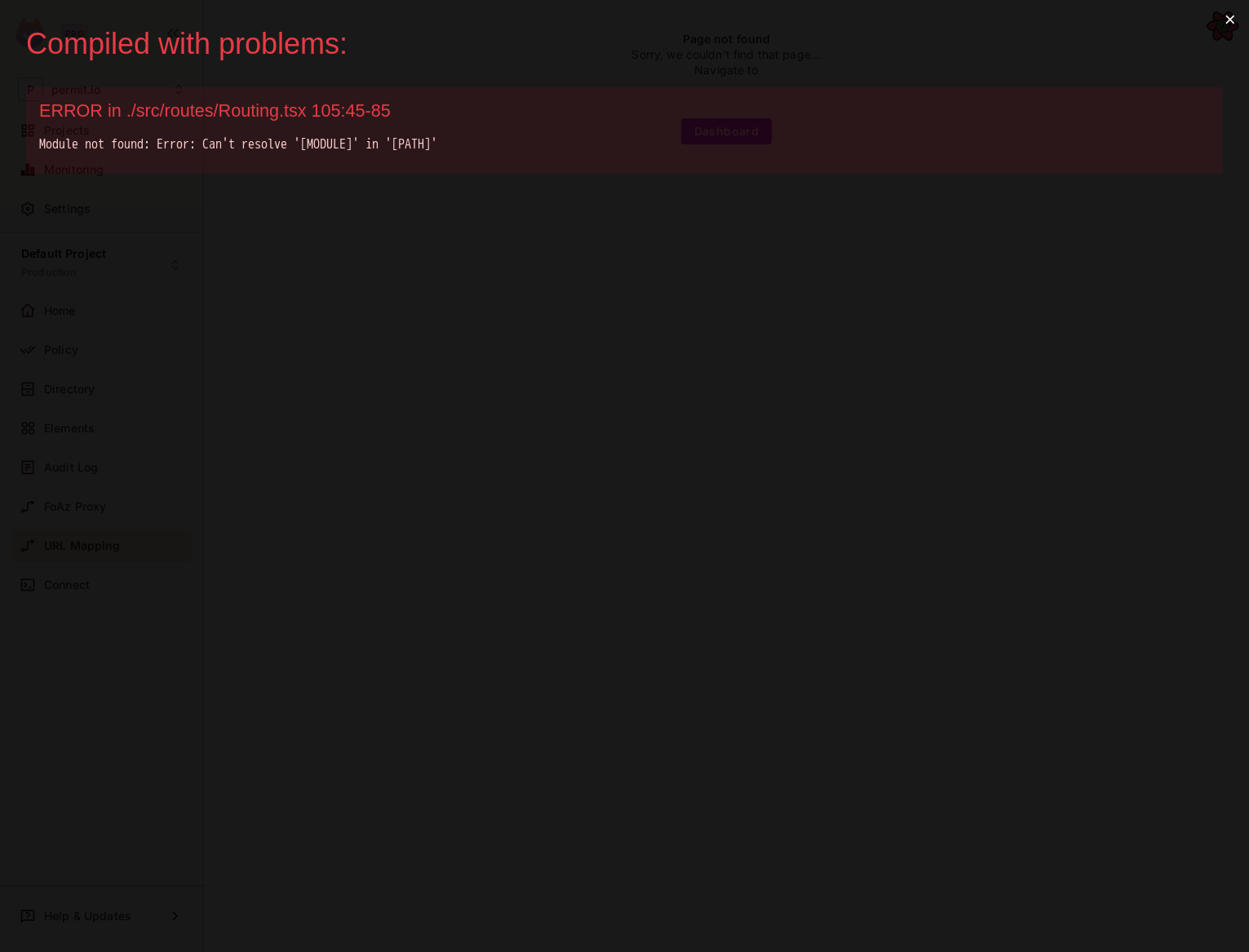 scroll, scrollTop: 0, scrollLeft: 0, axis: both 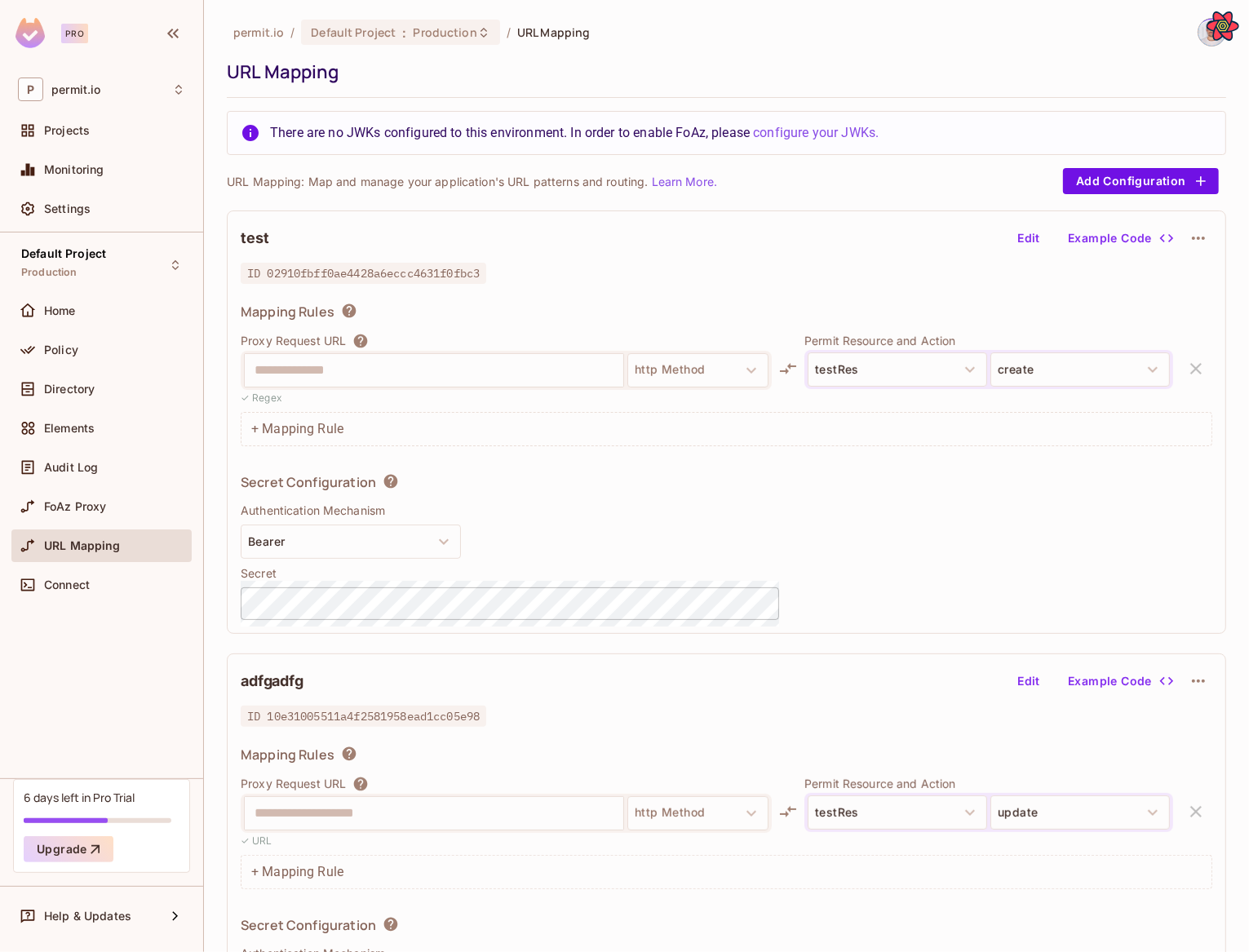 click on "Proxy Request URL" at bounding box center [506, 341] 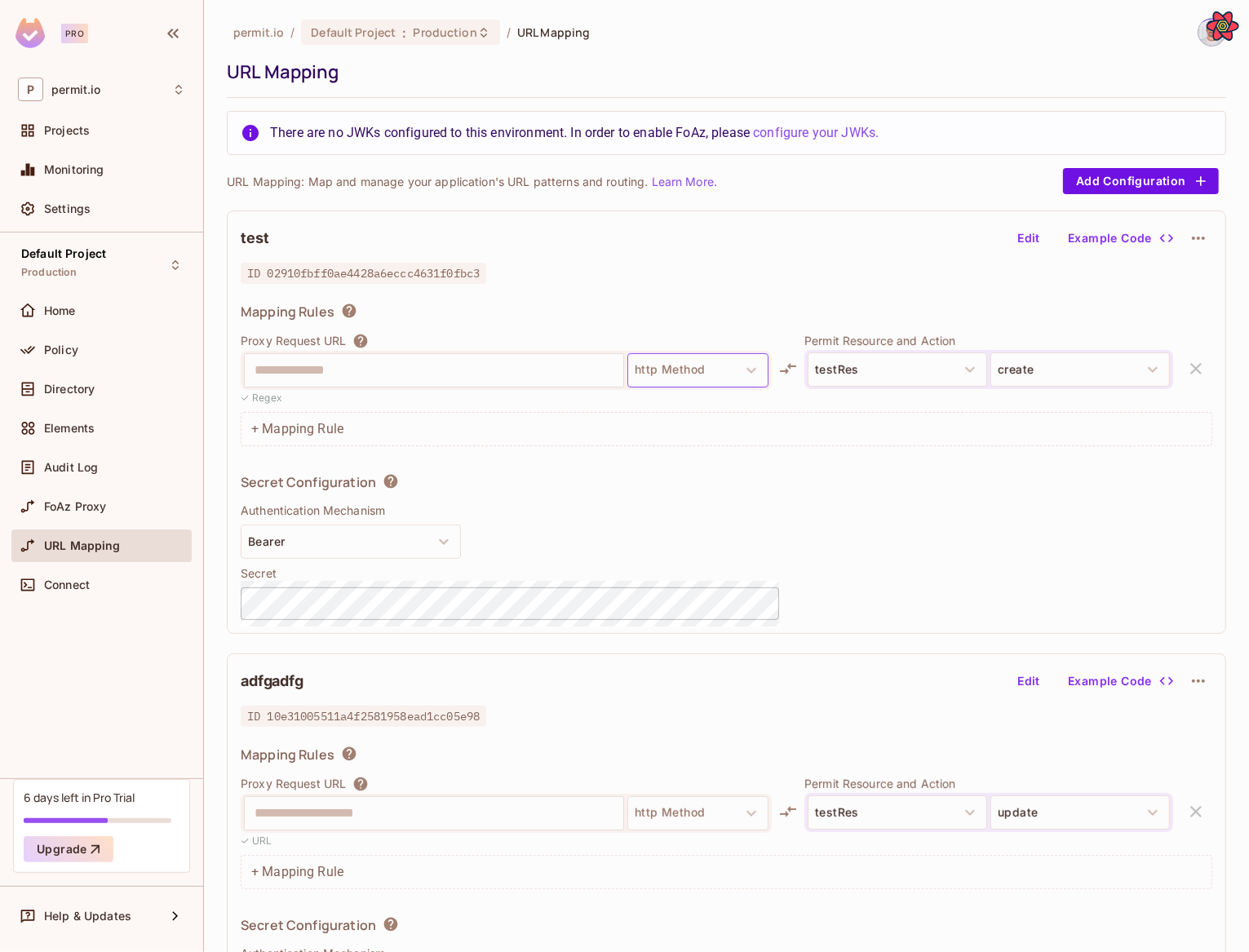click on "http Method" at bounding box center [698, 370] 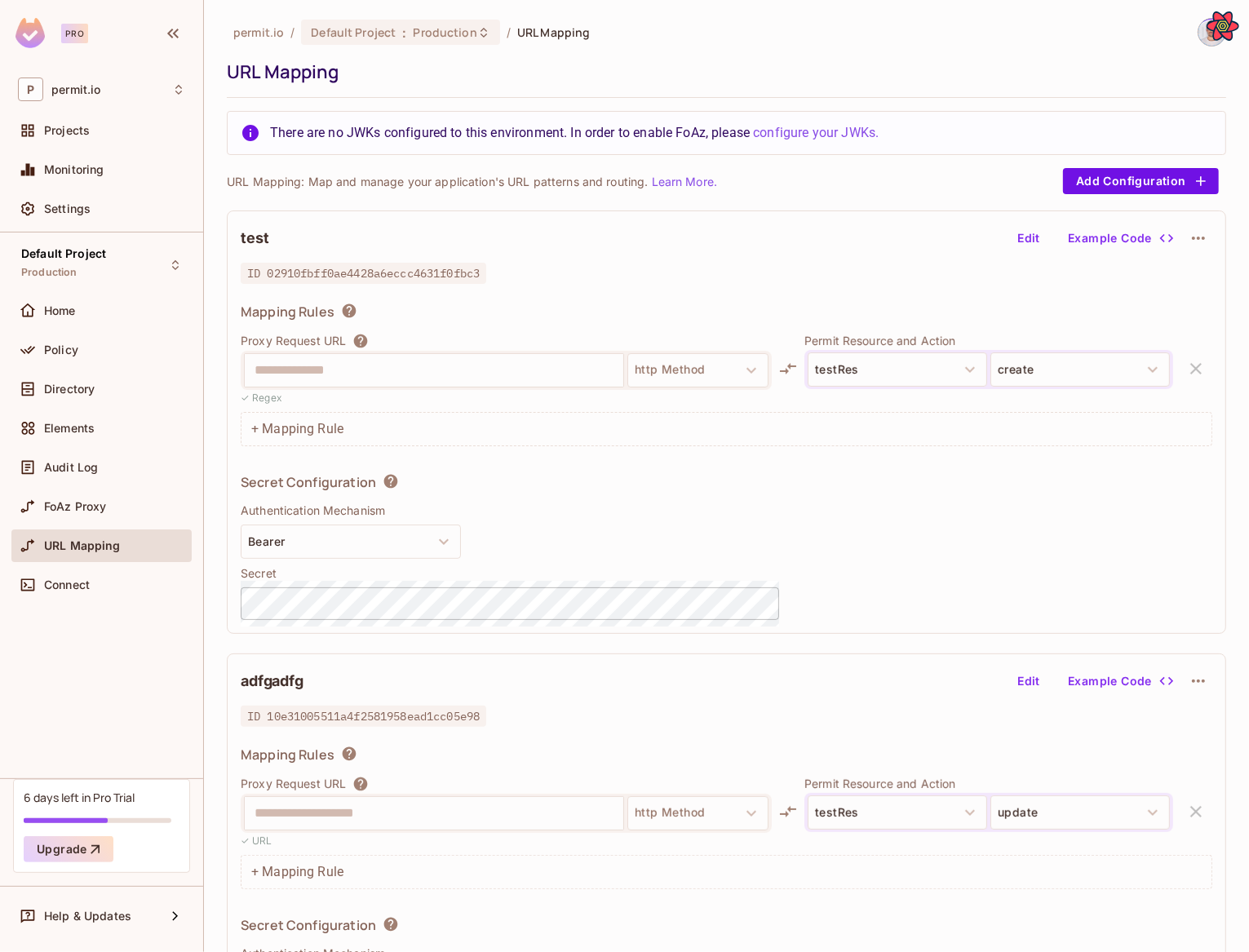 click on "Mapping Rules" at bounding box center [726, 314] 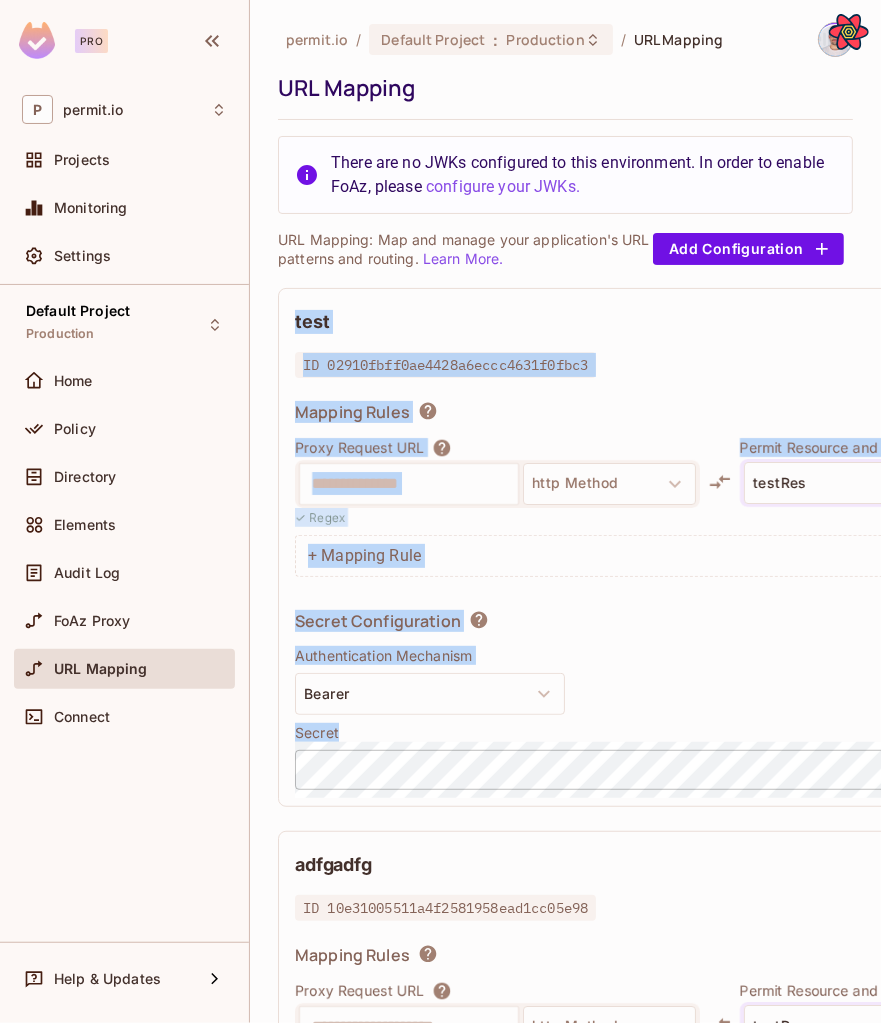 click on "**********" at bounding box center [764, 547] 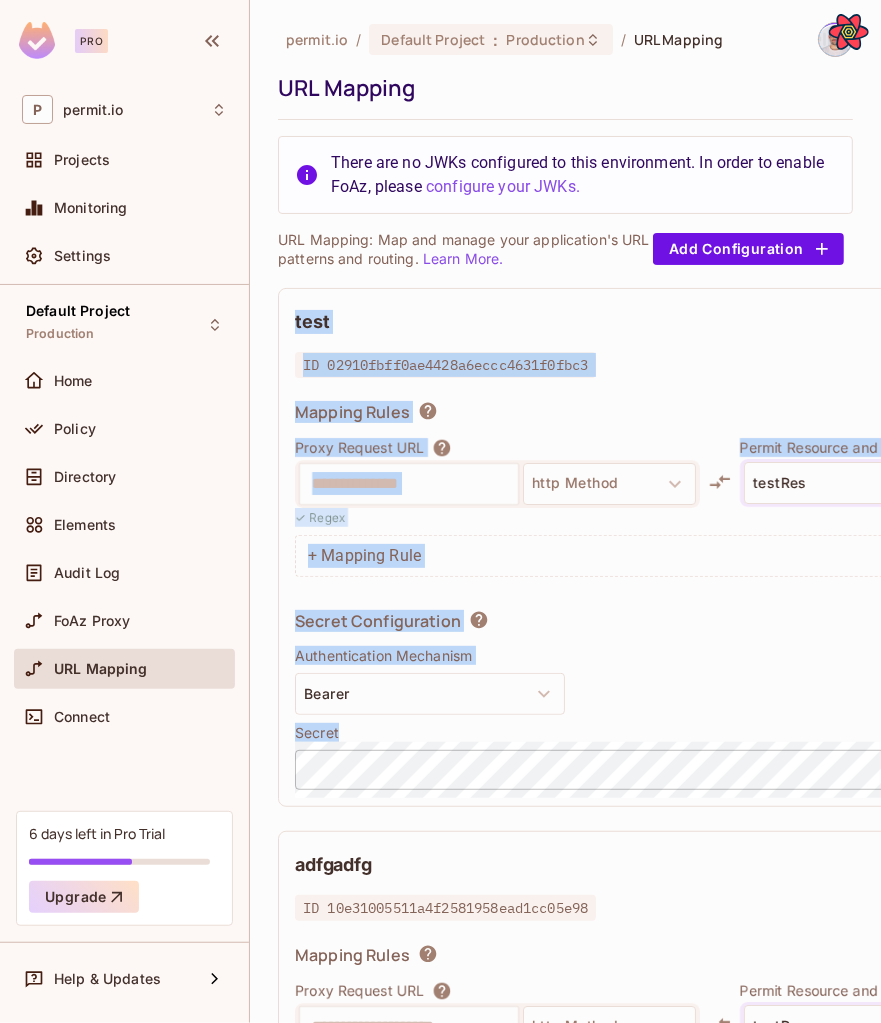 click on "**********" at bounding box center (764, 547) 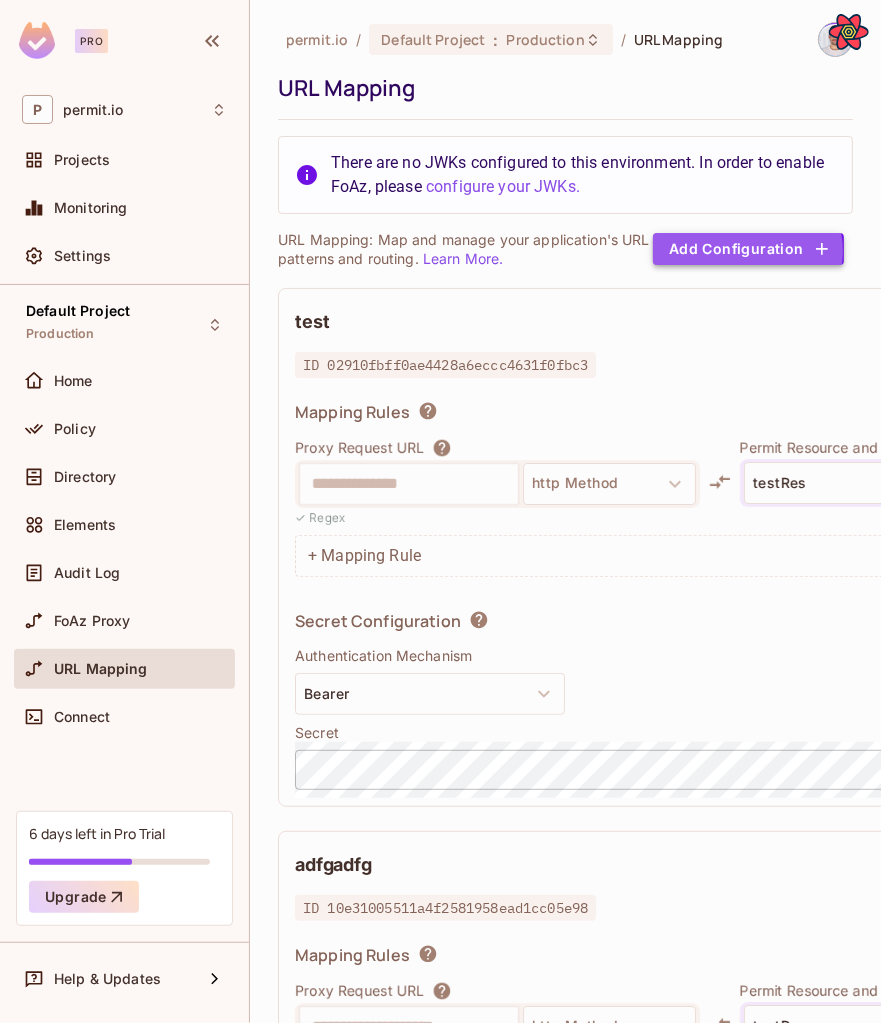 click on "Add Configuration" at bounding box center (748, 249) 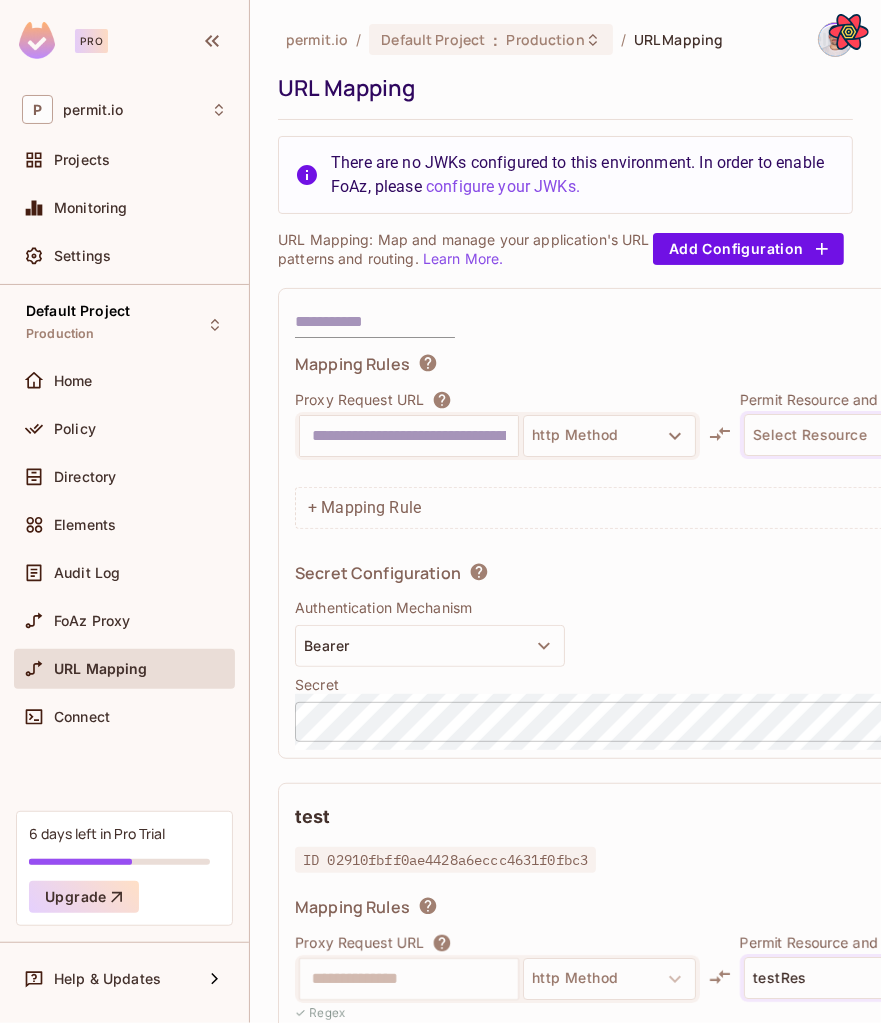 scroll, scrollTop: 0, scrollLeft: 6, axis: horizontal 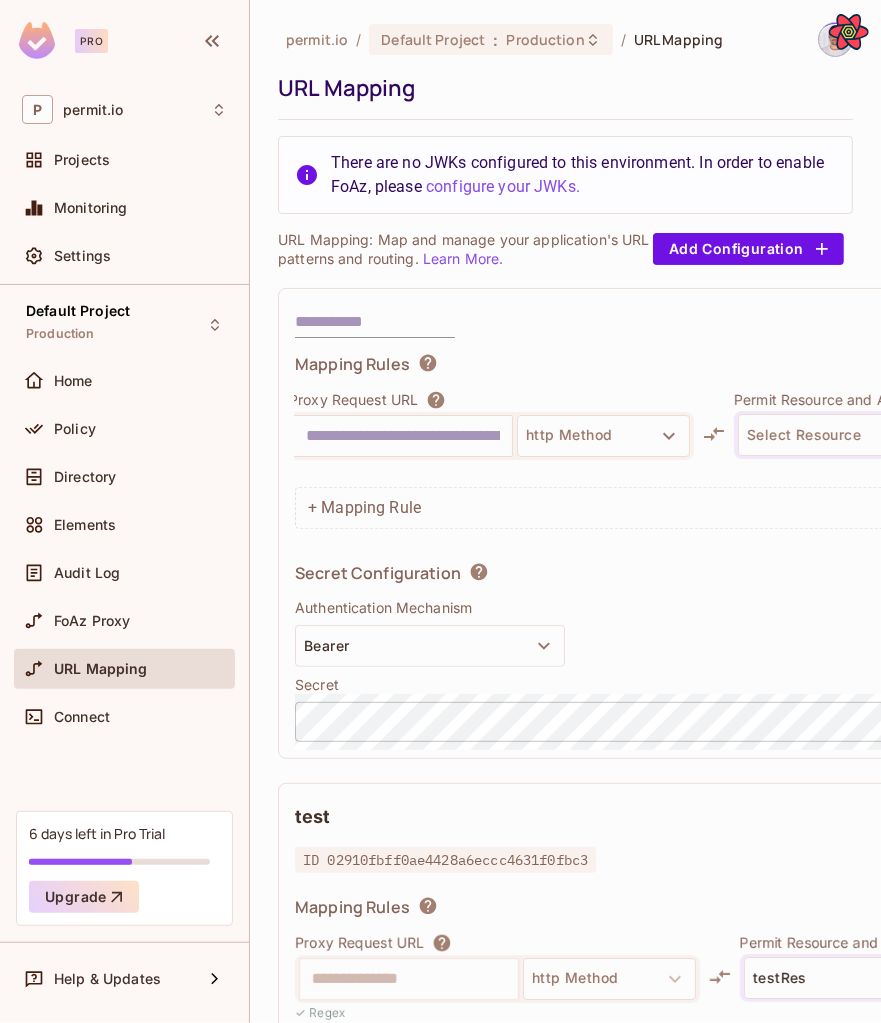 click at bounding box center (403, 436) 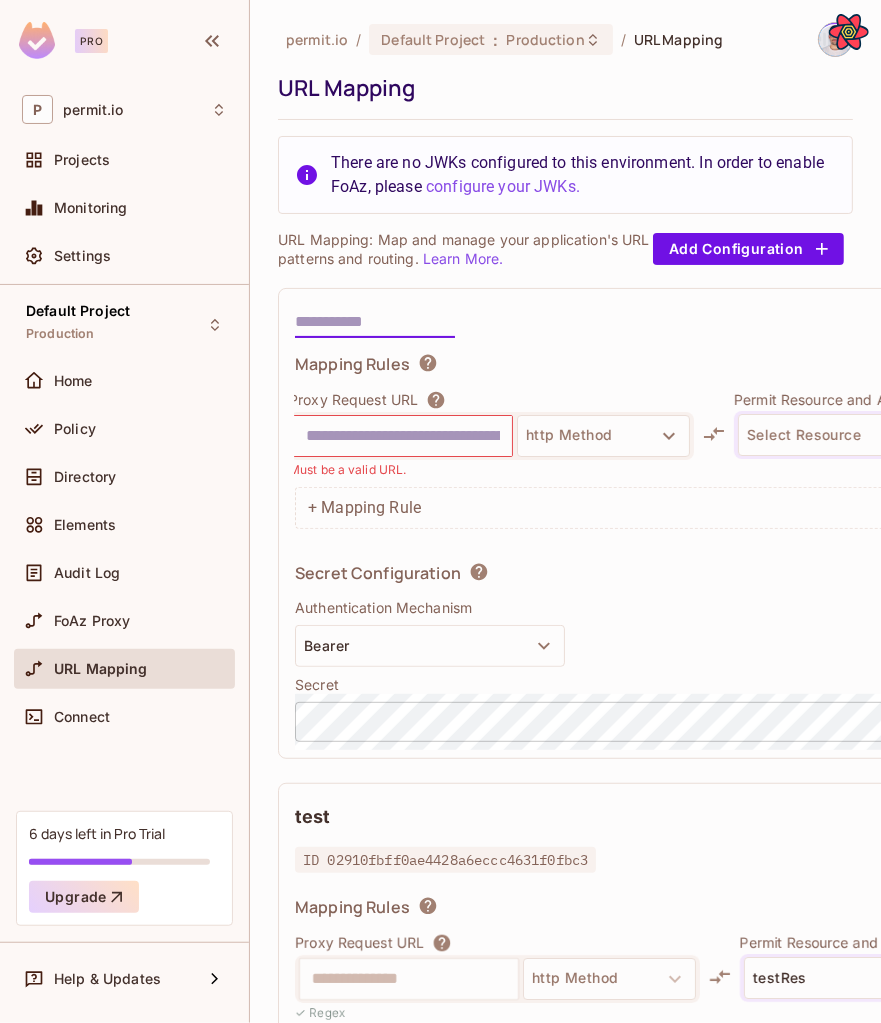 click on "Cancel Create Mapping Rules Proxy Request URL http Method Must be a valid URL. Permit Resource and Action Select Resource Select Action + Mapping Rule Secret Configuration Authentication Mechanism Bearer Secret ​" at bounding box center (764, 523) 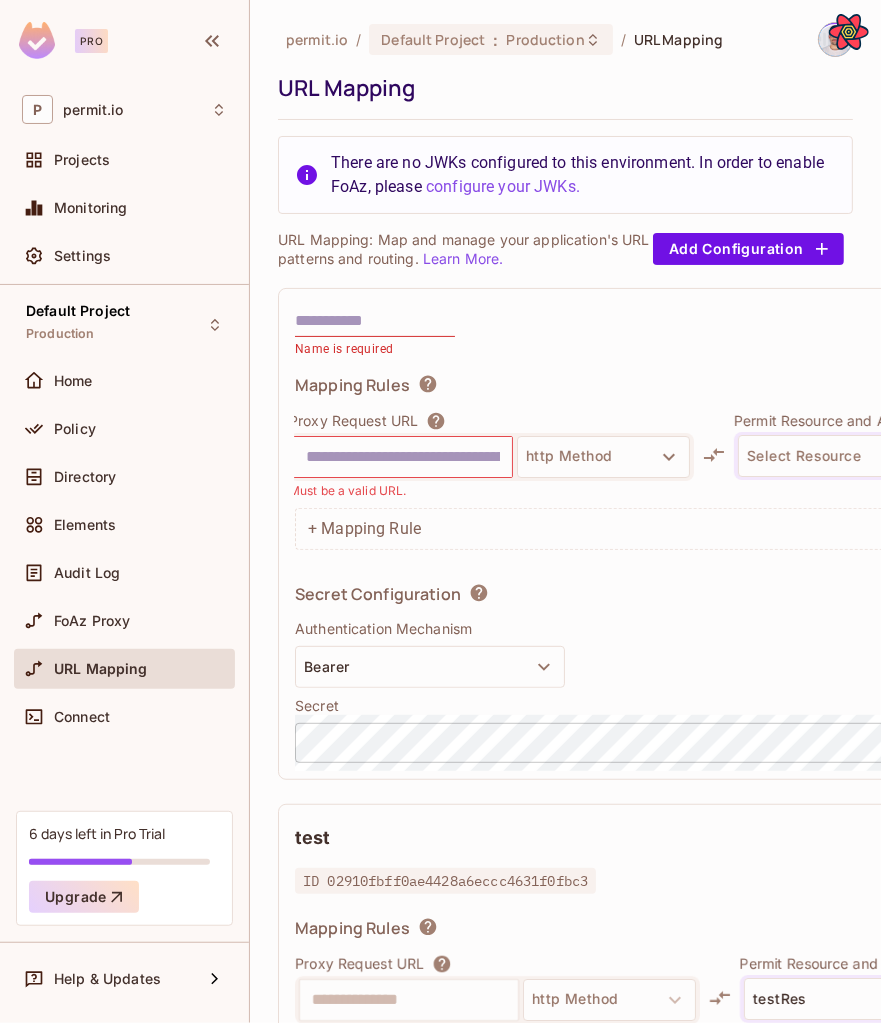 click on "Name is required Cancel Create Mapping Rules Proxy Request URL http Method Must be a valid URL. Permit Resource and Action Select Resource Select Action + Mapping Rule Secret Configuration Authentication Mechanism Bearer Secret ​" at bounding box center [764, 534] 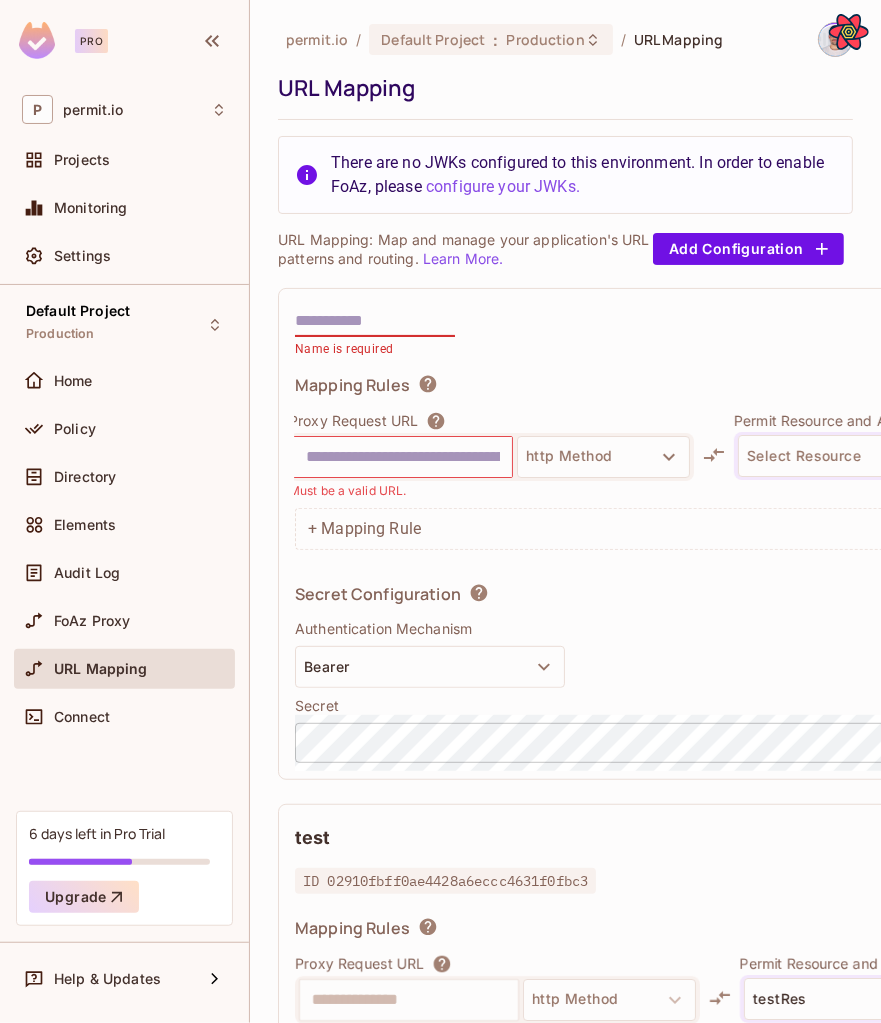 click on "Mapping Rules" at bounding box center (352, 385) 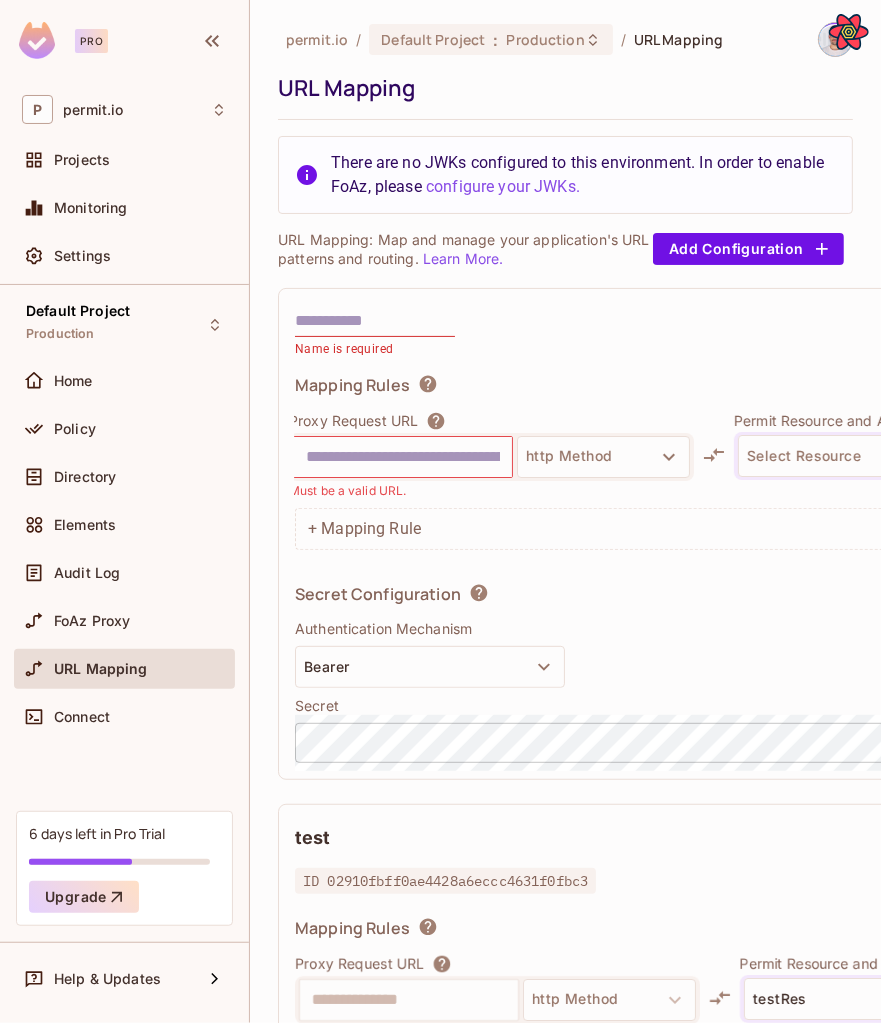 click on "Name is required Cancel Create" at bounding box center [764, 332] 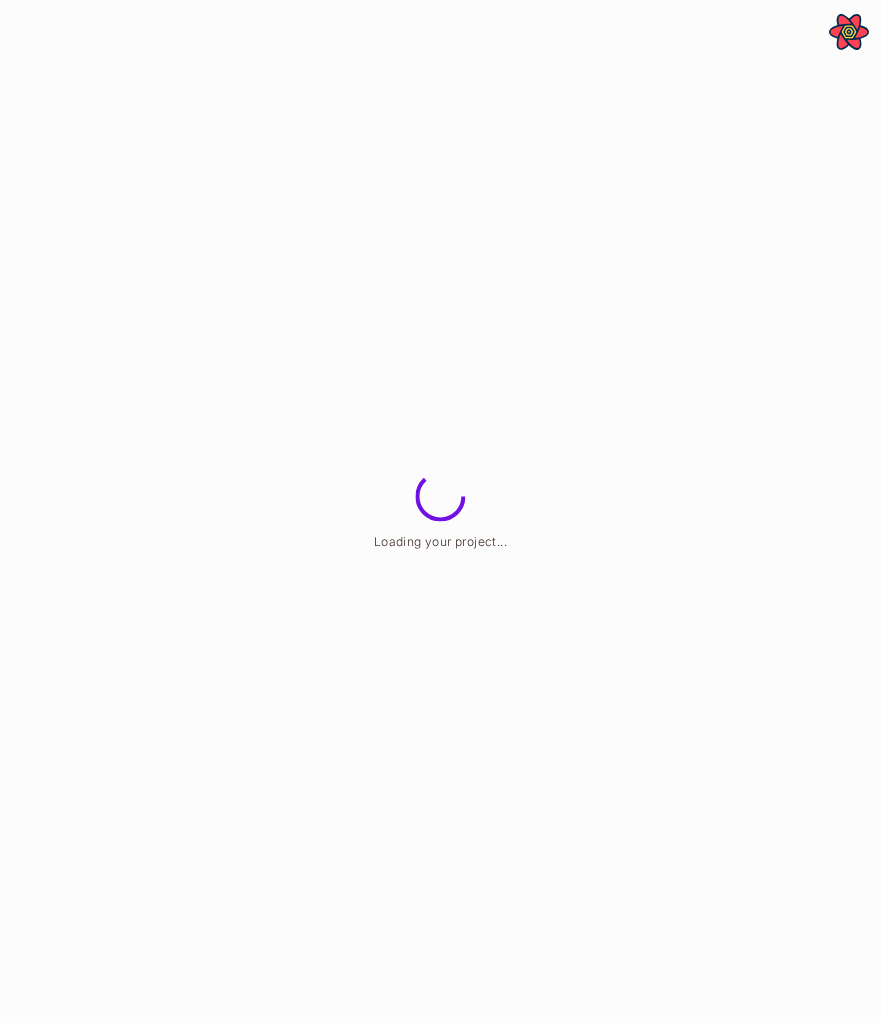 scroll, scrollTop: 0, scrollLeft: 0, axis: both 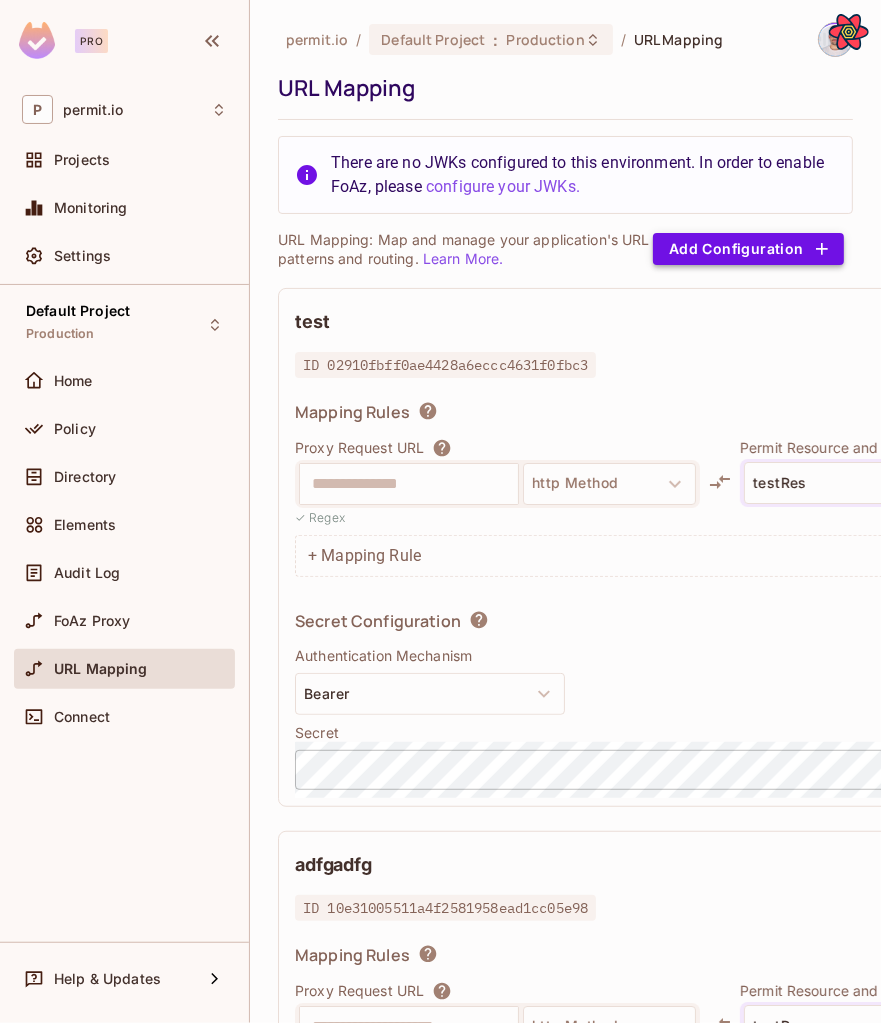 click on "Add Configuration" at bounding box center [748, 249] 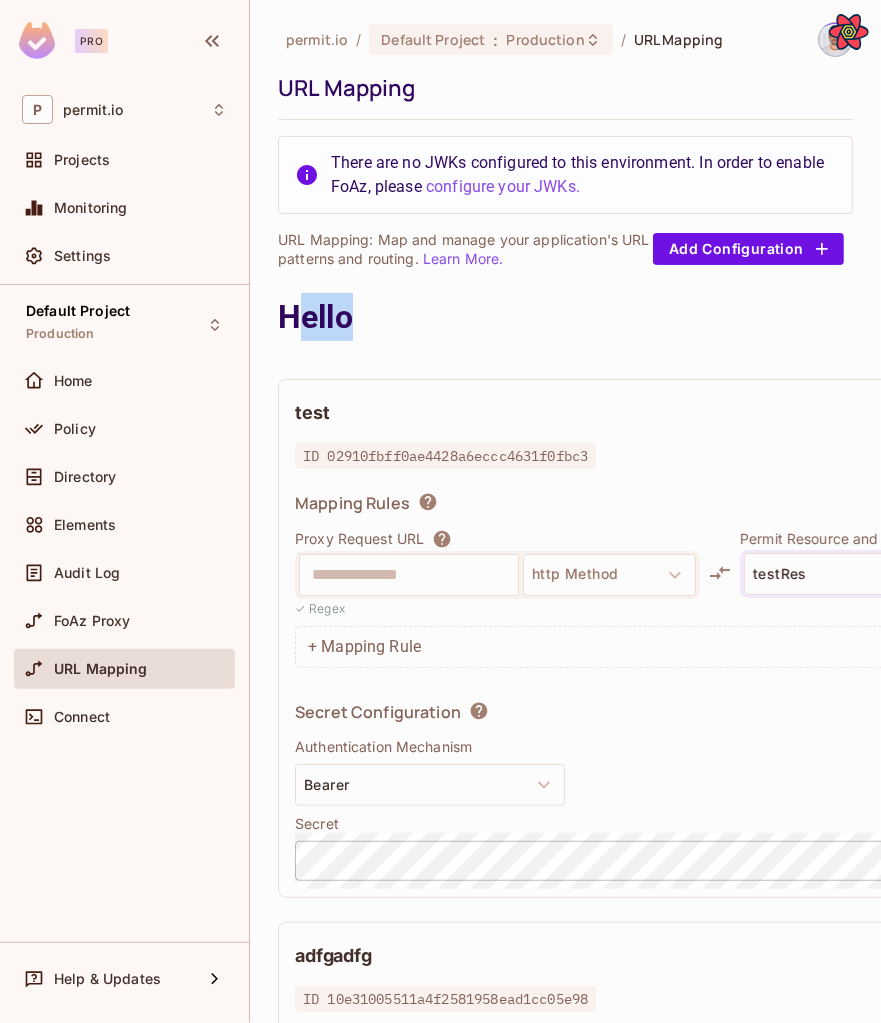 drag, startPoint x: 295, startPoint y: 333, endPoint x: 416, endPoint y: 312, distance: 122.80879 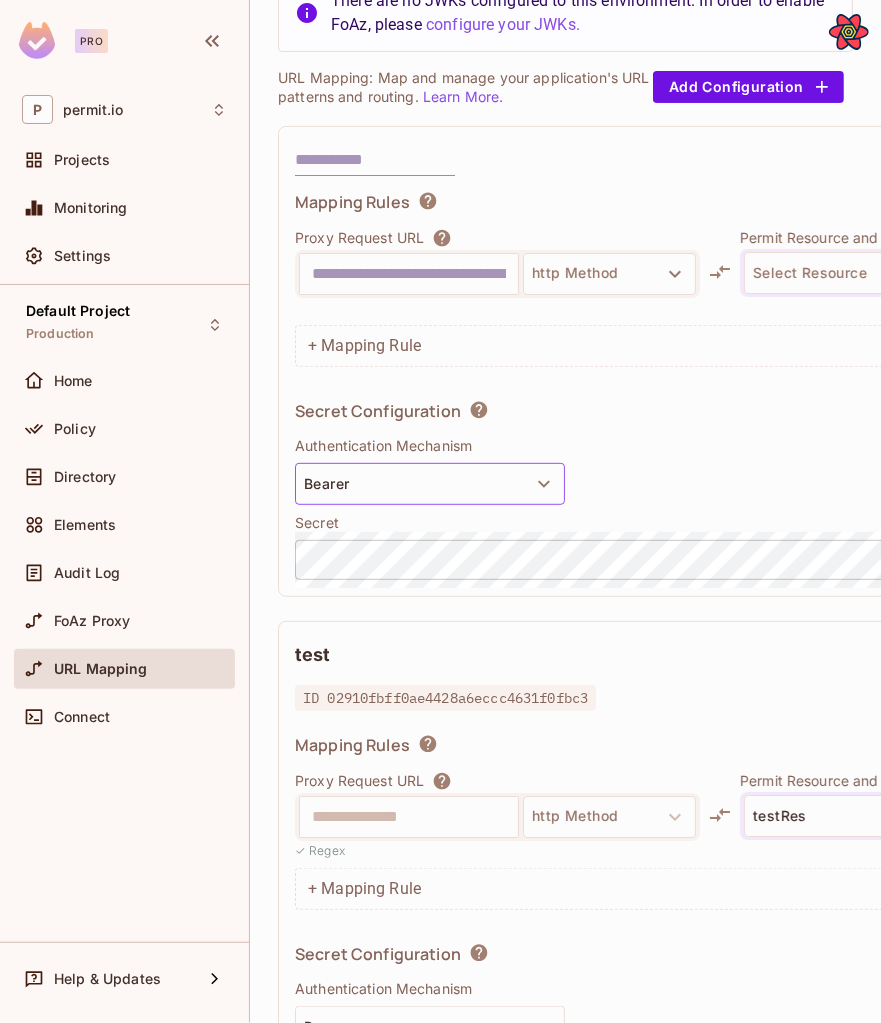 scroll, scrollTop: 178, scrollLeft: 0, axis: vertical 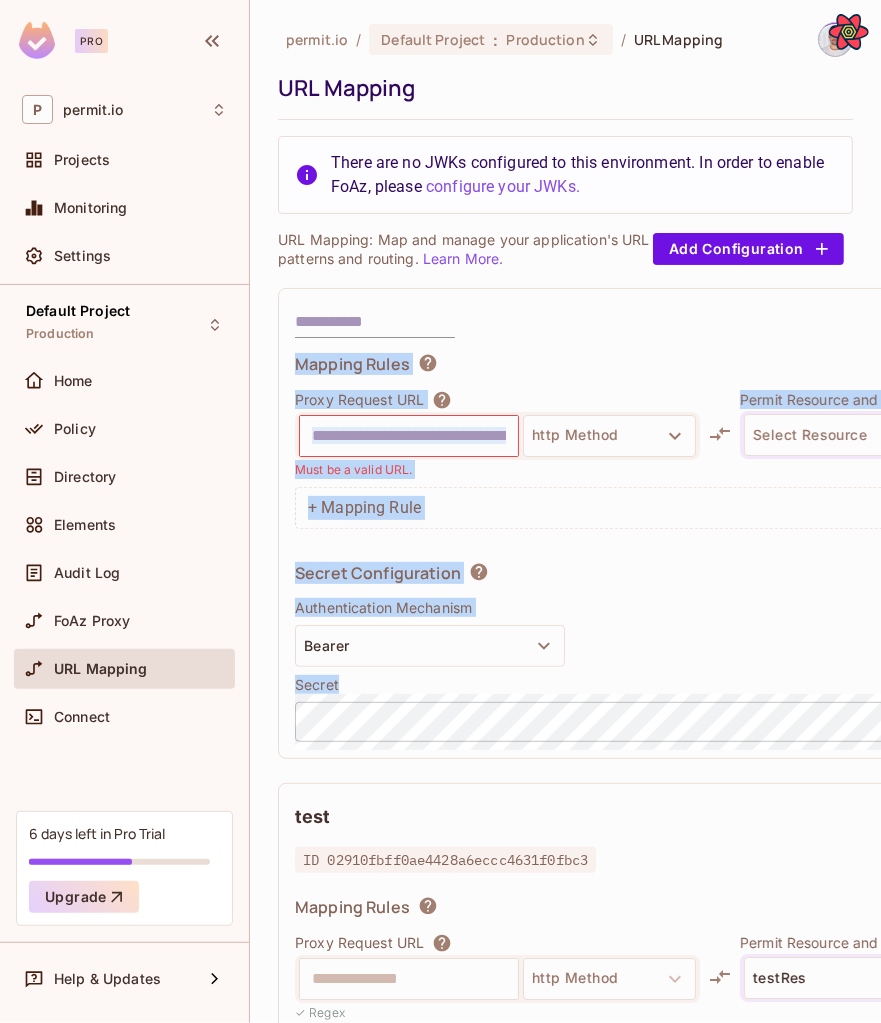 click on "**********" at bounding box center [565, 511] 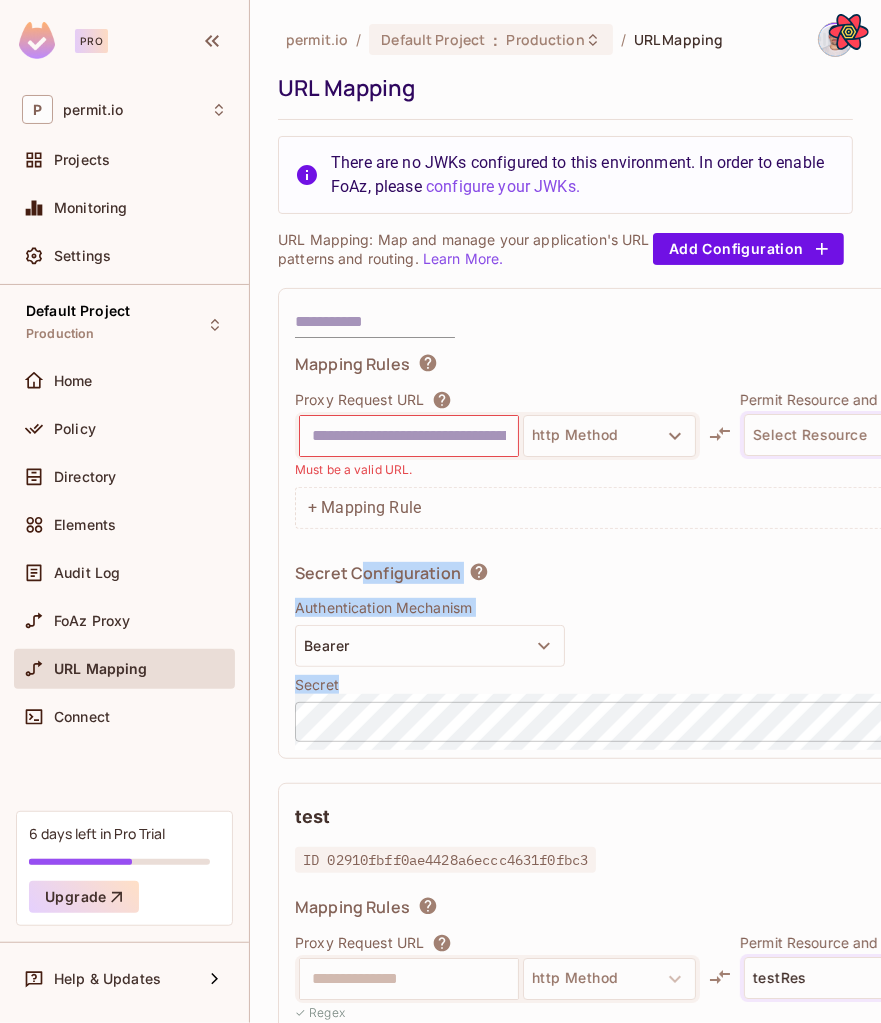 drag, startPoint x: 364, startPoint y: 573, endPoint x: 584, endPoint y: 681, distance: 245.07957 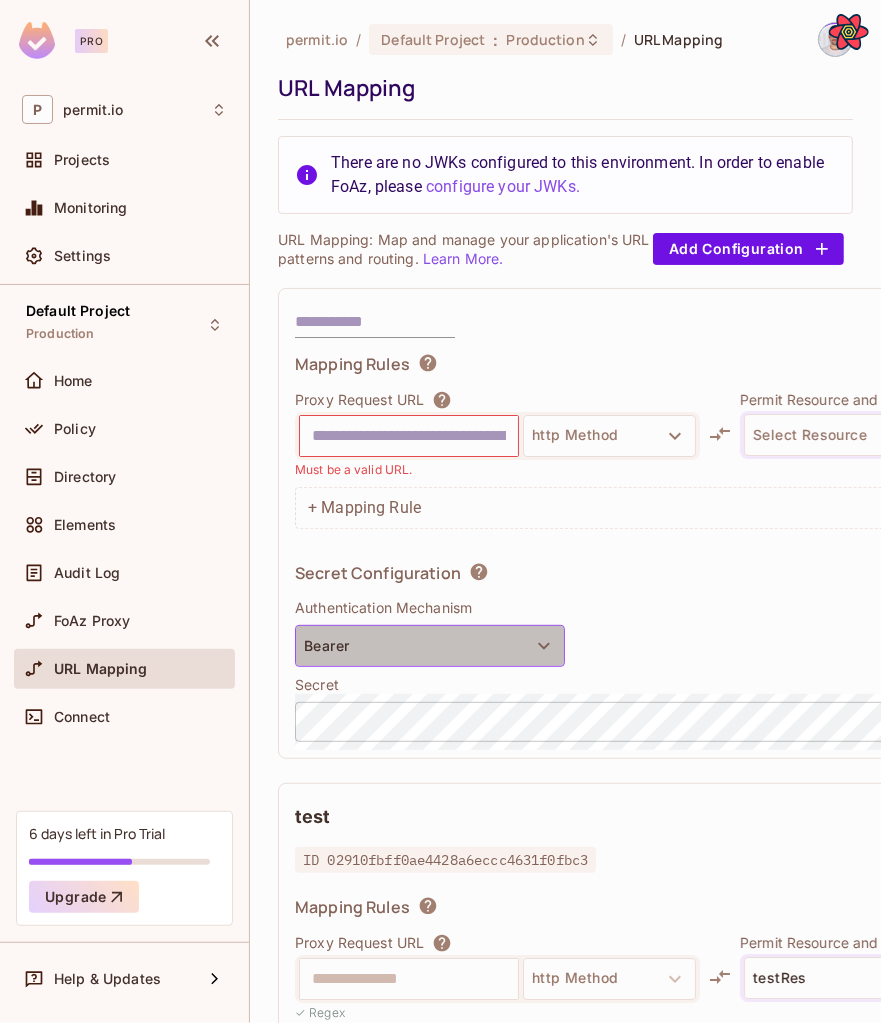 click on "Bearer" at bounding box center [430, 646] 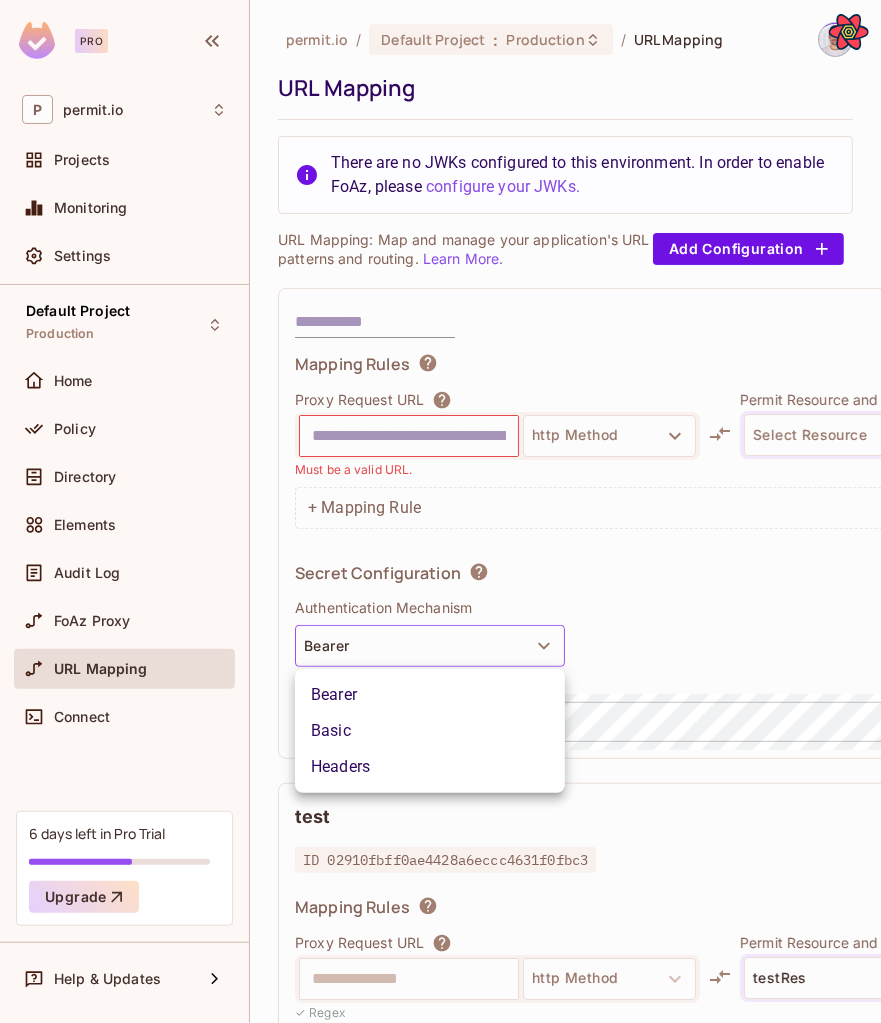 click at bounding box center (440, 511) 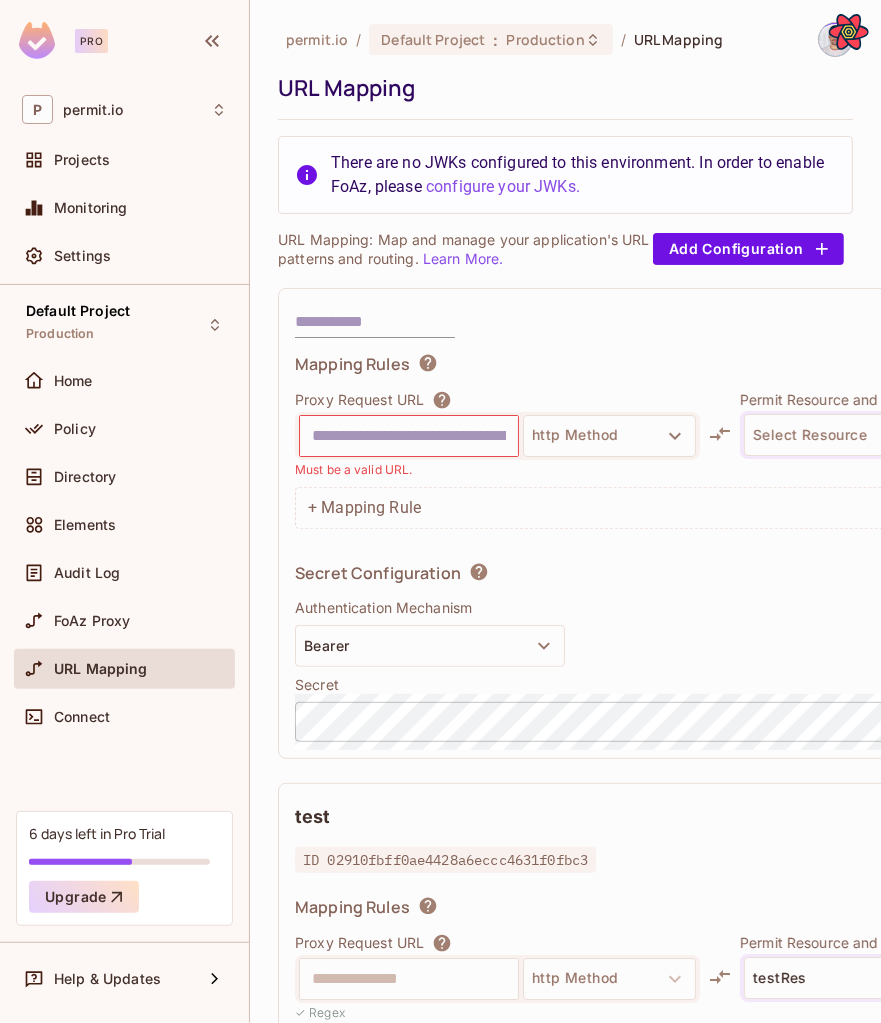 click on "Bearer" at bounding box center [430, 646] 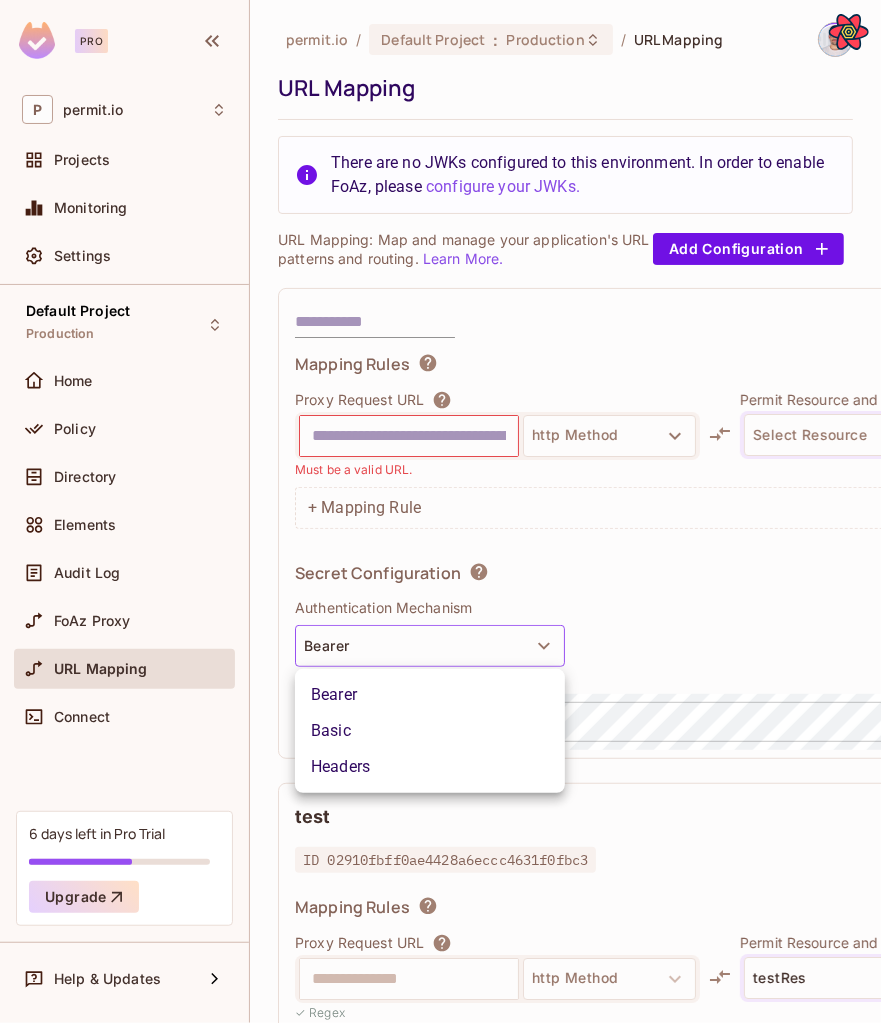 click at bounding box center (440, 511) 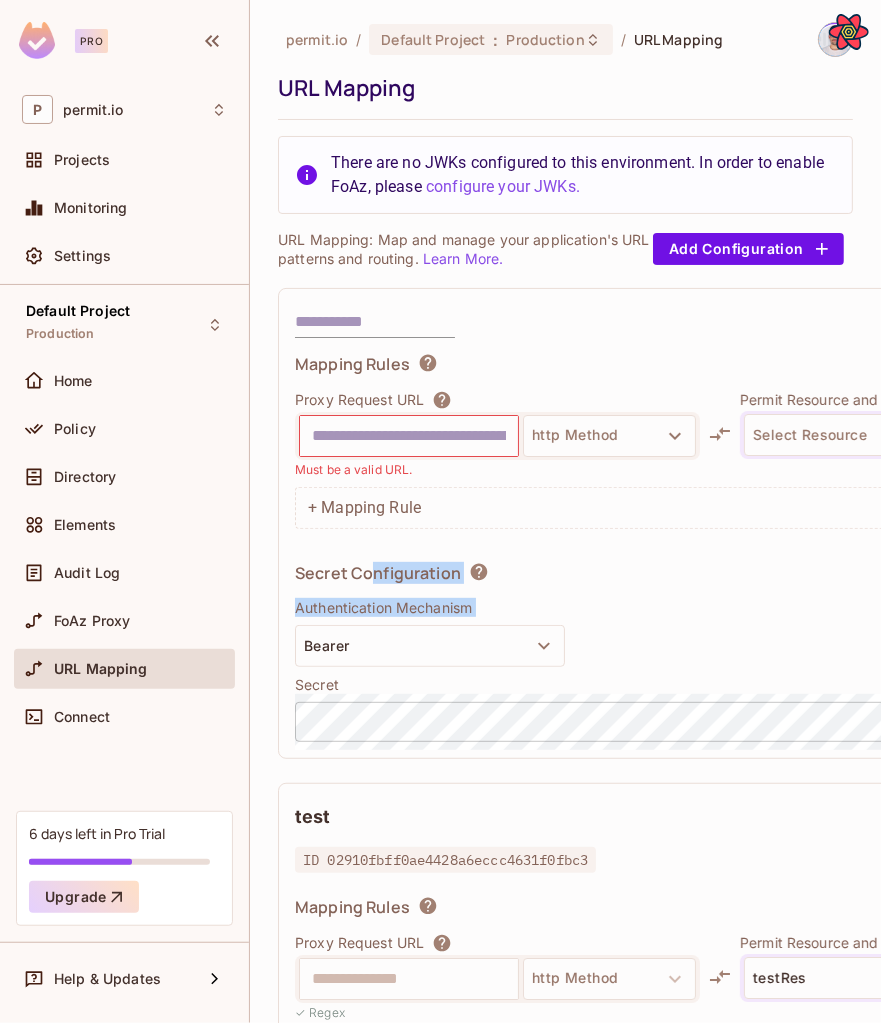 drag, startPoint x: 375, startPoint y: 577, endPoint x: 374, endPoint y: 623, distance: 46.010868 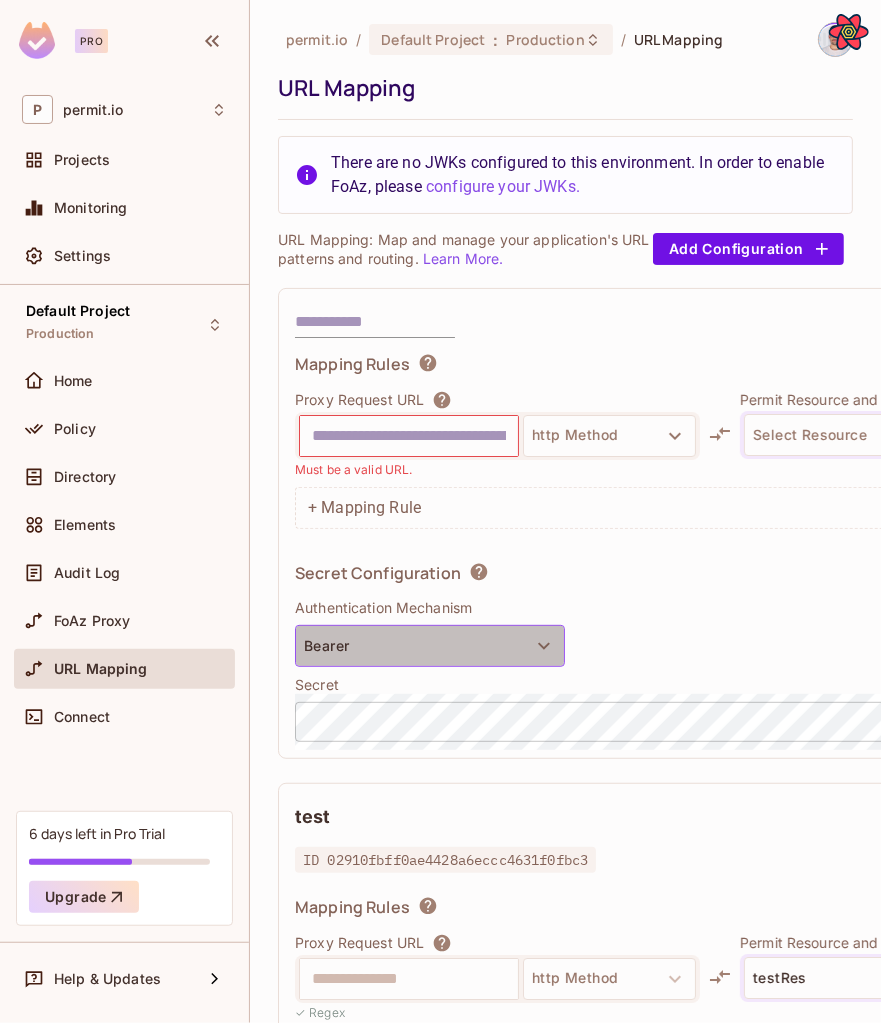 click on "Bearer" at bounding box center (430, 646) 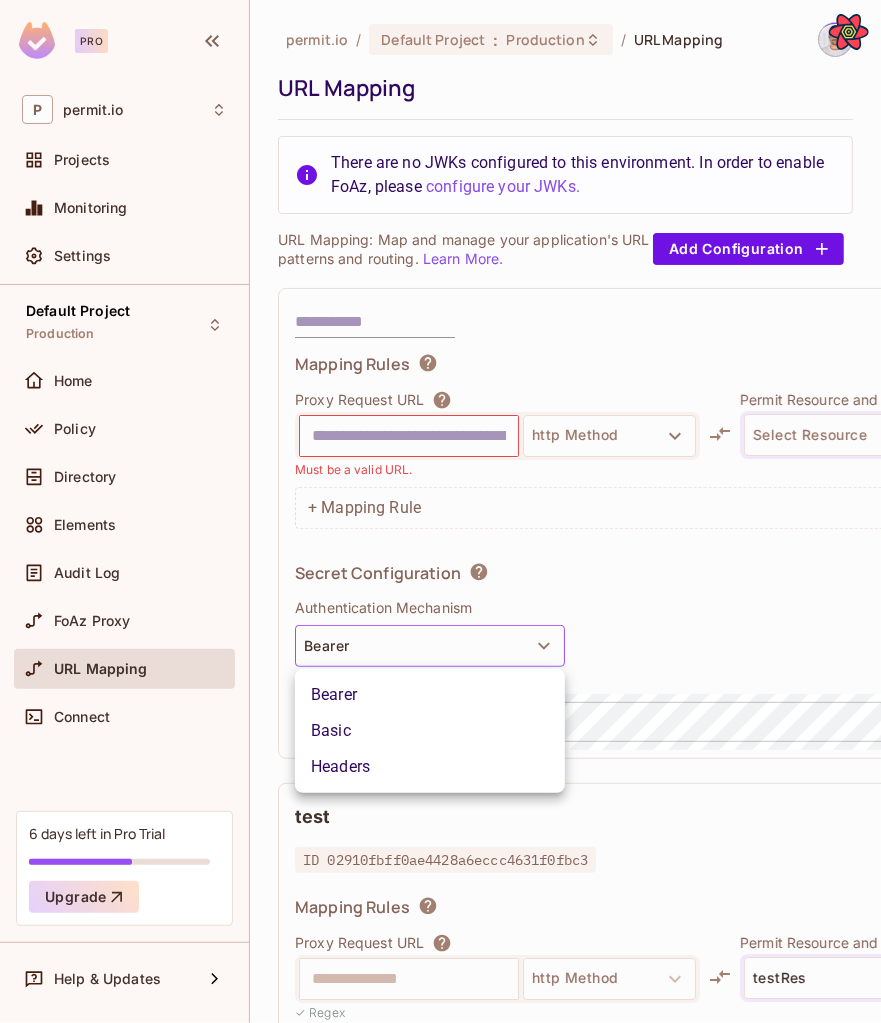 click at bounding box center (440, 511) 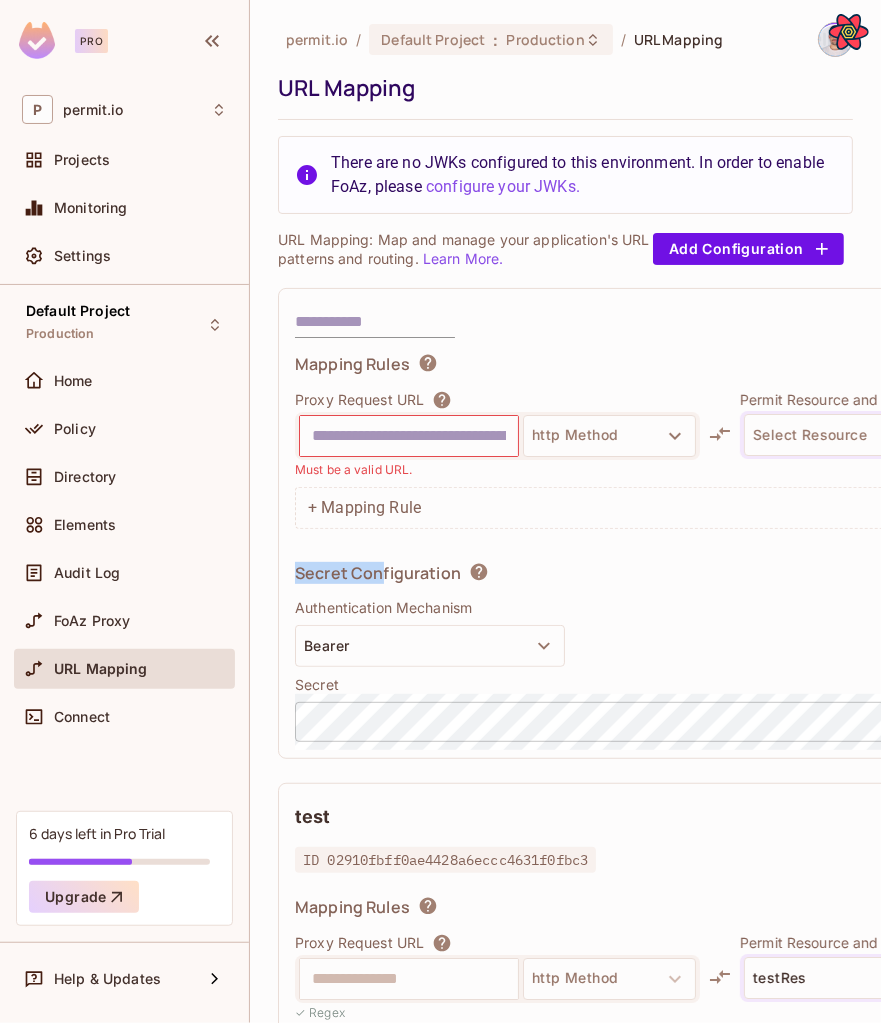 drag, startPoint x: 314, startPoint y: 558, endPoint x: 387, endPoint y: 567, distance: 73.552704 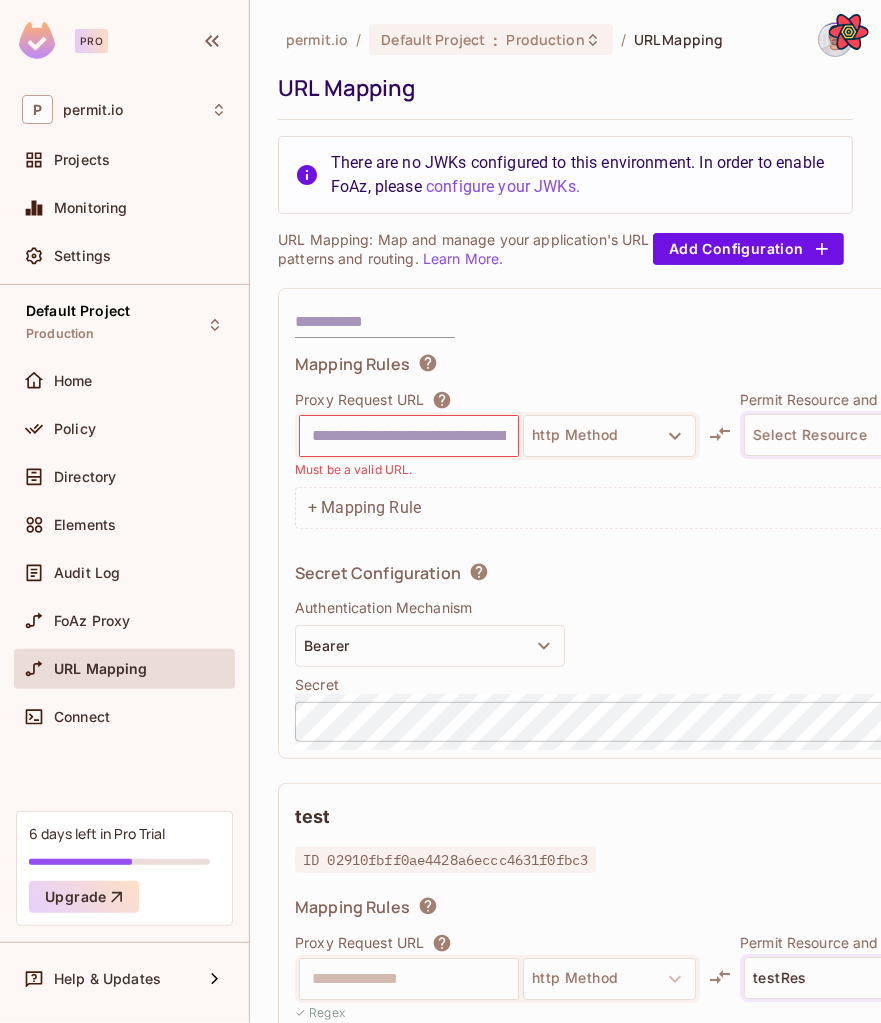 click on "Secret Configuration" at bounding box center [378, 573] 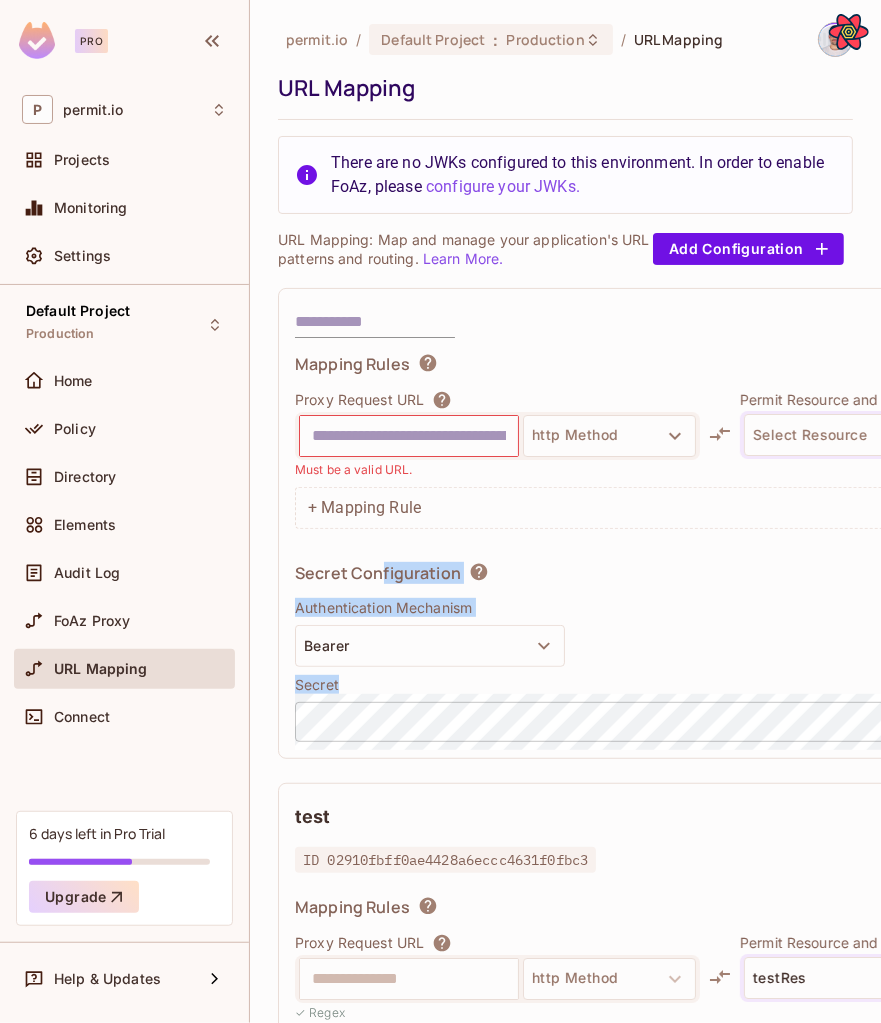 click on "Secret Configuration Authentication Mechanism Bearer Secret ​" at bounding box center (625, 652) 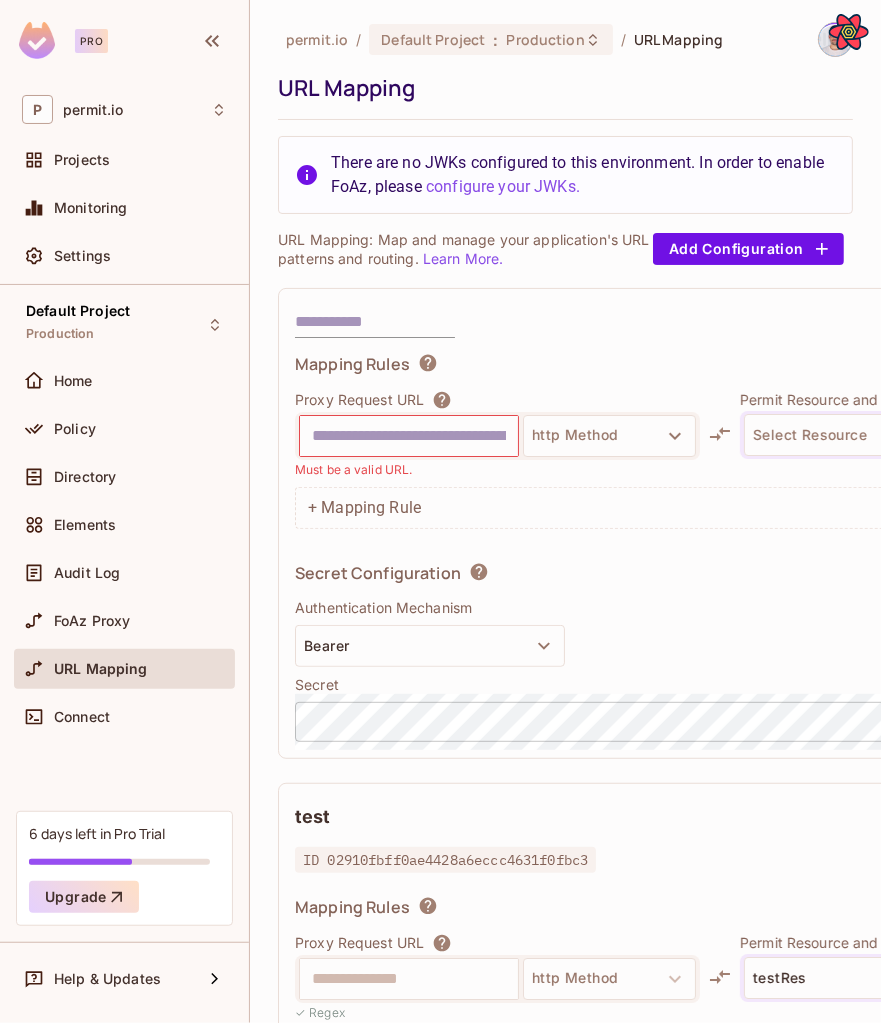 click on "Secret" at bounding box center [625, 684] 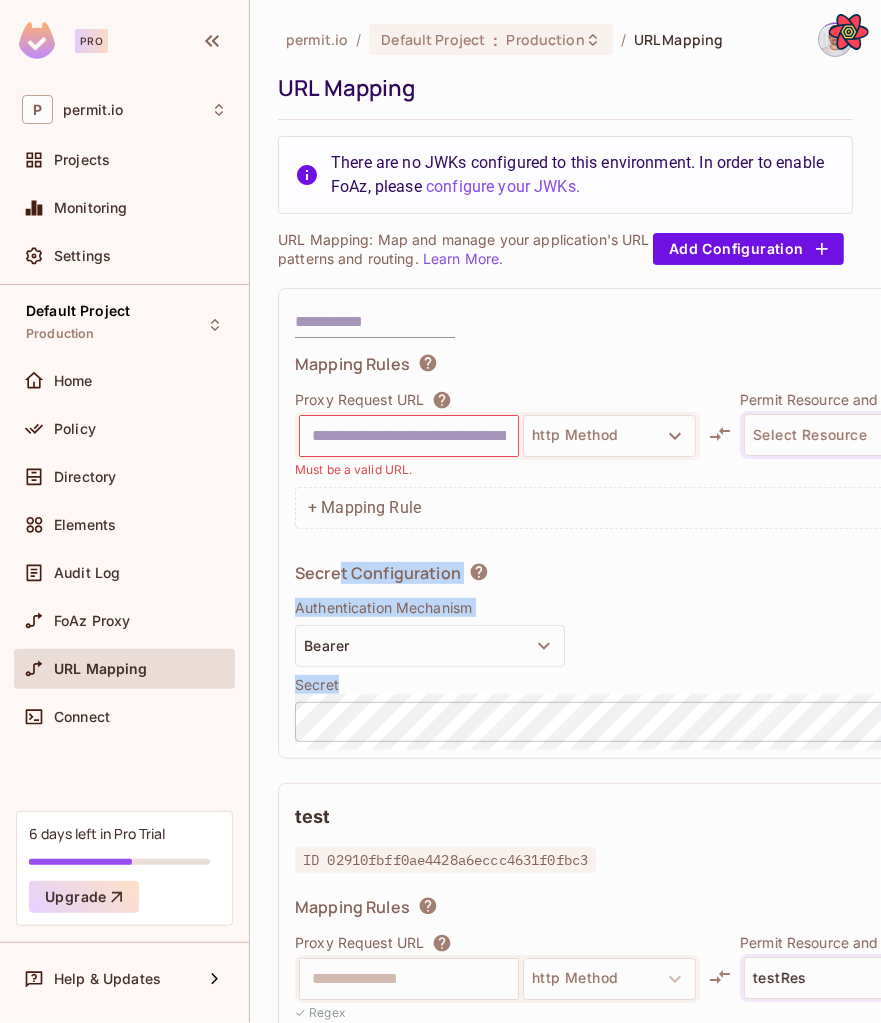 drag, startPoint x: 370, startPoint y: 686, endPoint x: 338, endPoint y: 564, distance: 126.12692 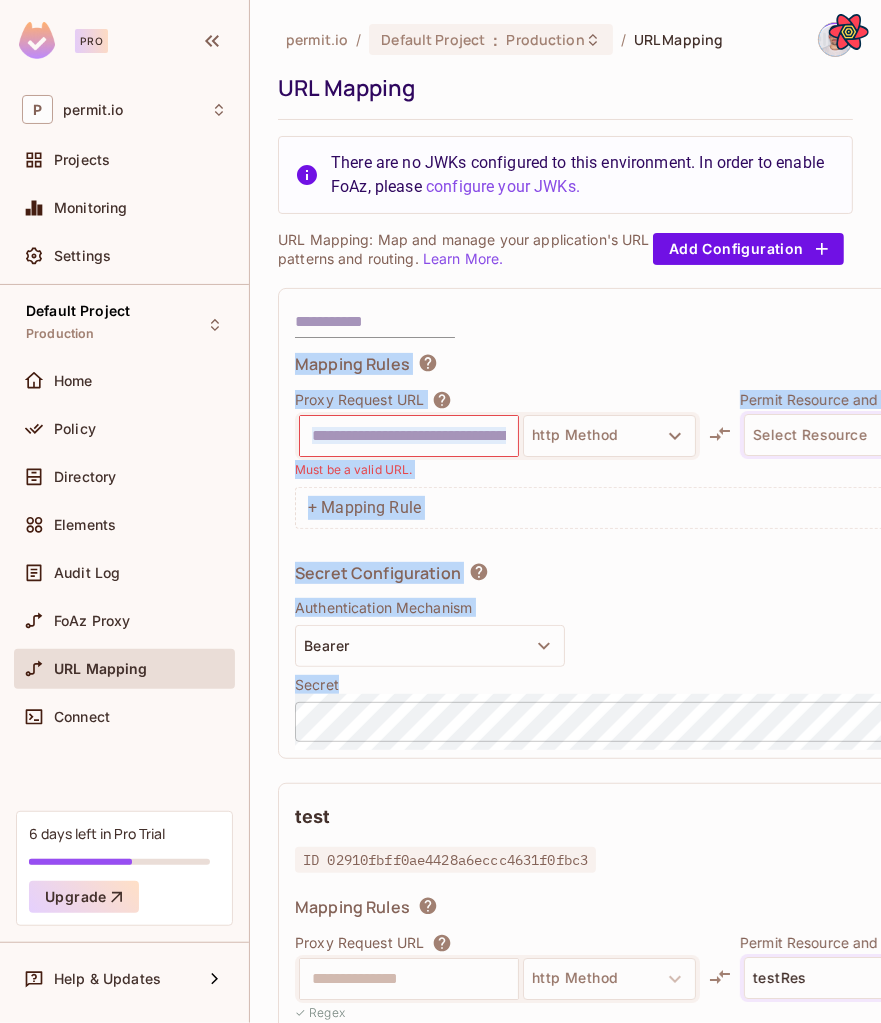 click on "Cancel Create Mapping Rules Proxy Request URL http Method Must be a valid URL. Permit Resource and Action Select Resource Select Action + Mapping Rule Secret Configuration Authentication Mechanism Bearer Secret ​" at bounding box center [764, 523] 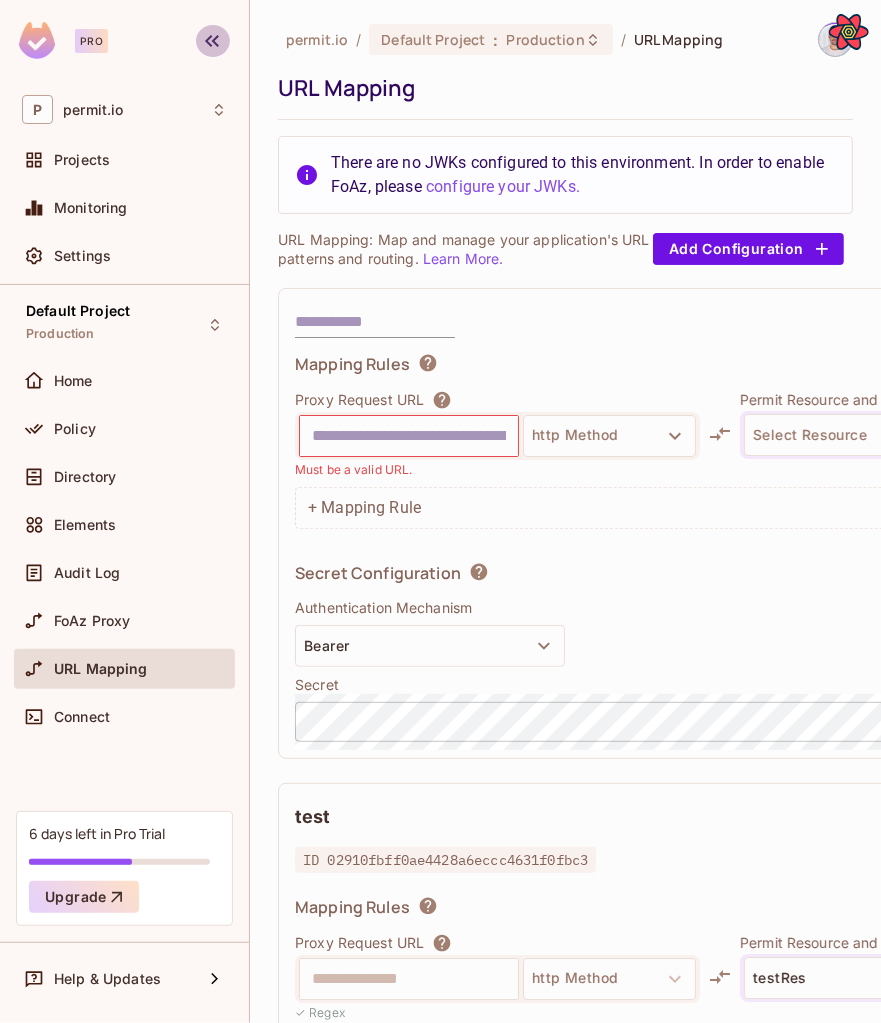 click 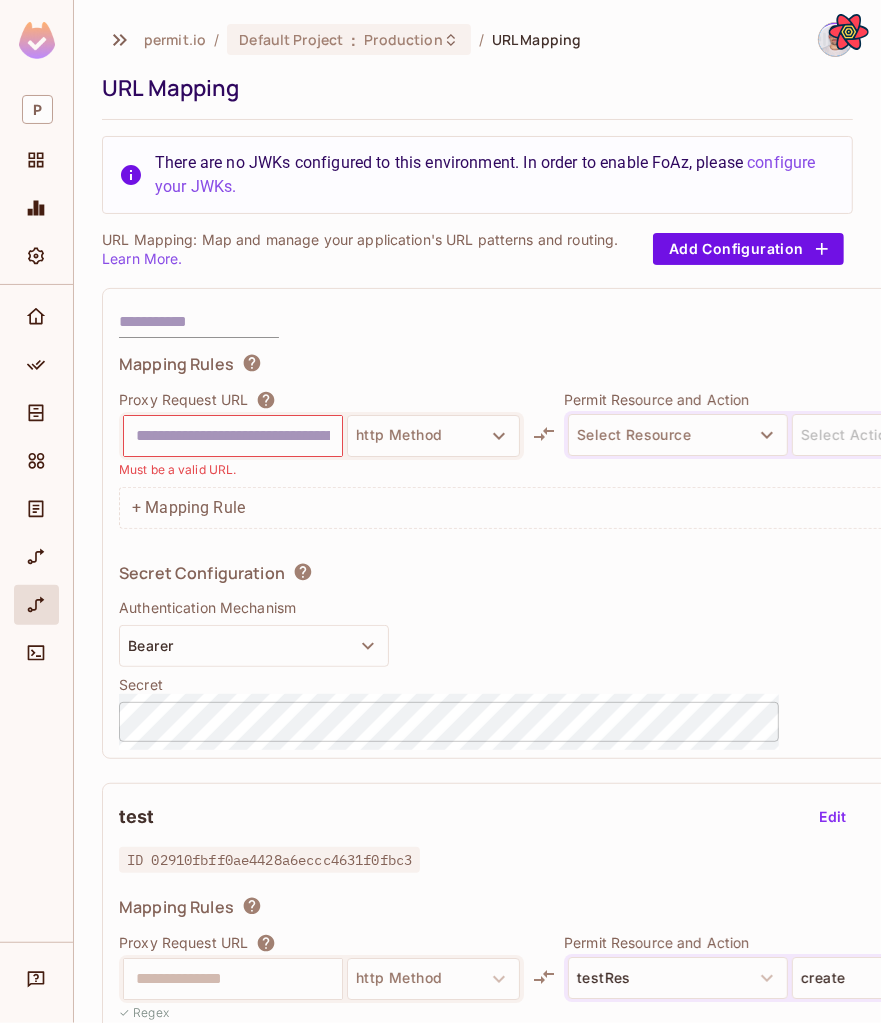 click at bounding box center (233, 436) 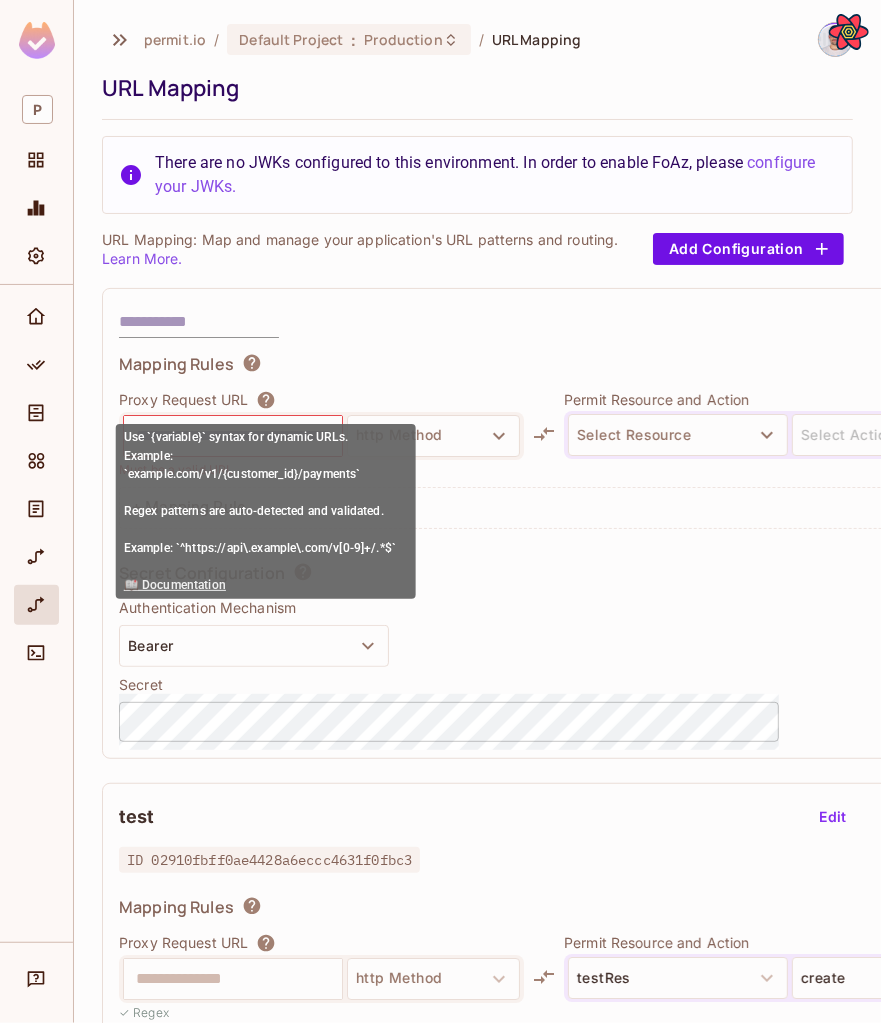 click 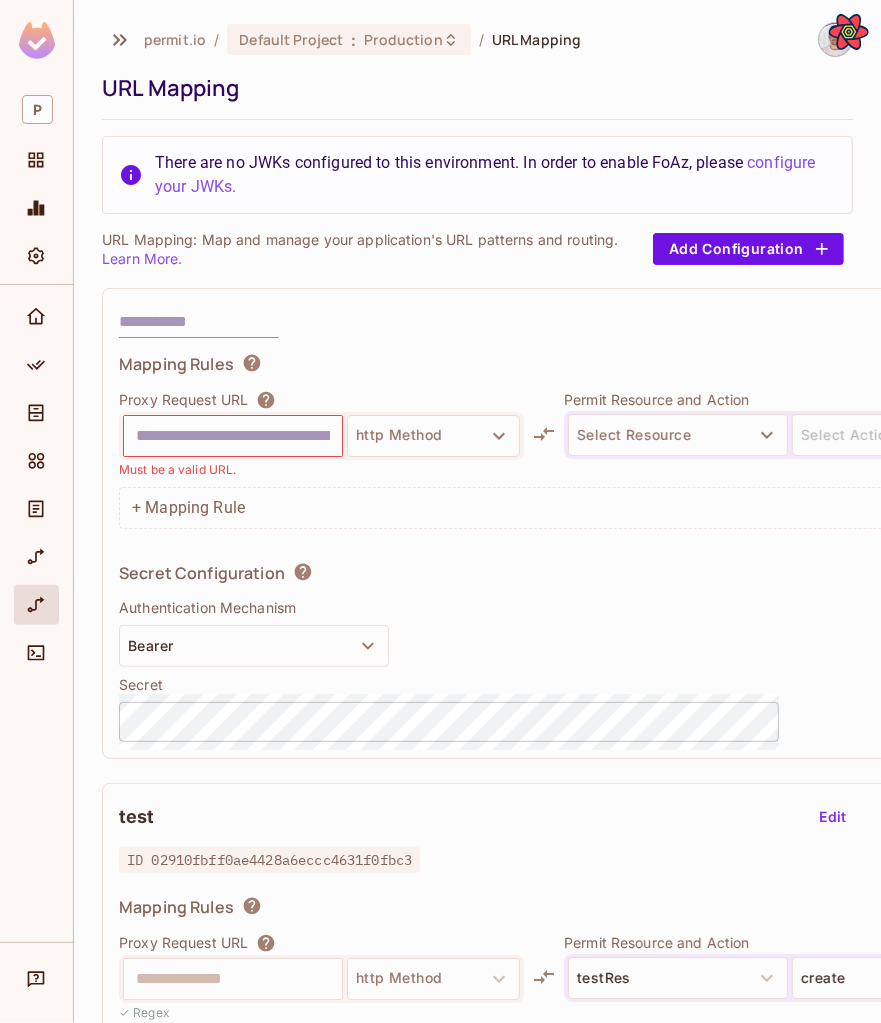 click on "Mapping Rules" at bounding box center [588, 367] 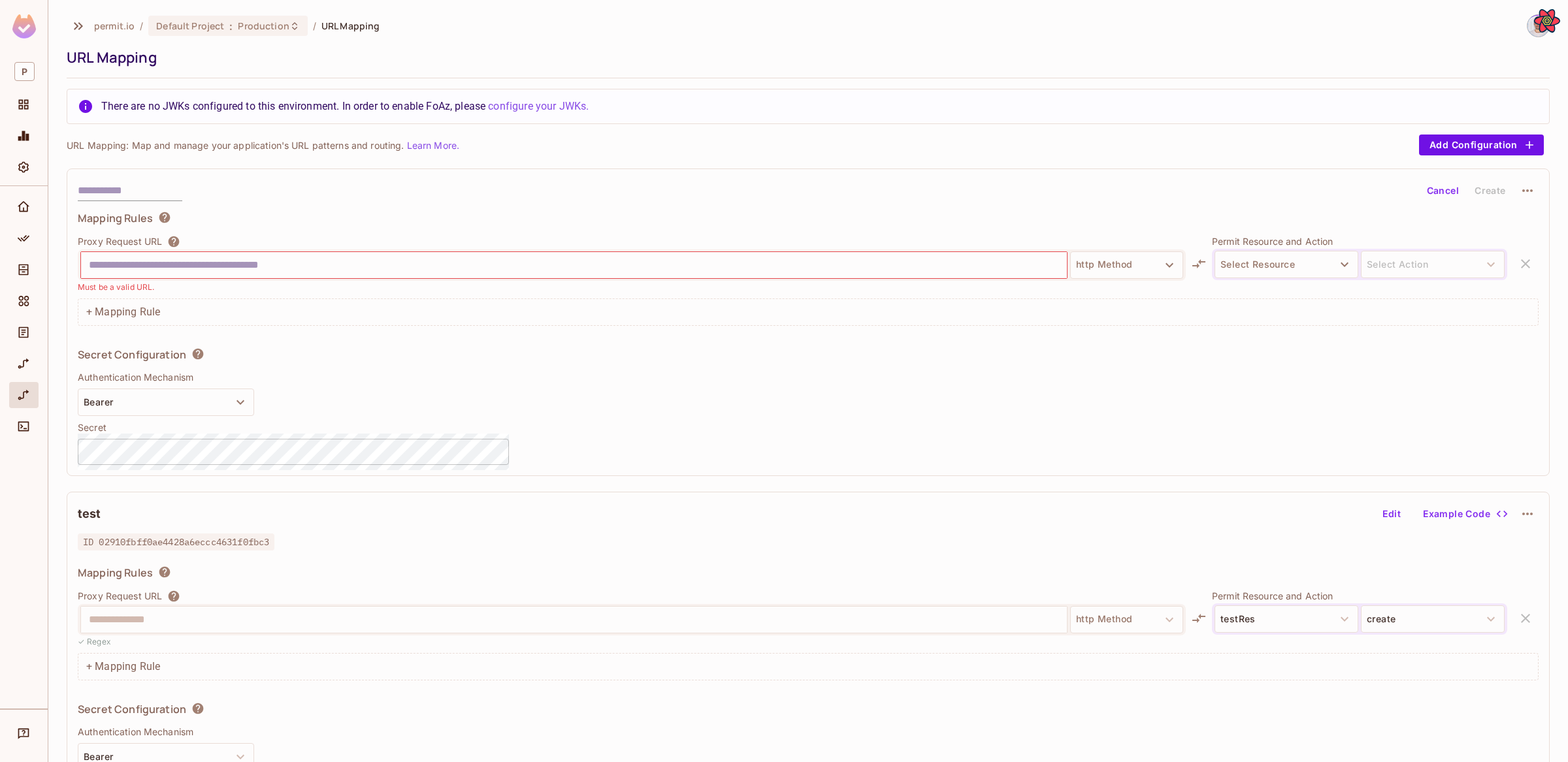 click at bounding box center (574, 265) 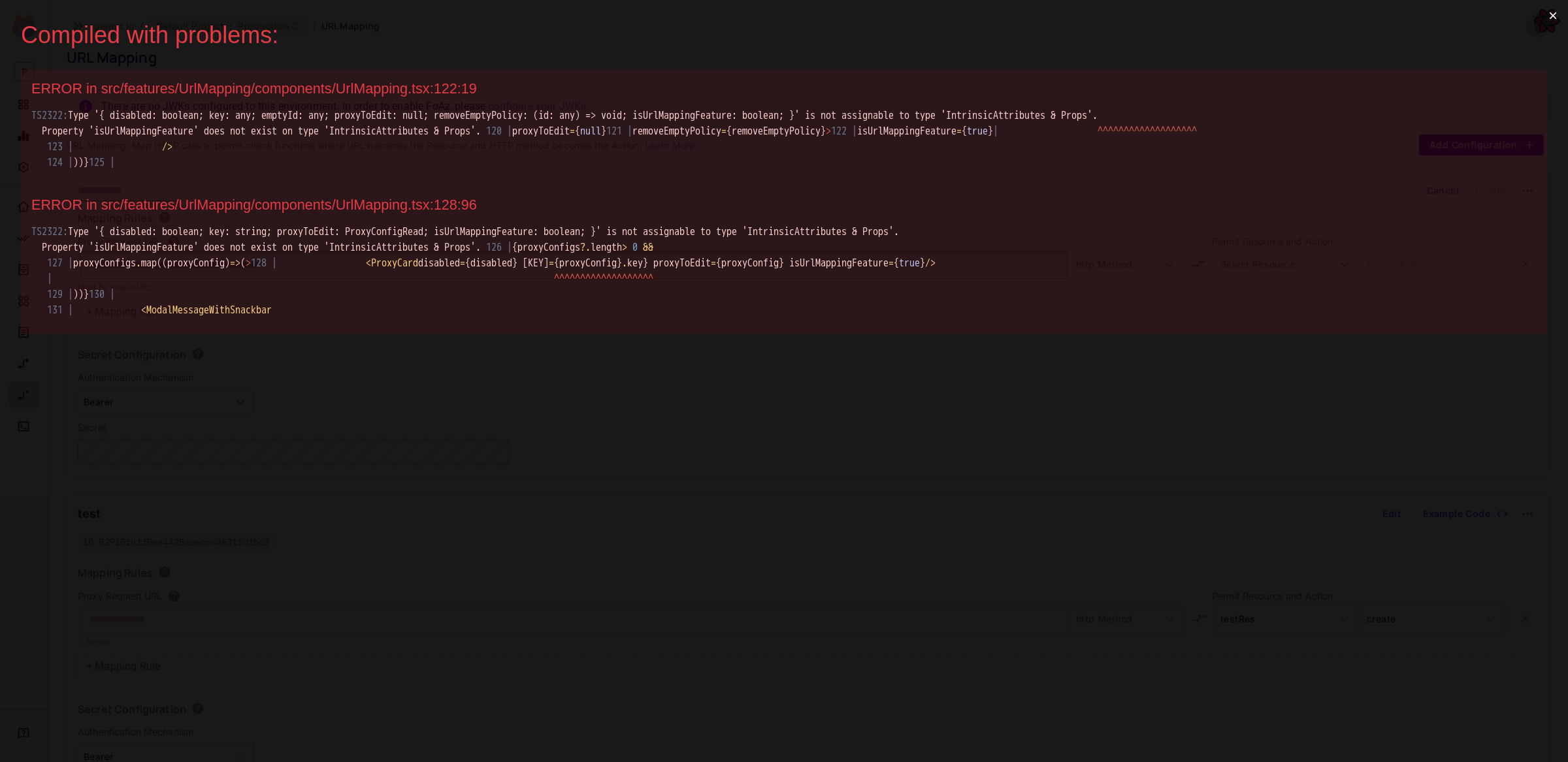 scroll, scrollTop: 0, scrollLeft: 0, axis: both 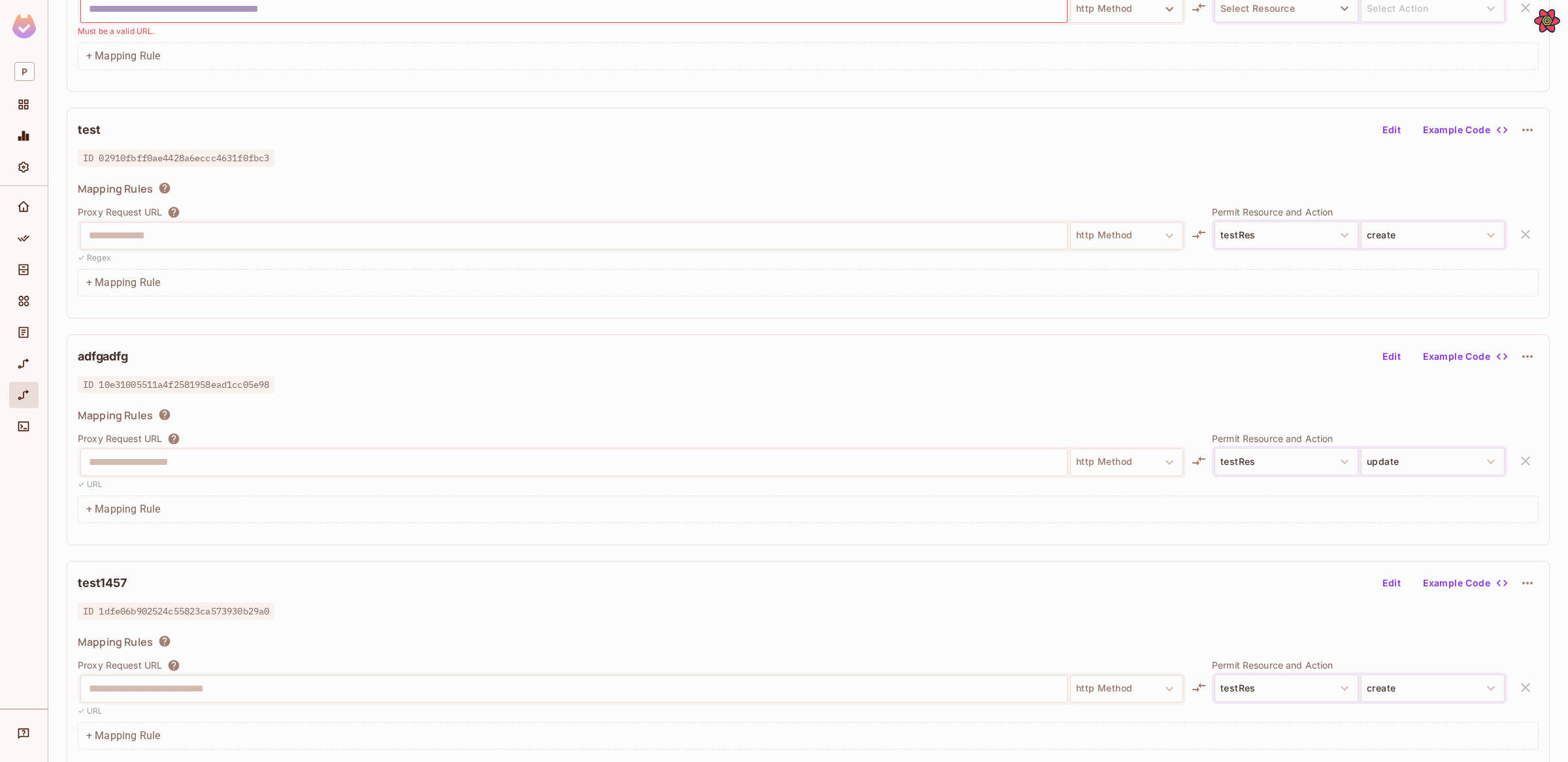 click on "Mapping Rules" at bounding box center (808, 191) 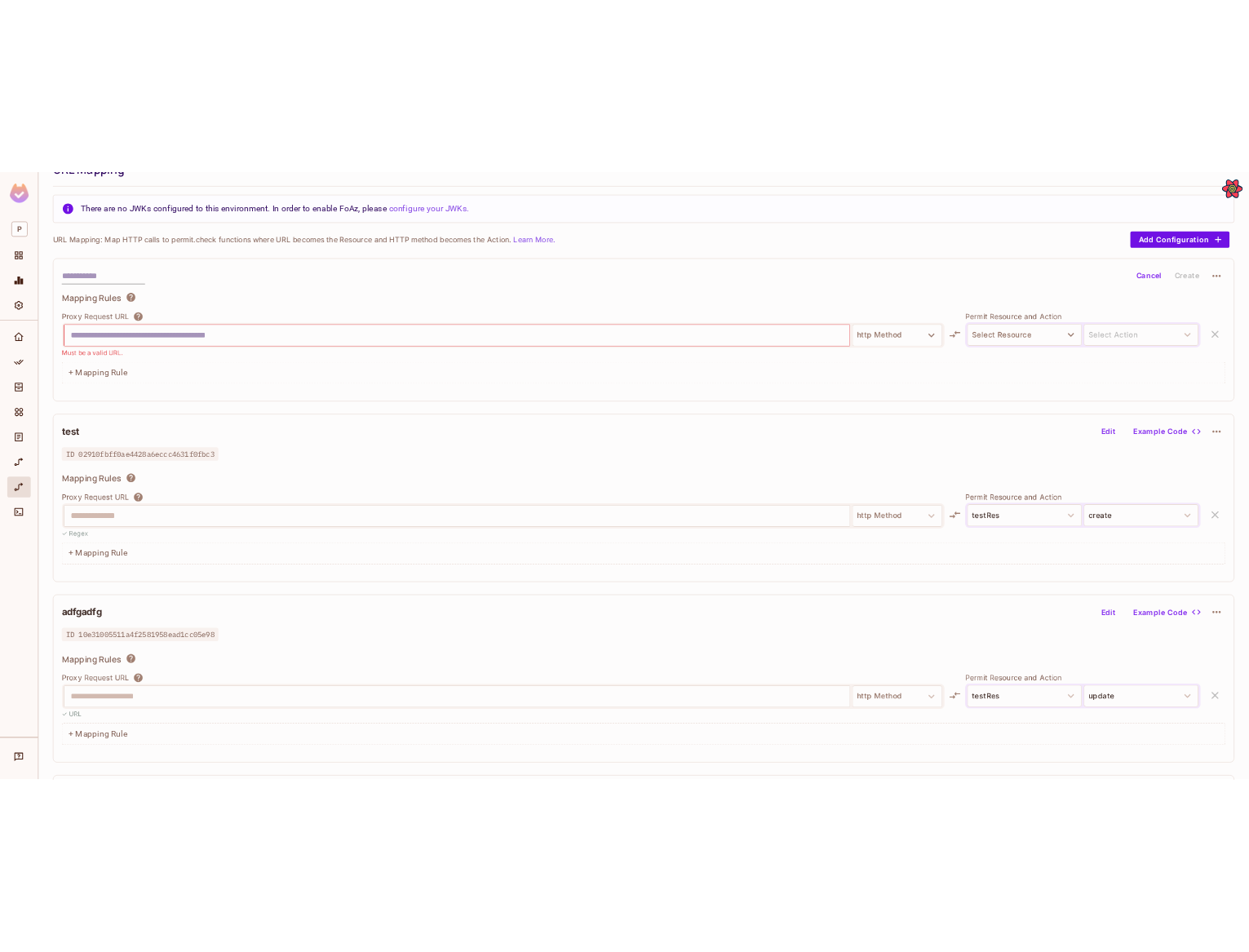 scroll, scrollTop: 0, scrollLeft: 0, axis: both 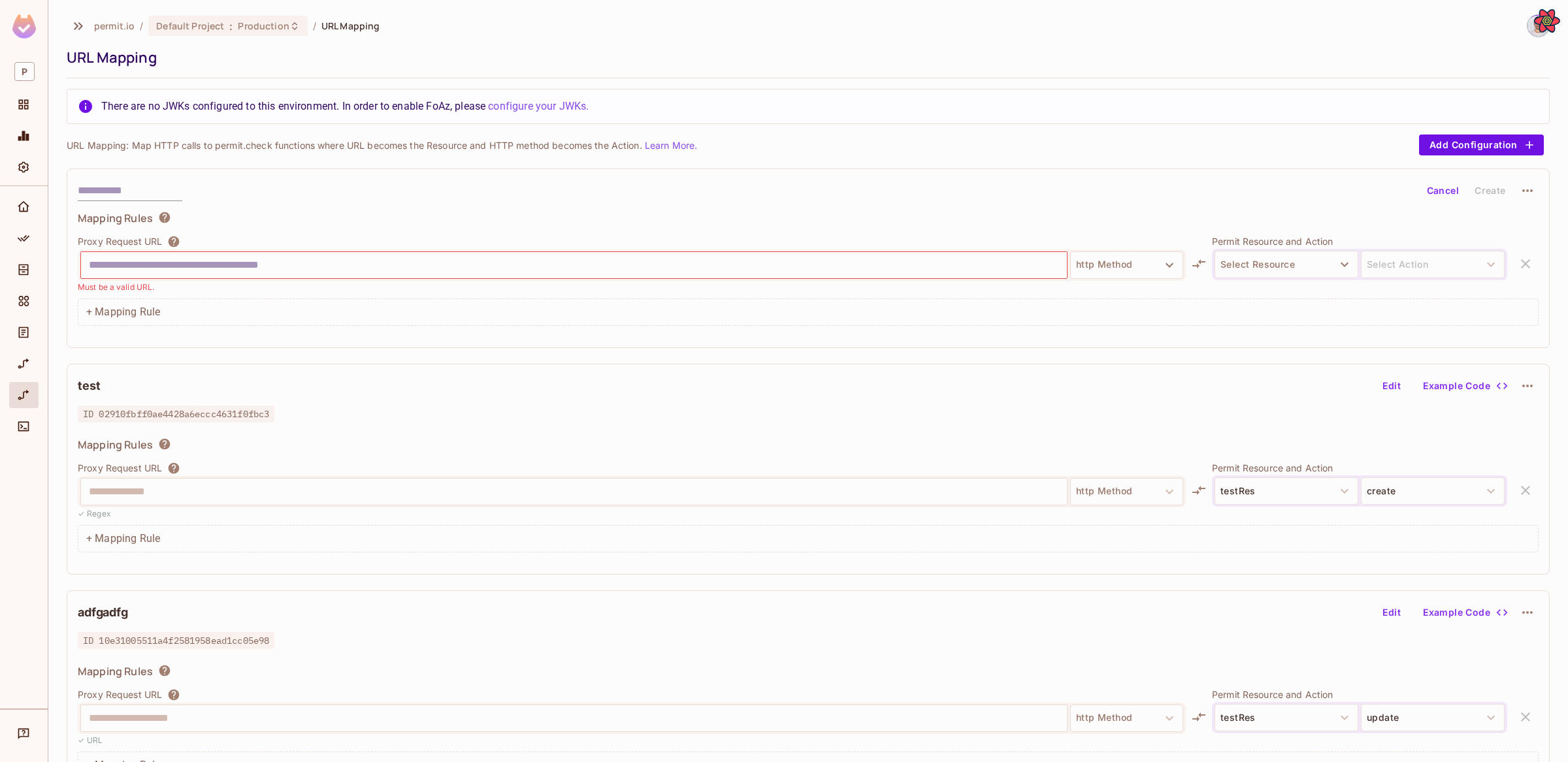 click on "Proxy Request URL" at bounding box center [632, 242] 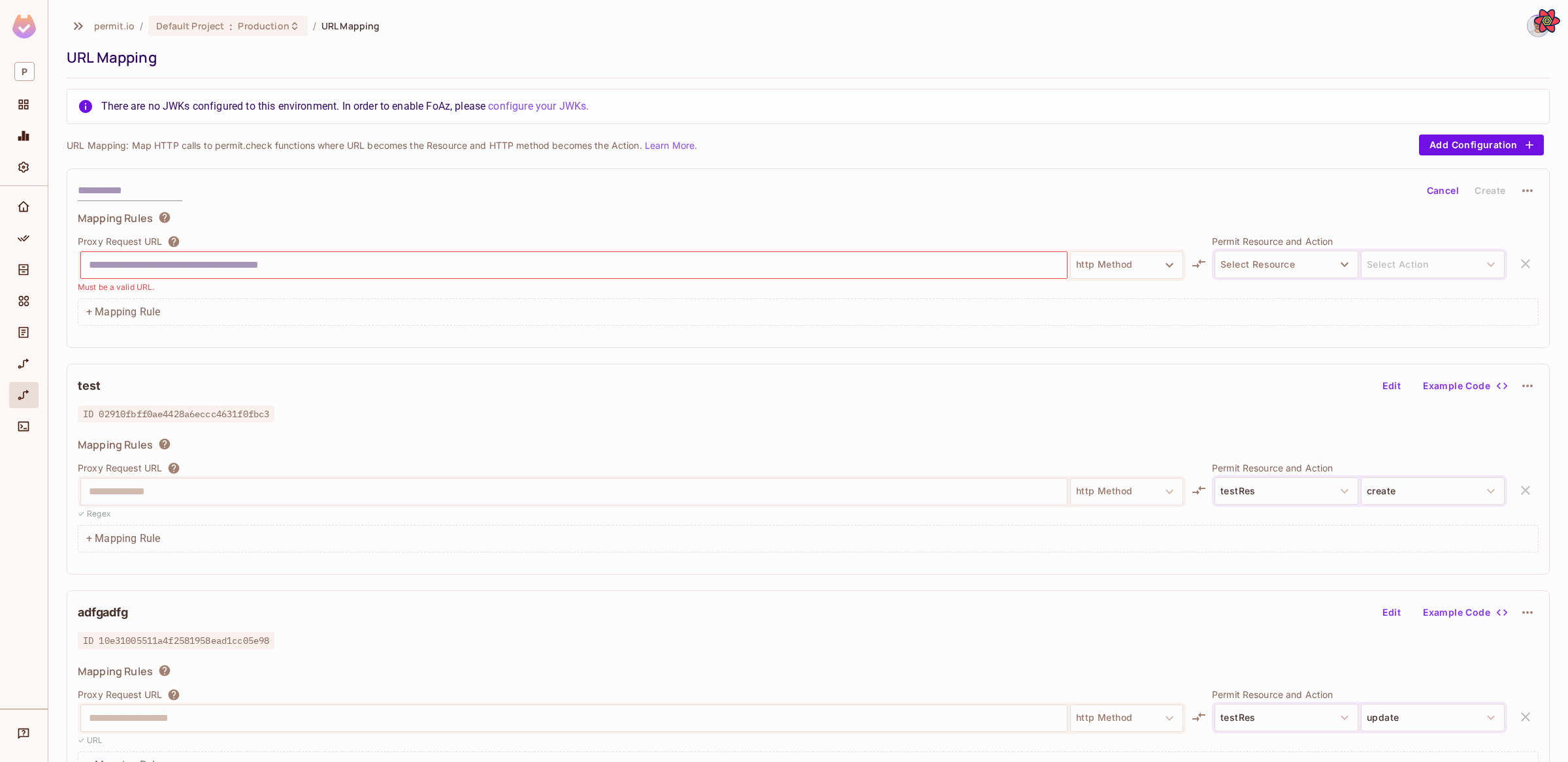 click on "+ Mapping Rule" at bounding box center (808, 539) 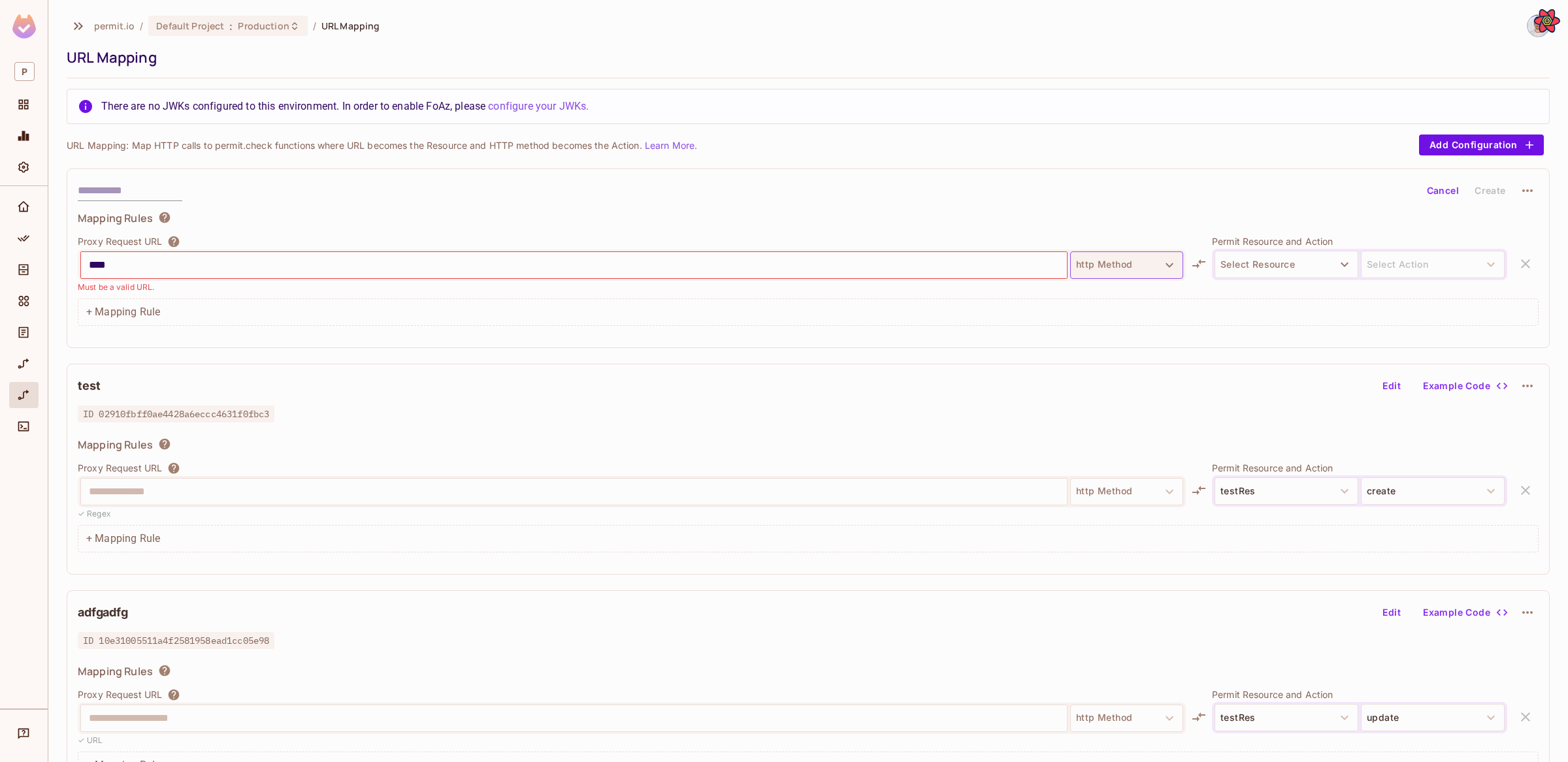 type on "****" 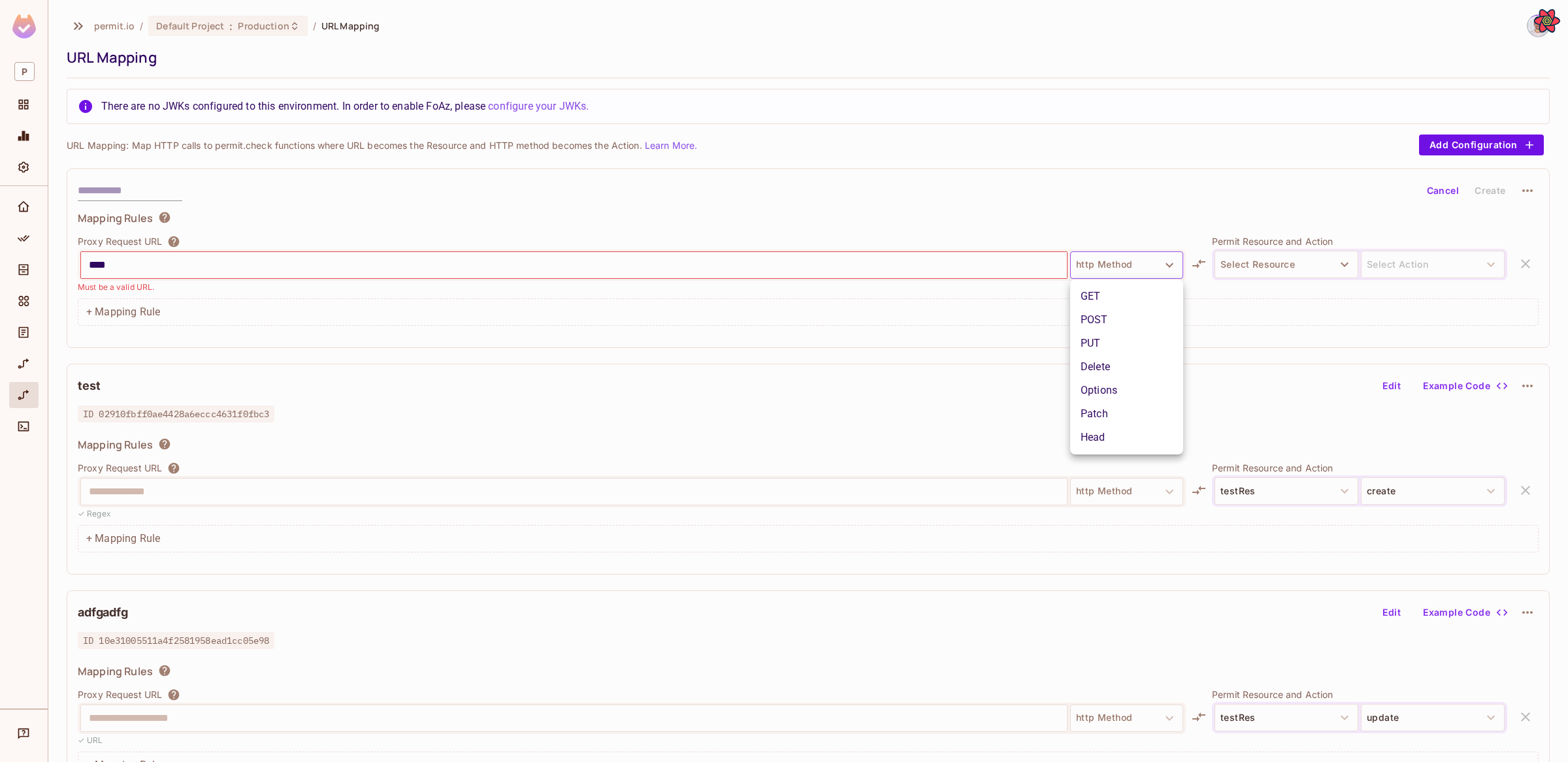 click at bounding box center (784, 381) 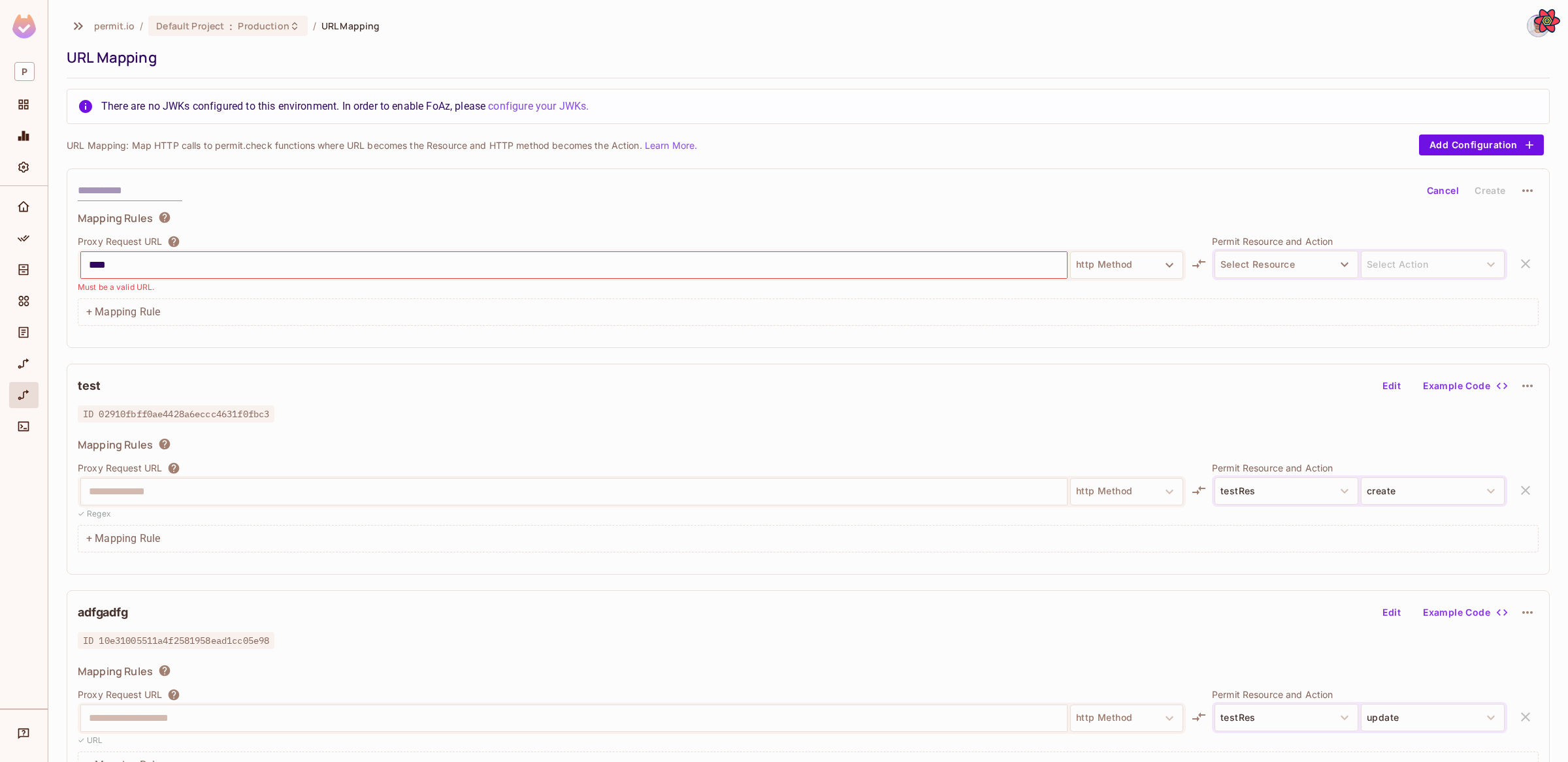 click on "Must be a valid URL." at bounding box center (632, 287) 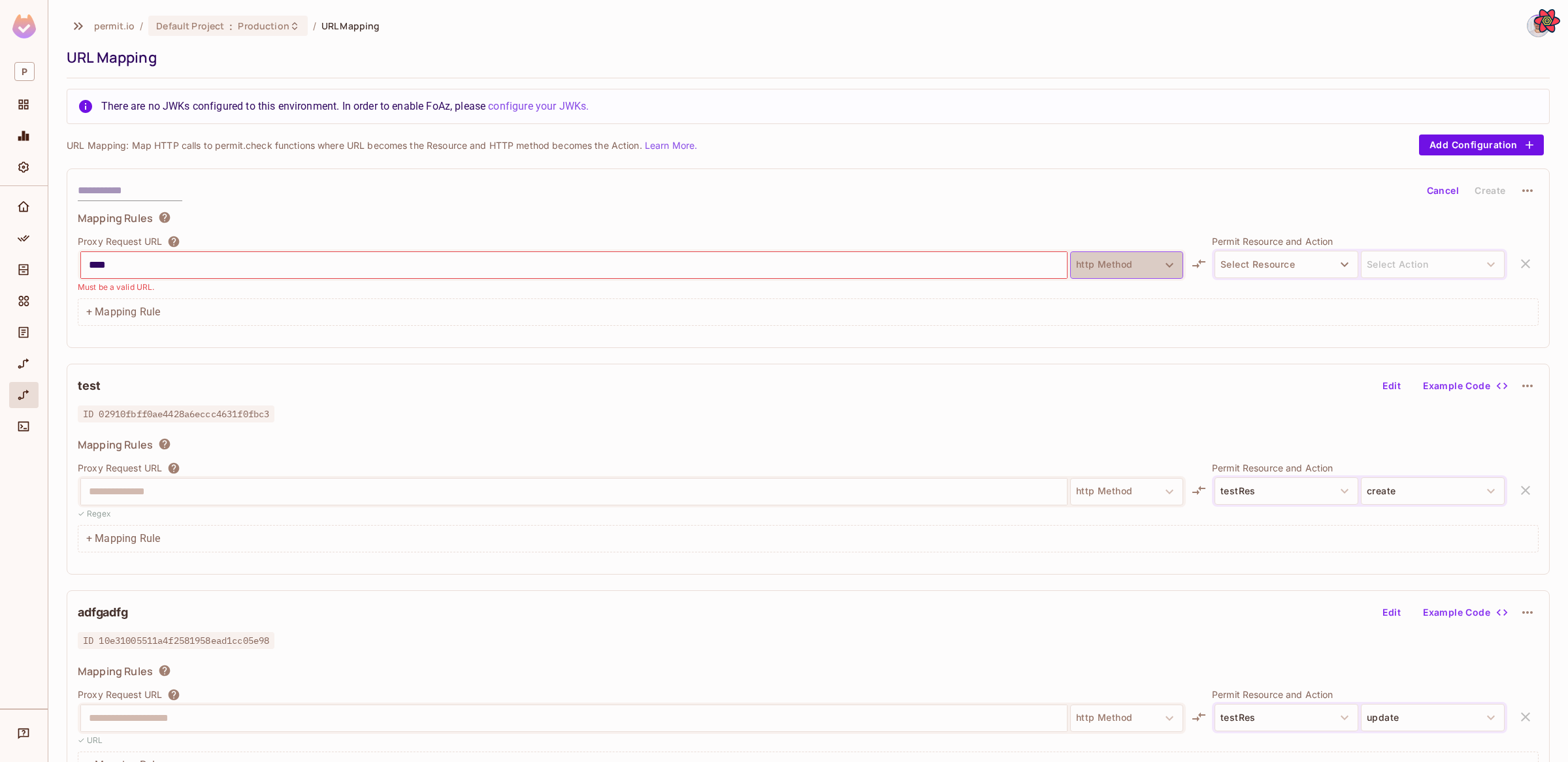 click on "http Method" at bounding box center (1126, 265) 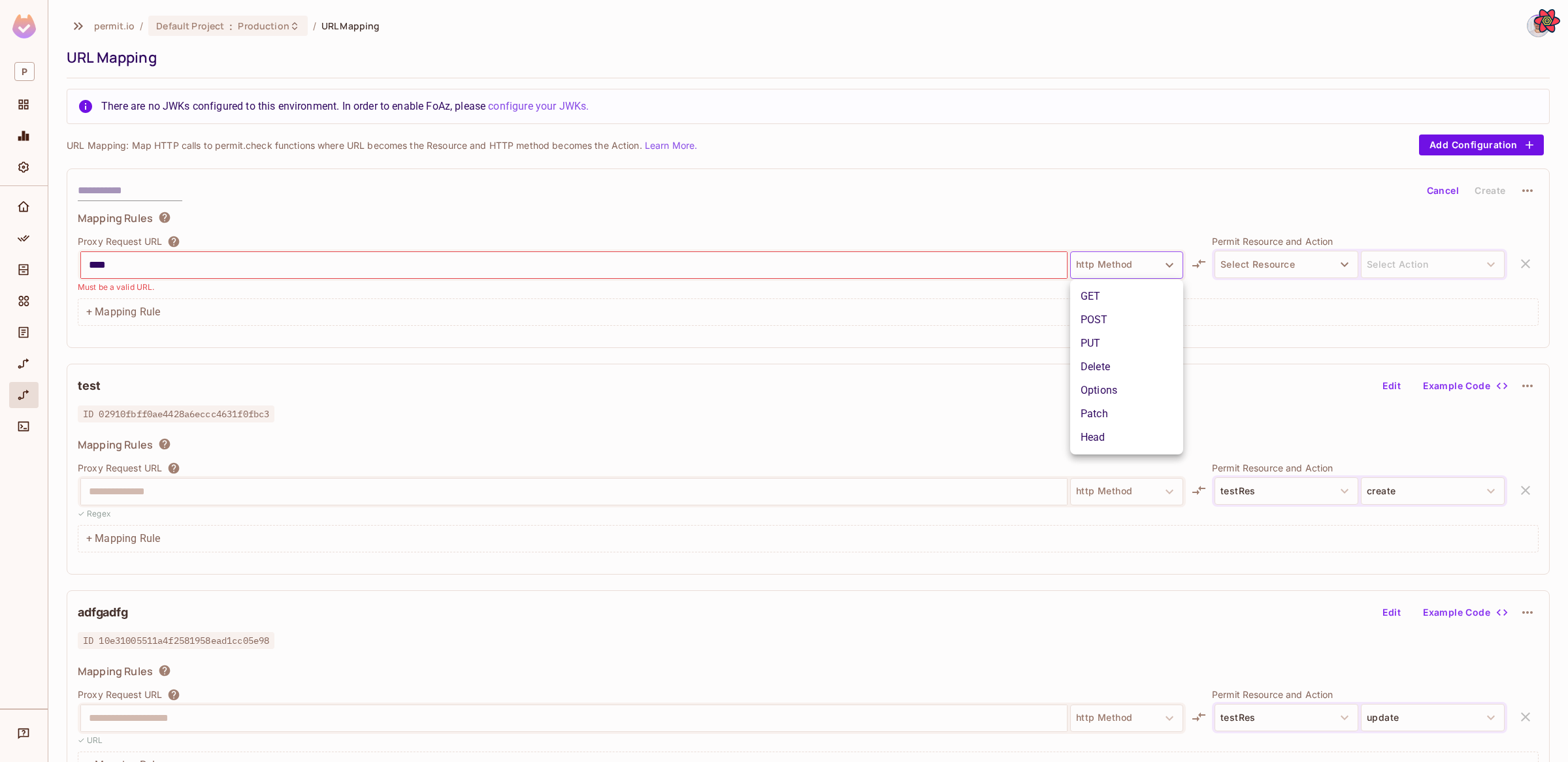 click on "PUT" at bounding box center [1126, 343] 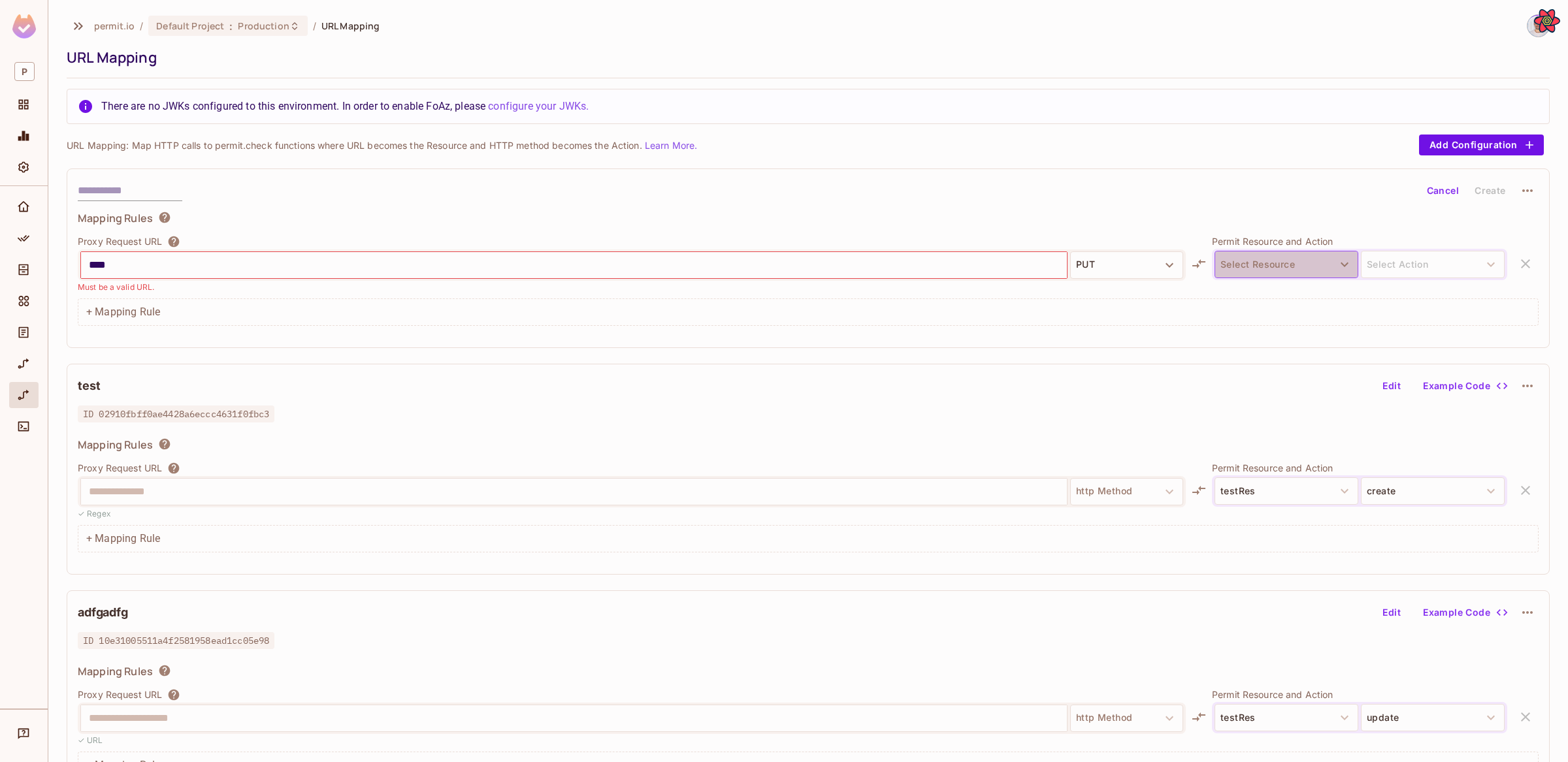 click on "Select Resource" at bounding box center [1286, 264] 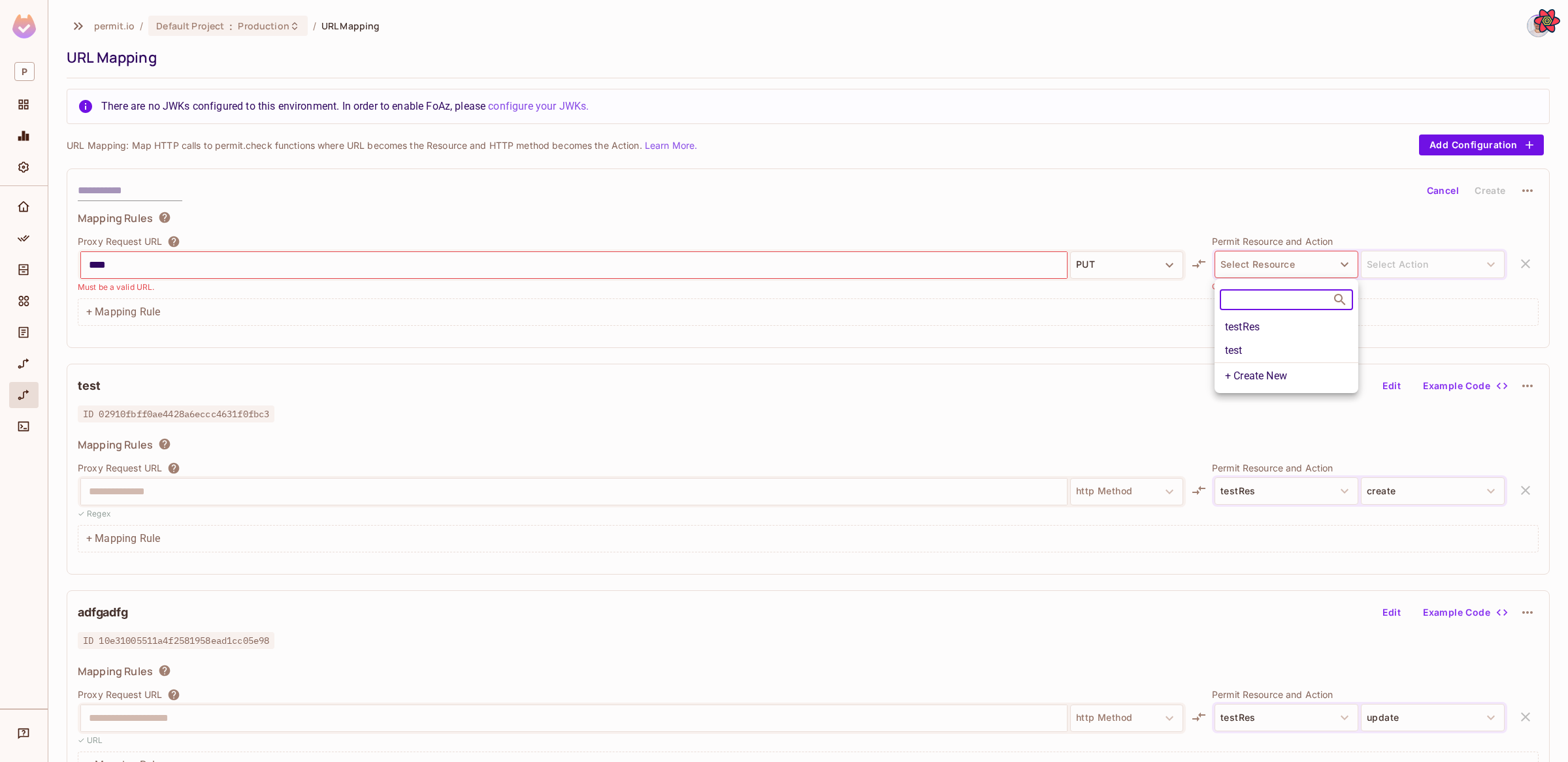 click on "testRes" at bounding box center [1286, 327] 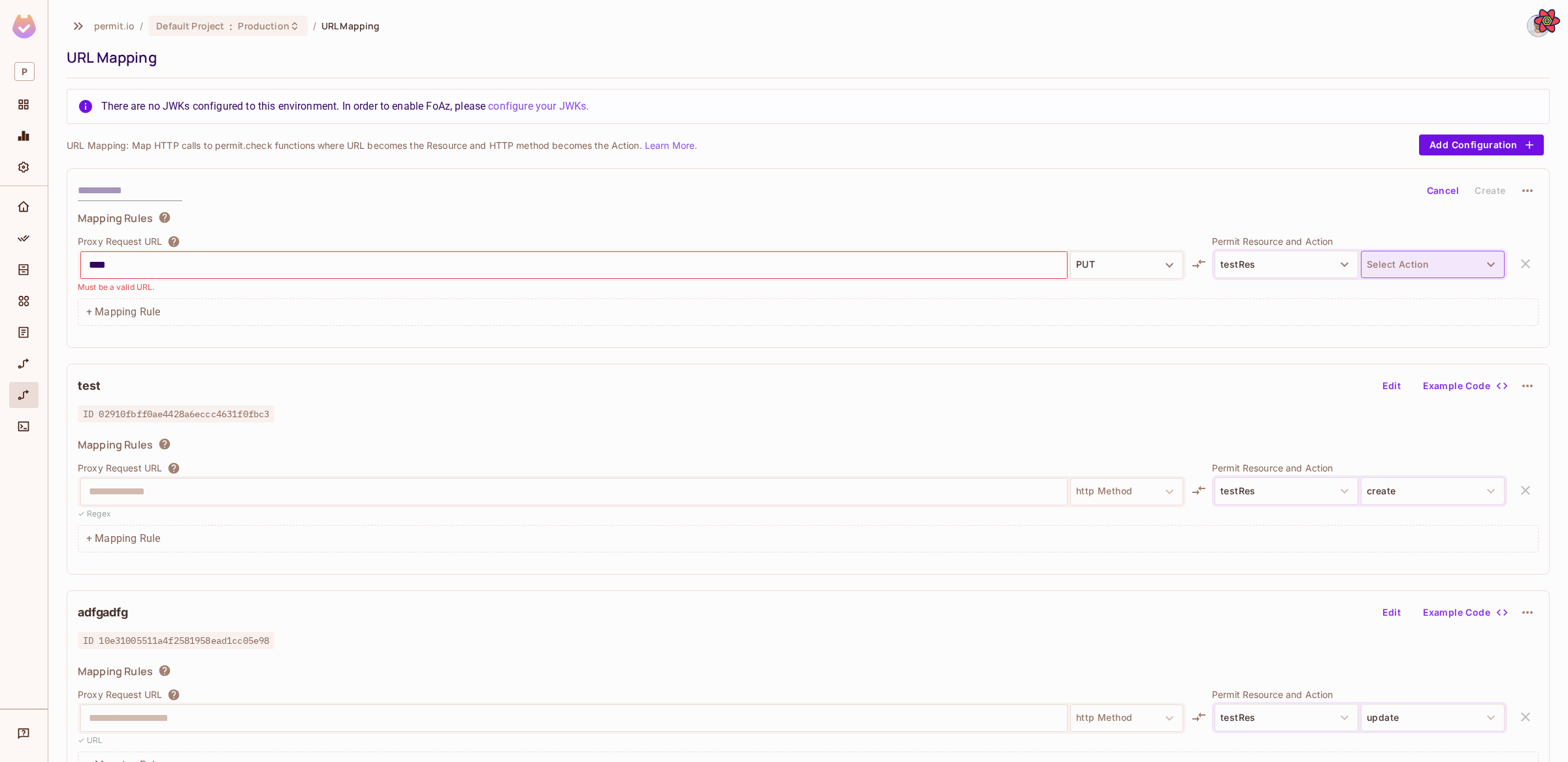 click on "Select Action" at bounding box center (1433, 264) 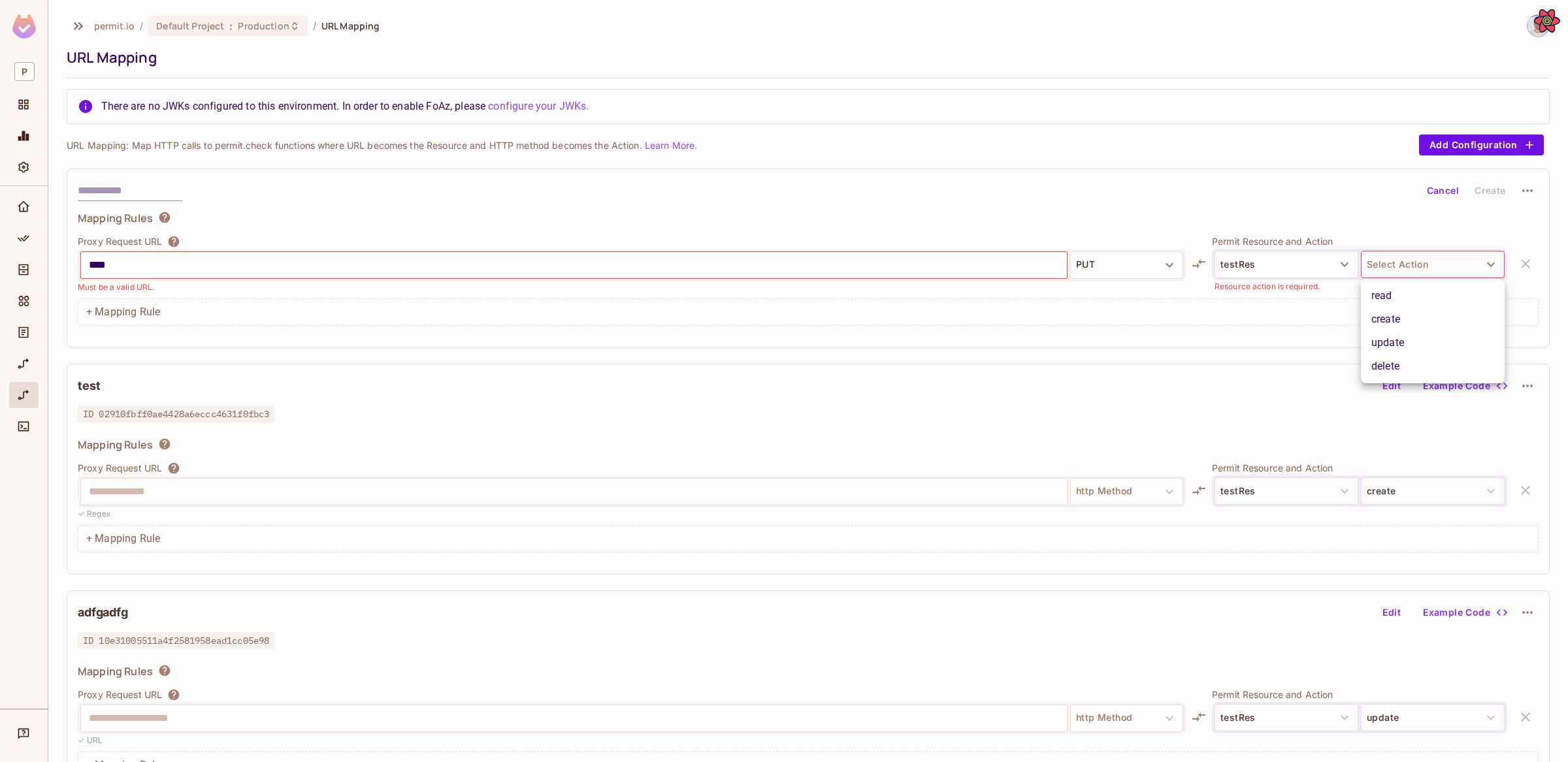 click at bounding box center [784, 381] 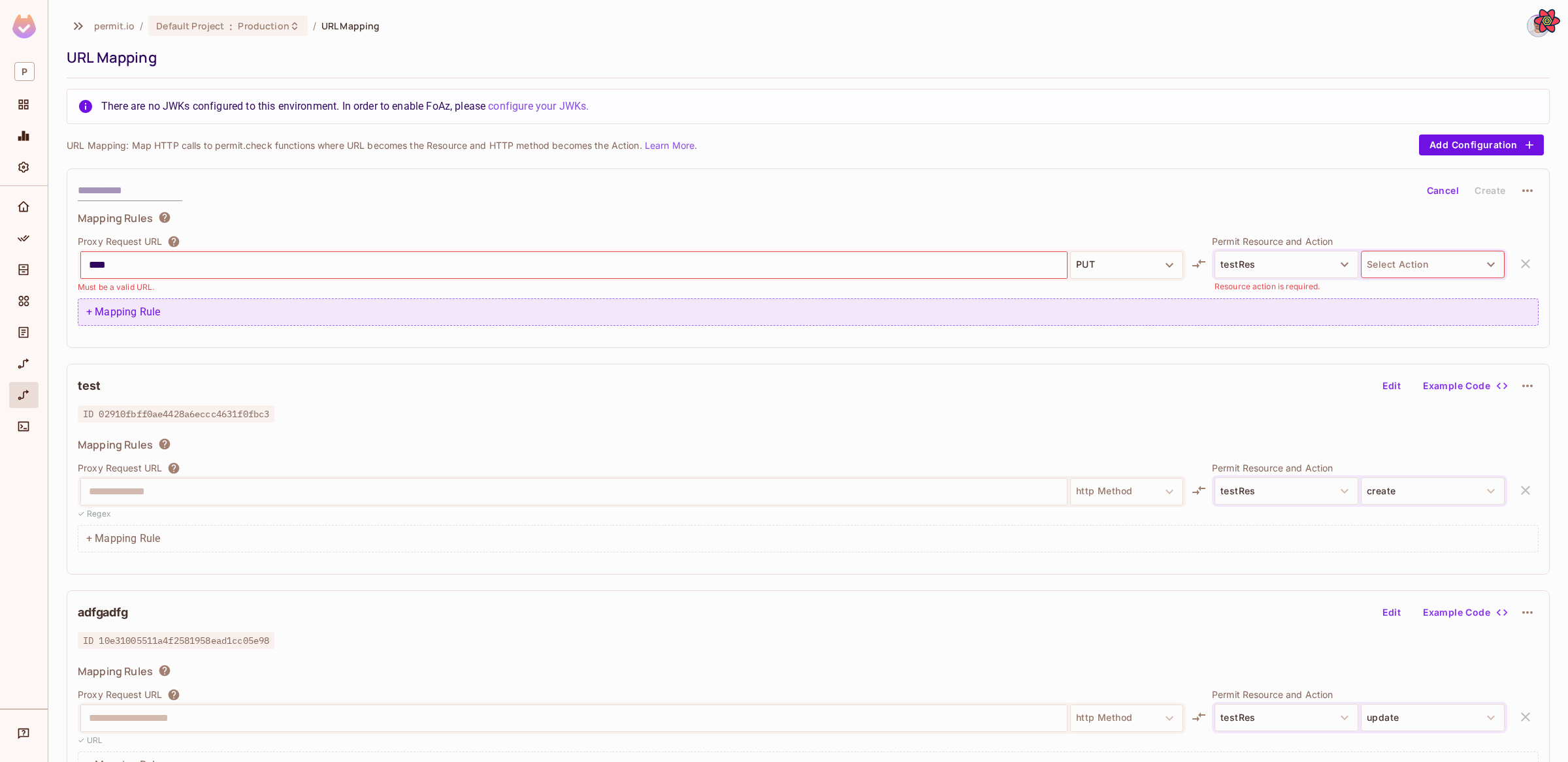 click on "+ Mapping Rule" at bounding box center (808, 312) 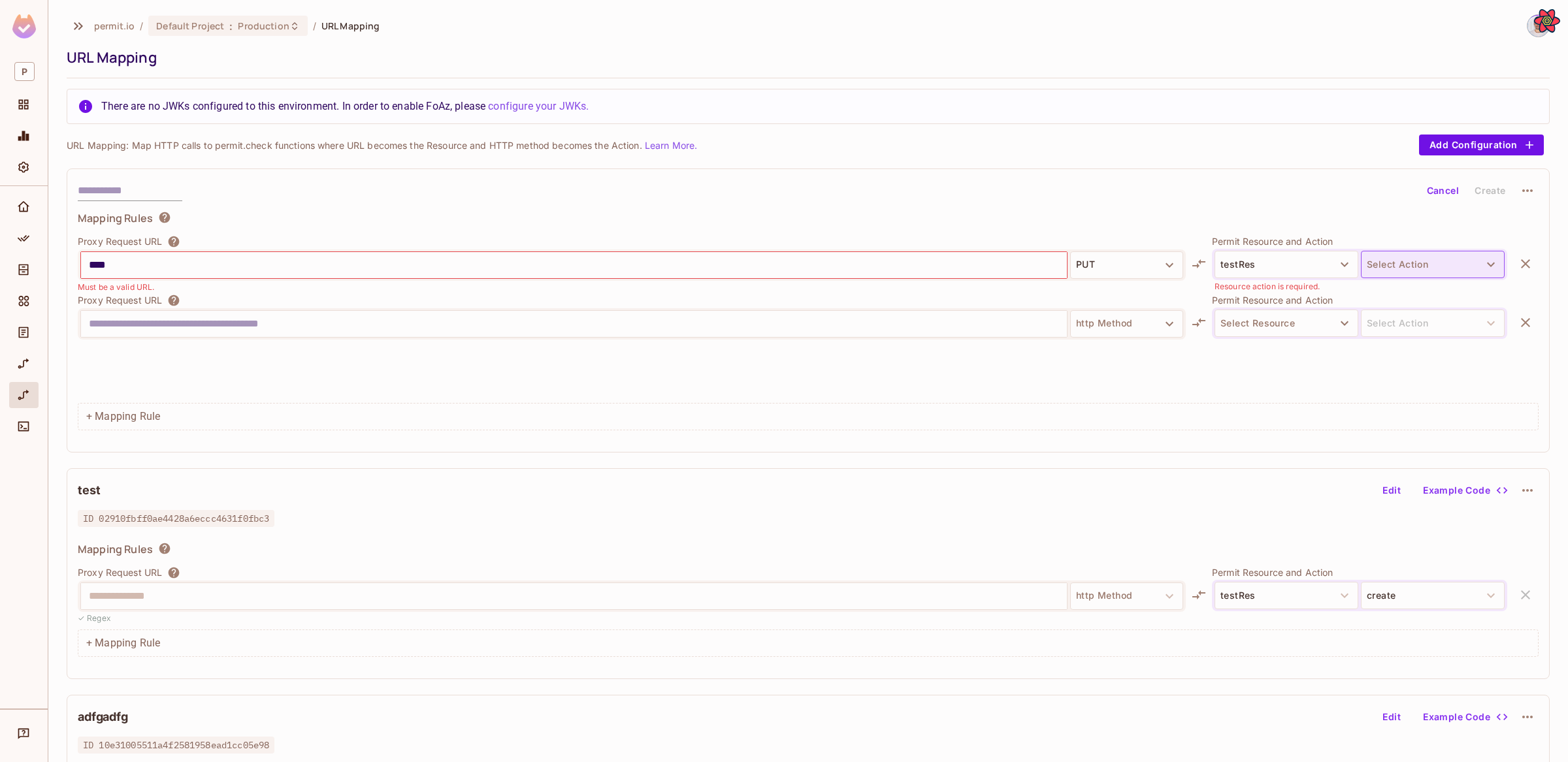 click on "Select Action" at bounding box center [1433, 264] 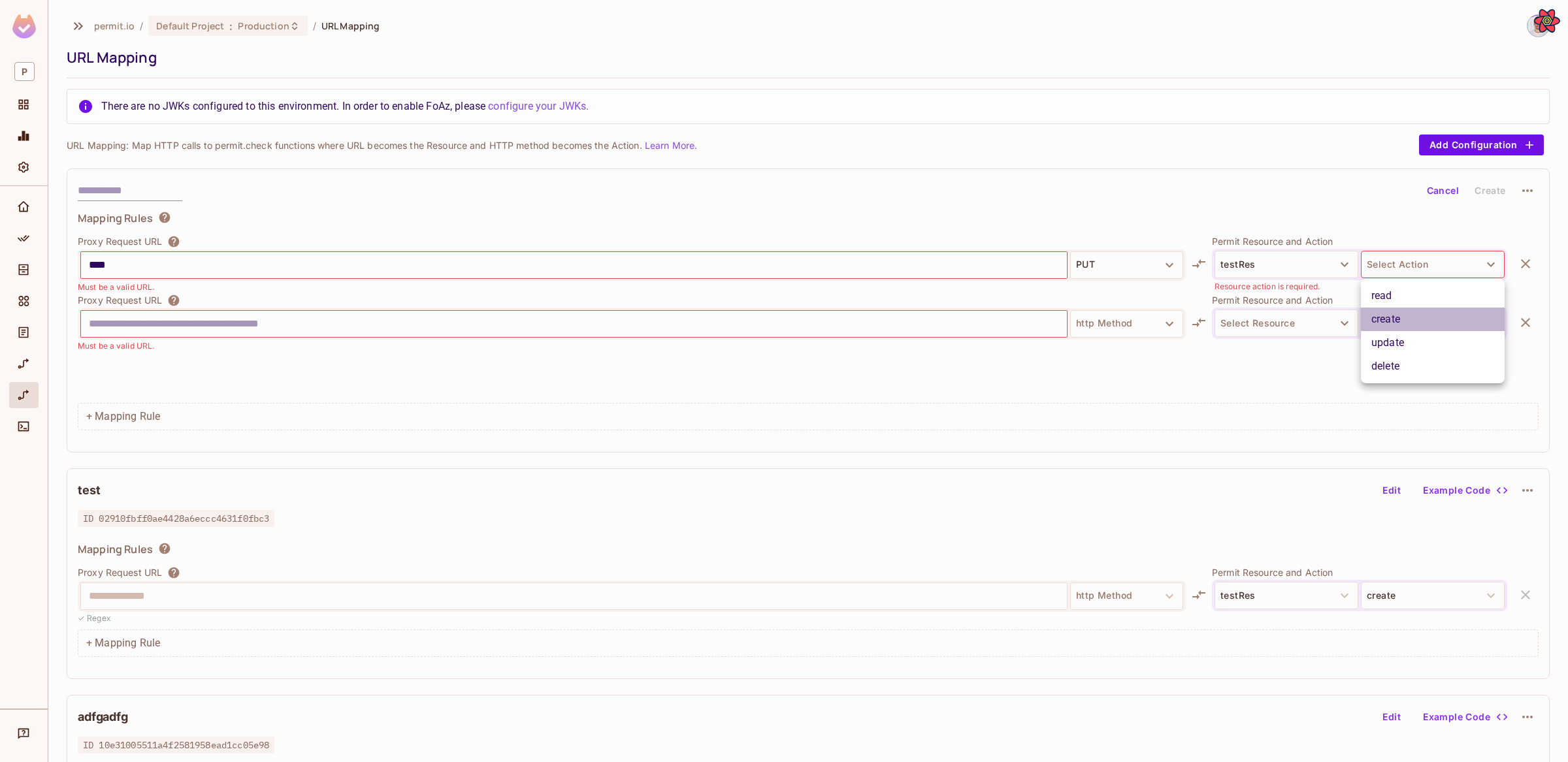 click on "create" at bounding box center (1433, 319) 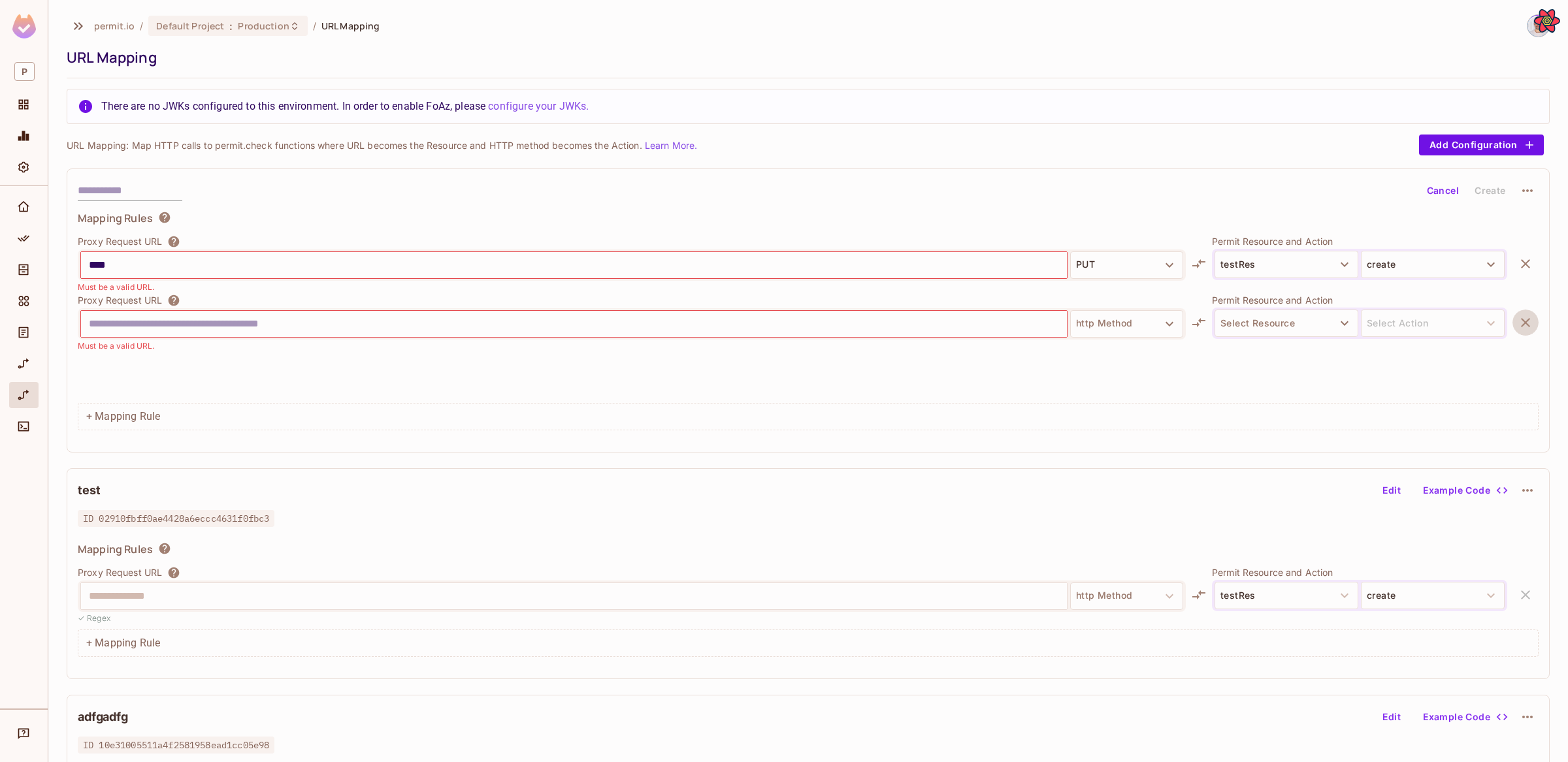 click at bounding box center [1526, 323] 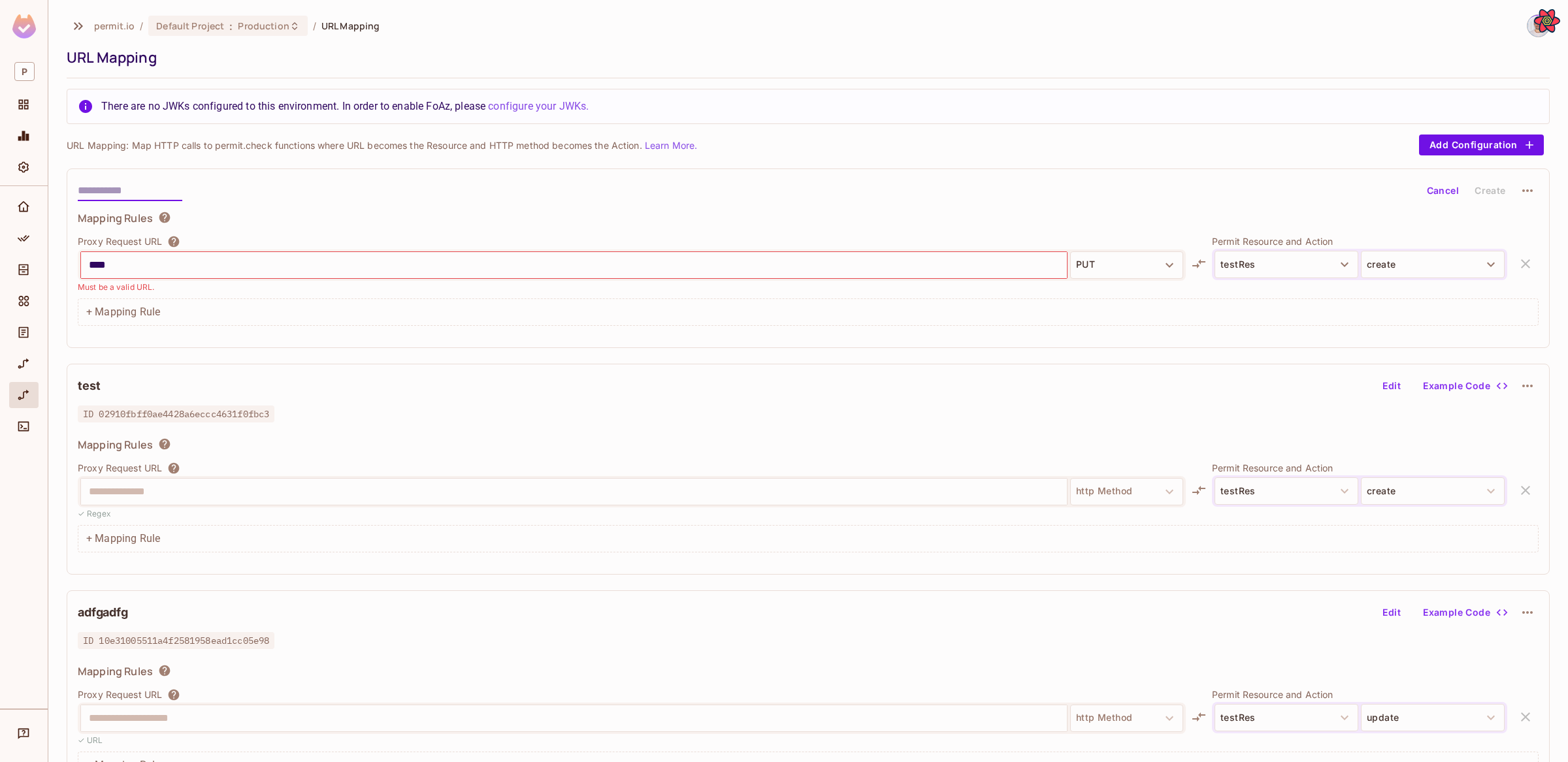 click at bounding box center [130, 191] 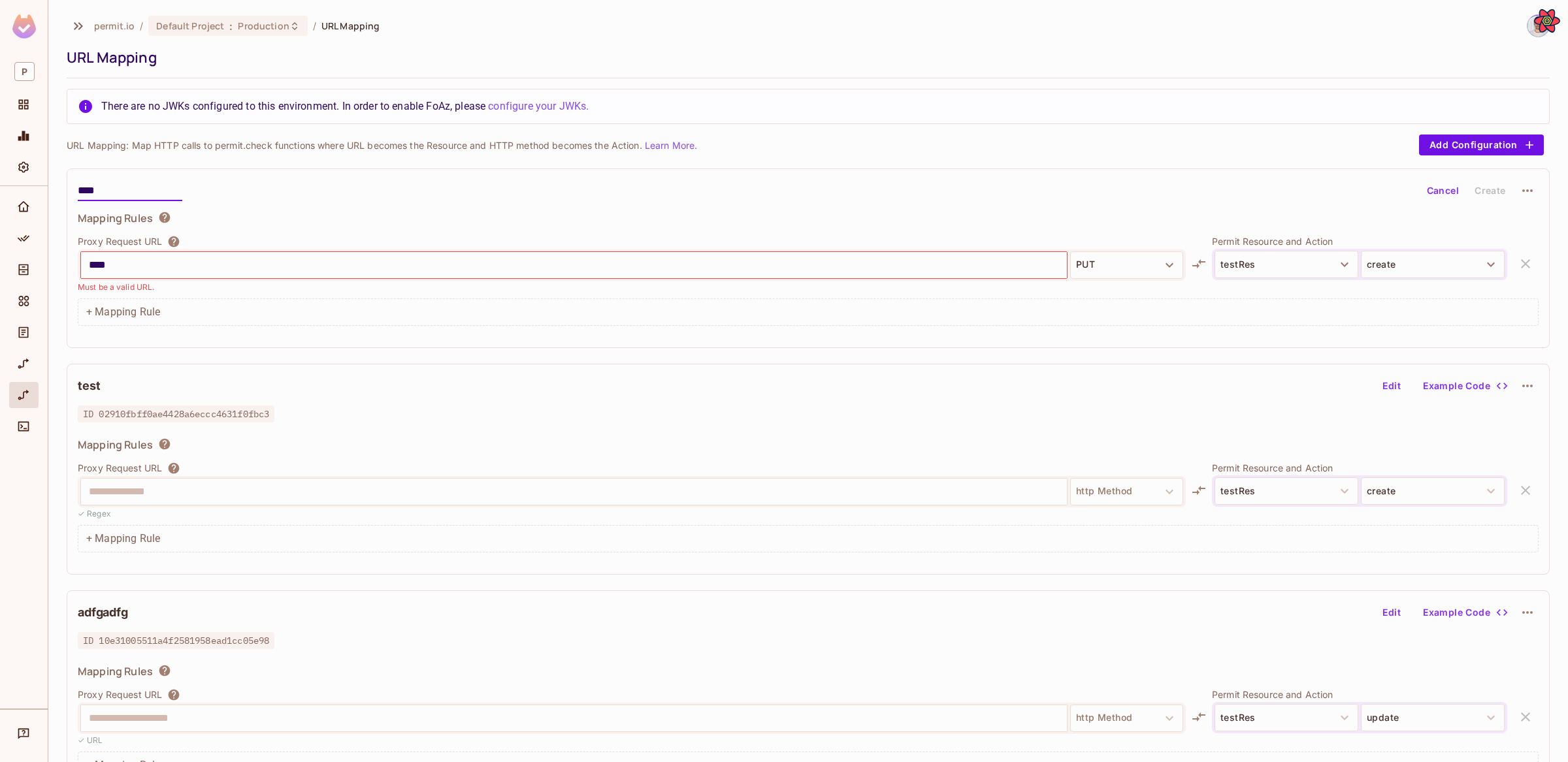 type on "****" 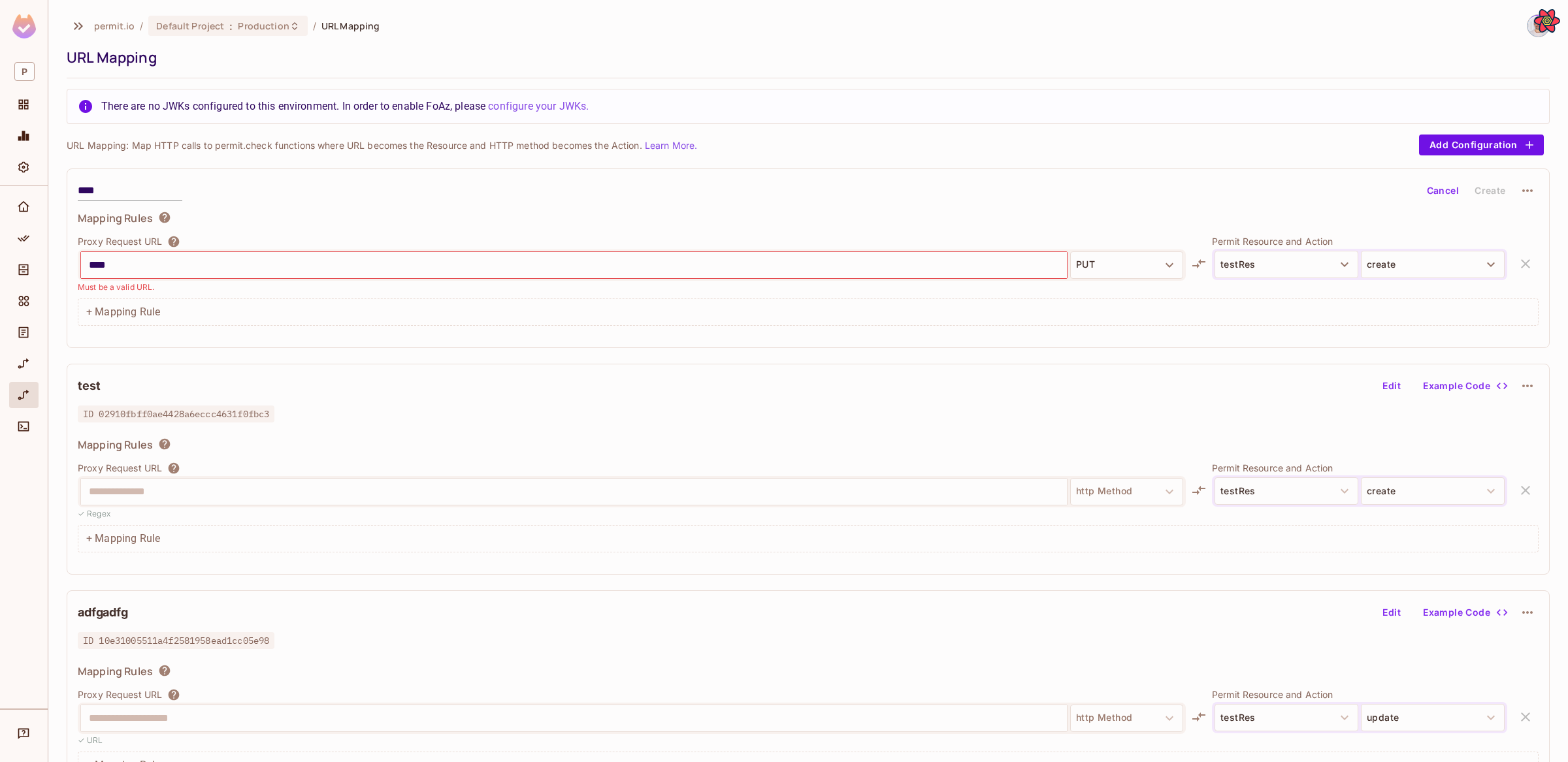 type 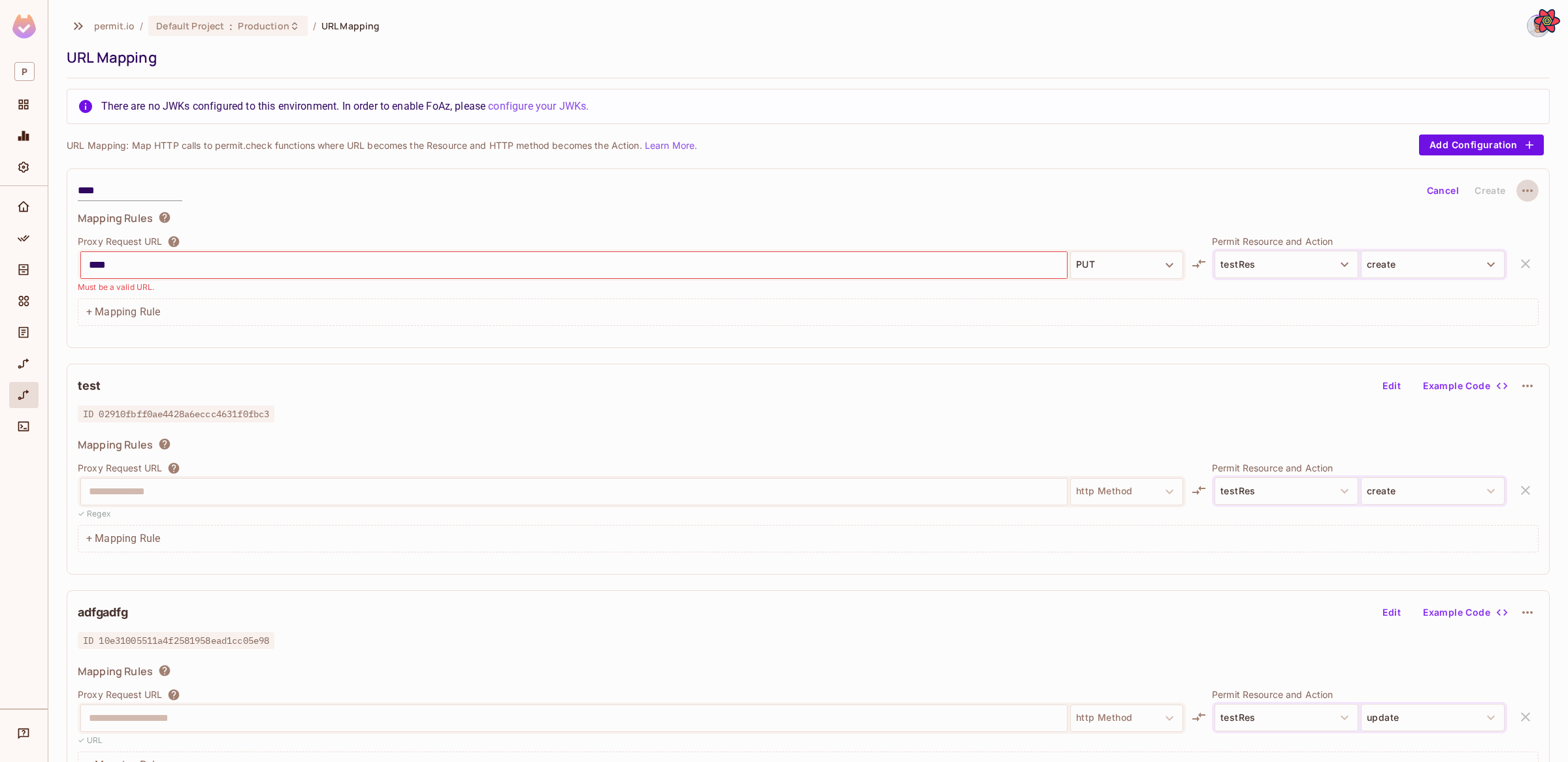 type 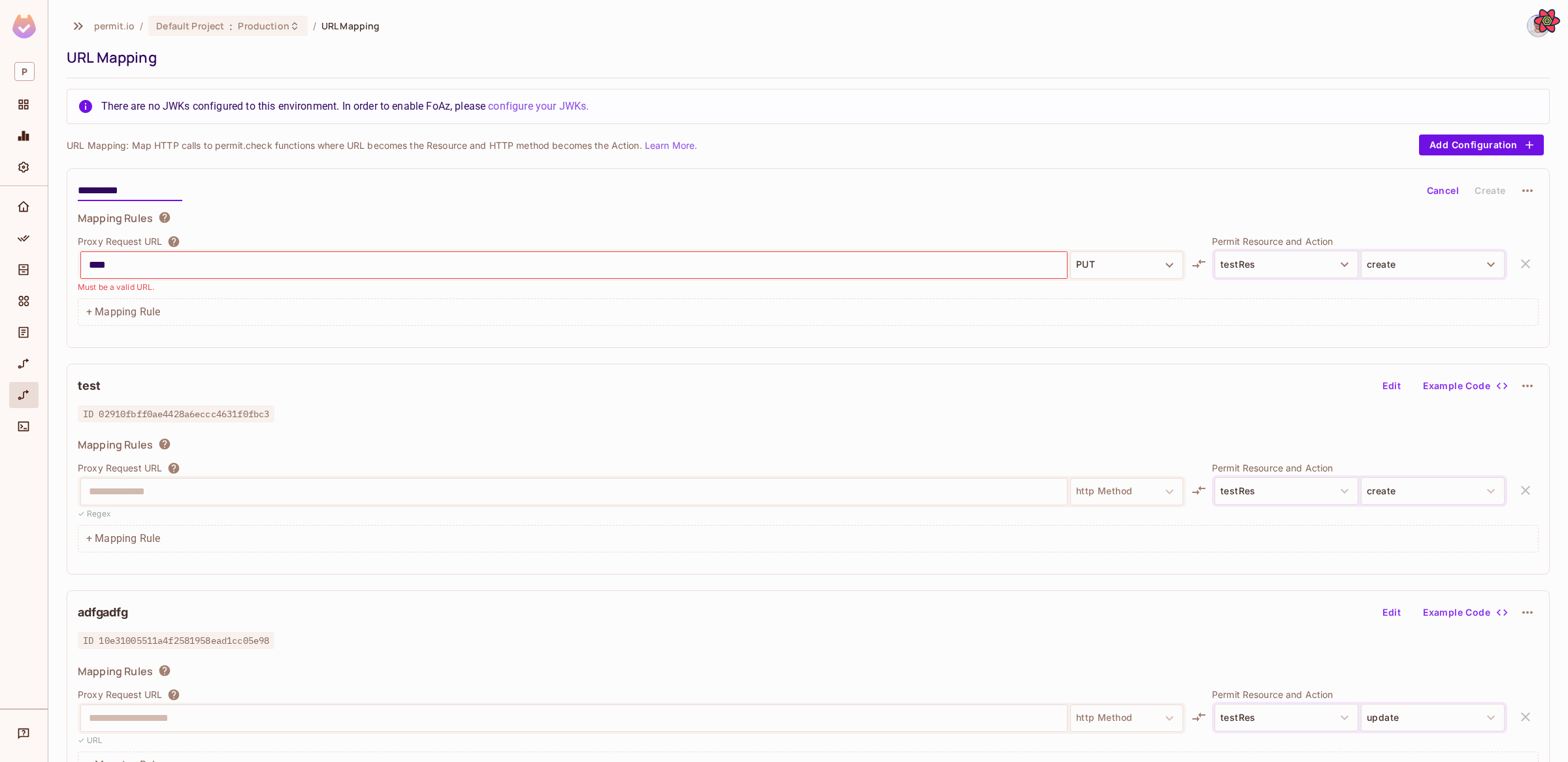 type on "**********" 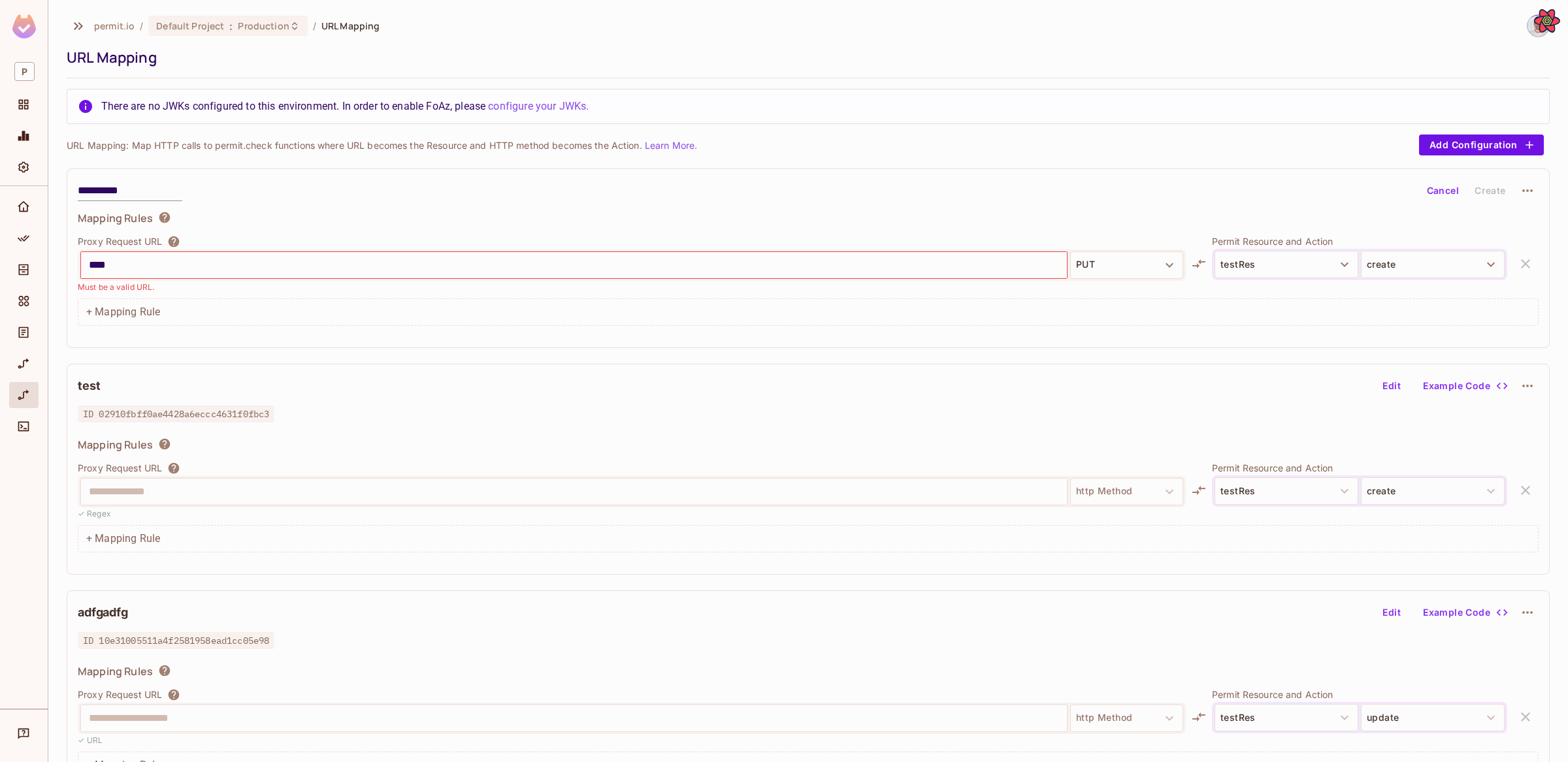 click on "****" at bounding box center [574, 265] 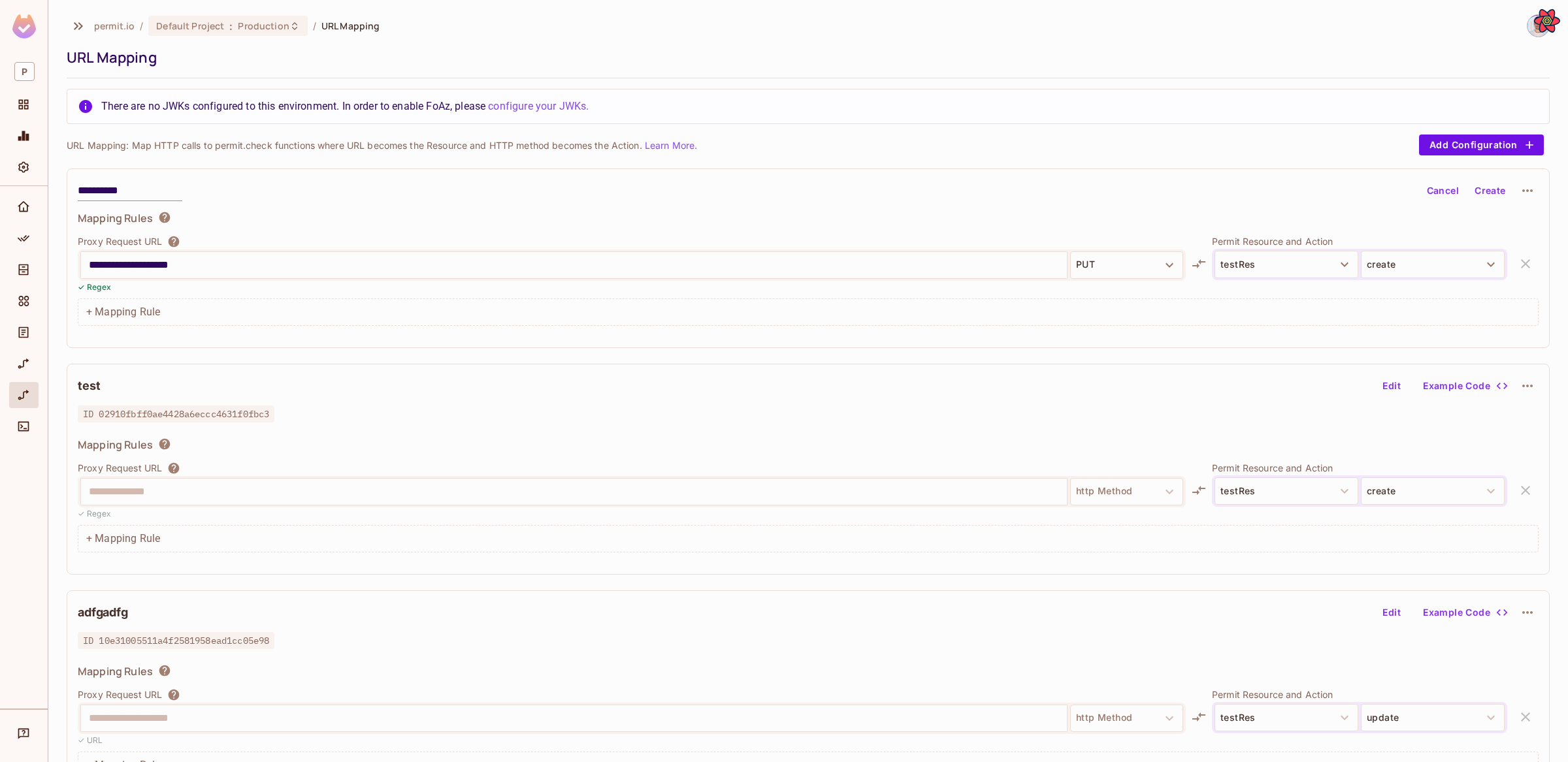 click on "**********" at bounding box center [574, 265] 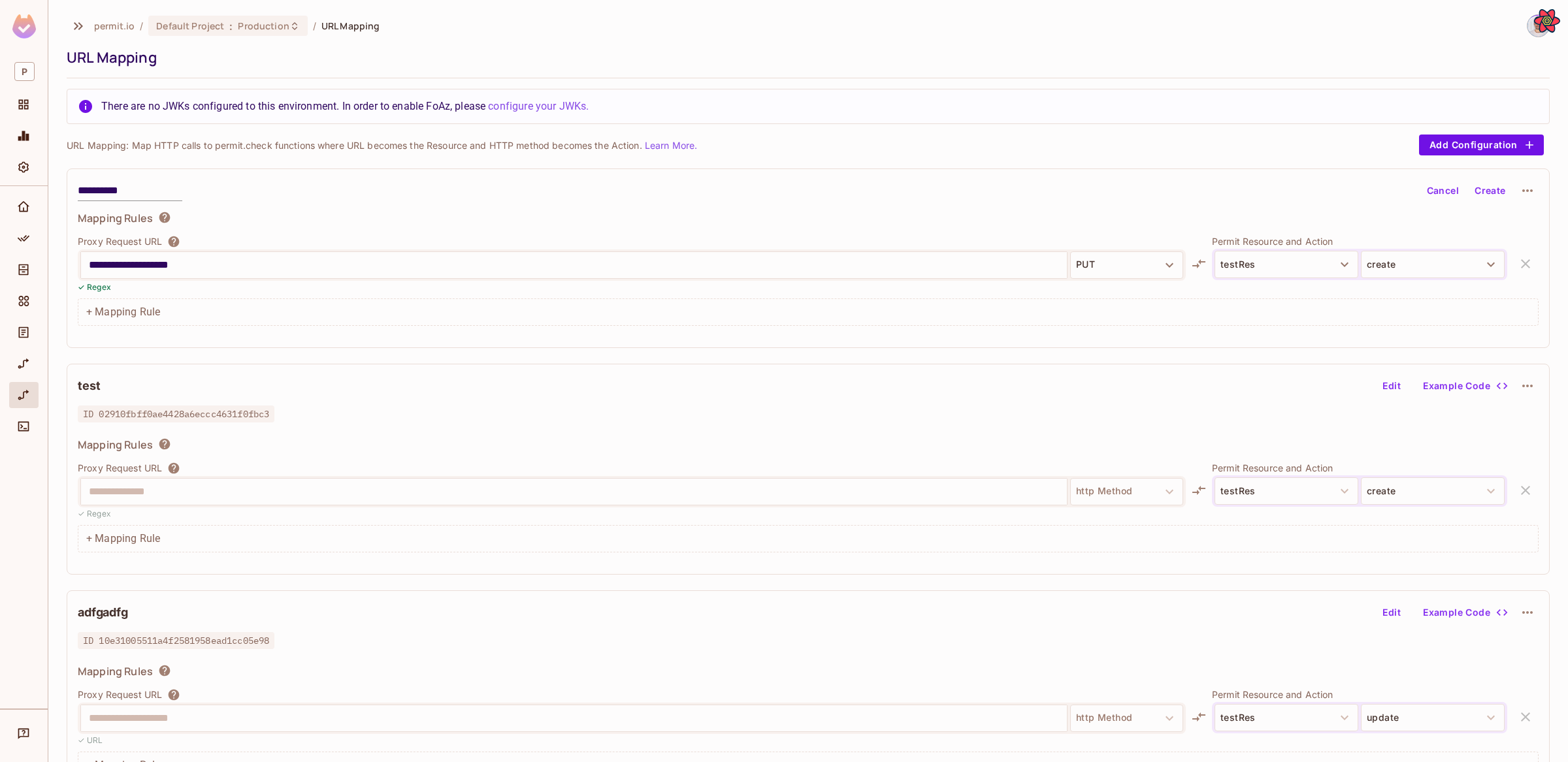 type on "**********" 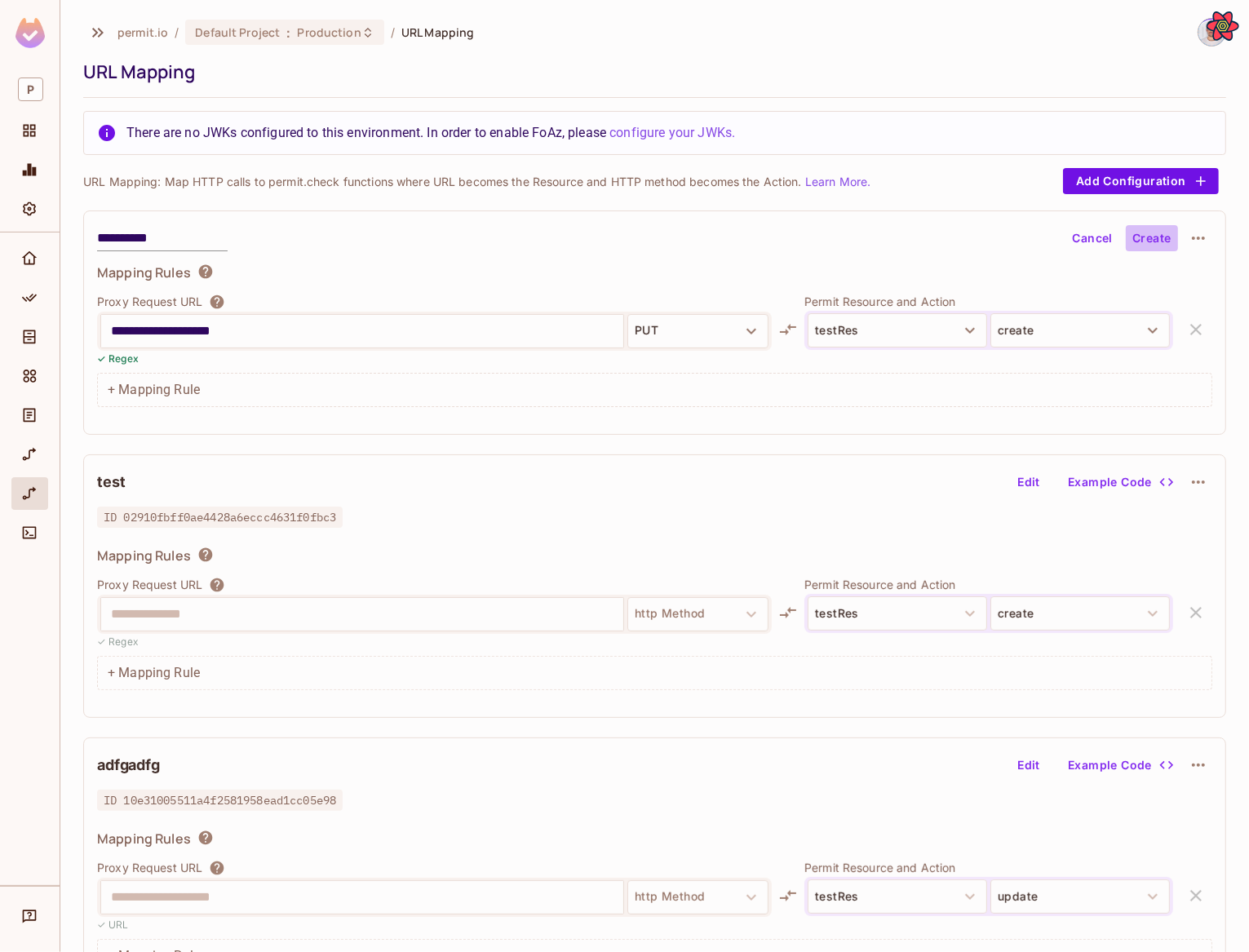 click on "Create" at bounding box center (1152, 238) 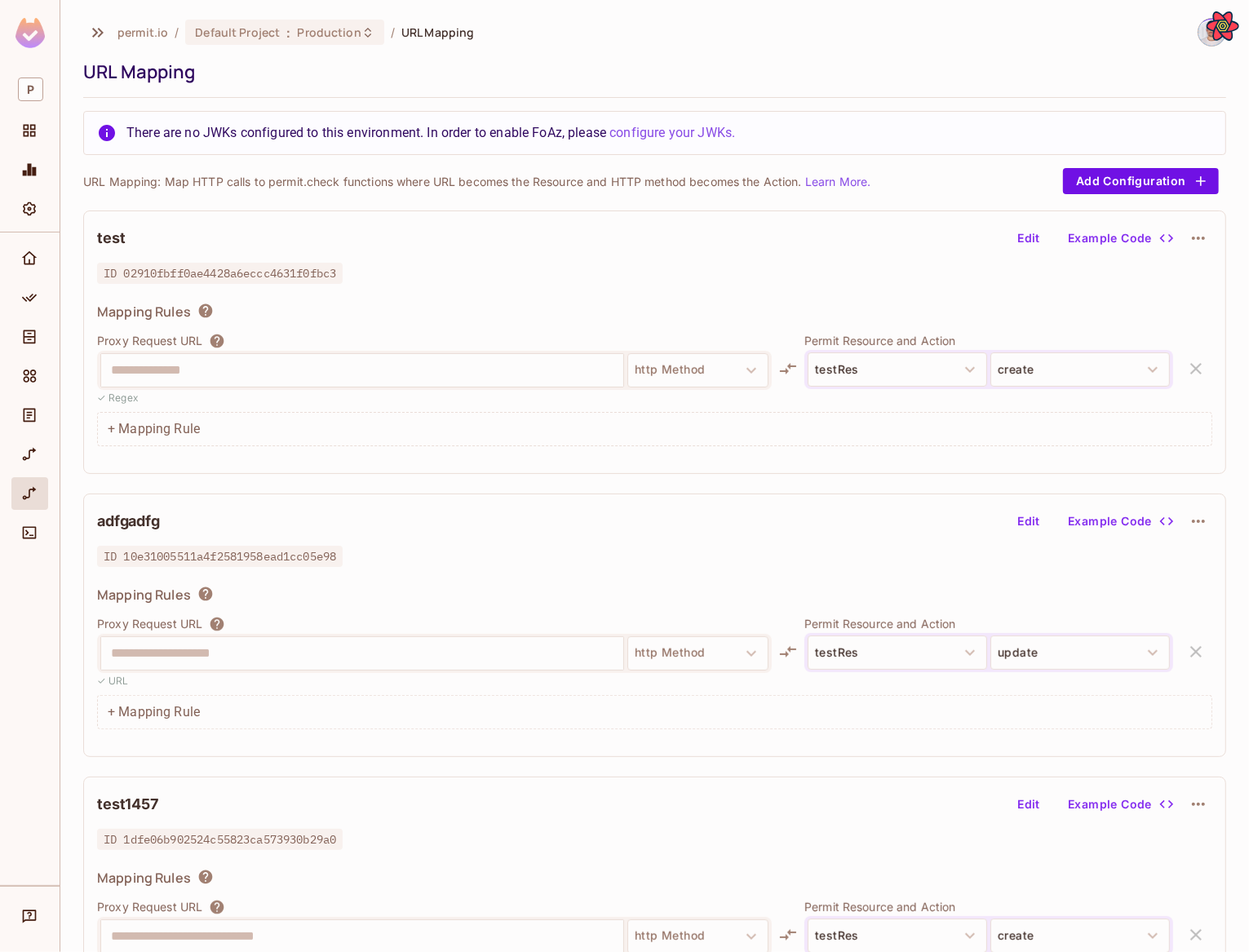 click on "+ Mapping Rule" at bounding box center [654, 429] 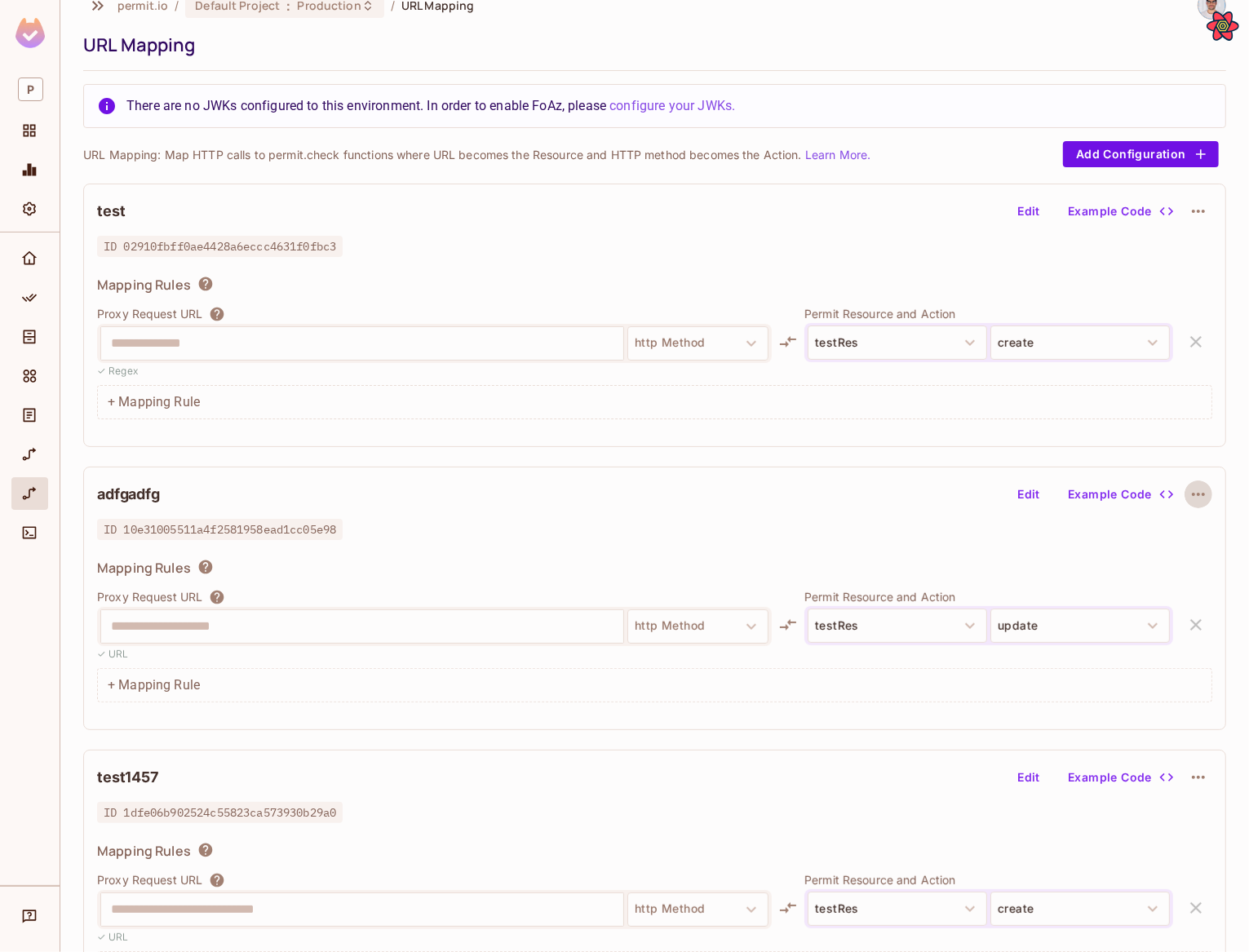 click 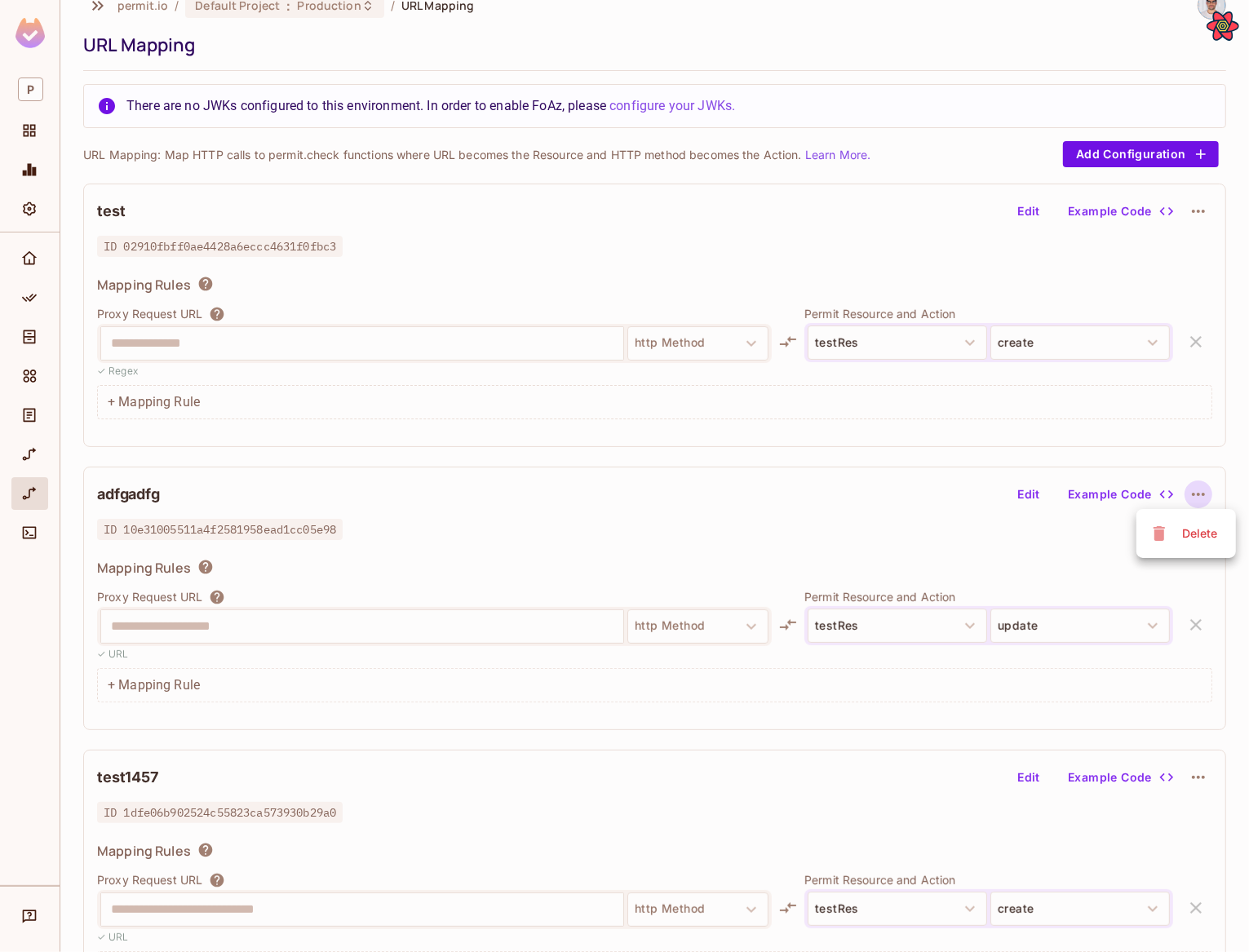 type 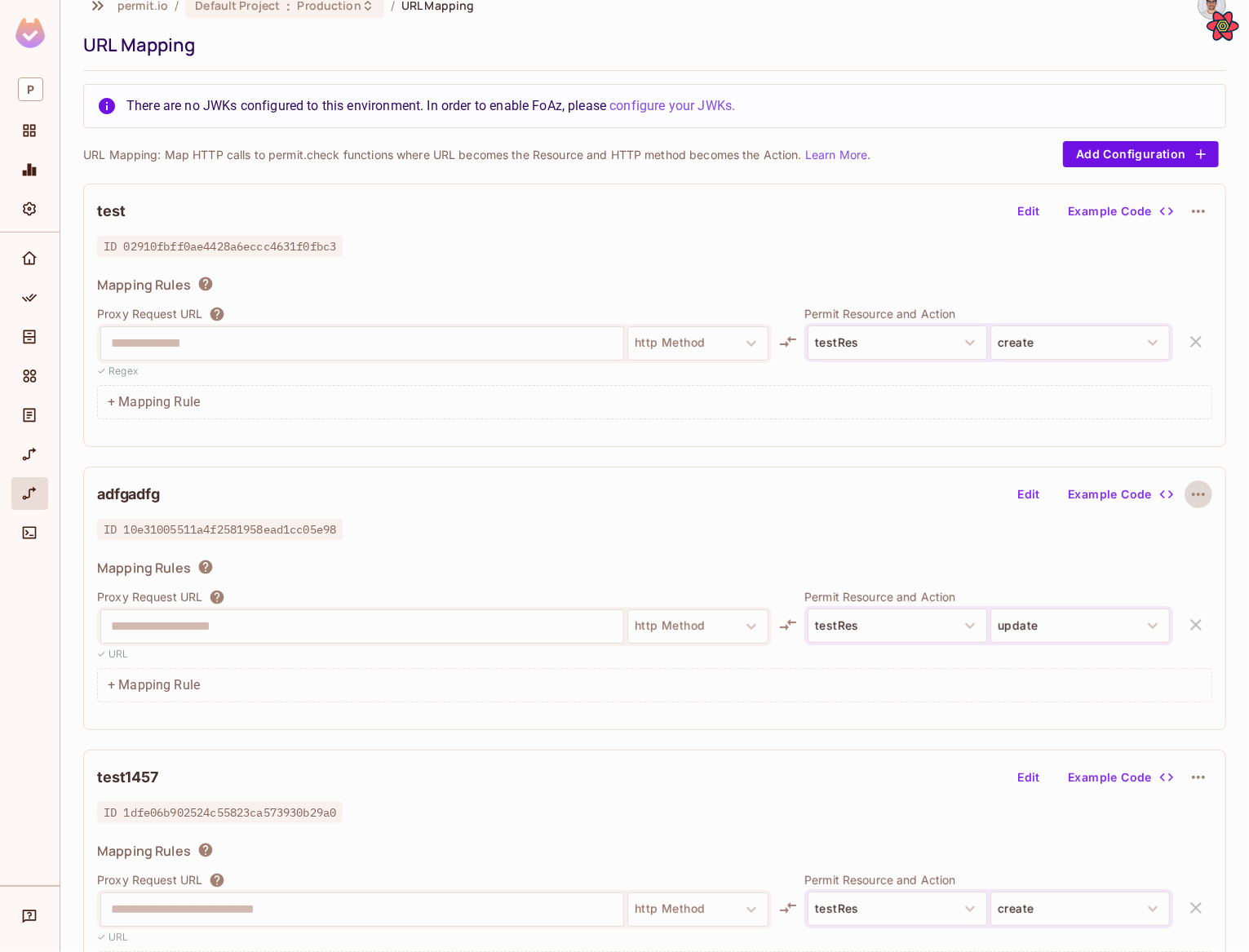 type 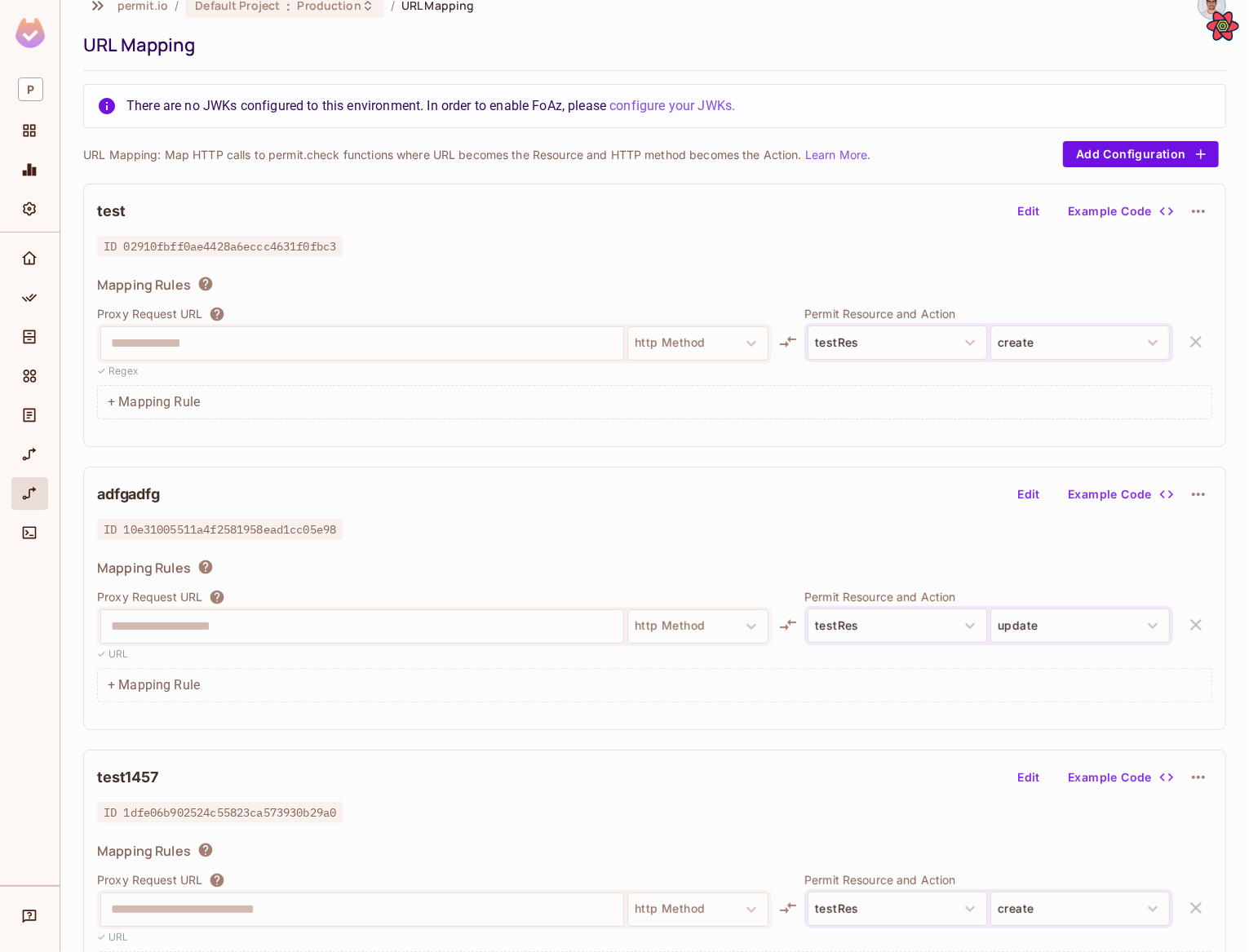 click on "**********" at bounding box center (654, 625) 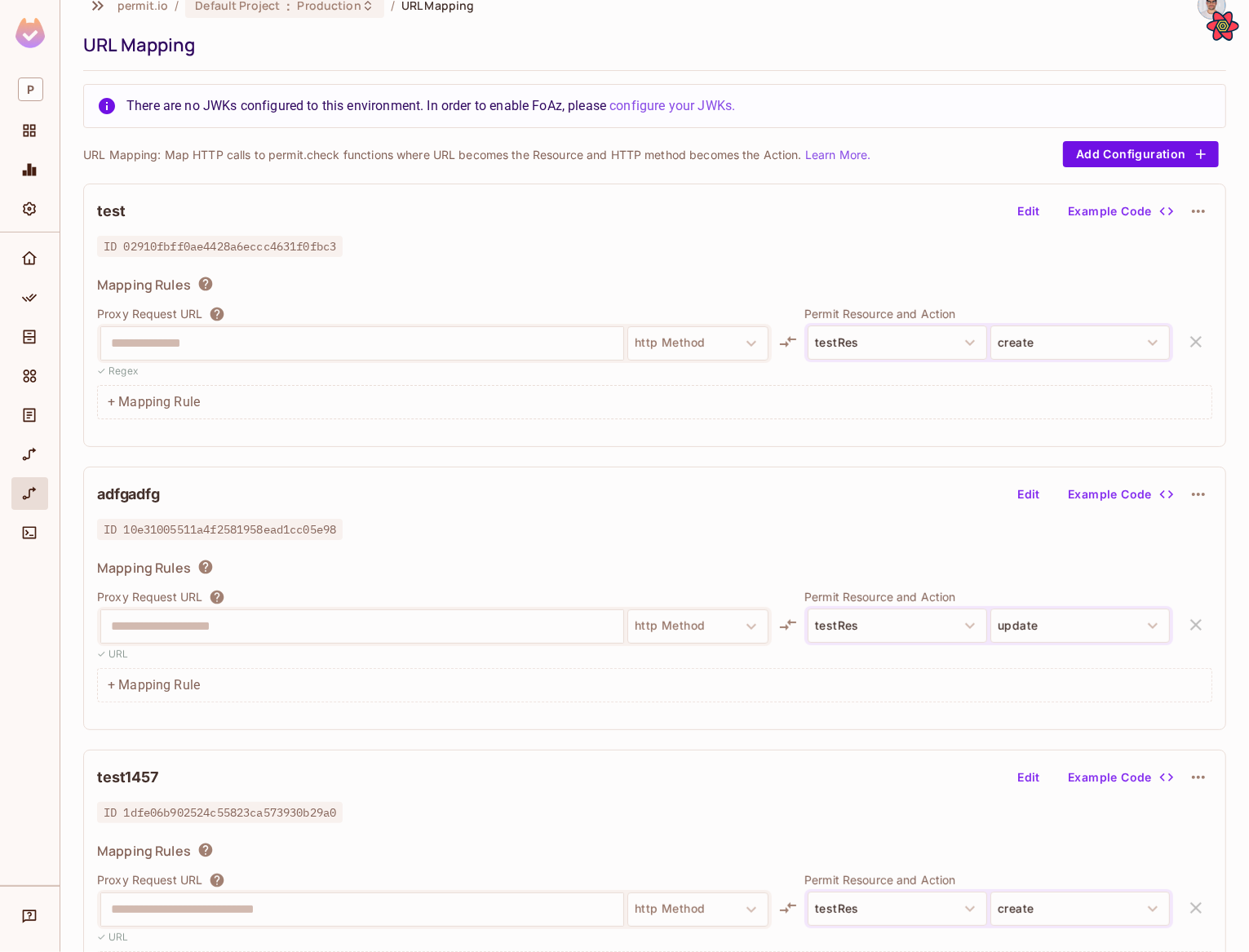 click on "+ Mapping Rule" at bounding box center [654, 402] 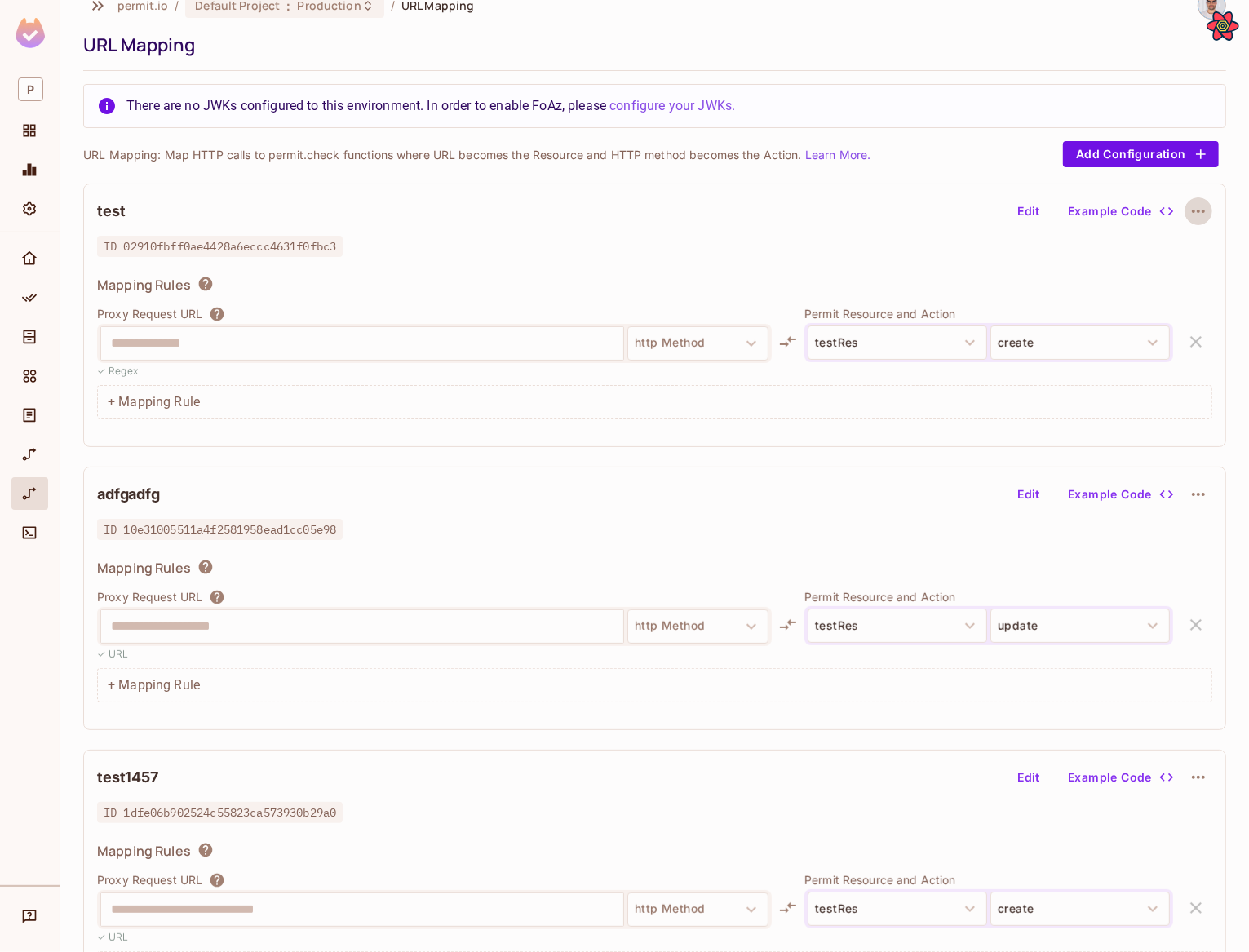 click 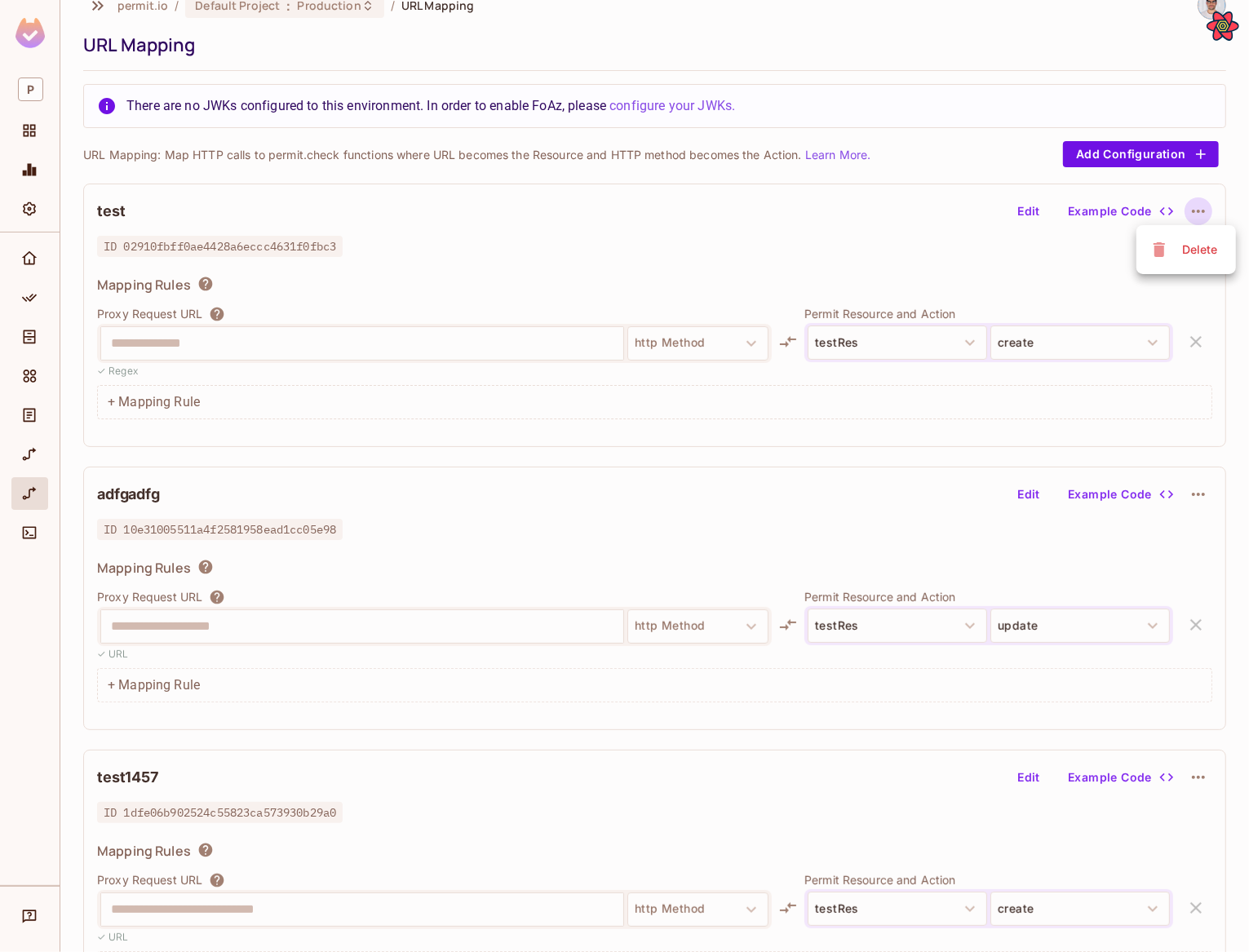 click on "Delete" at bounding box center (1200, 250) 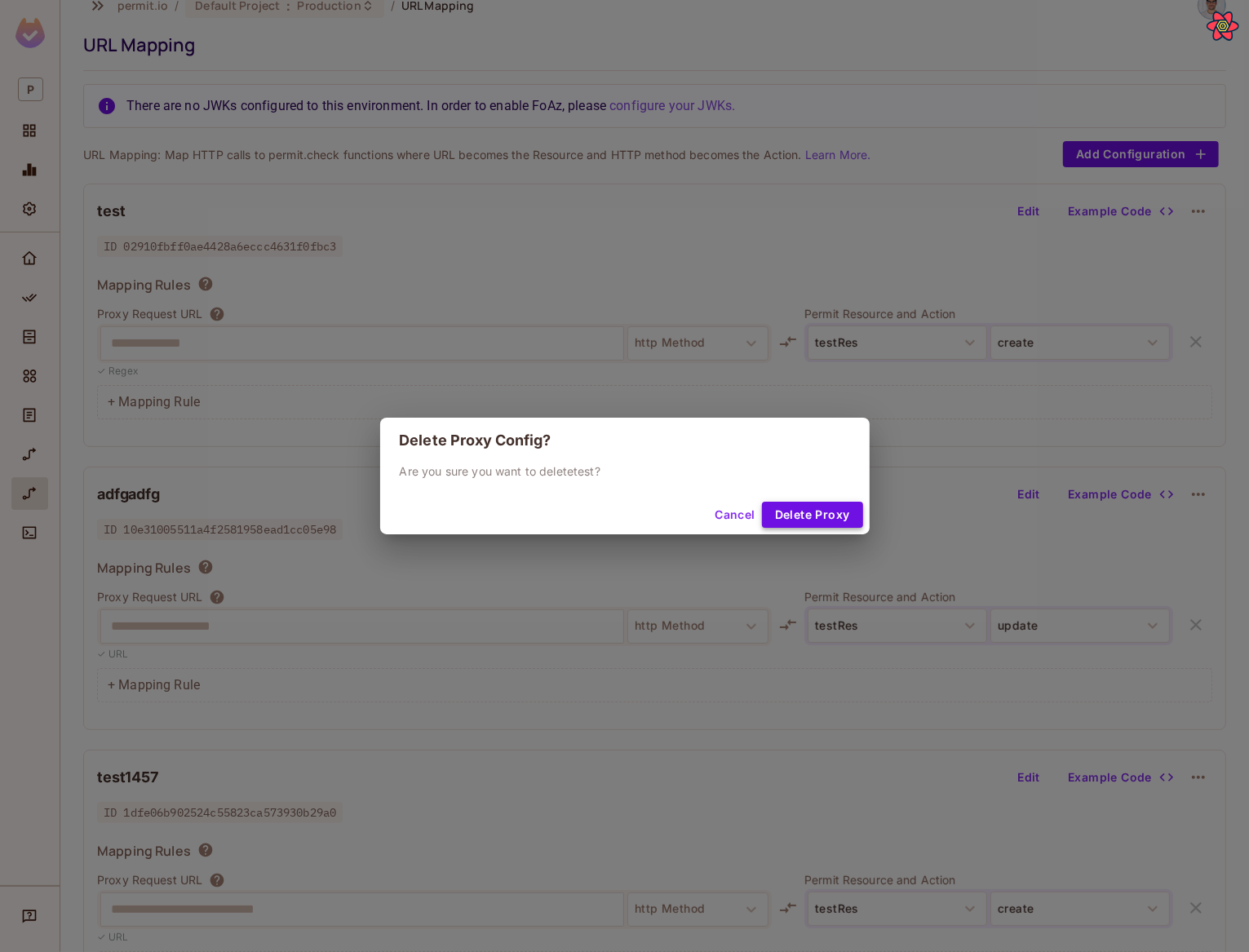 click on "Delete Proxy" at bounding box center [813, 515] 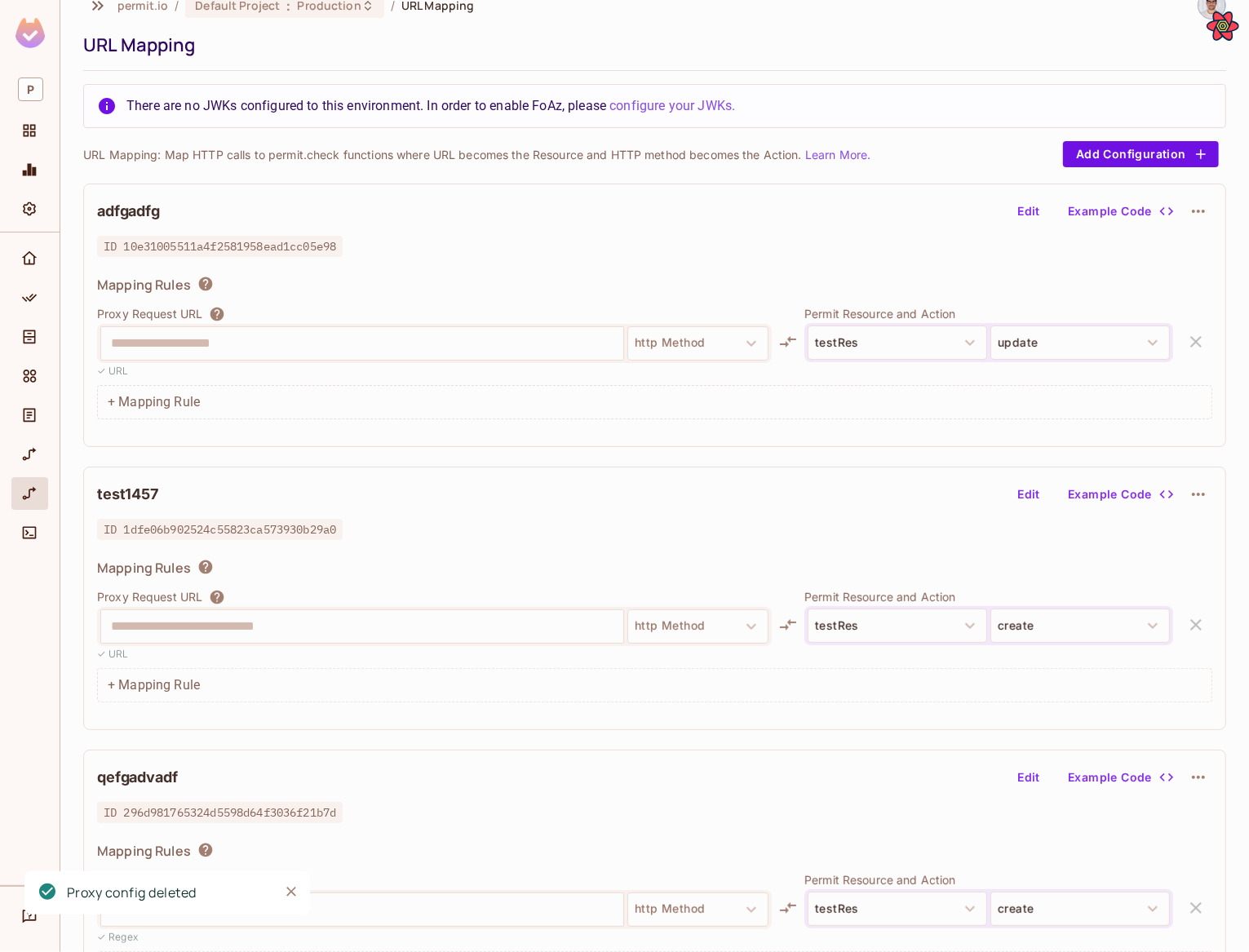 click on "**********" at bounding box center [654, 598] 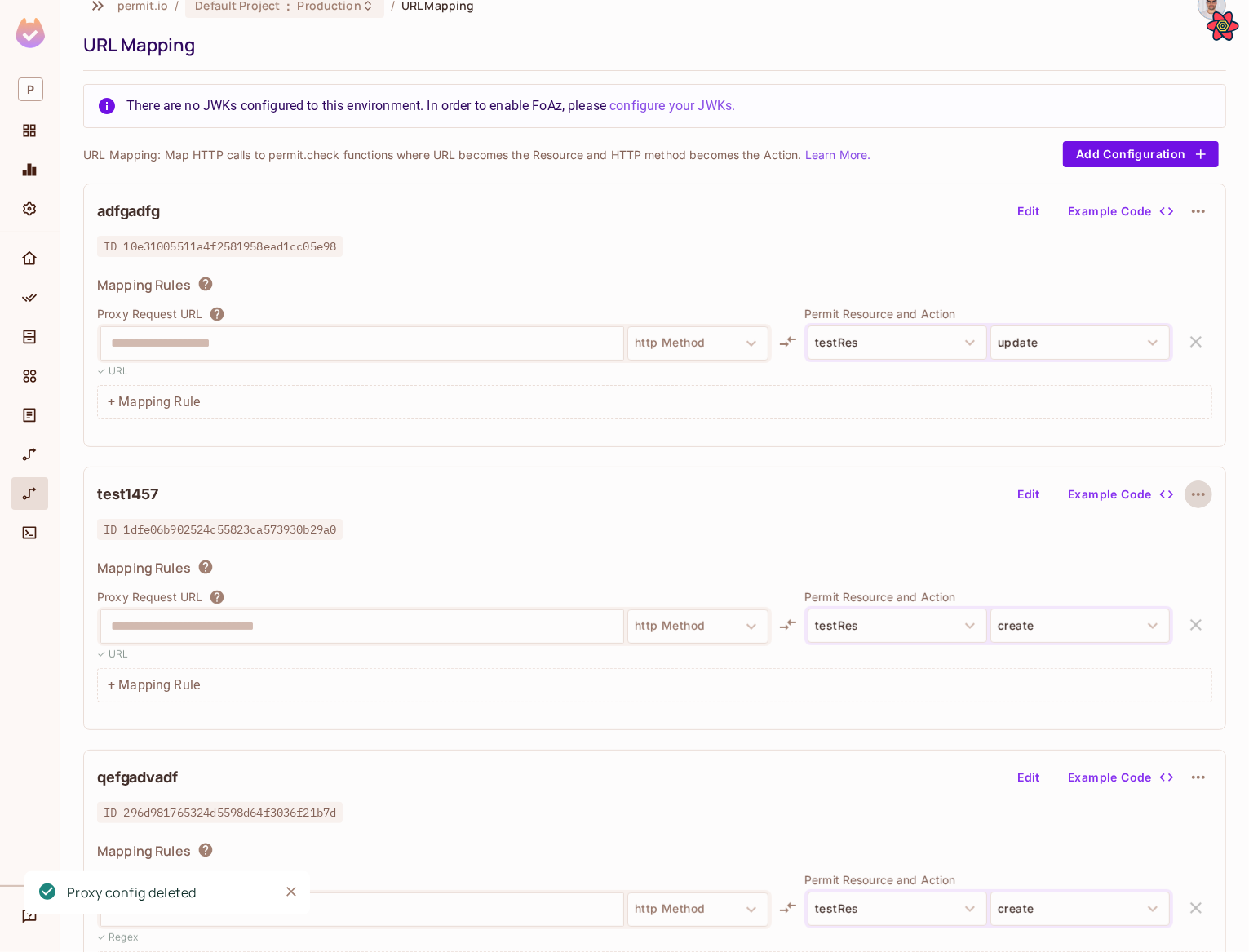 click 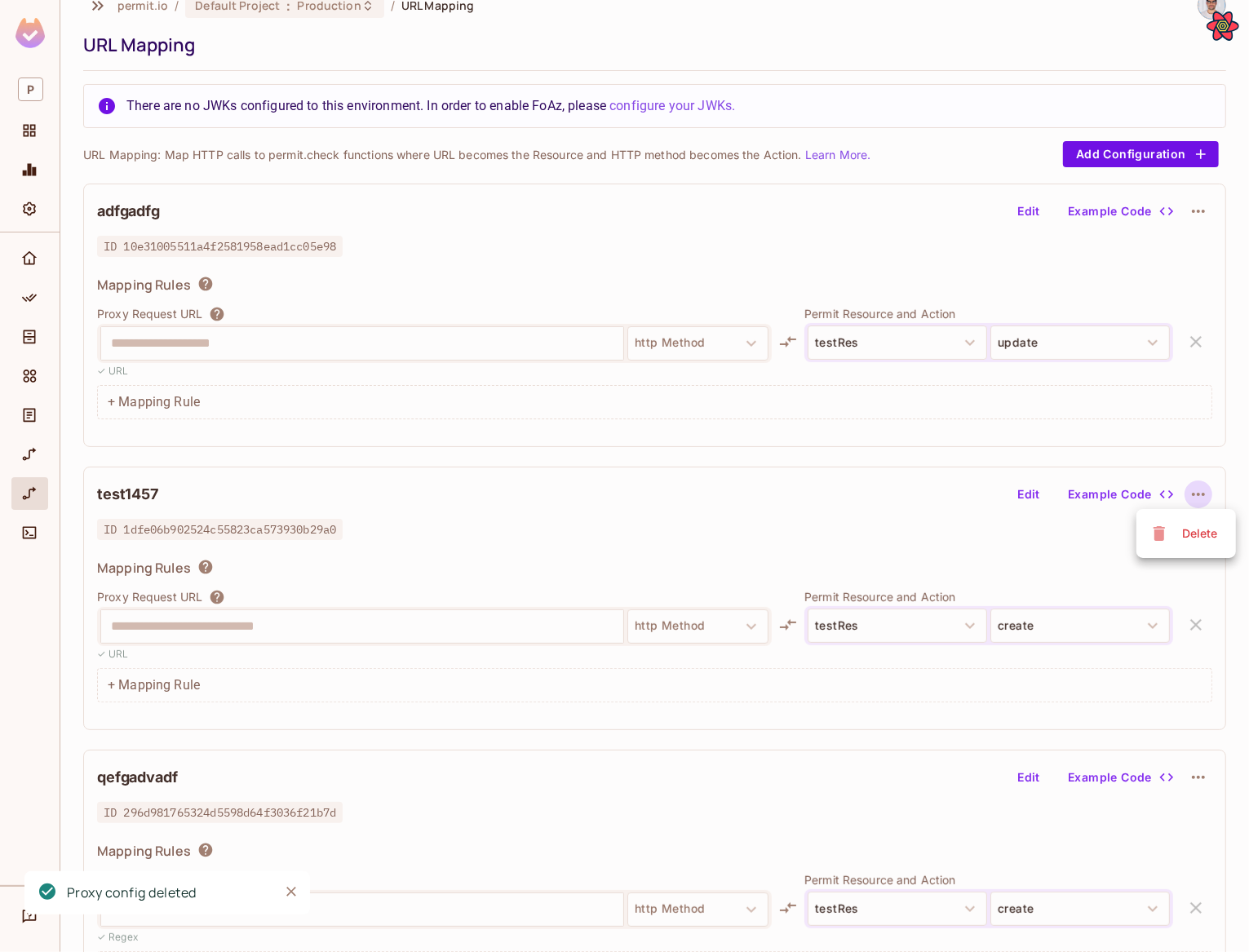 click on "Delete" at bounding box center (1186, 534) 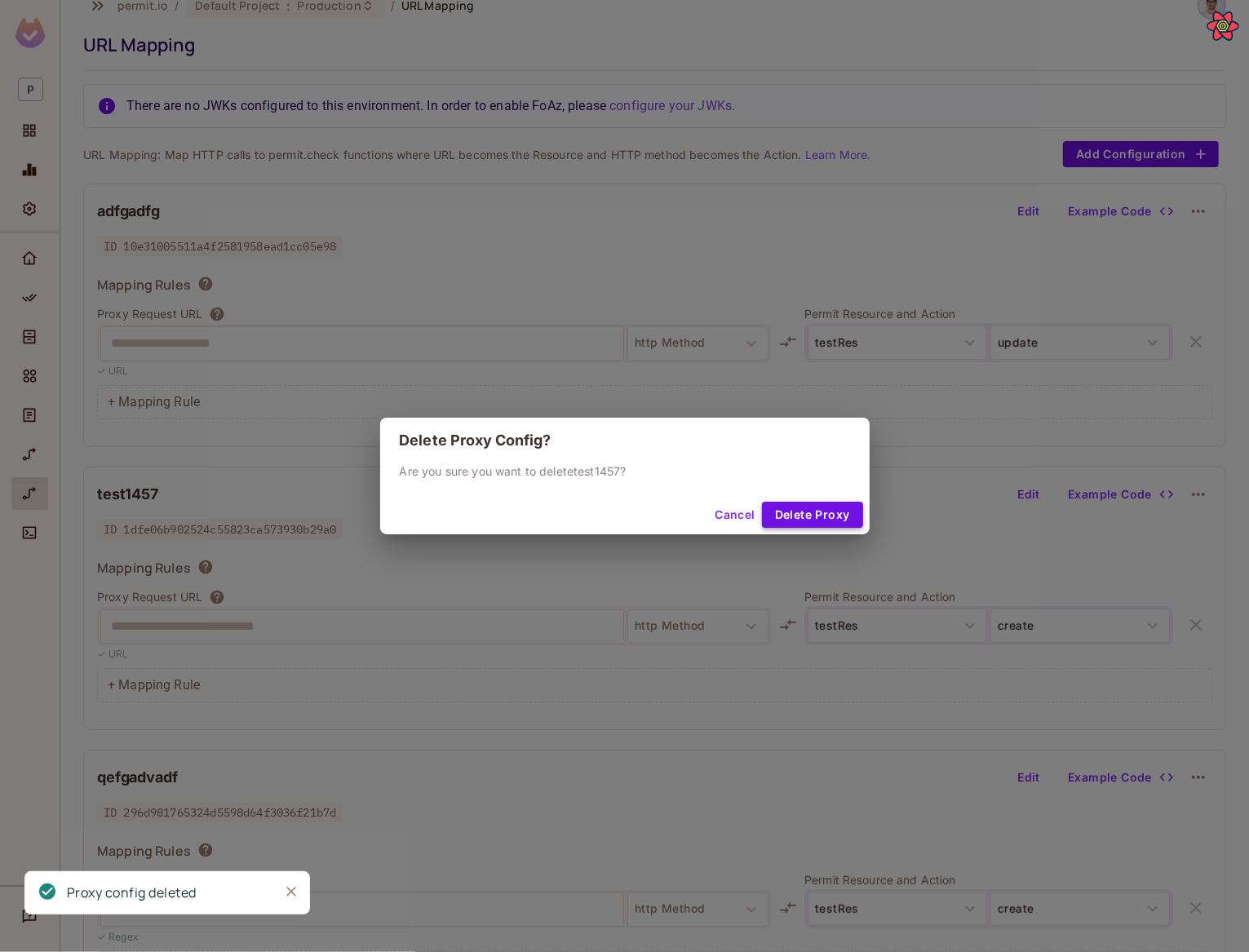 click on "Delete Proxy" at bounding box center [813, 515] 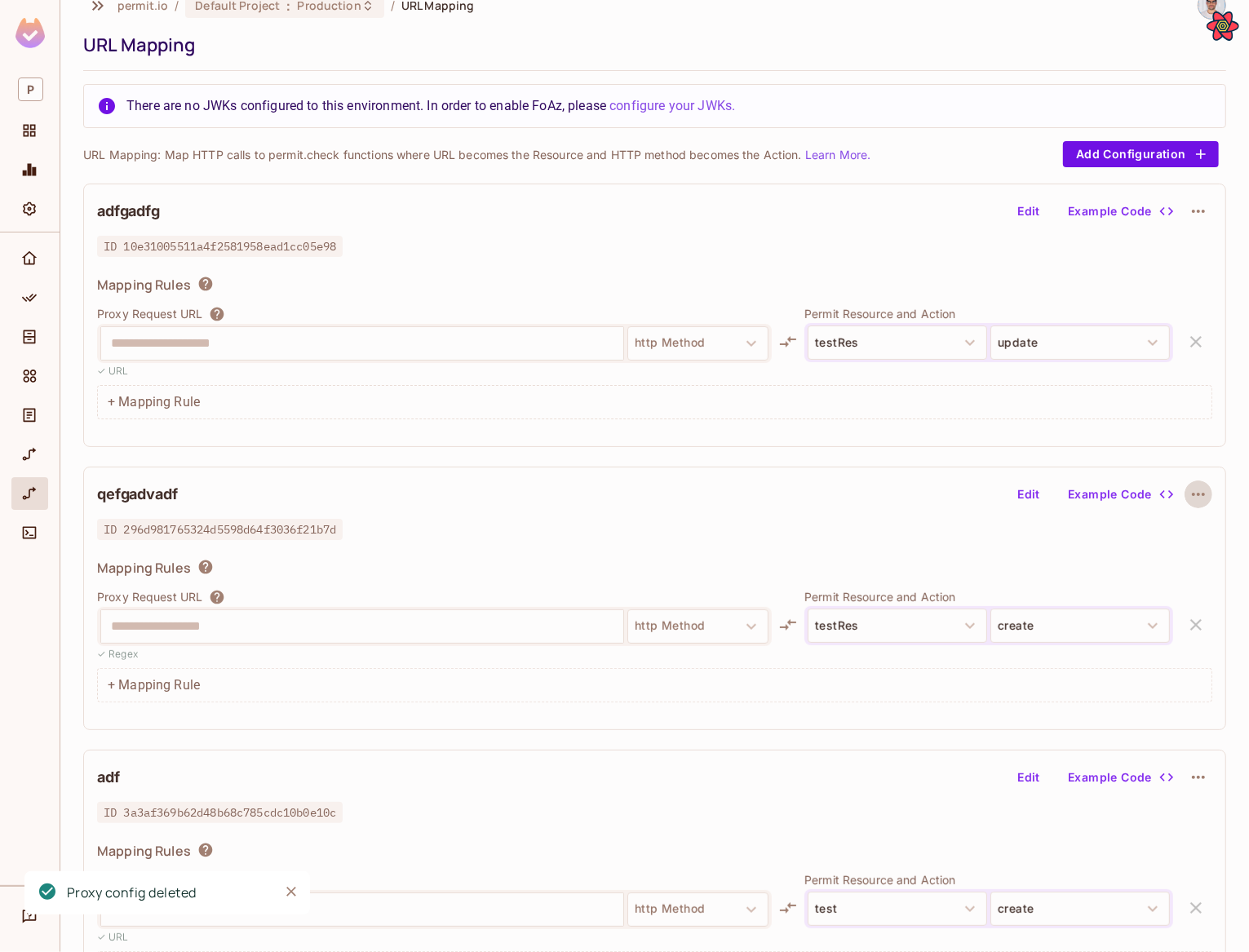click 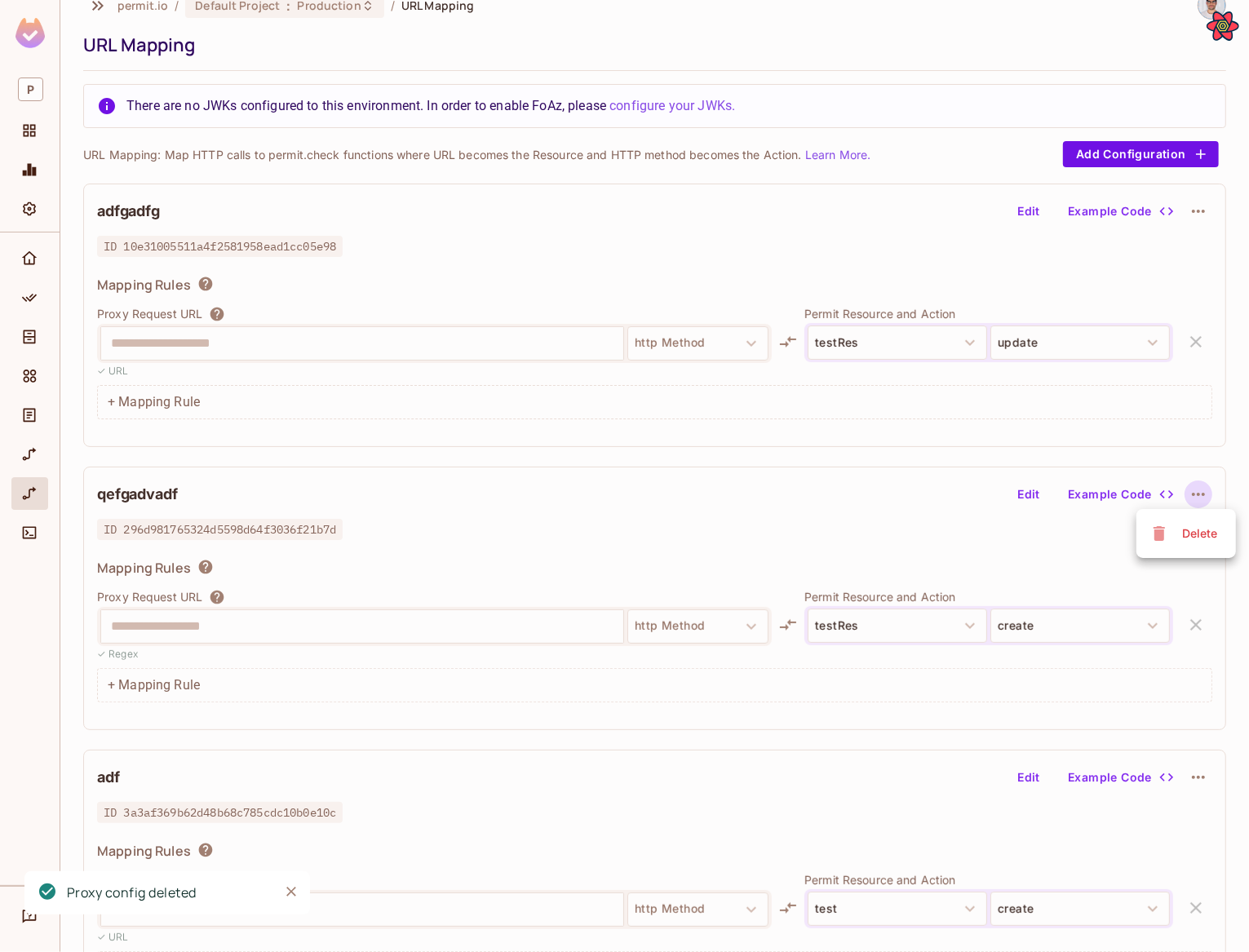 click on "Delete" at bounding box center (1200, 534) 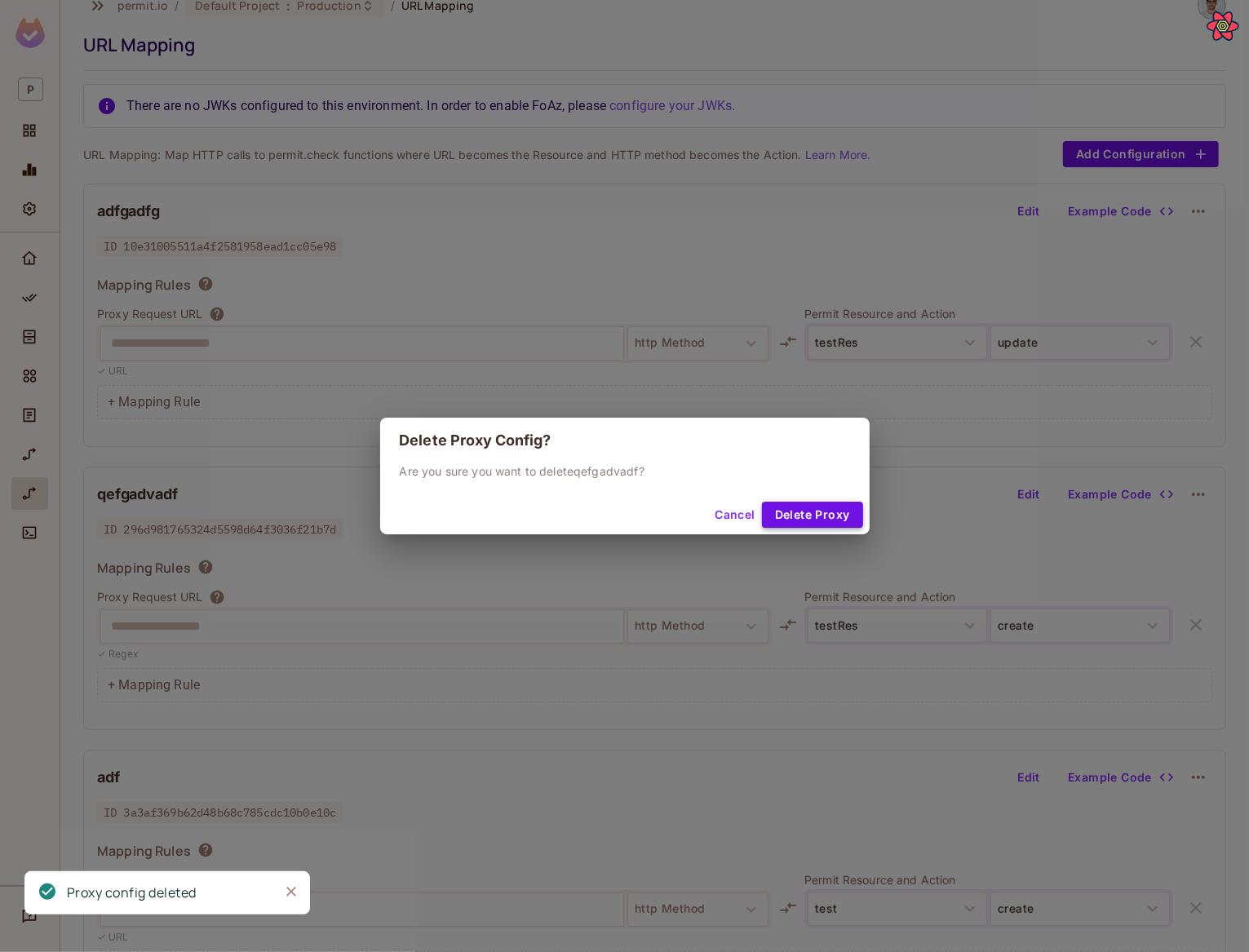click on "Delete Proxy" at bounding box center (813, 515) 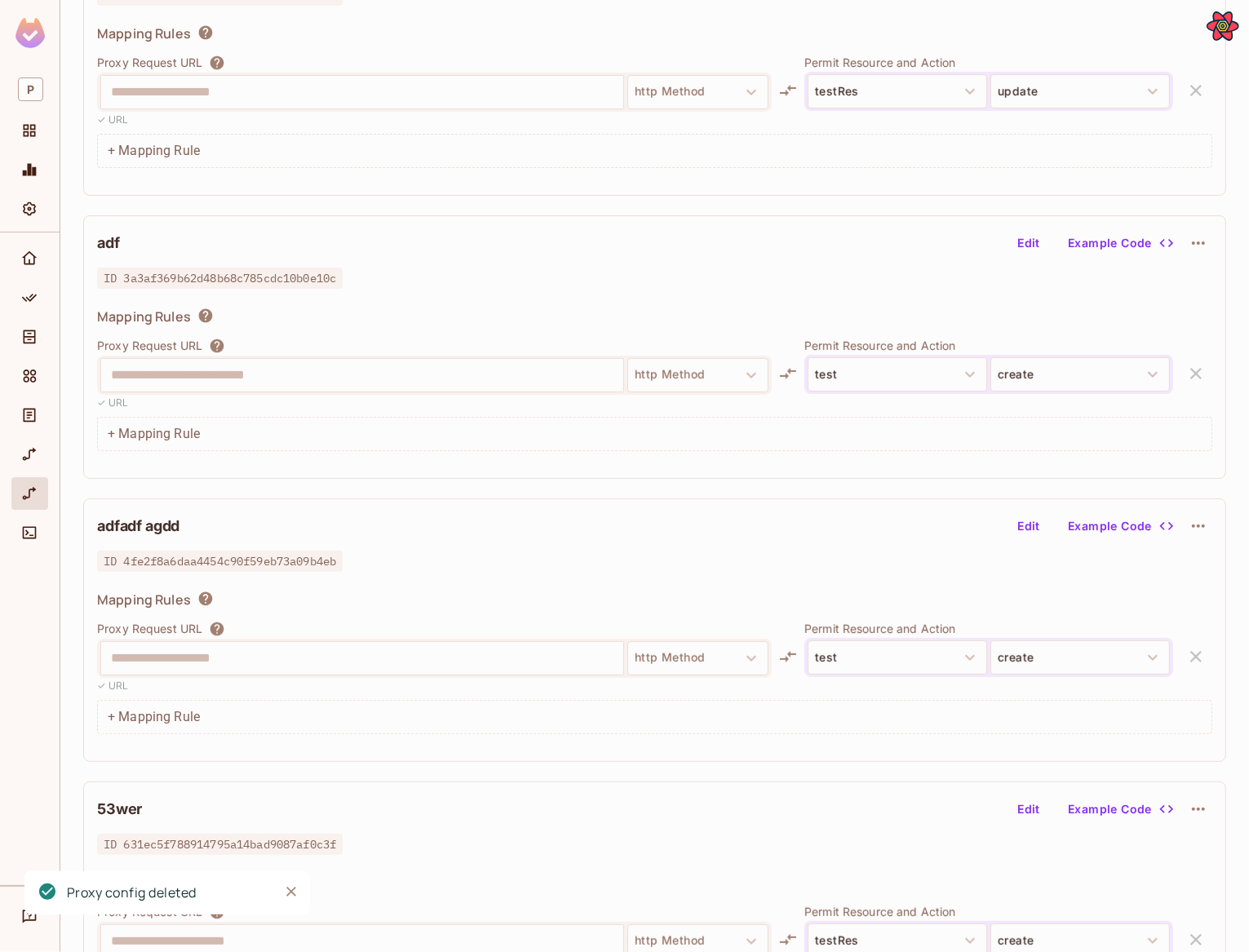 scroll, scrollTop: 292, scrollLeft: 0, axis: vertical 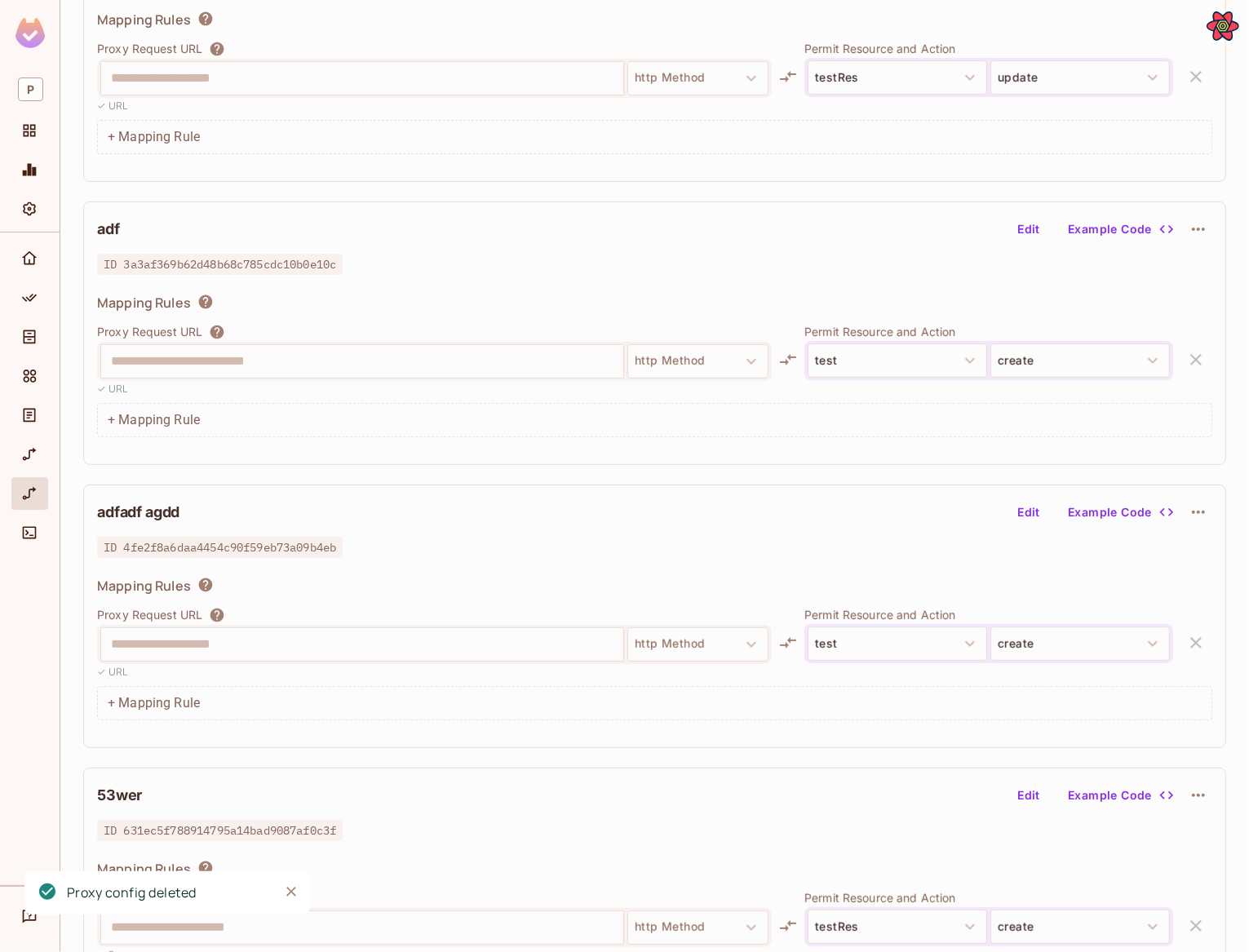 click 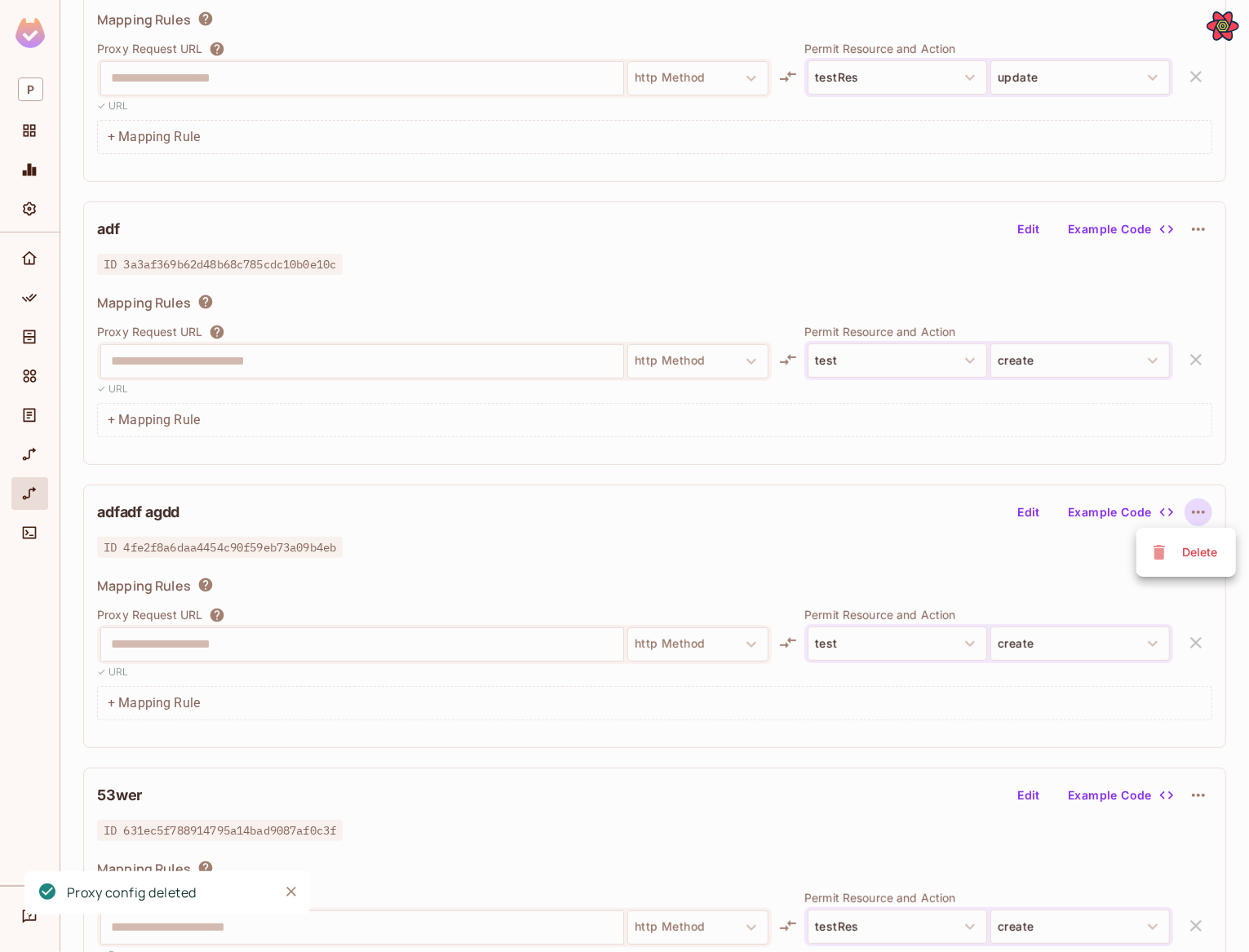 click 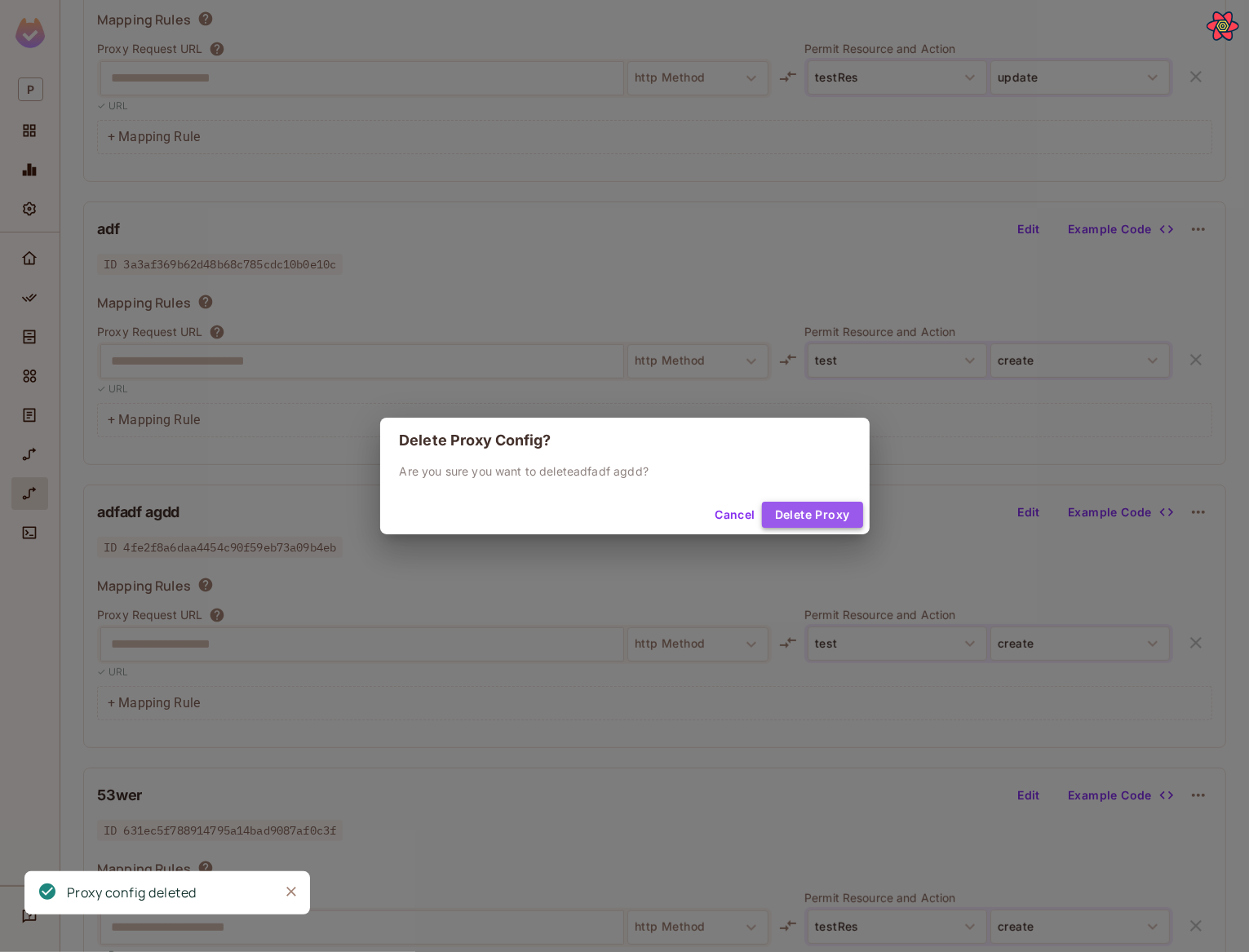 click on "Delete Proxy" at bounding box center [813, 515] 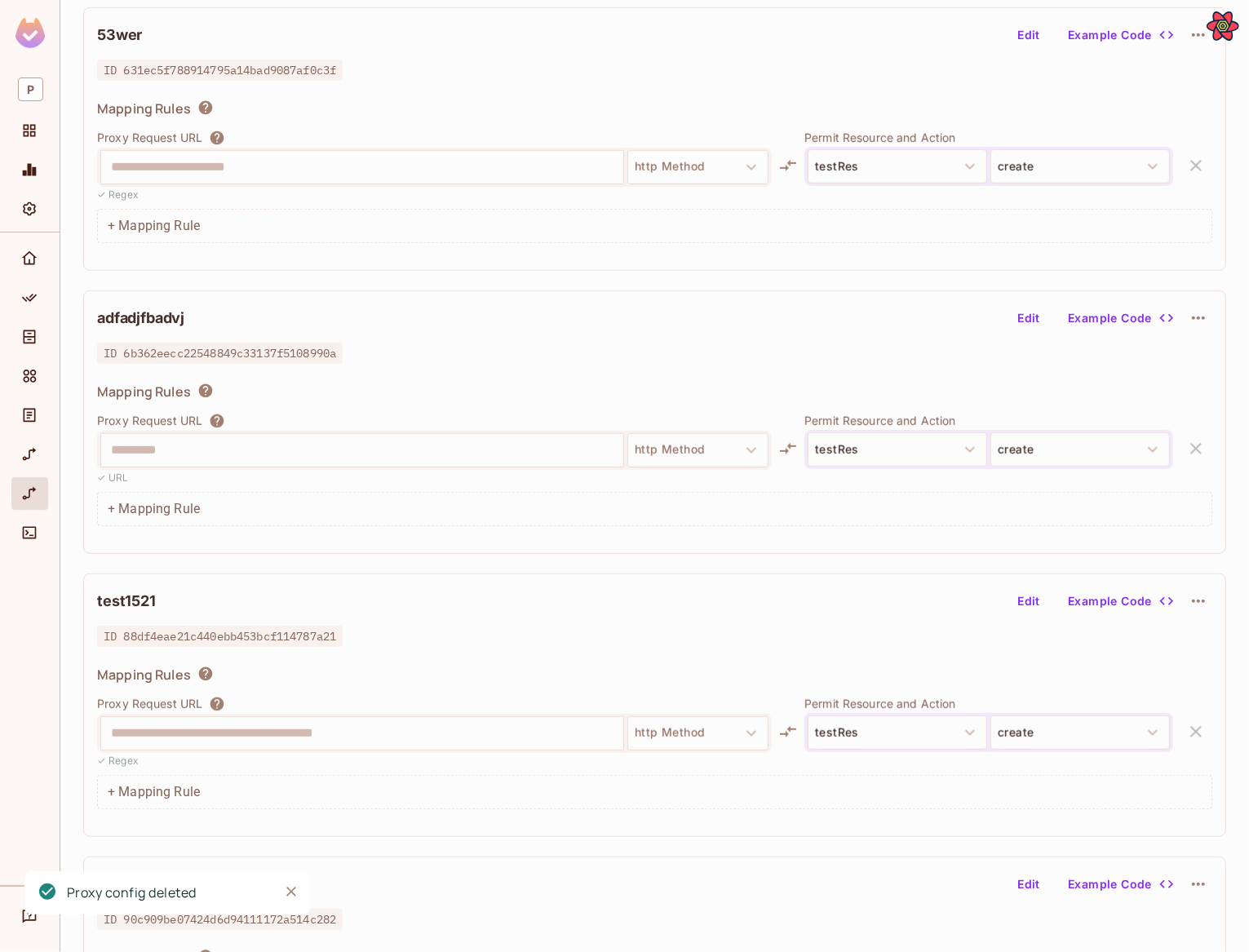 scroll, scrollTop: 0, scrollLeft: 0, axis: both 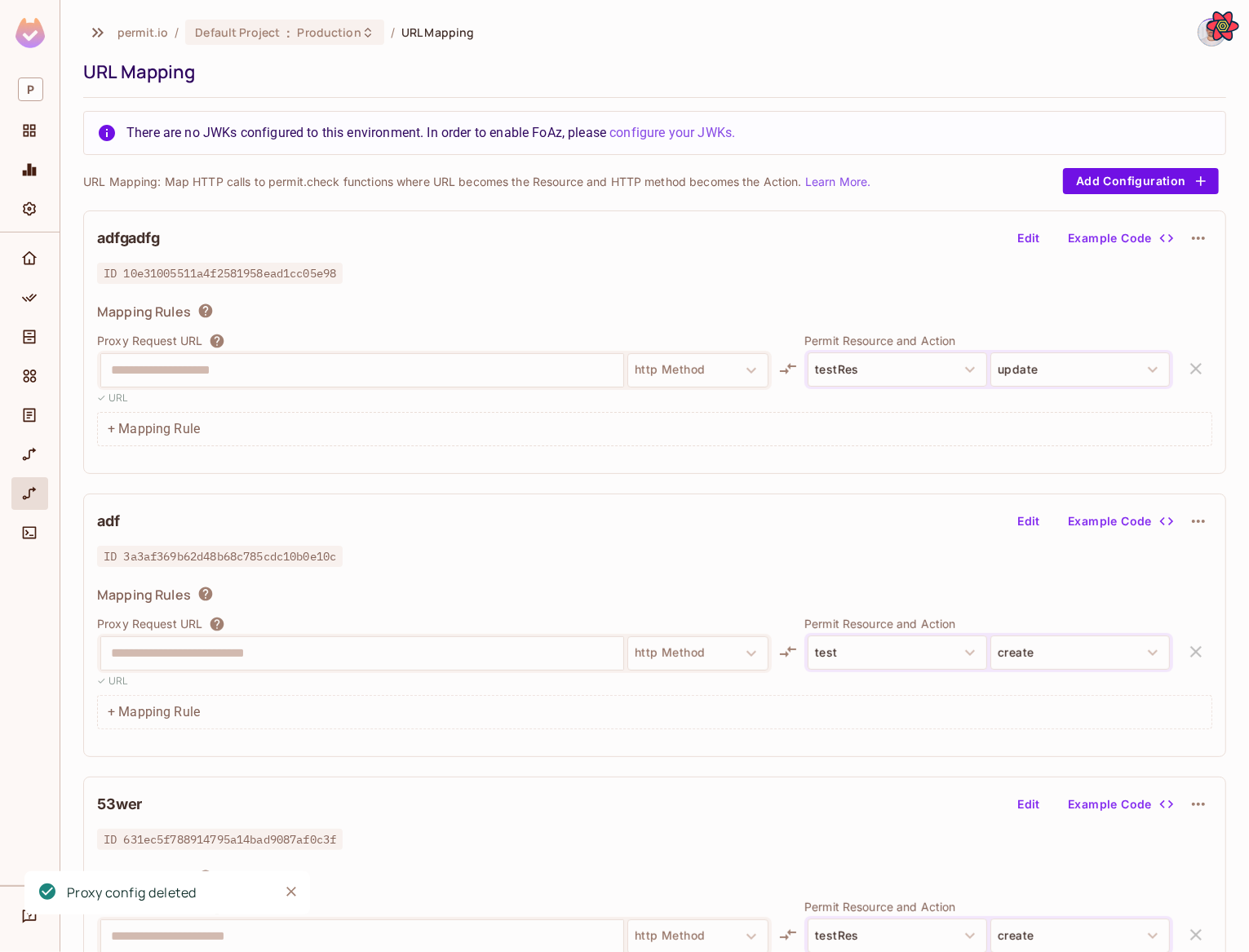 click on "**********" at bounding box center (654, 374) 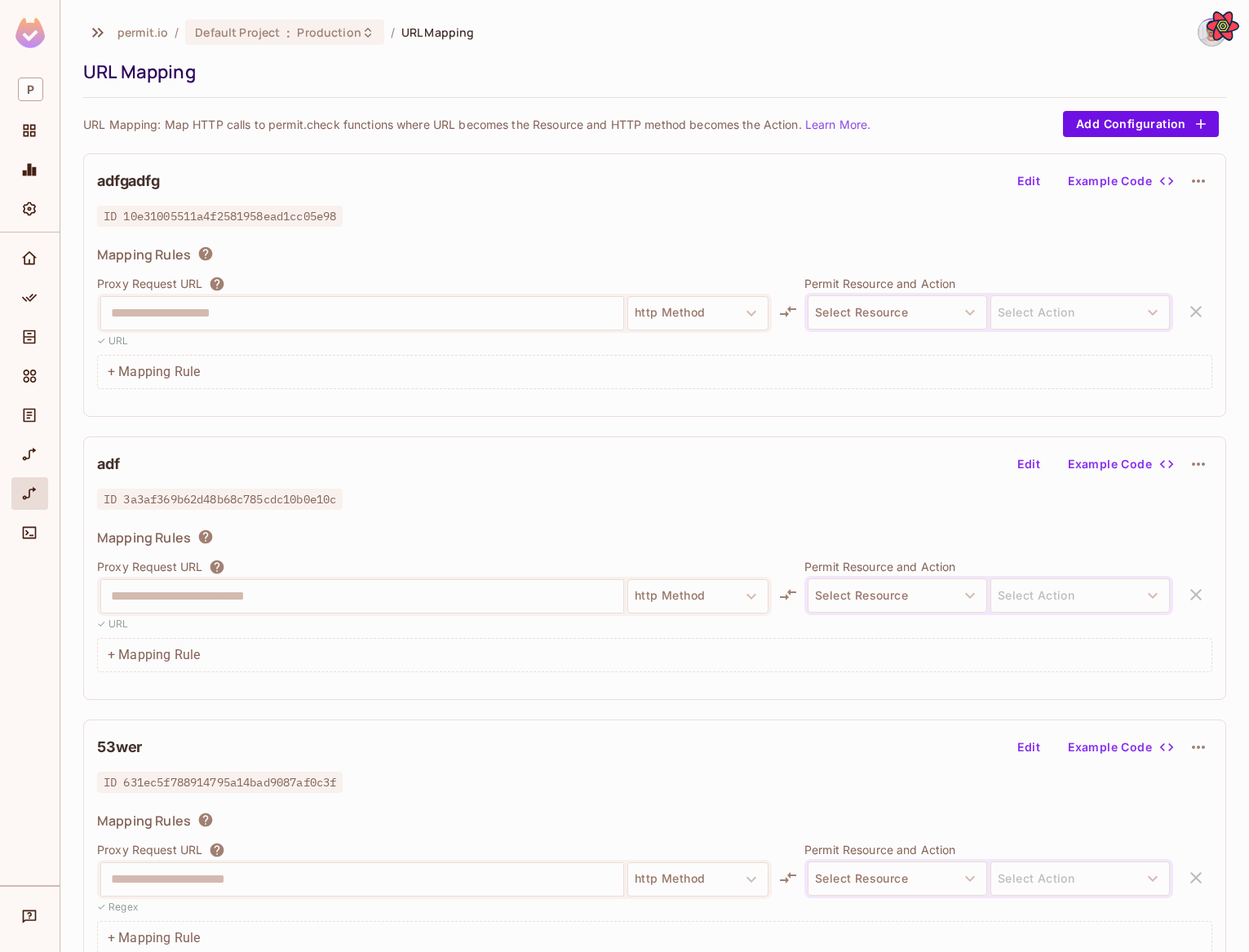 scroll, scrollTop: 0, scrollLeft: 0, axis: both 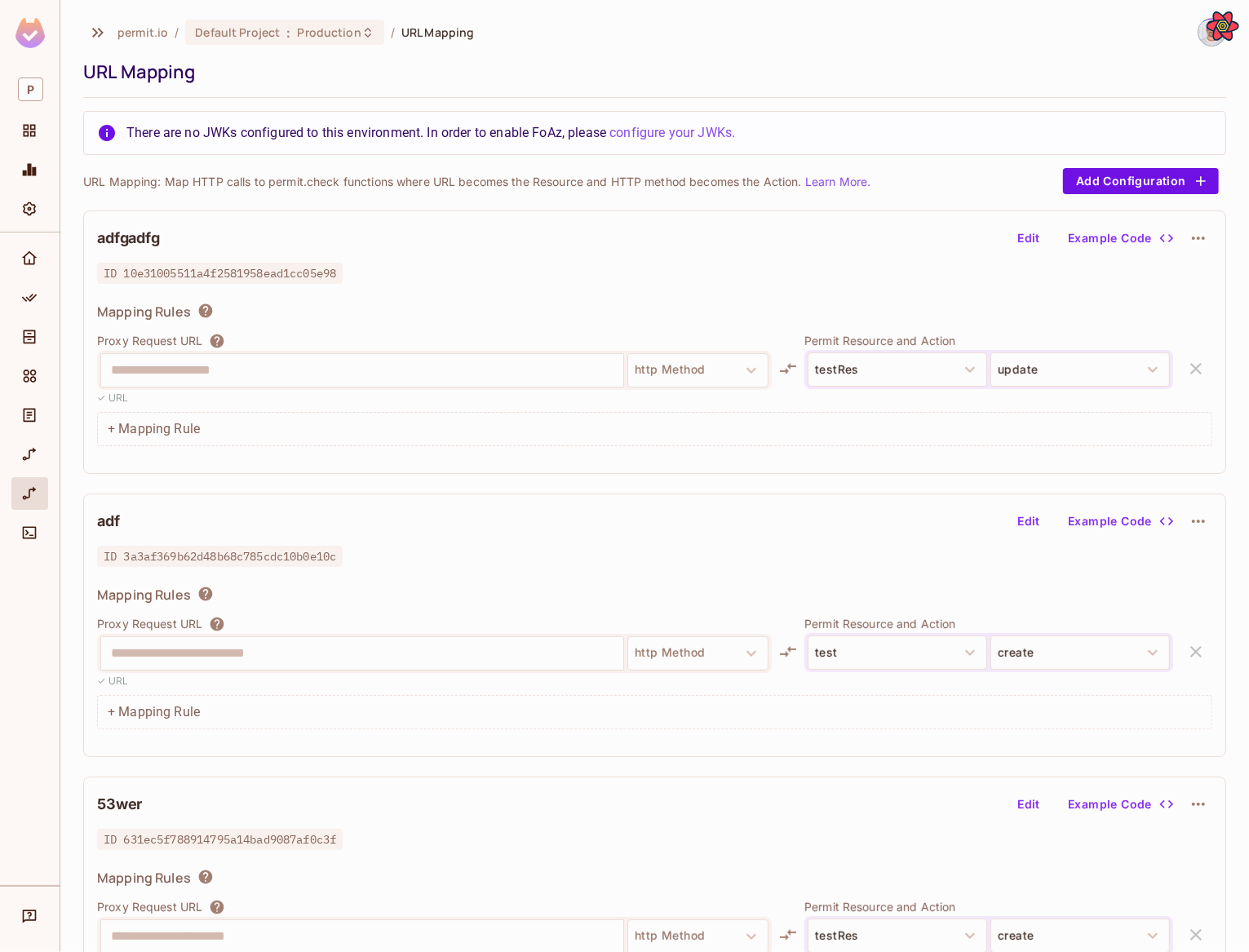 click on "Learn More." at bounding box center (838, 181) 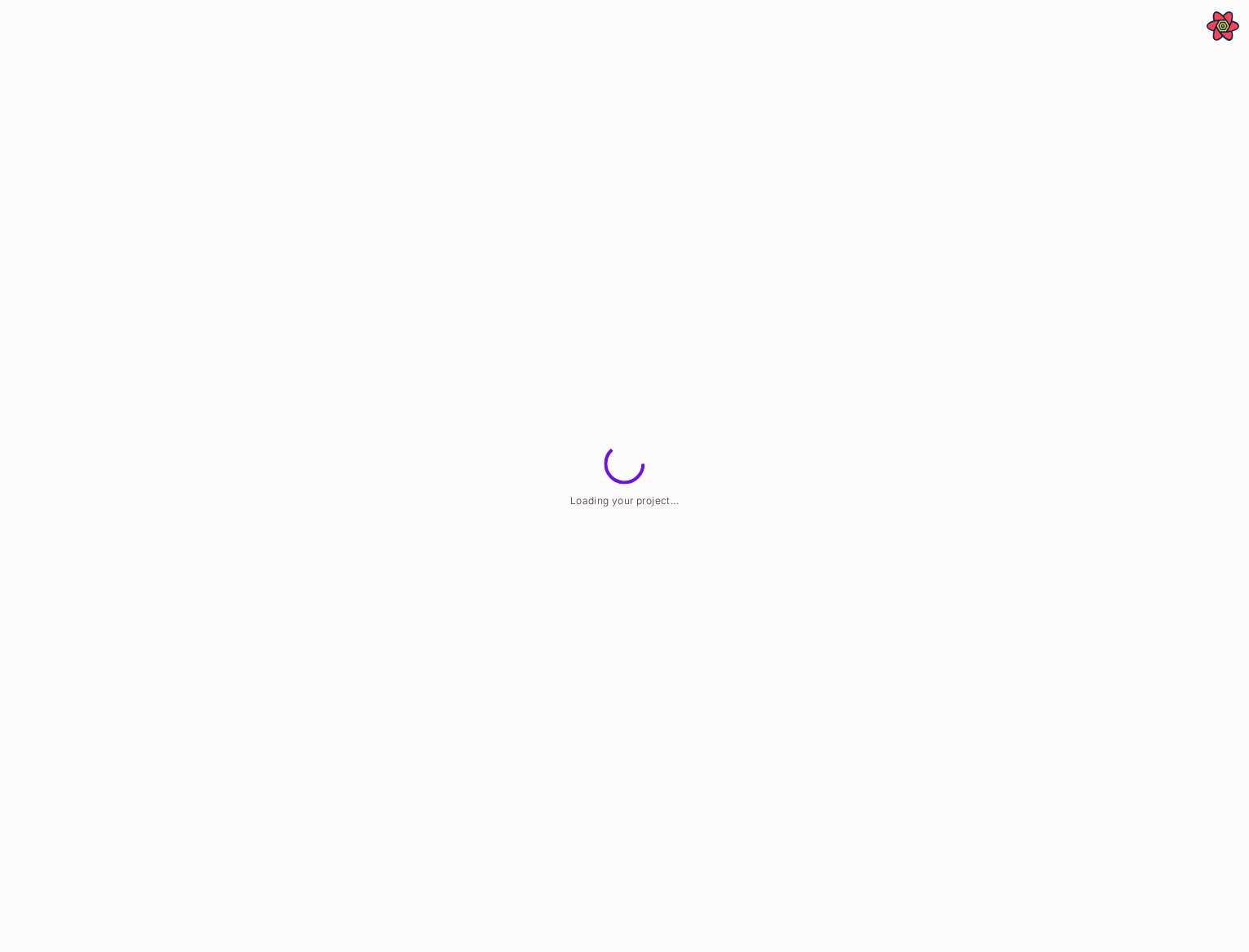 scroll, scrollTop: 0, scrollLeft: 0, axis: both 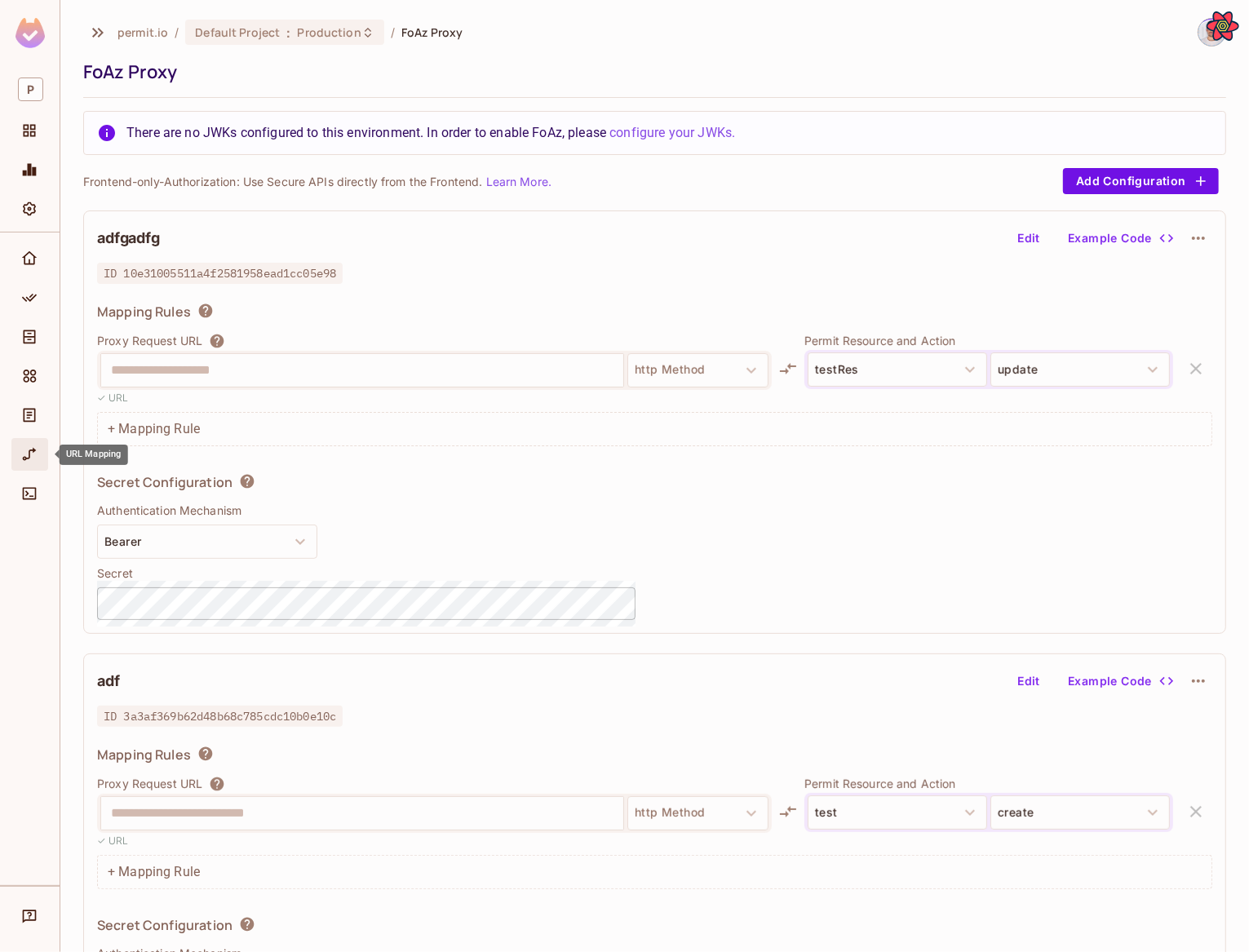 click at bounding box center (29, 454) 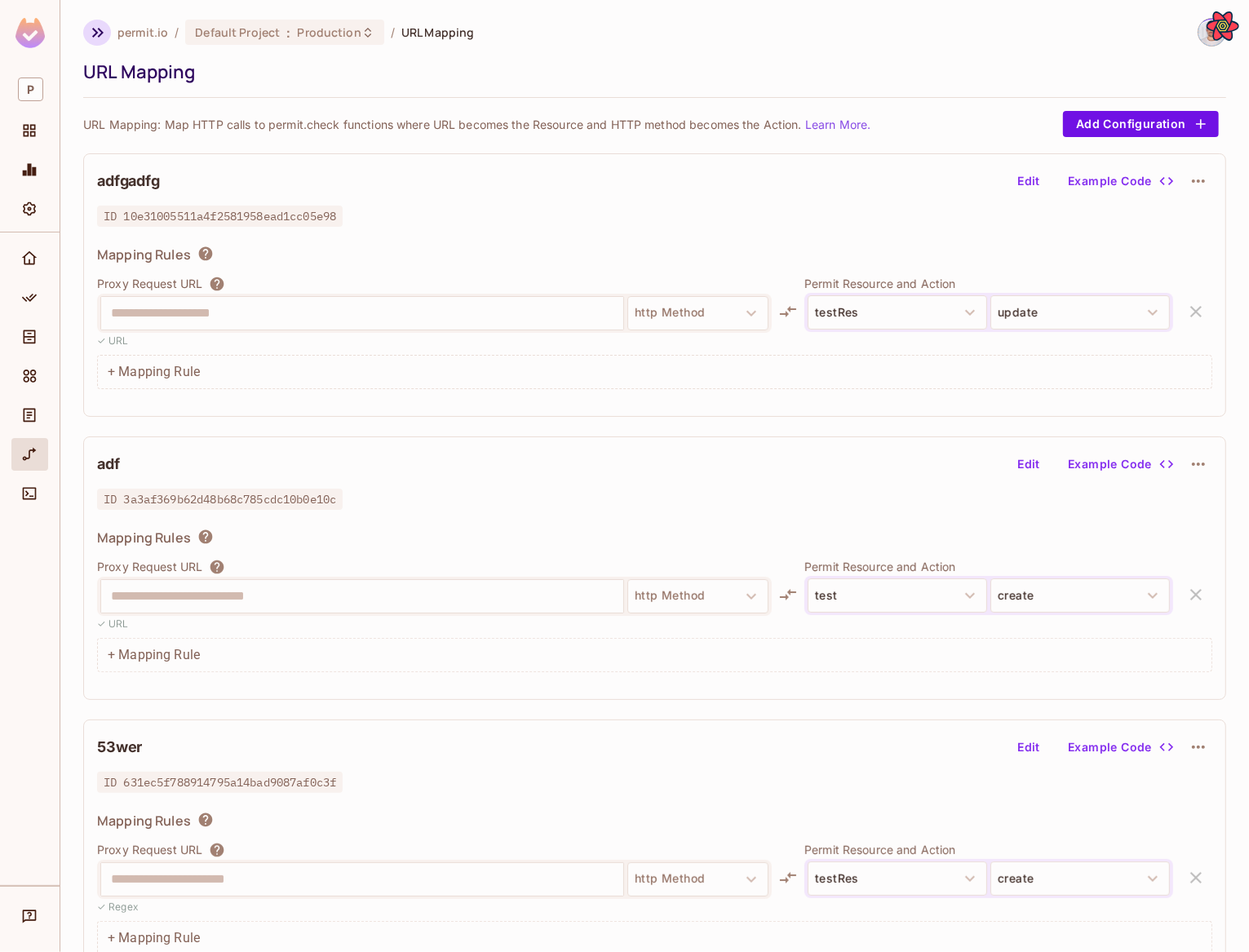 click 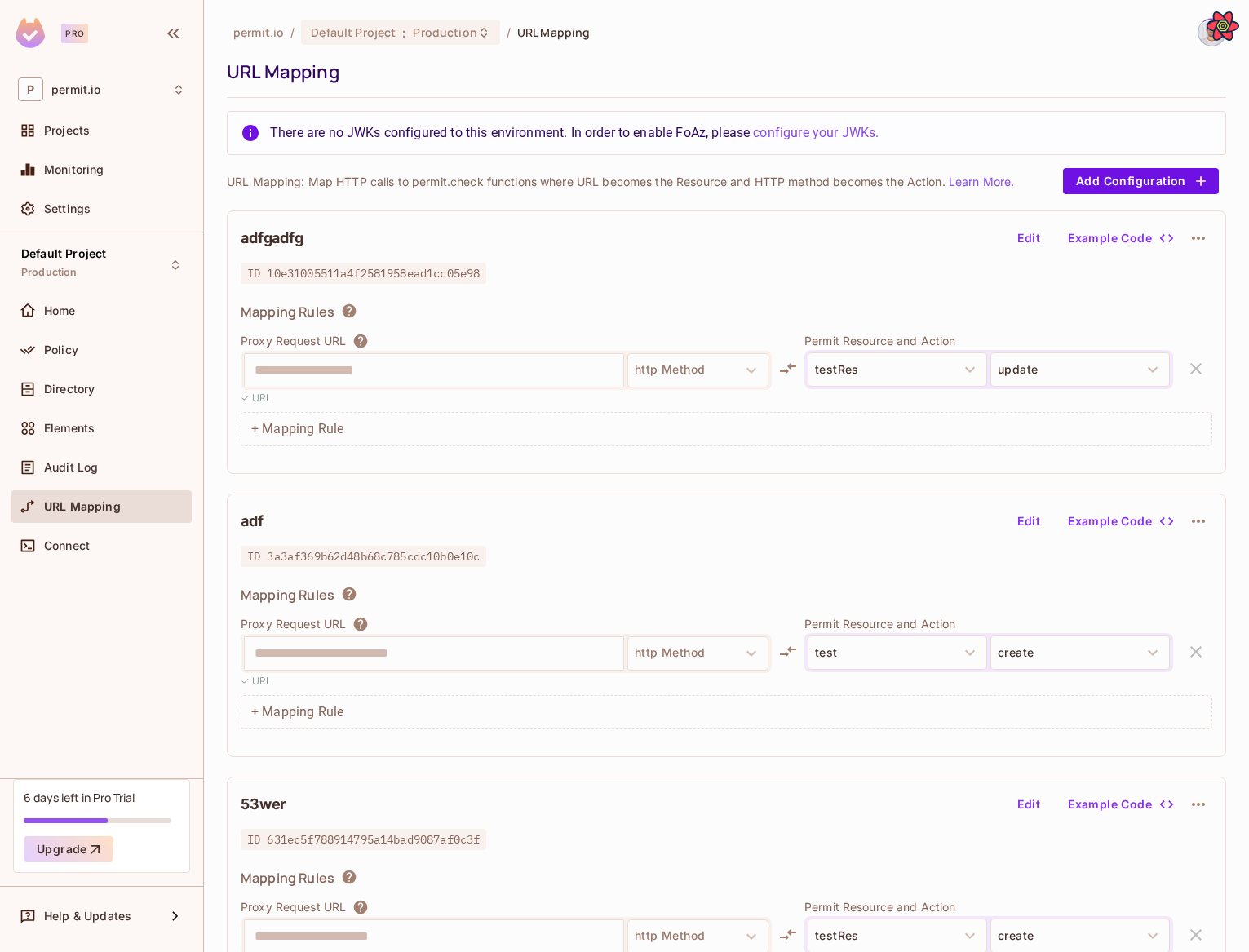 scroll, scrollTop: 0, scrollLeft: 0, axis: both 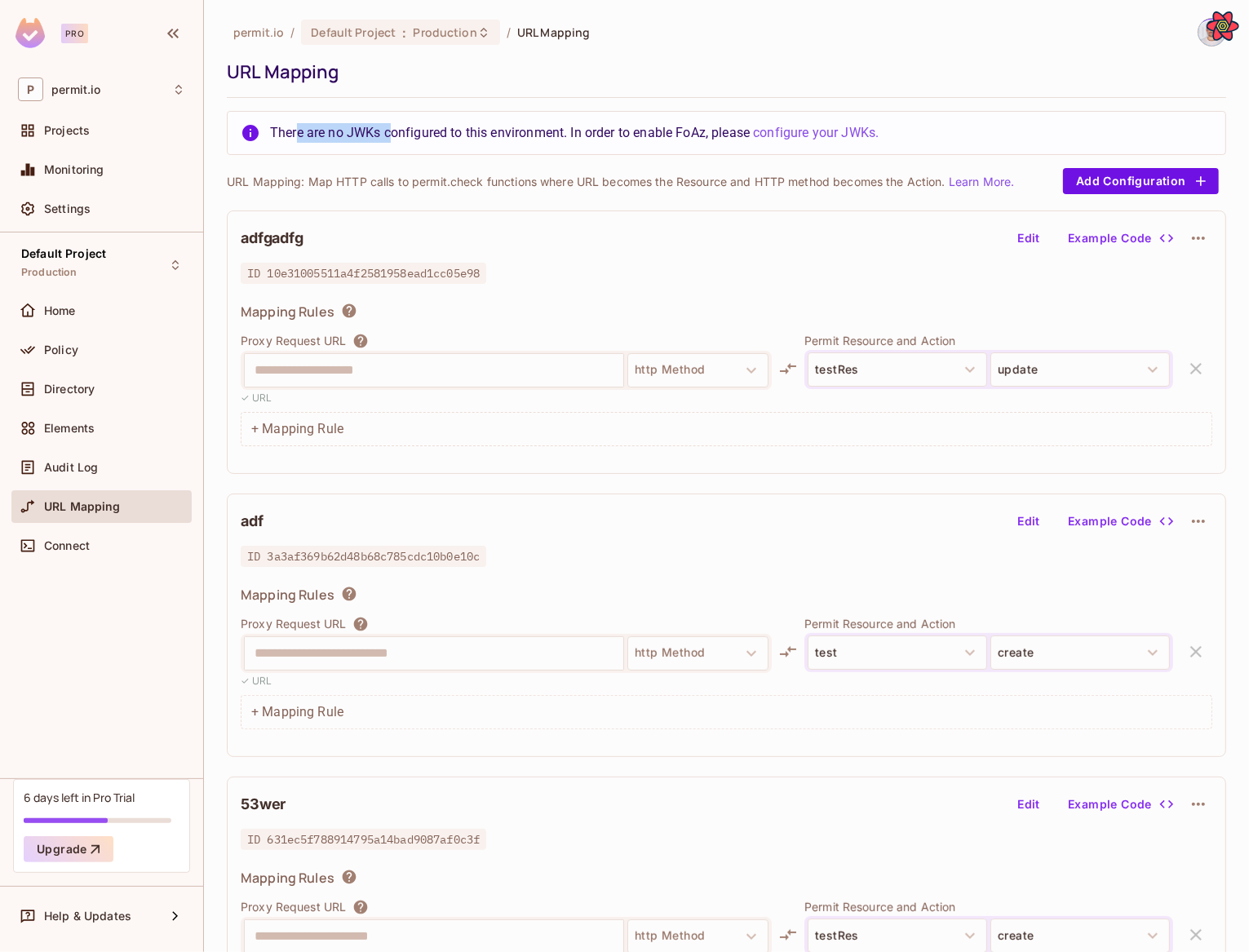 drag, startPoint x: 297, startPoint y: 130, endPoint x: 393, endPoint y: 133, distance: 96.04686 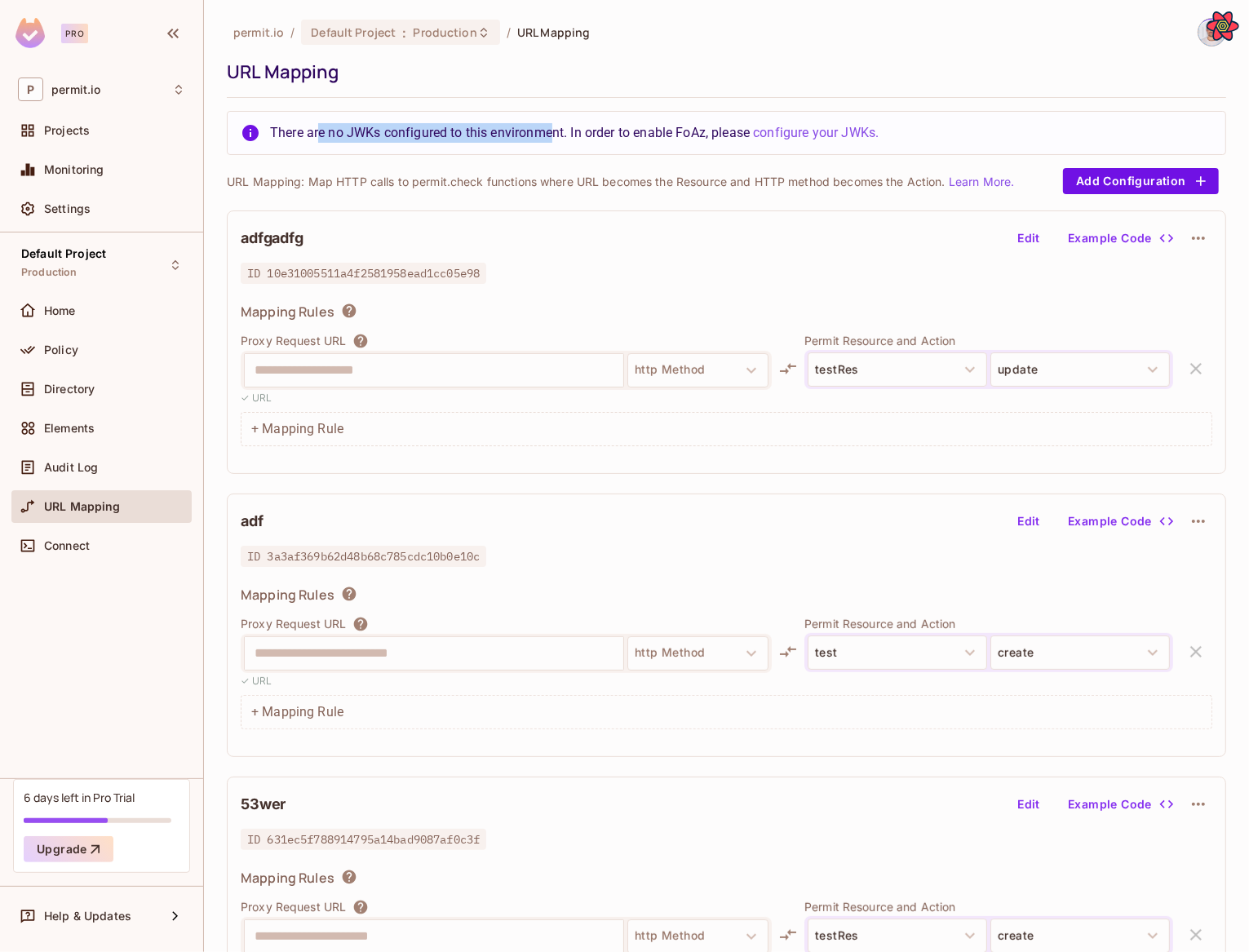 drag, startPoint x: 317, startPoint y: 132, endPoint x: 556, endPoint y: 132, distance: 239 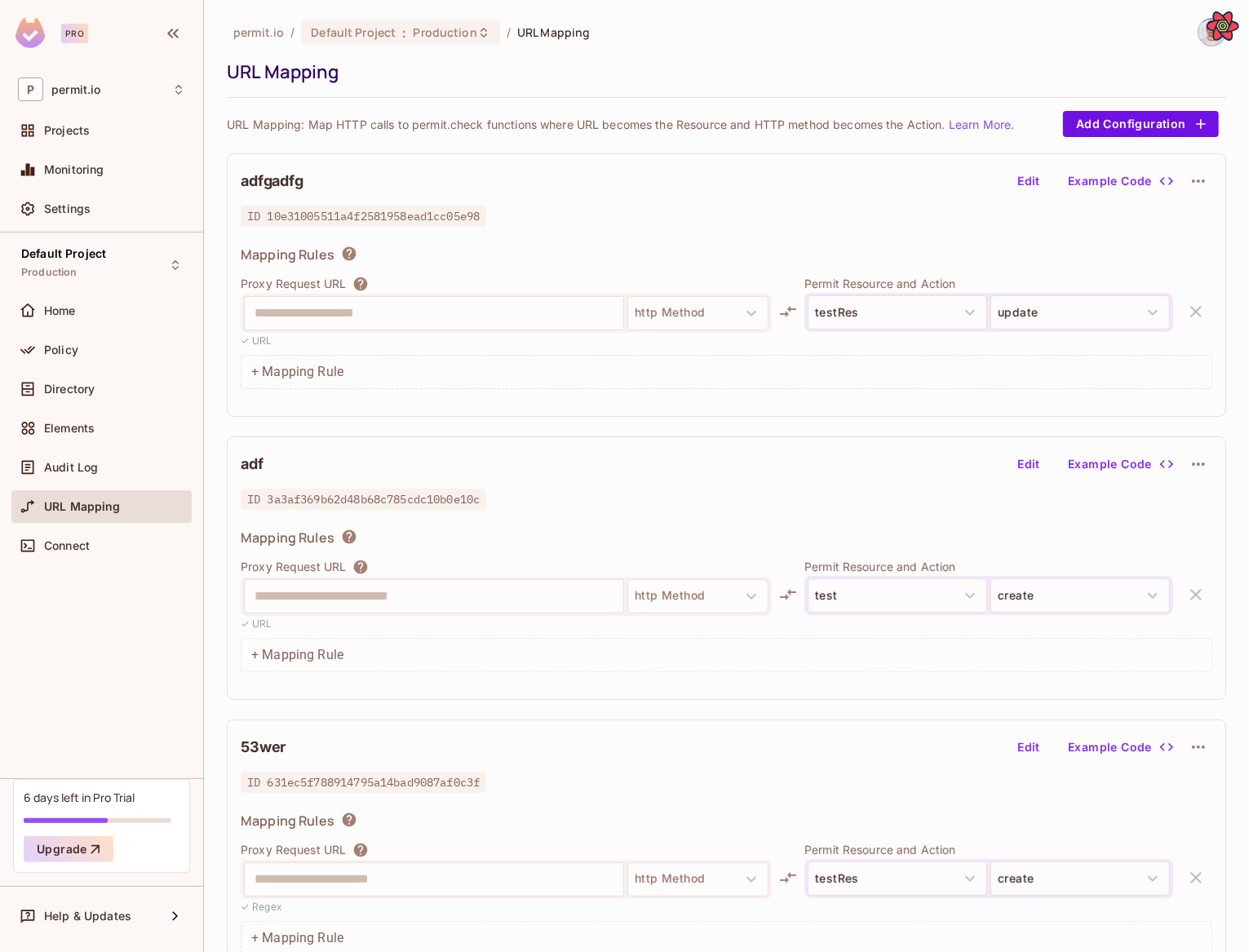 click on "**********" at bounding box center (434, 313) 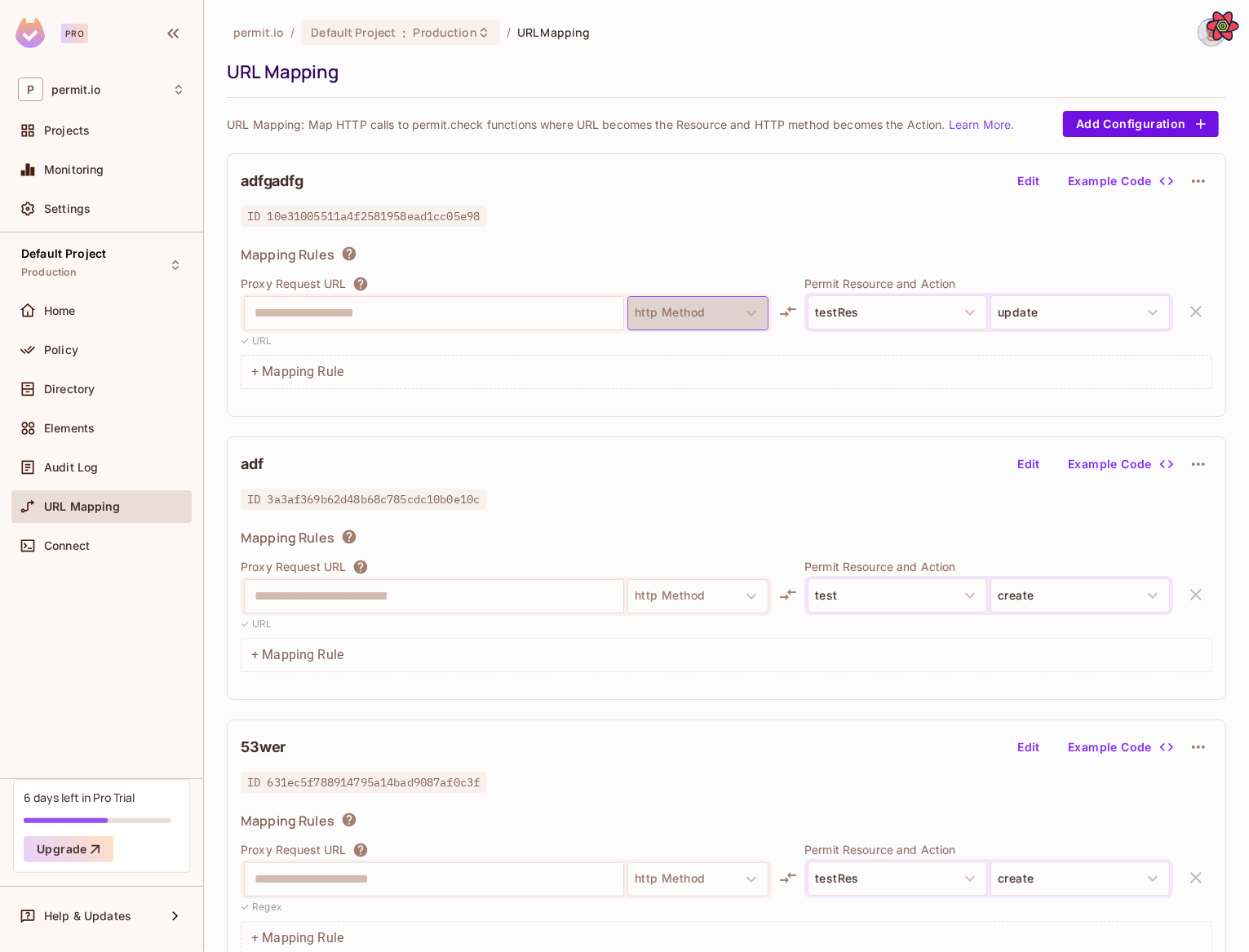 click on "http Method" at bounding box center [698, 313] 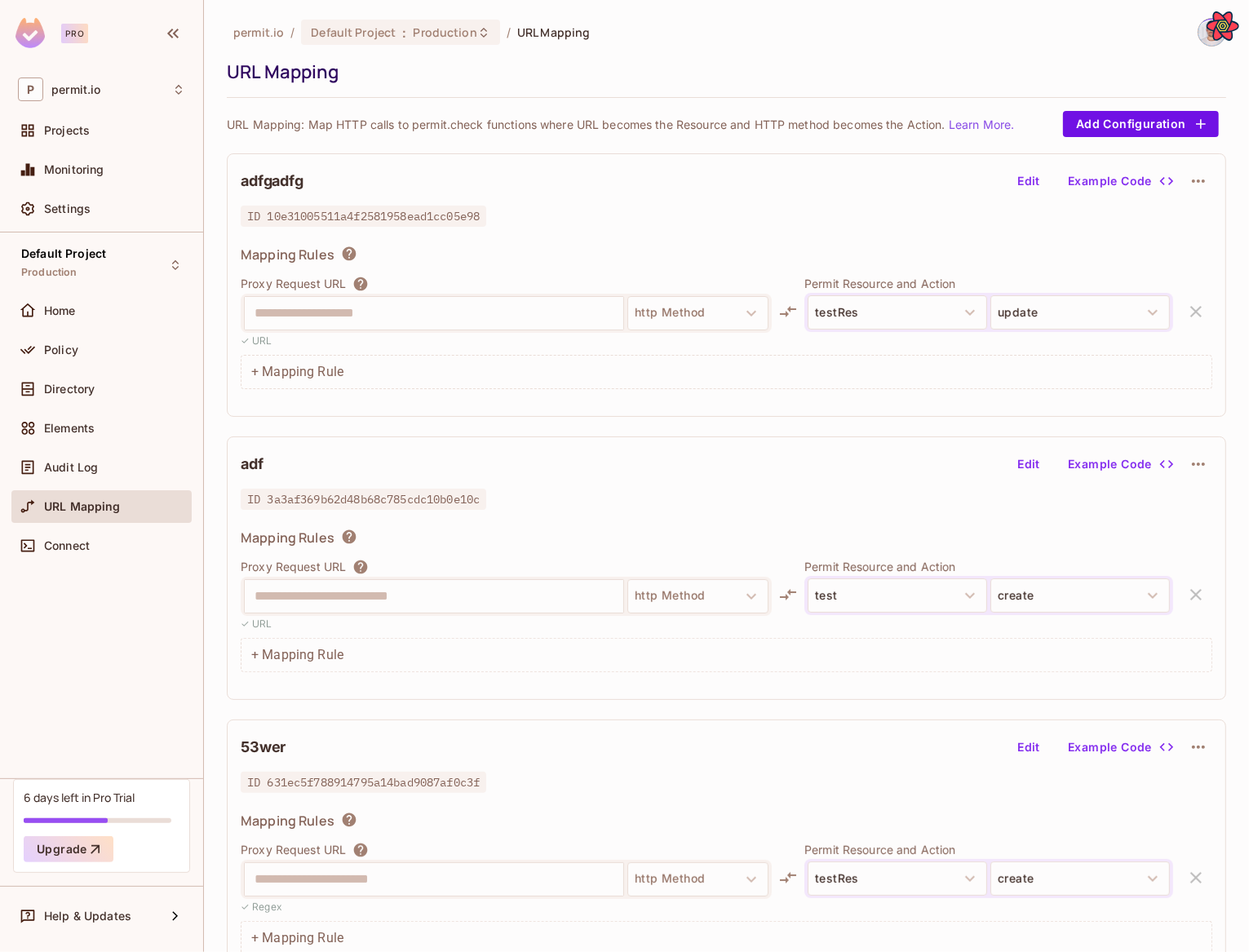 click on "Mapping Rules" at bounding box center (726, 257) 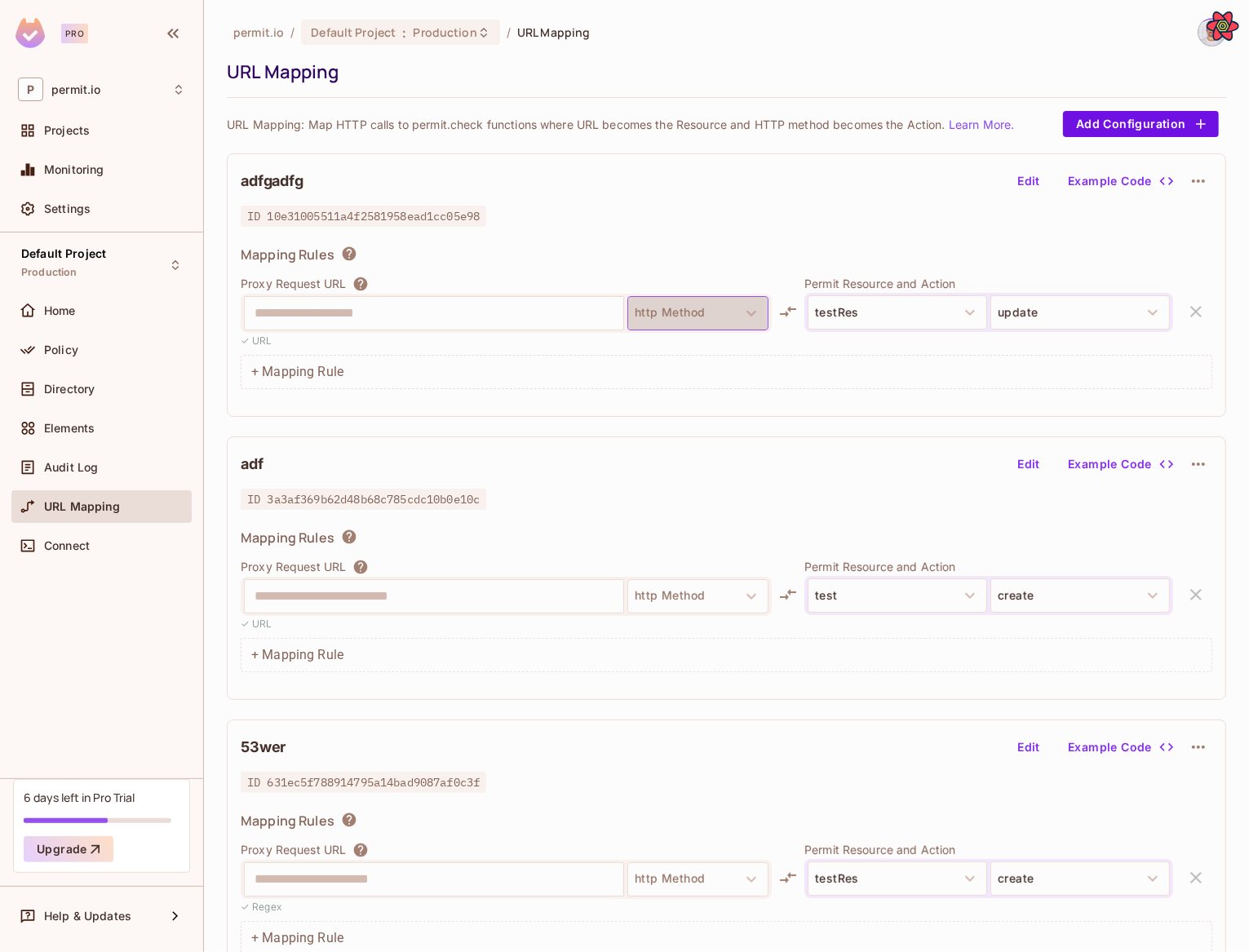 click on "http Method" at bounding box center (698, 313) 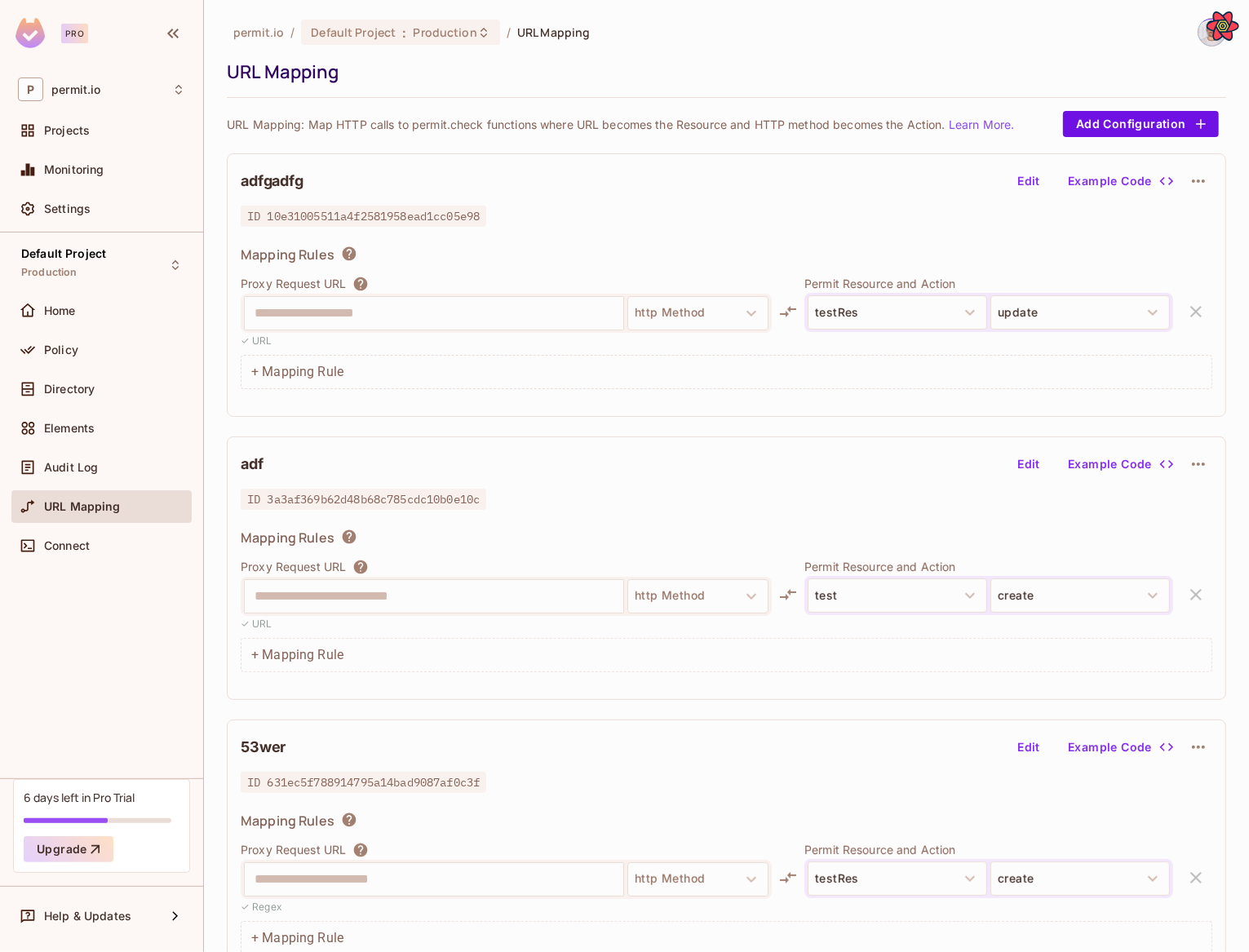 click on "**********" at bounding box center [434, 313] 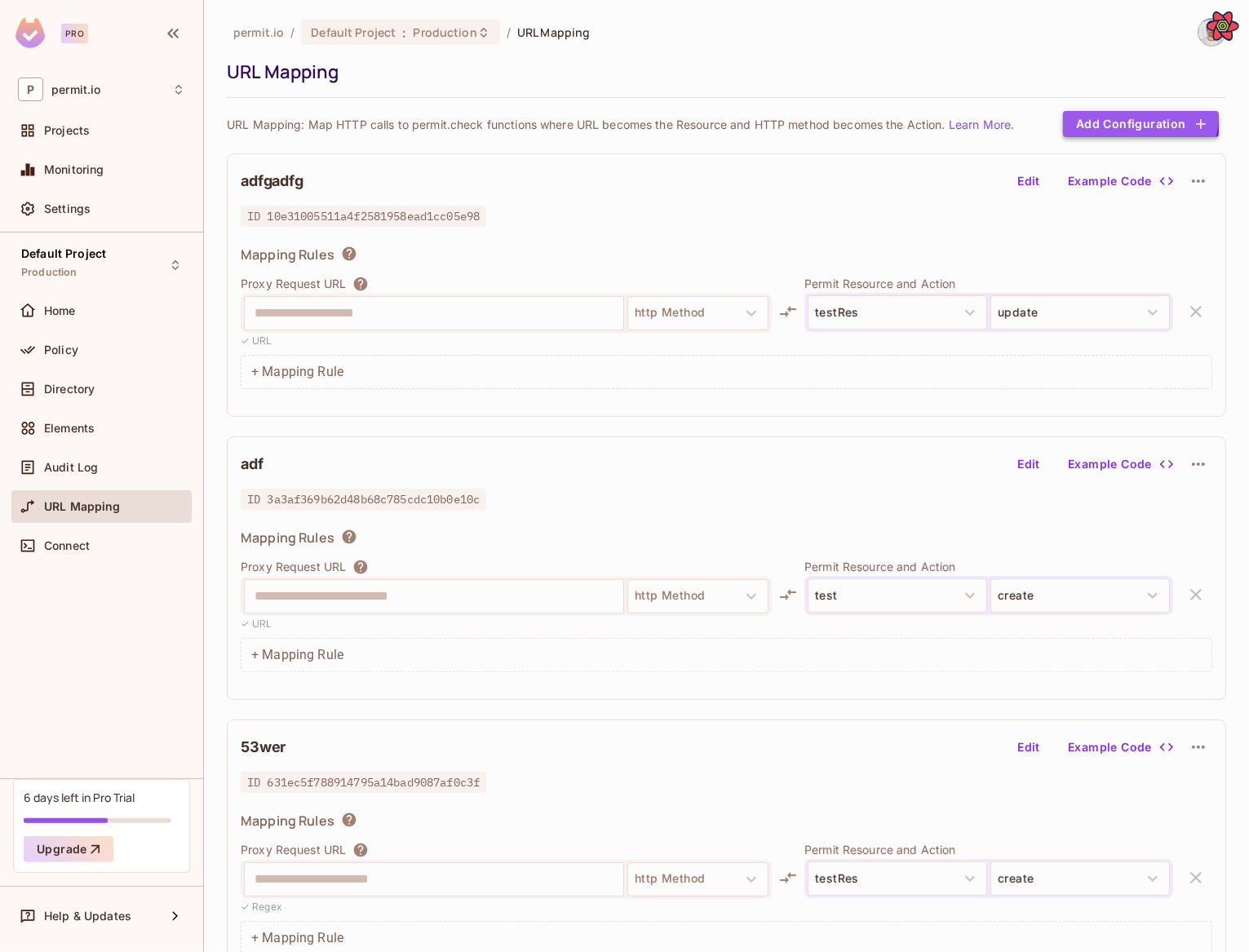 click on "Add Configuration" at bounding box center (1140, 124) 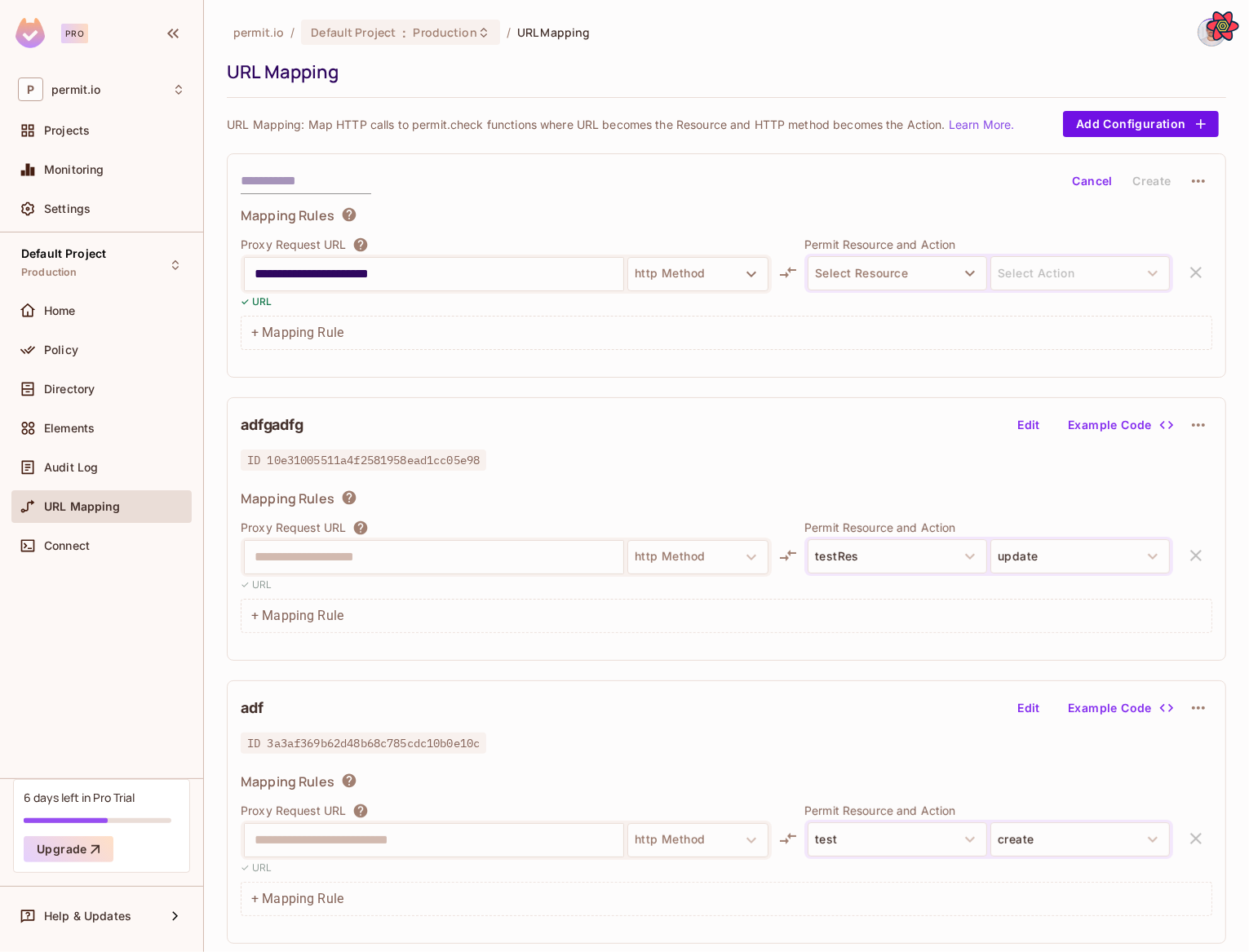 type on "**********" 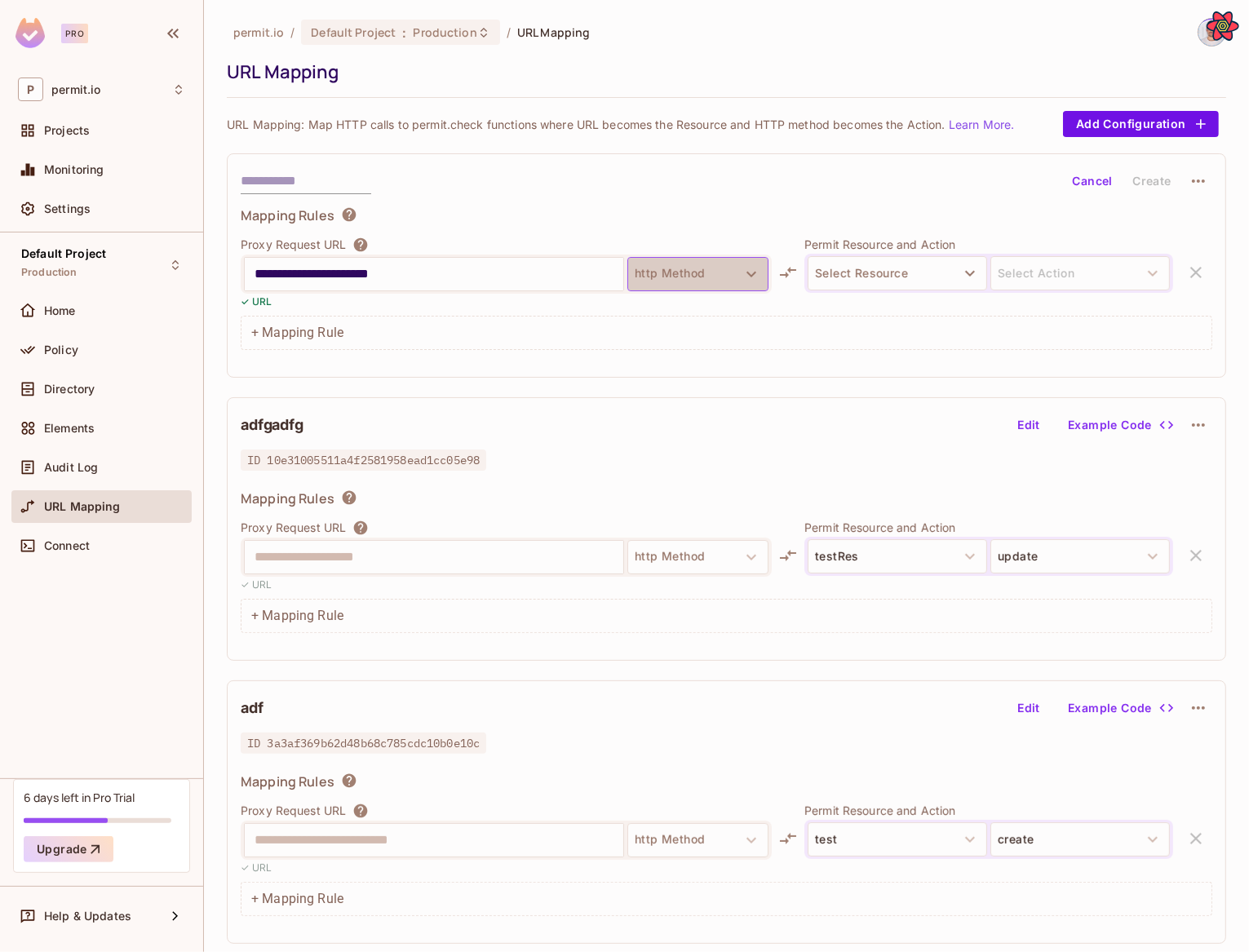 click on "http Method" at bounding box center (698, 274) 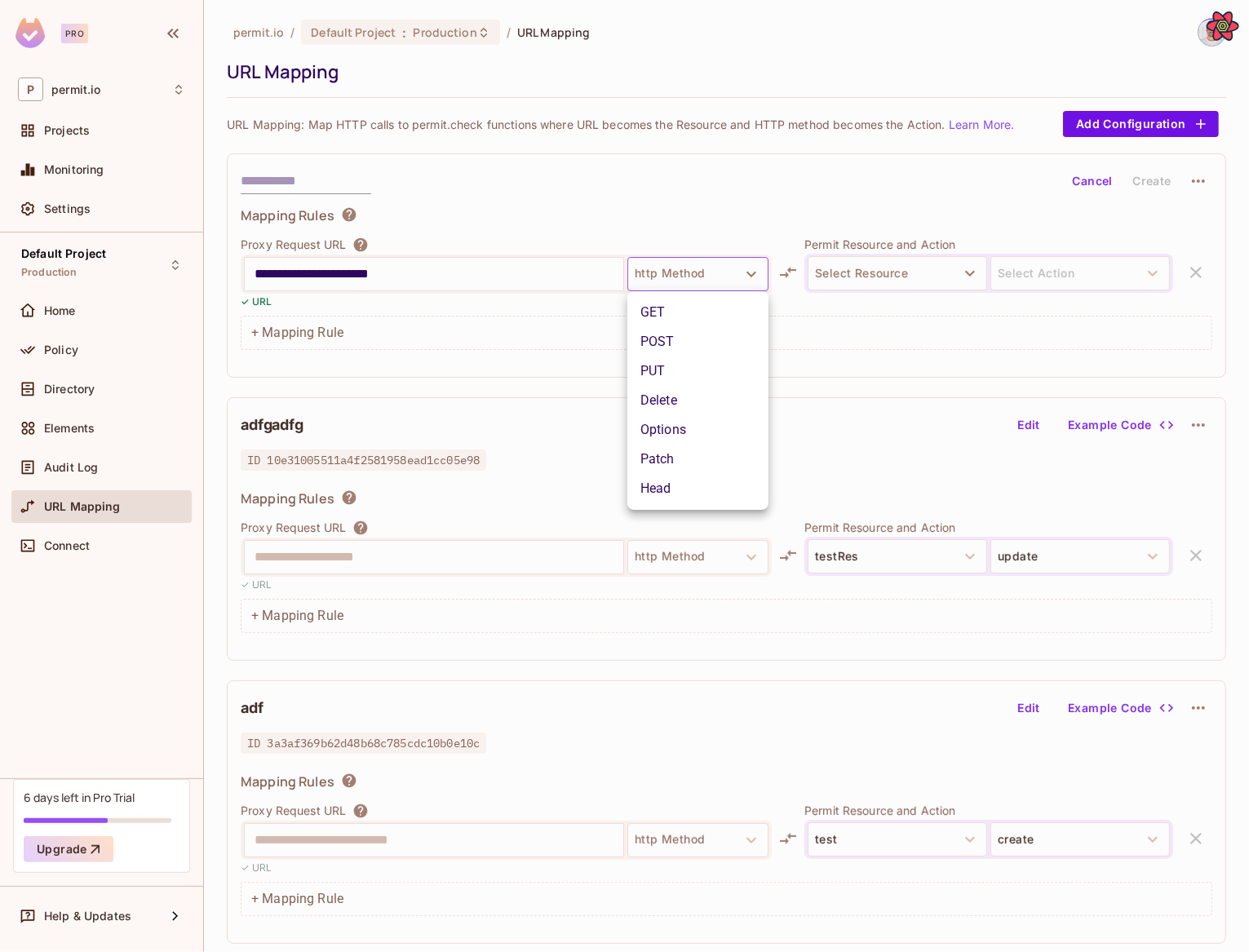 click on "Delete" at bounding box center (698, 401) 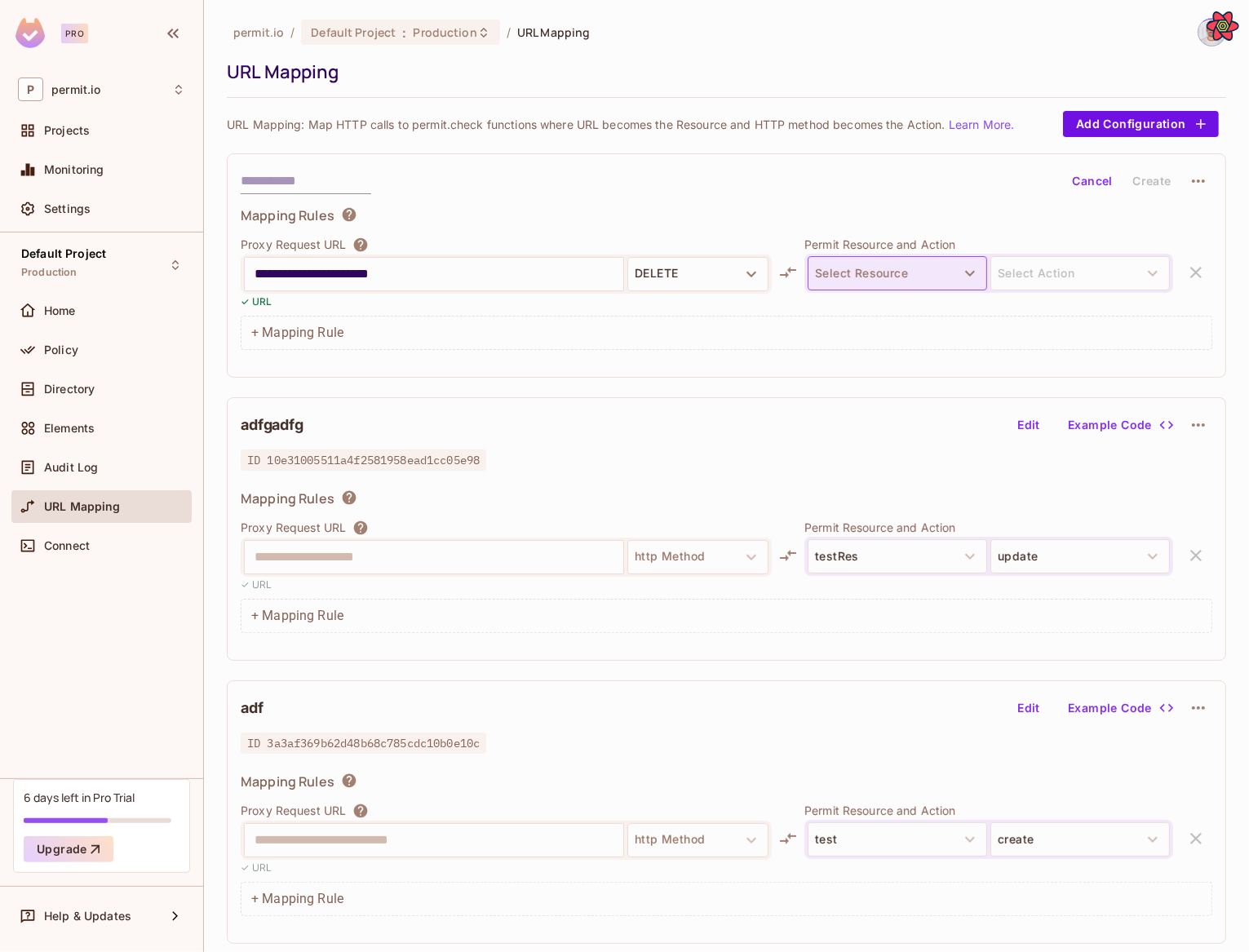 click on "Select Resource" at bounding box center [897, 273] 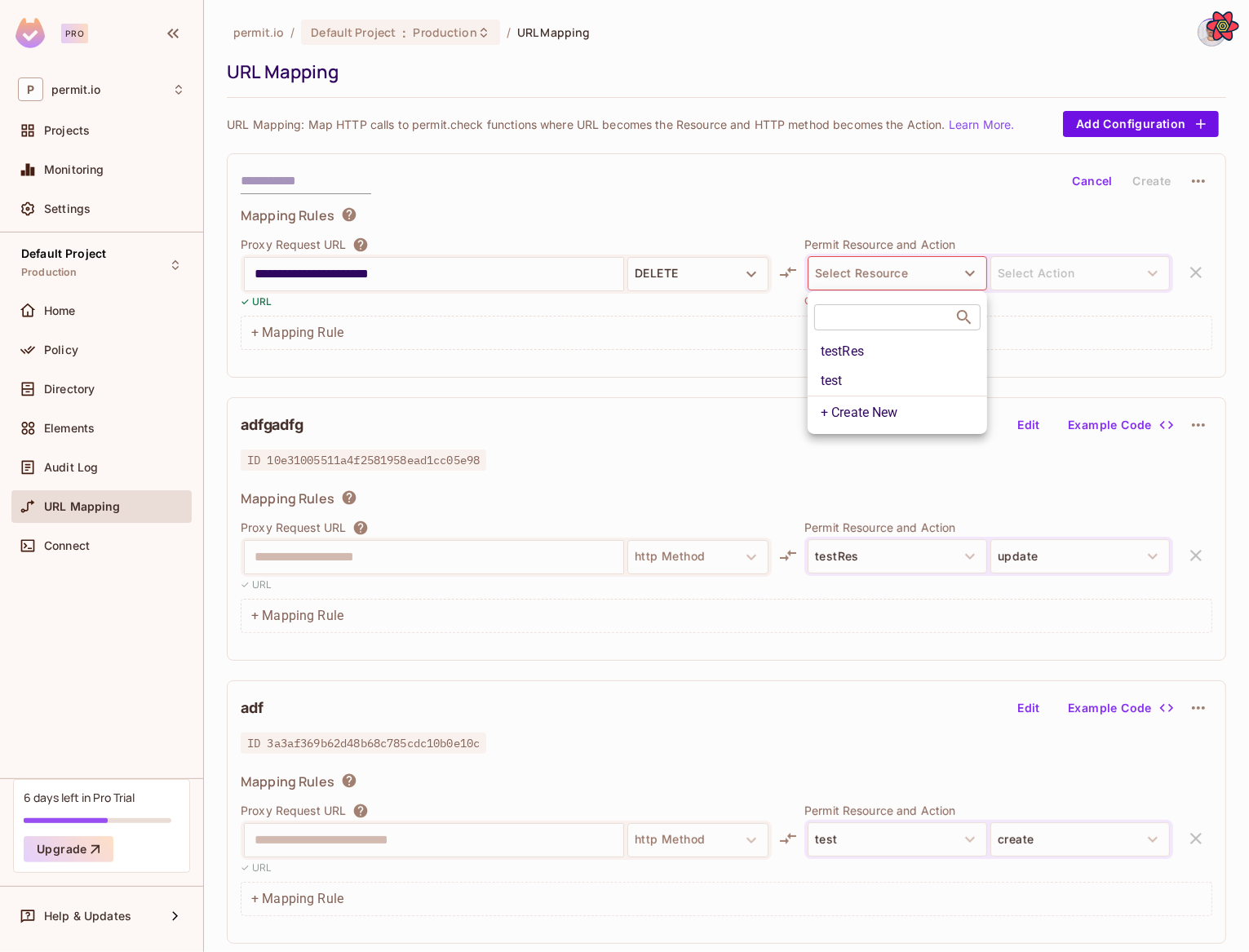 click at bounding box center [624, 476] 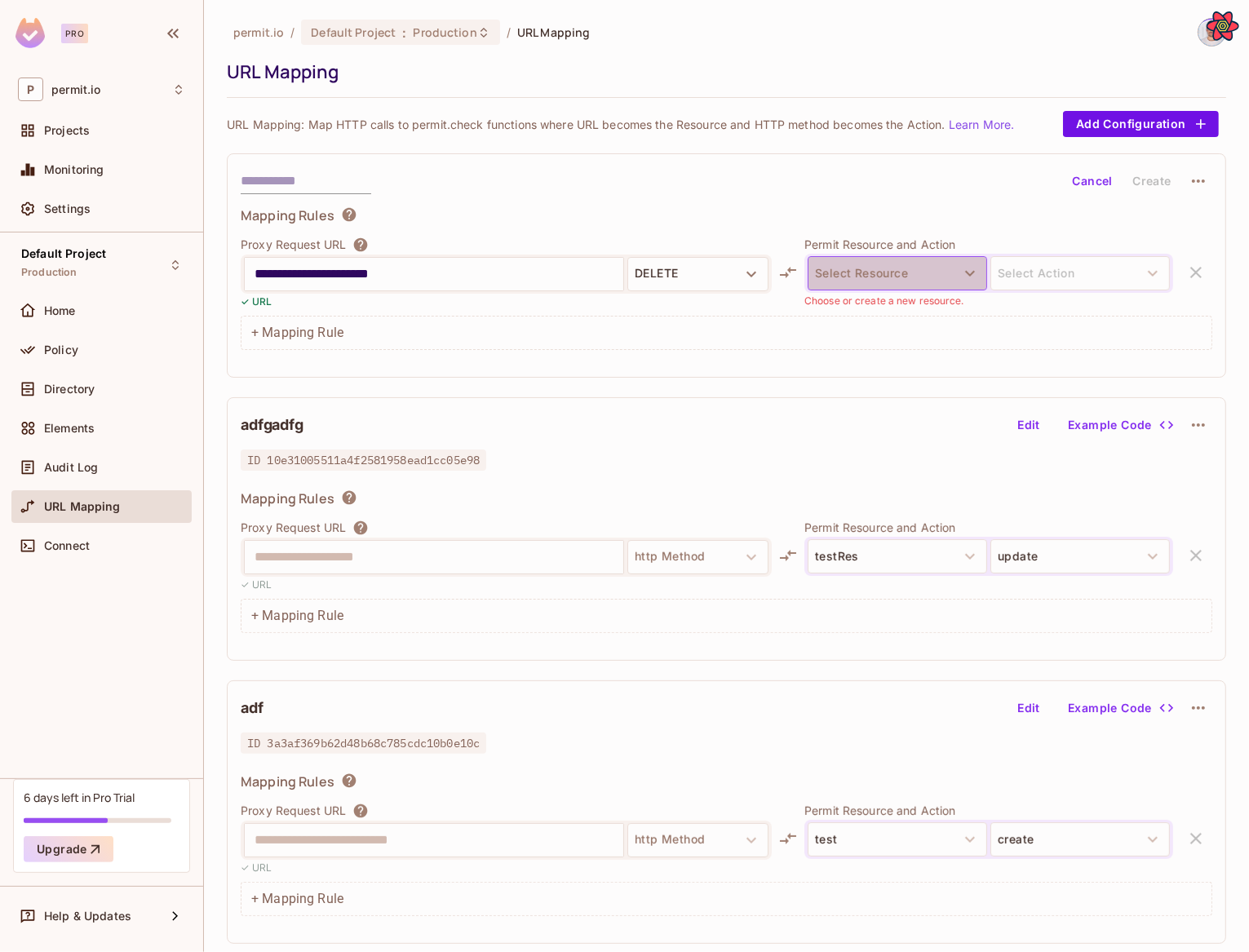 click on "Select Resource" at bounding box center (897, 273) 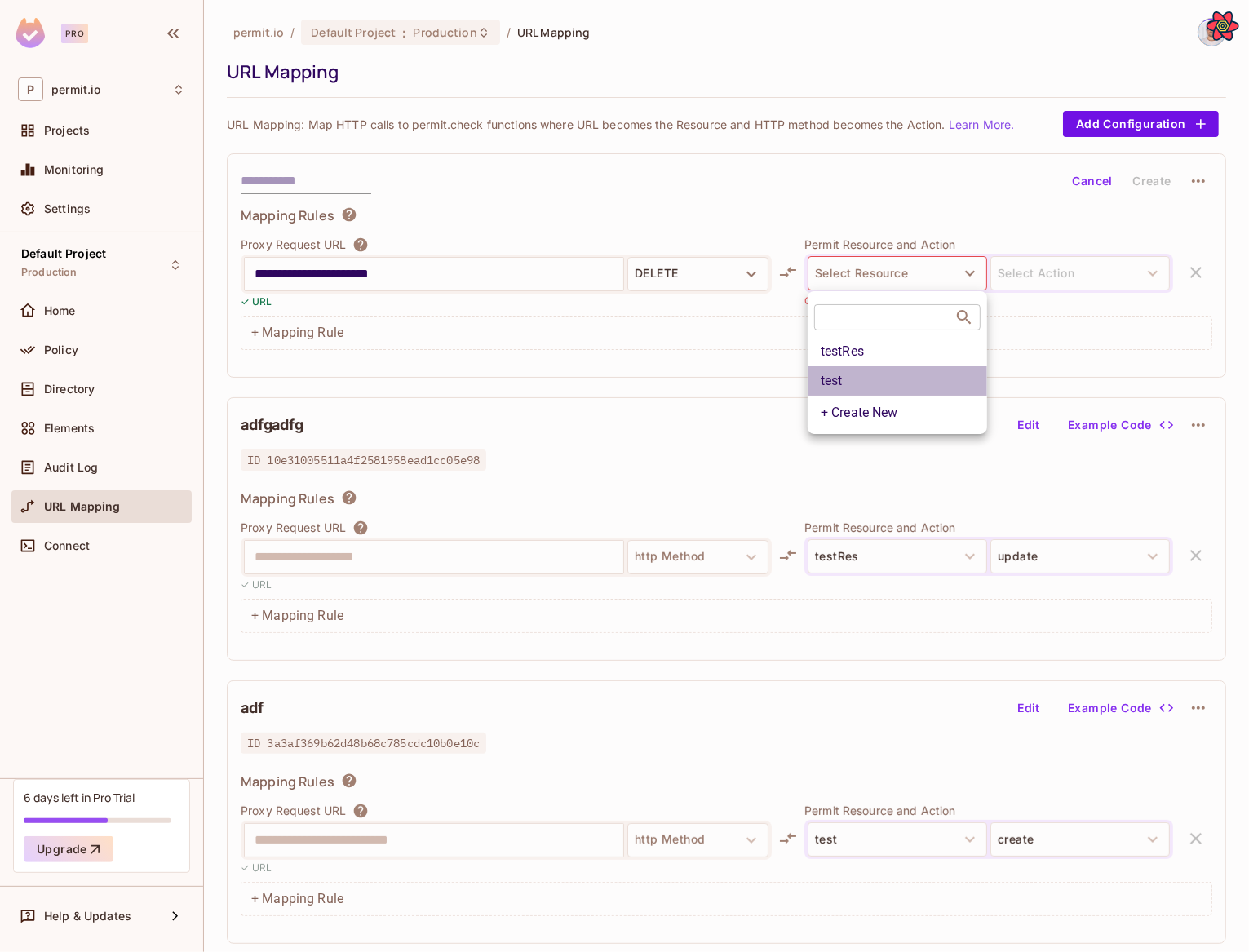 click on "test" at bounding box center (897, 381) 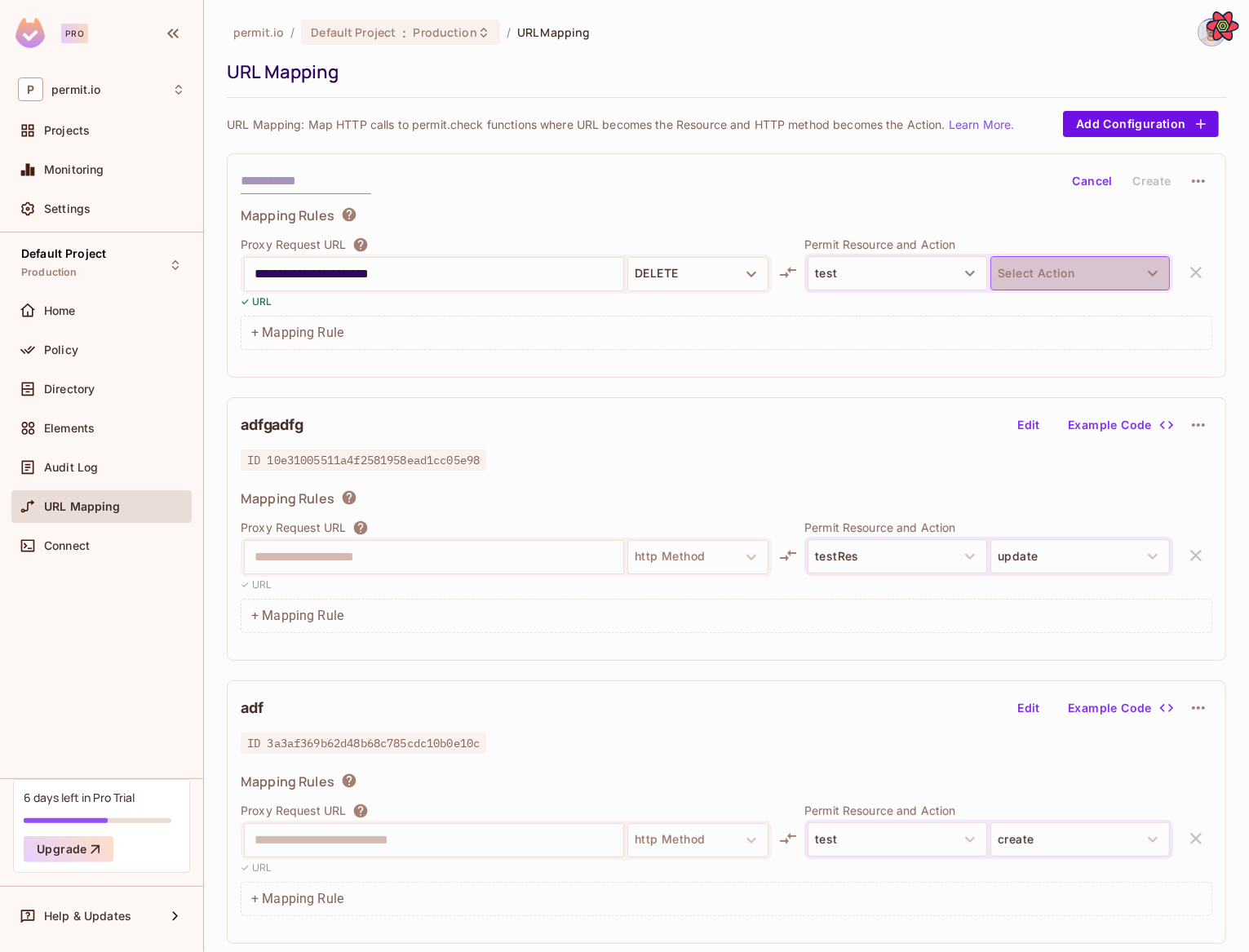 click on "Select Action" at bounding box center (1080, 273) 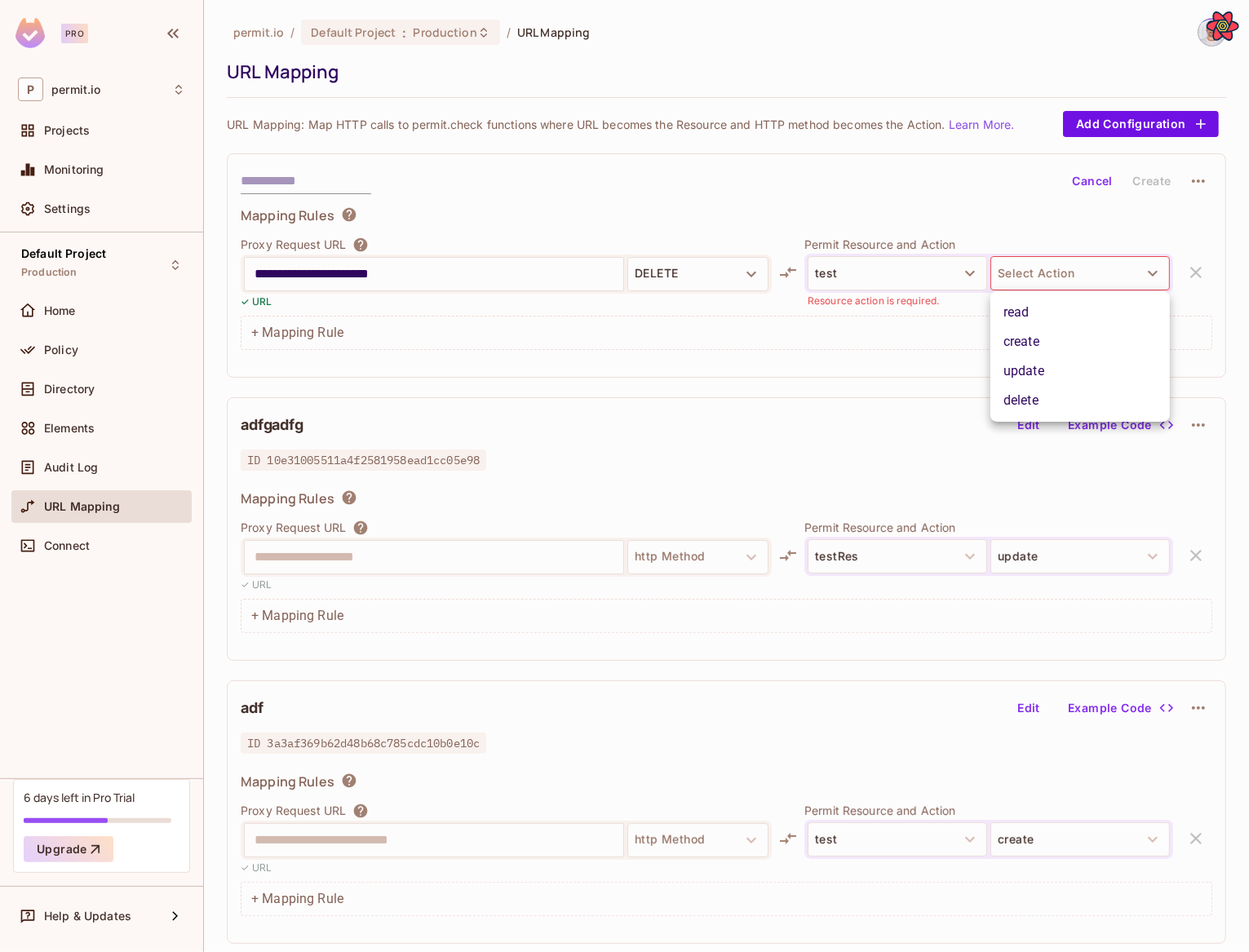click on "create" at bounding box center [1080, 342] 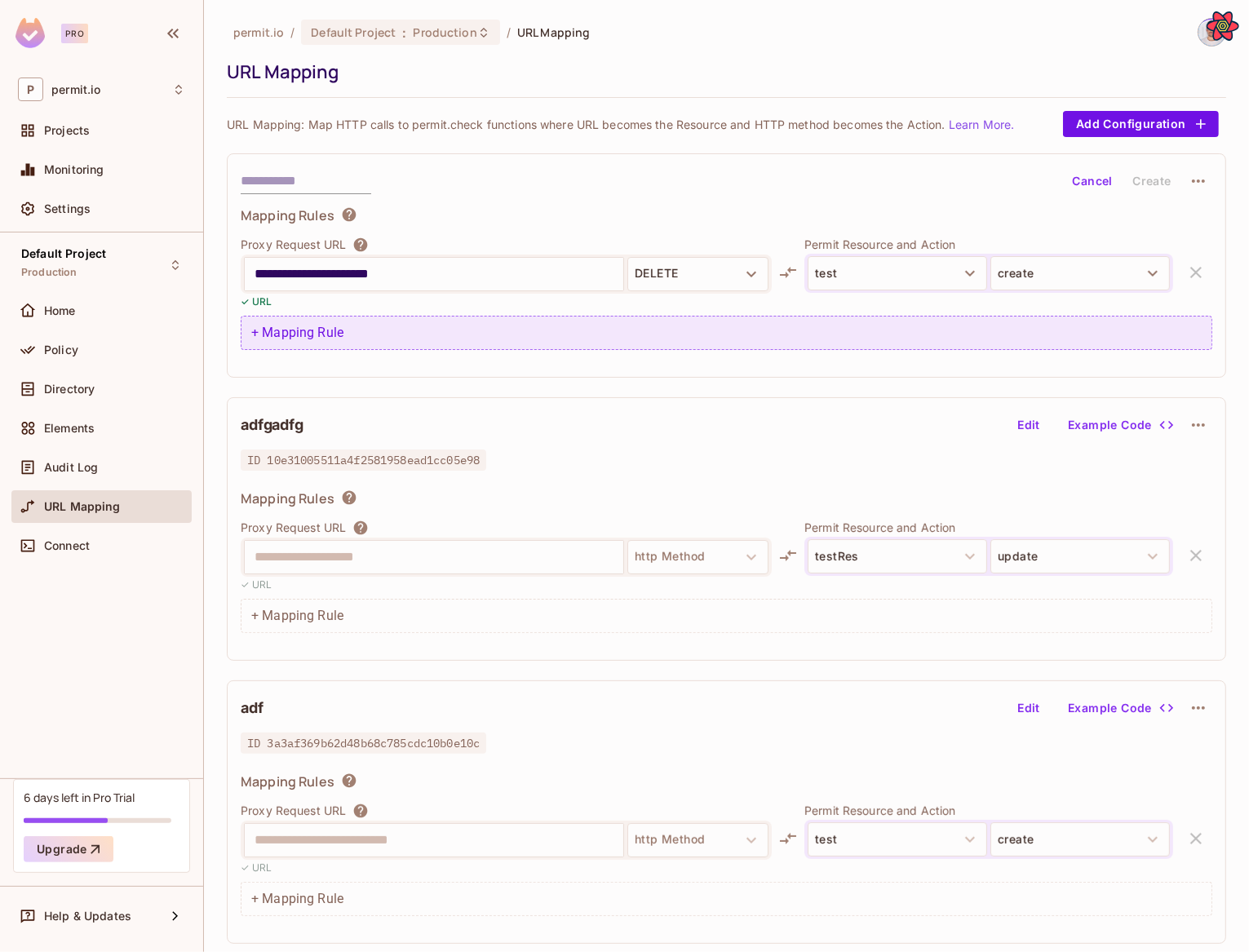 click on "+ Mapping Rule" at bounding box center (726, 333) 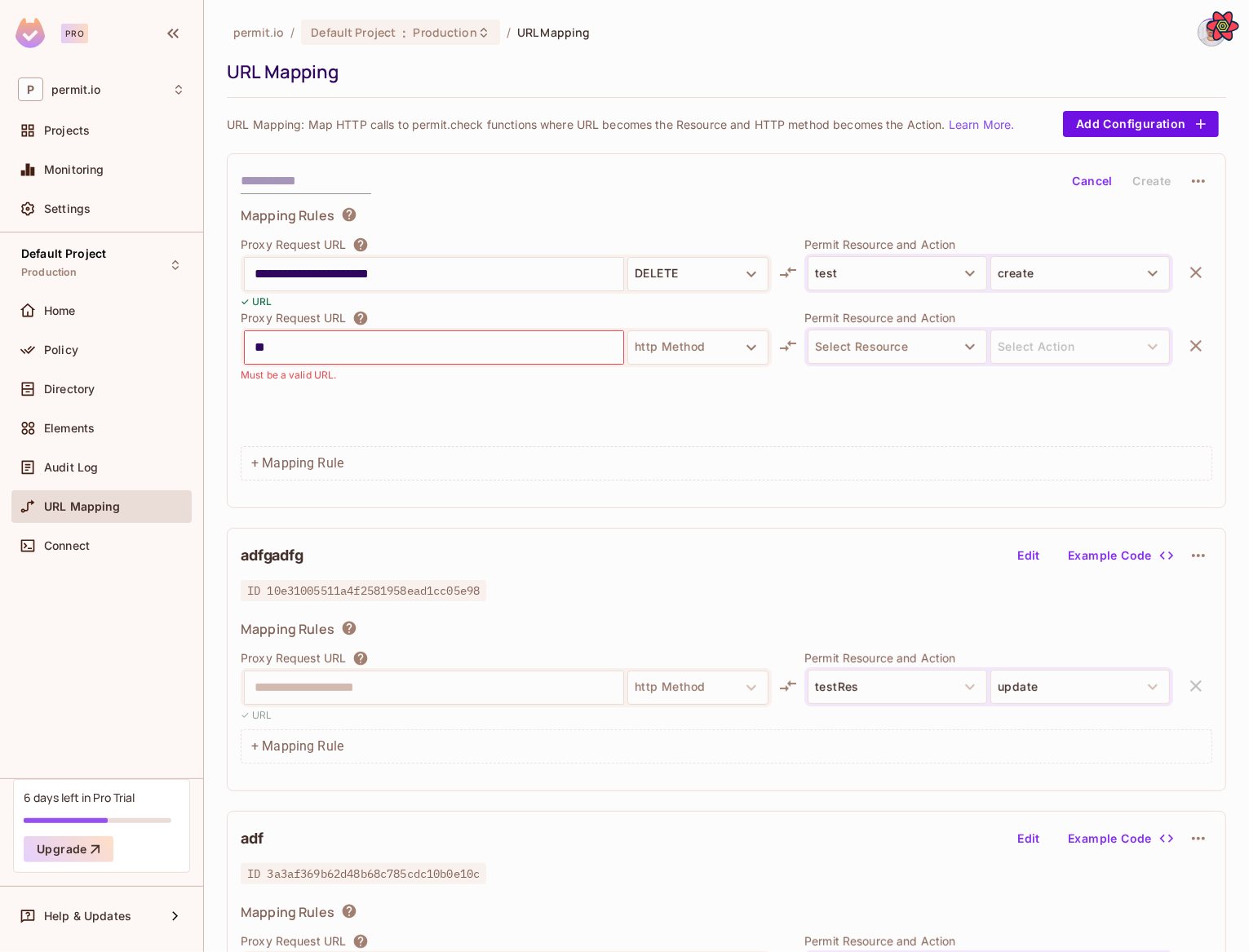 type on "*" 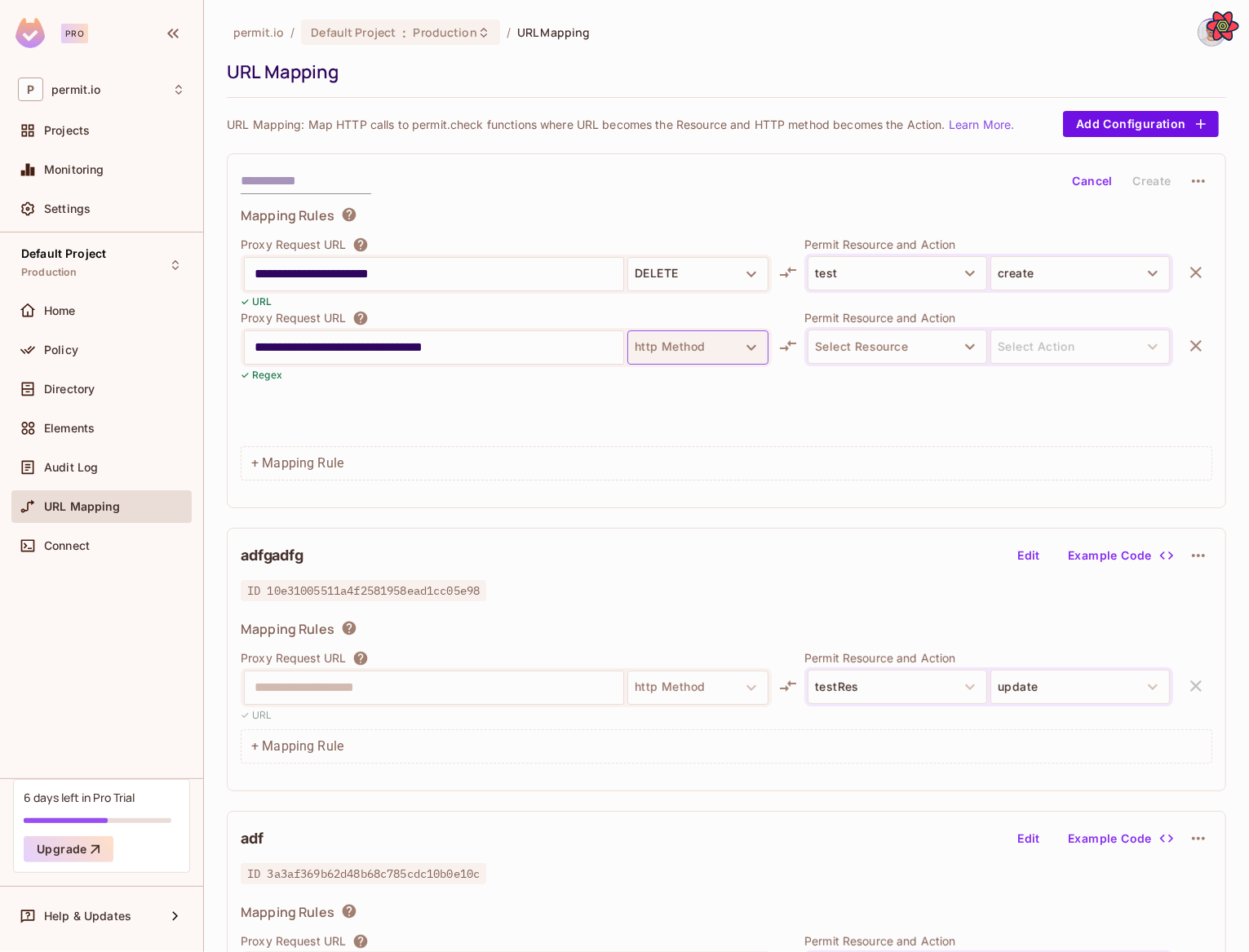type on "**********" 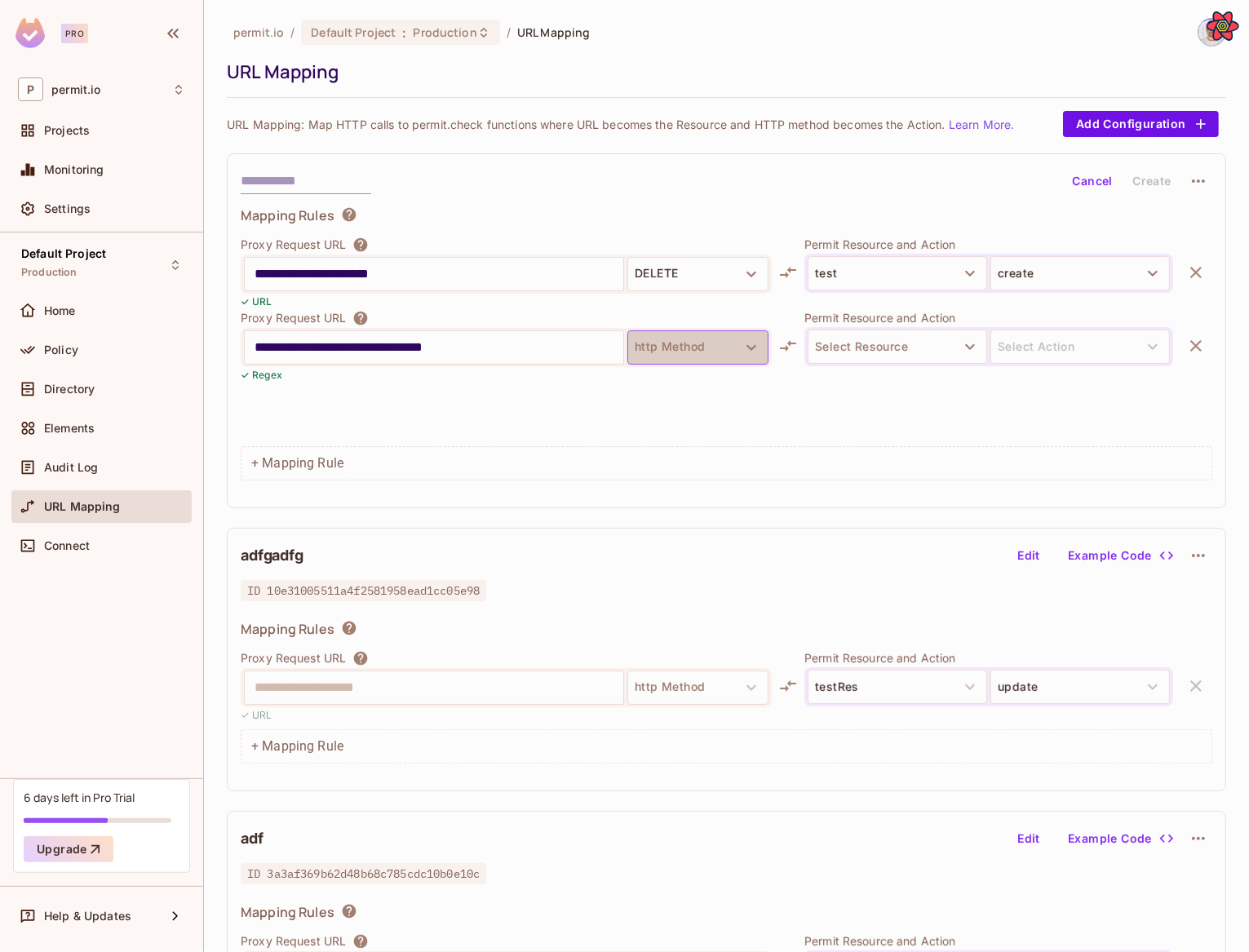 click on "http Method" at bounding box center [698, 348] 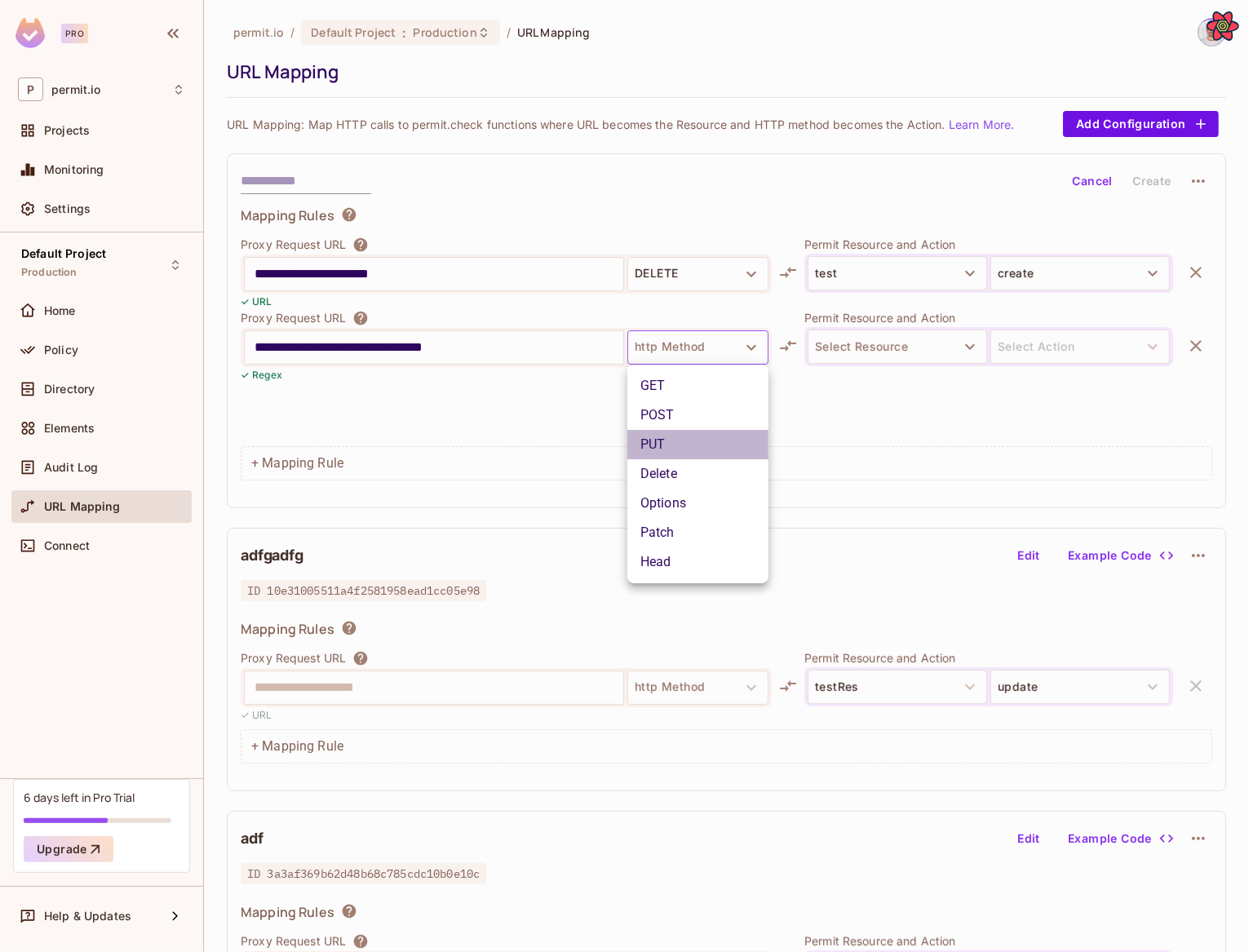 click on "PUT" at bounding box center [698, 445] 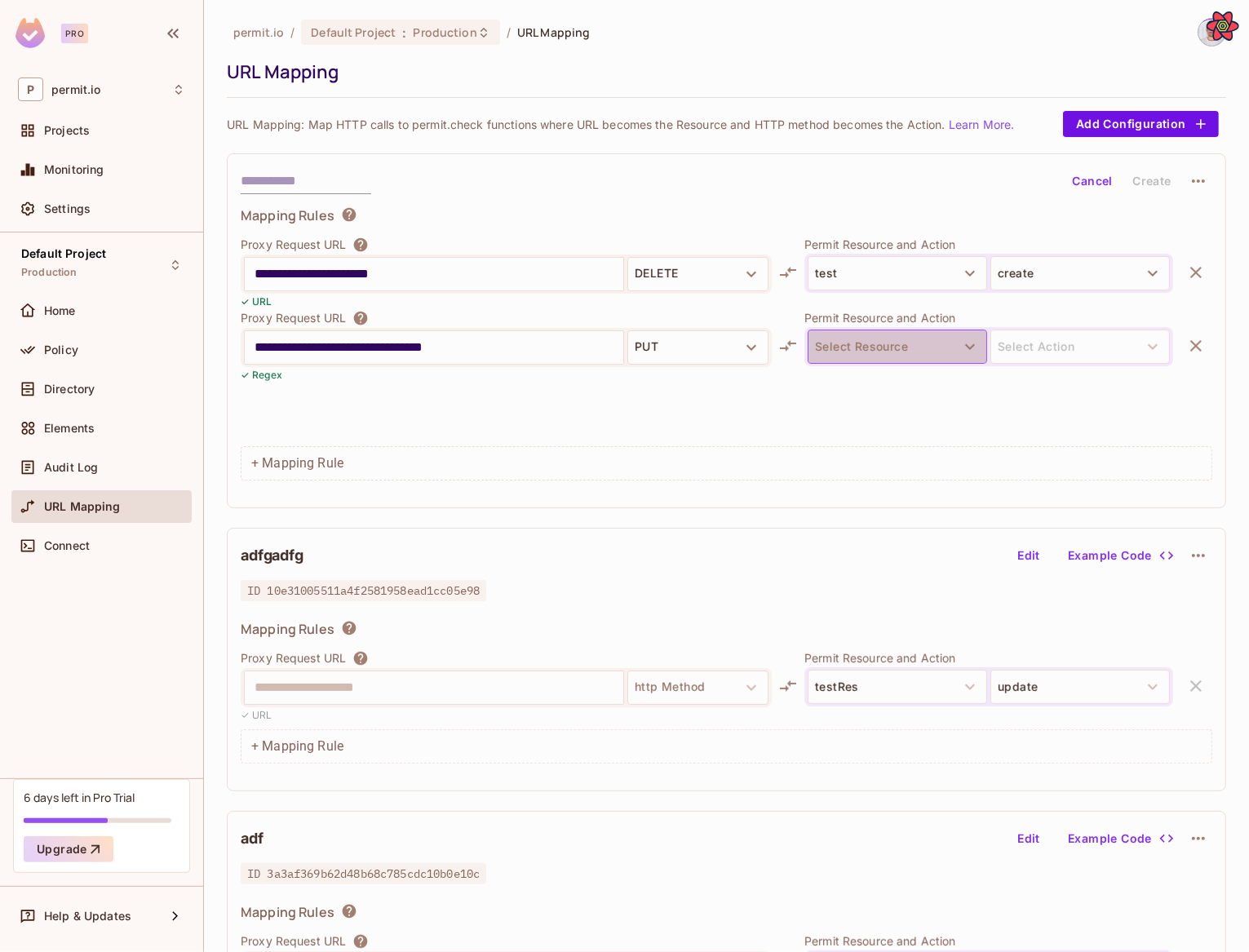 click on "Select Resource" at bounding box center [897, 347] 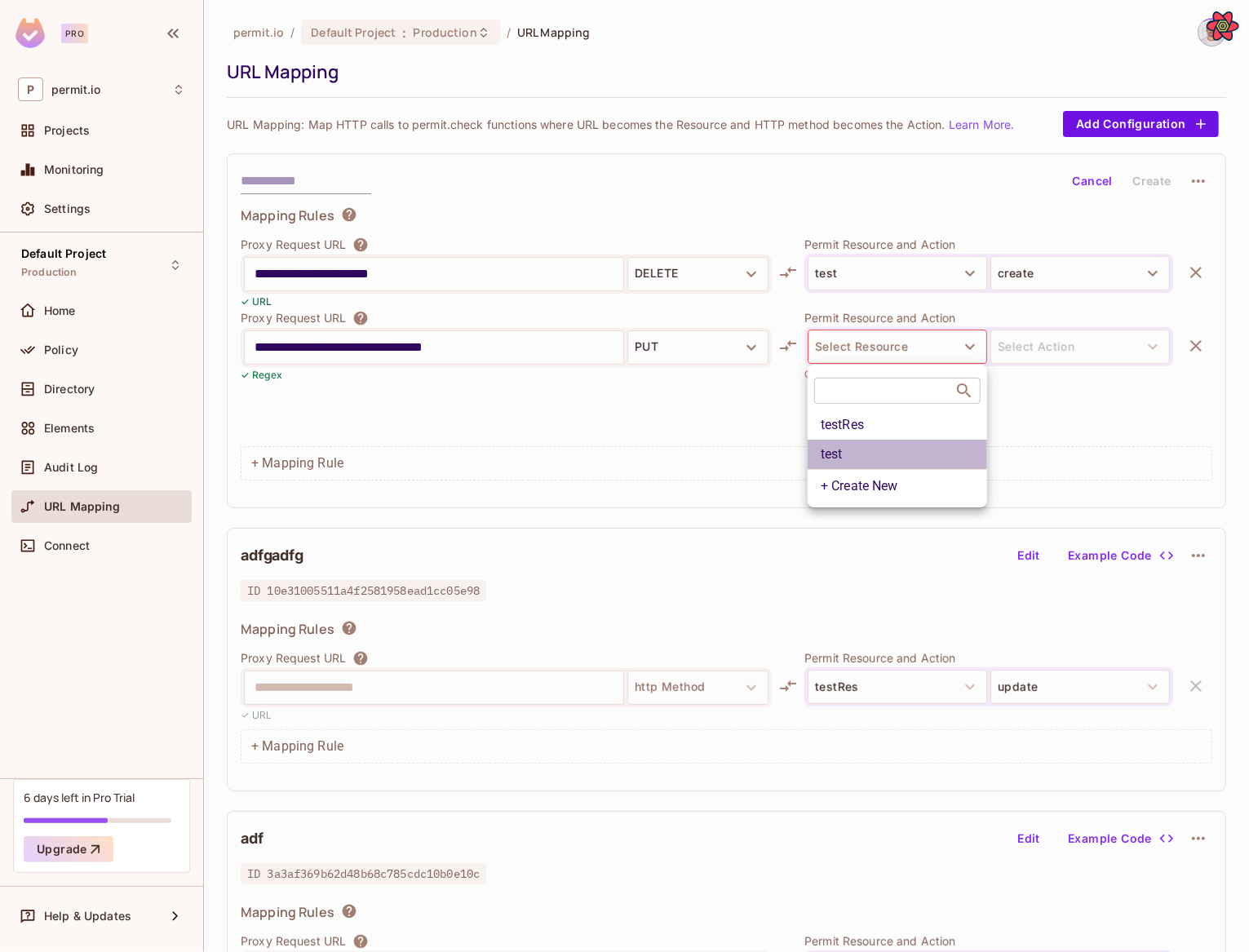 click on "test" at bounding box center [897, 454] 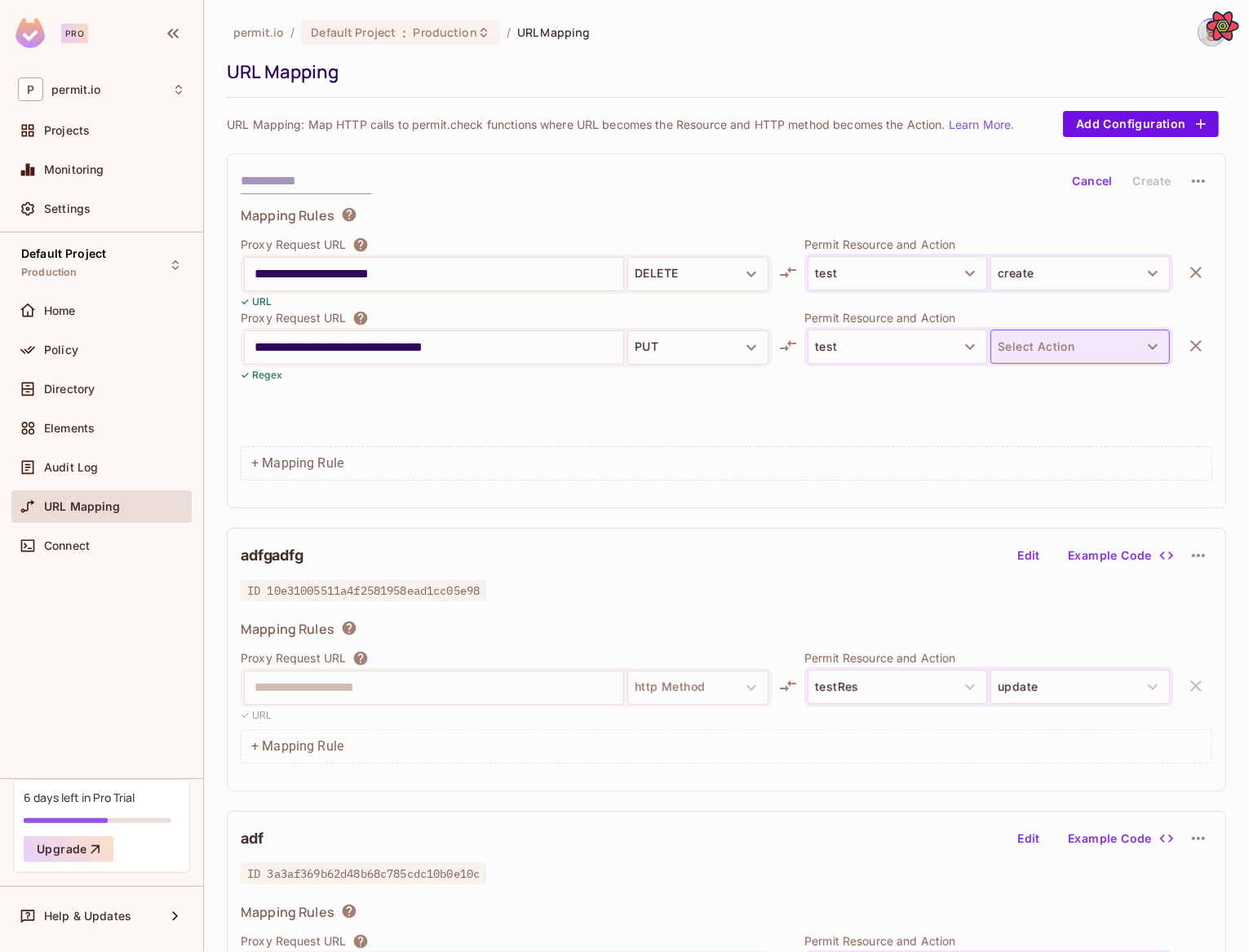 click on "Select Action" at bounding box center [1080, 347] 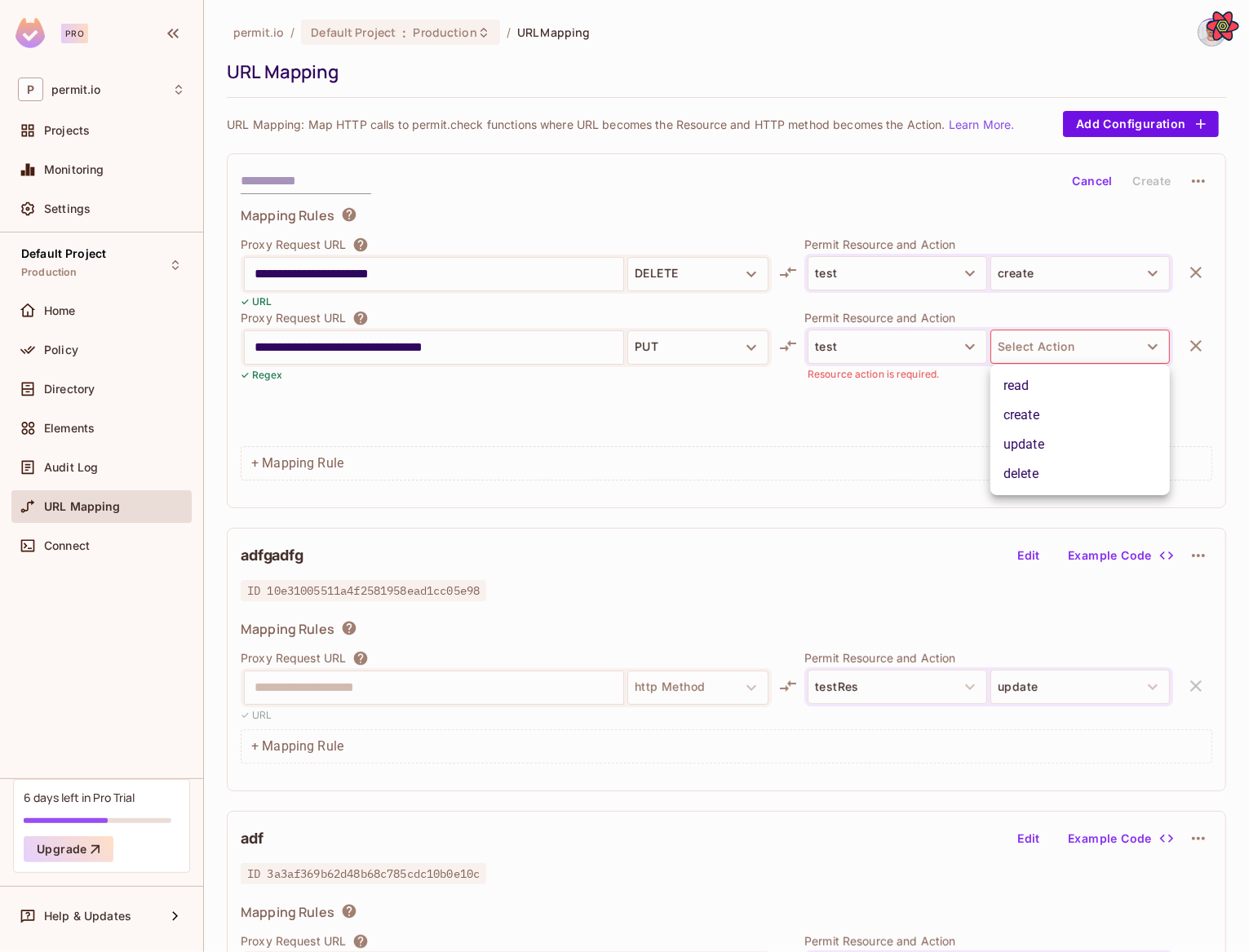 click on "read create update delete" at bounding box center [1080, 430] 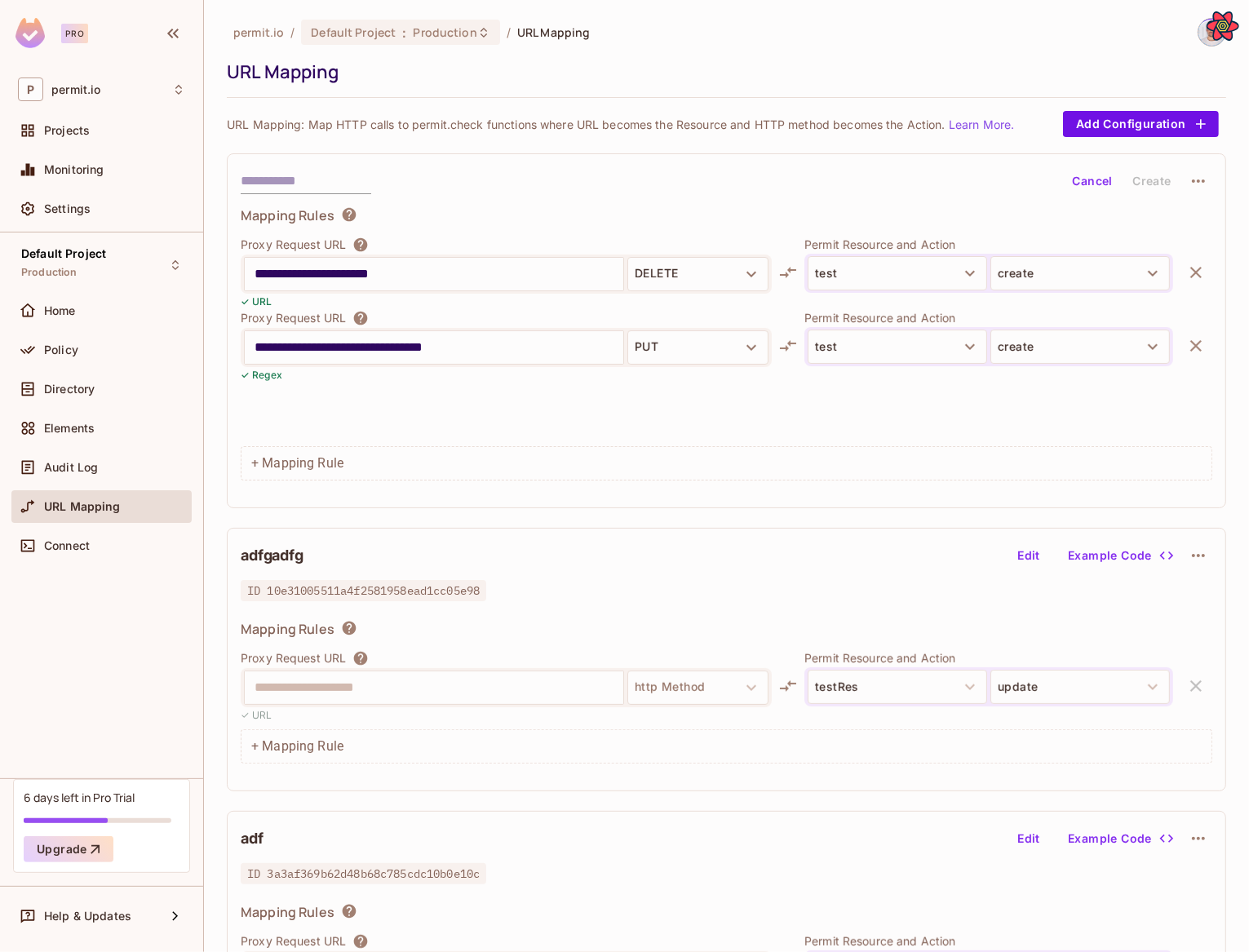 click on "**********" at bounding box center (726, 338) 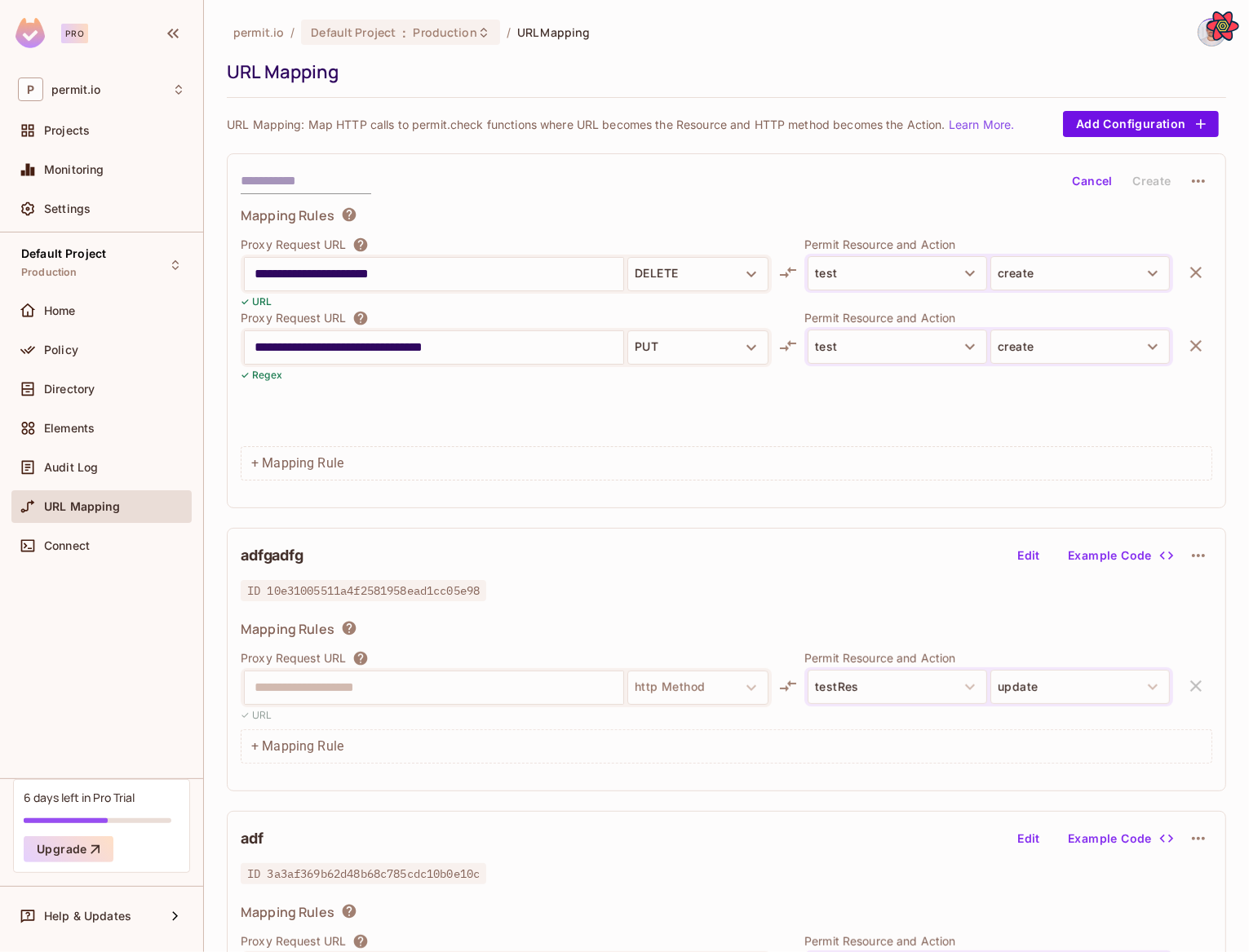 click at bounding box center [306, 181] 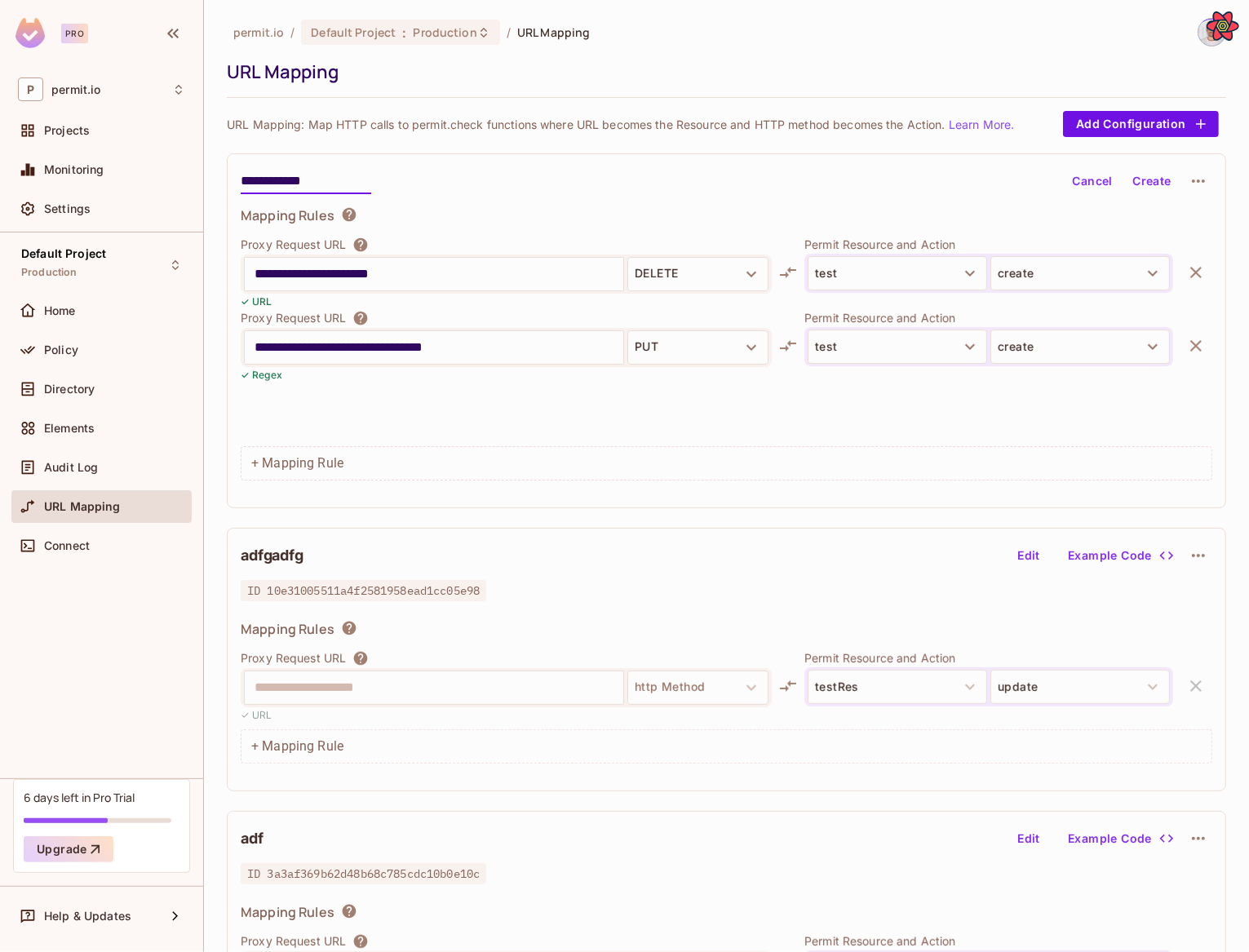 type on "**********" 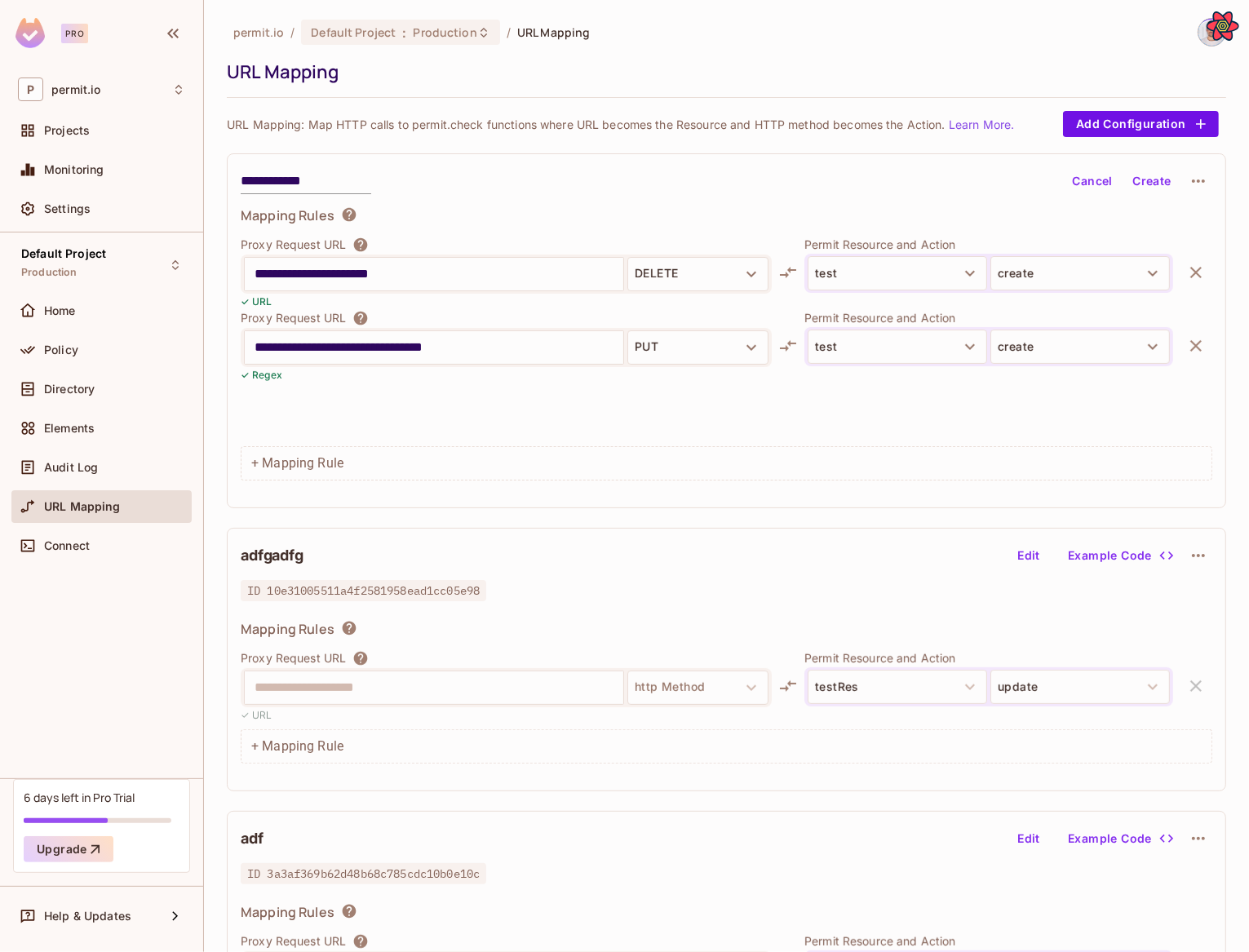 click on "**********" at bounding box center (726, 338) 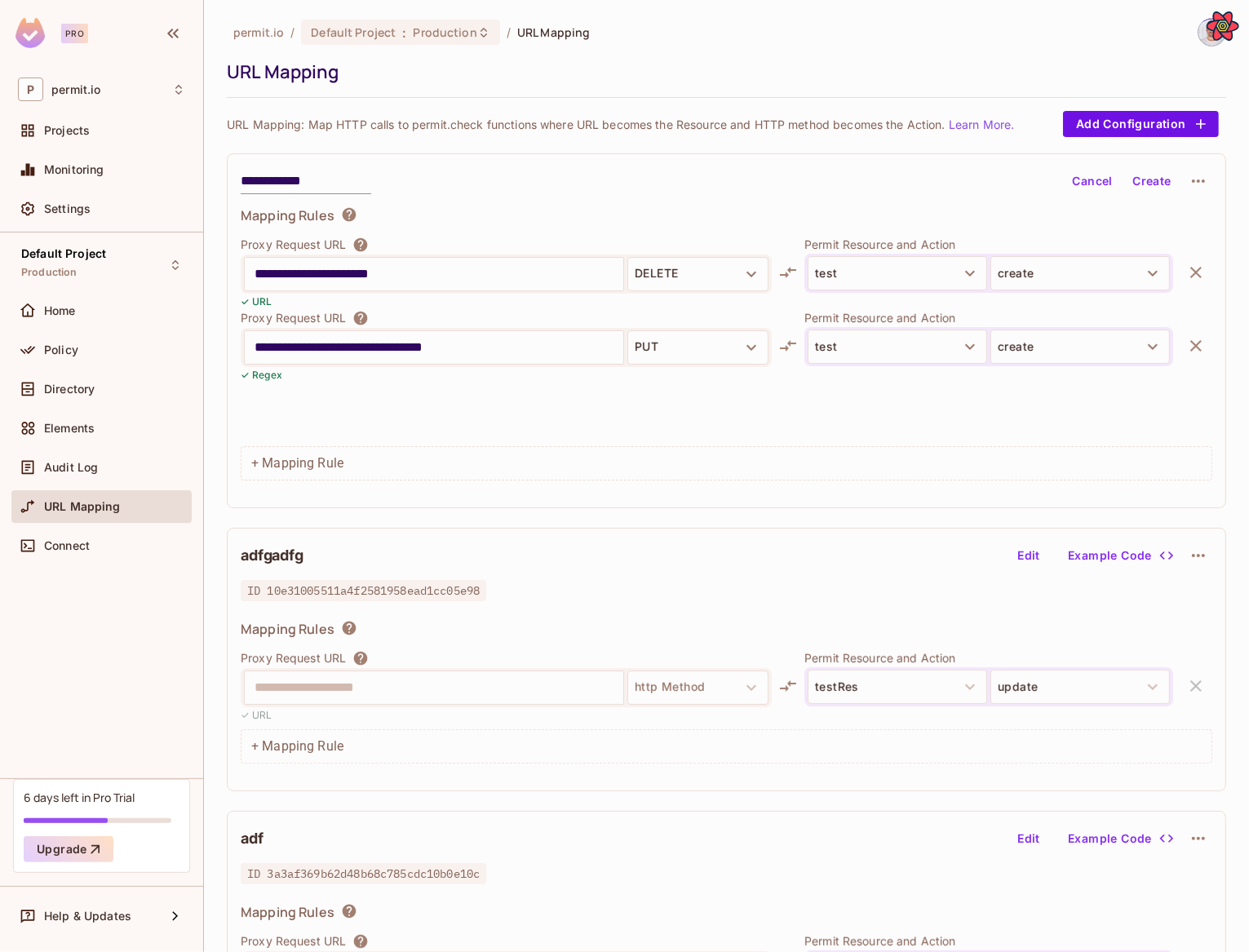 click on "Create" at bounding box center (1152, 181) 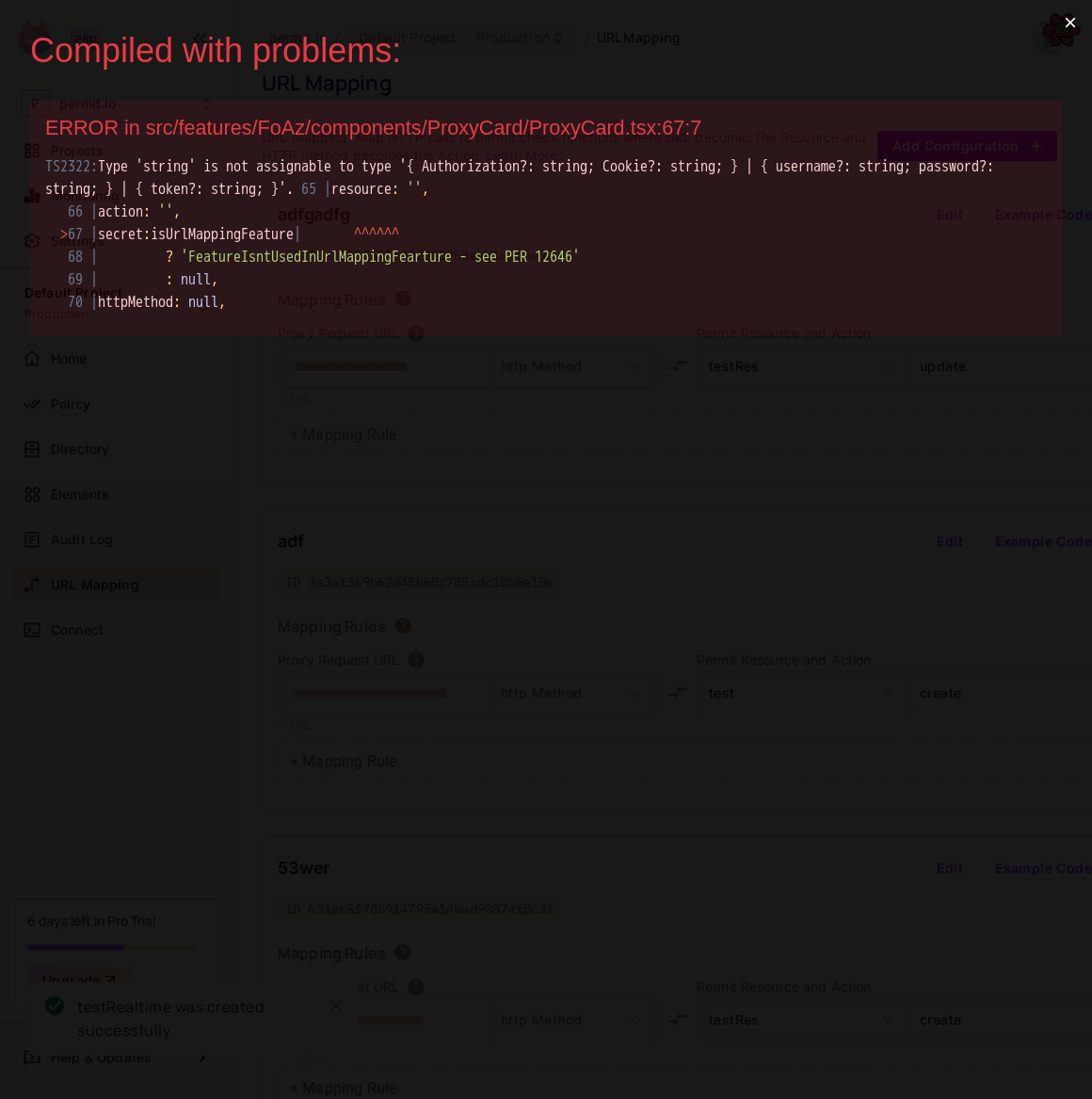 scroll, scrollTop: 0, scrollLeft: 0, axis: both 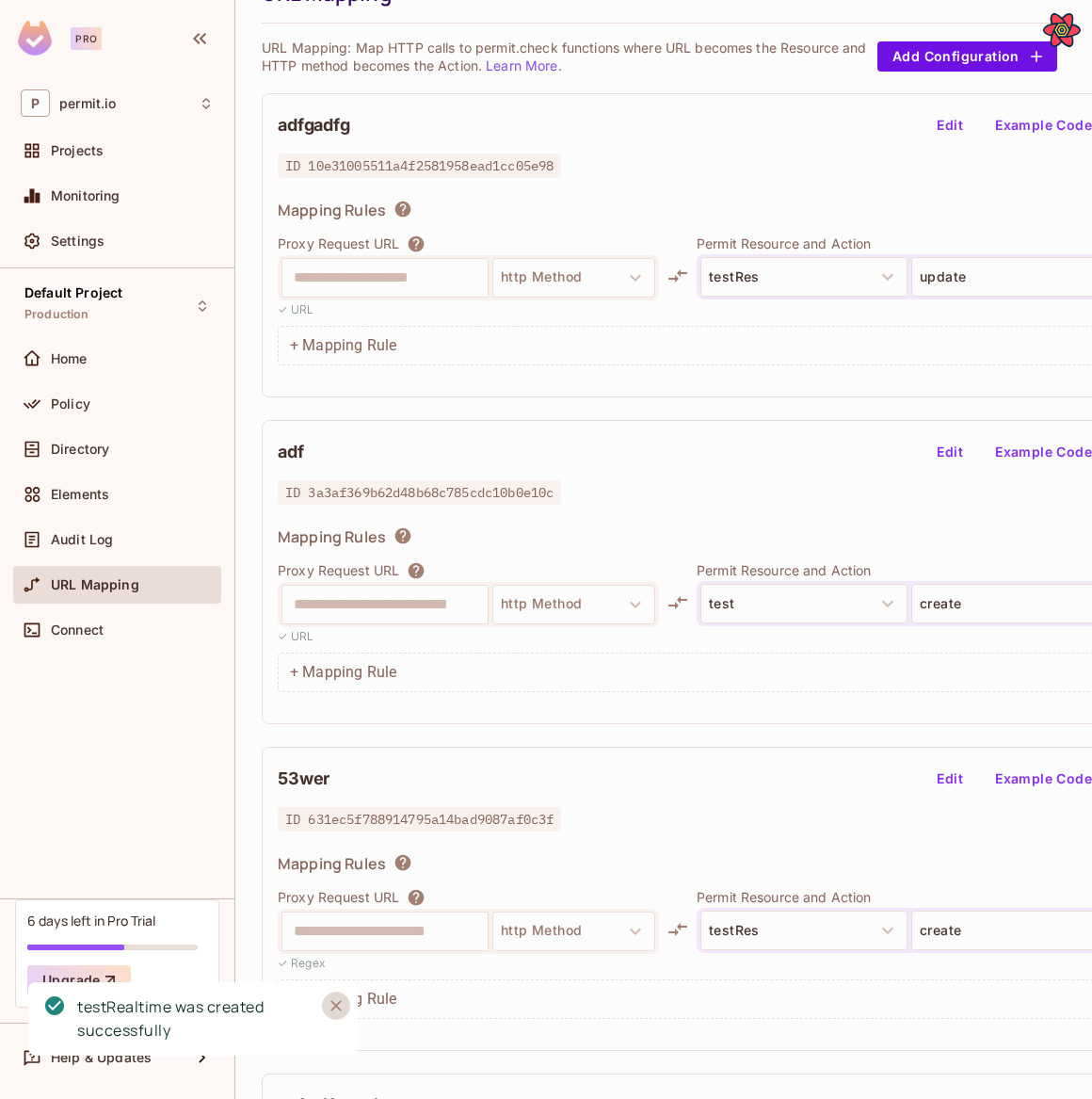 click 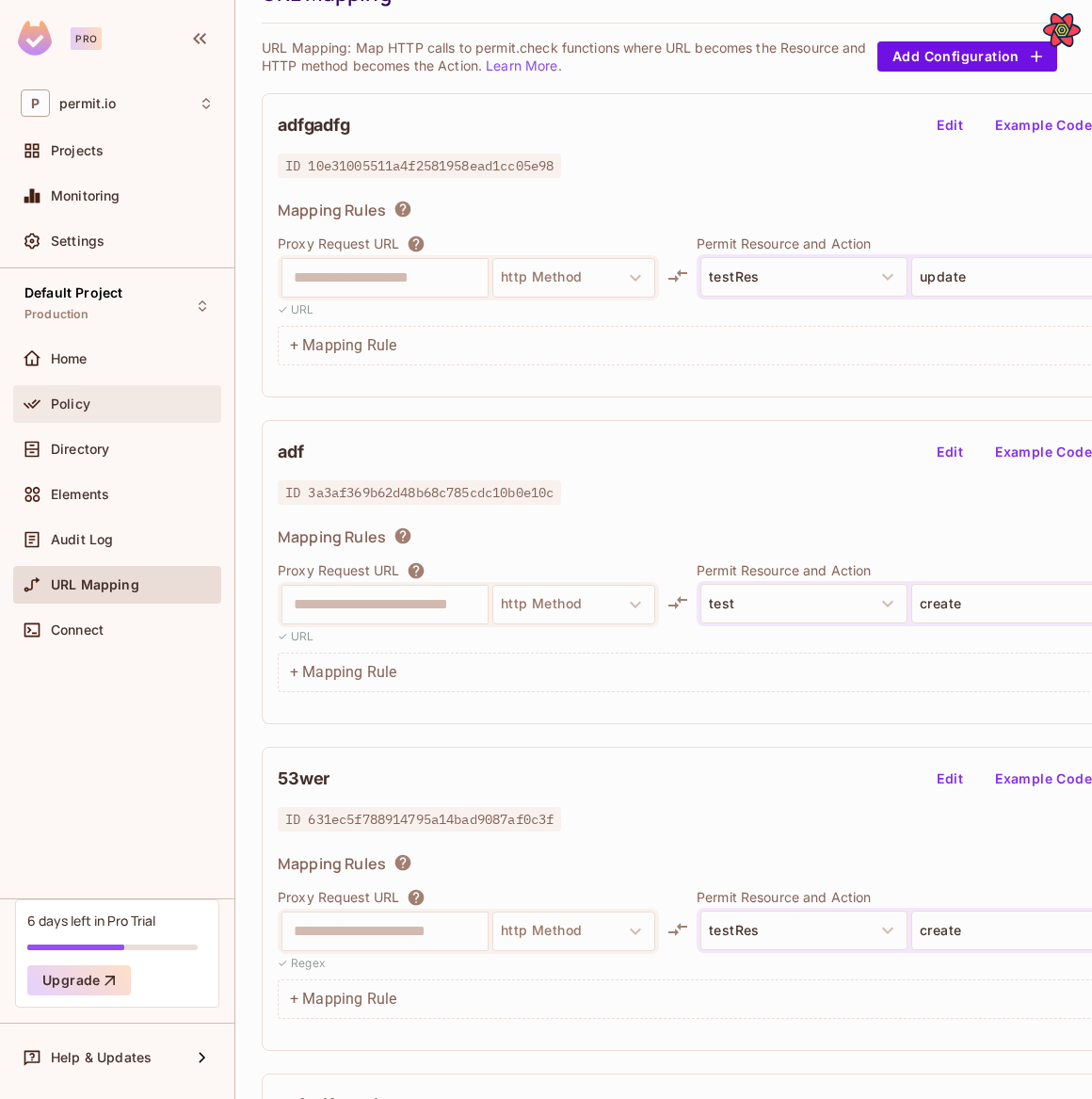 scroll, scrollTop: 0, scrollLeft: 0, axis: both 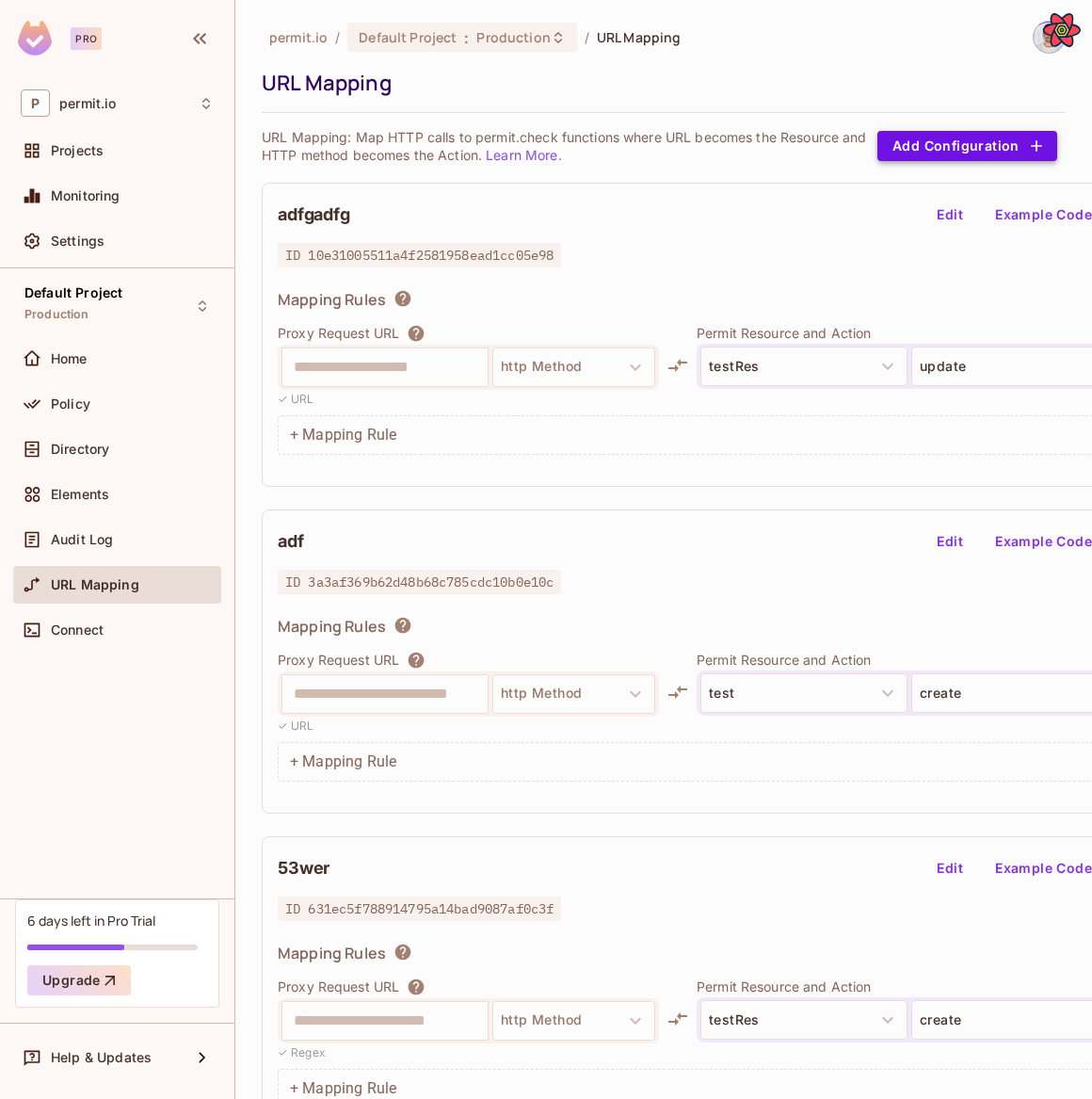 click on "Add Configuration" at bounding box center (967, 146) 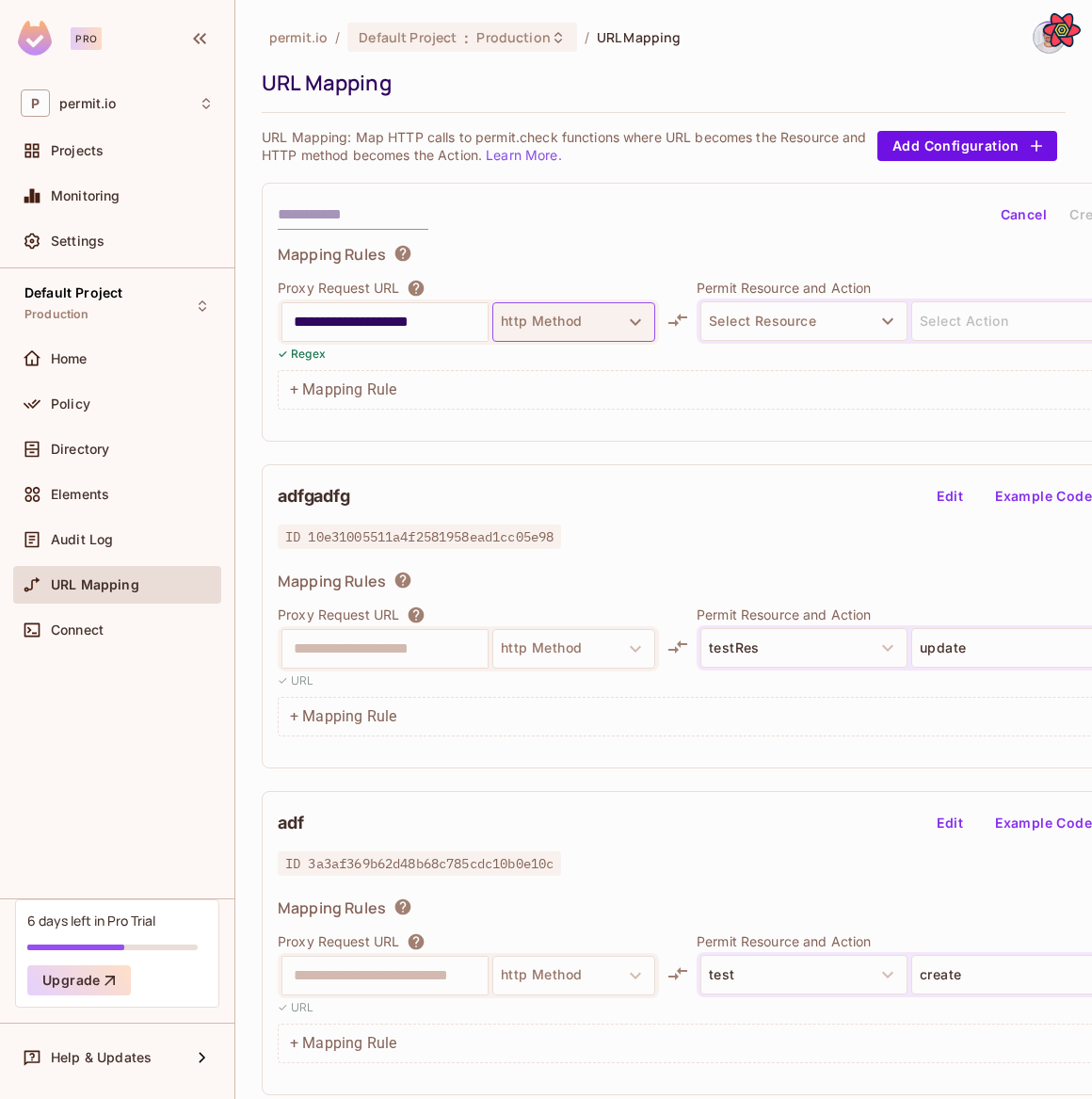 type on "**********" 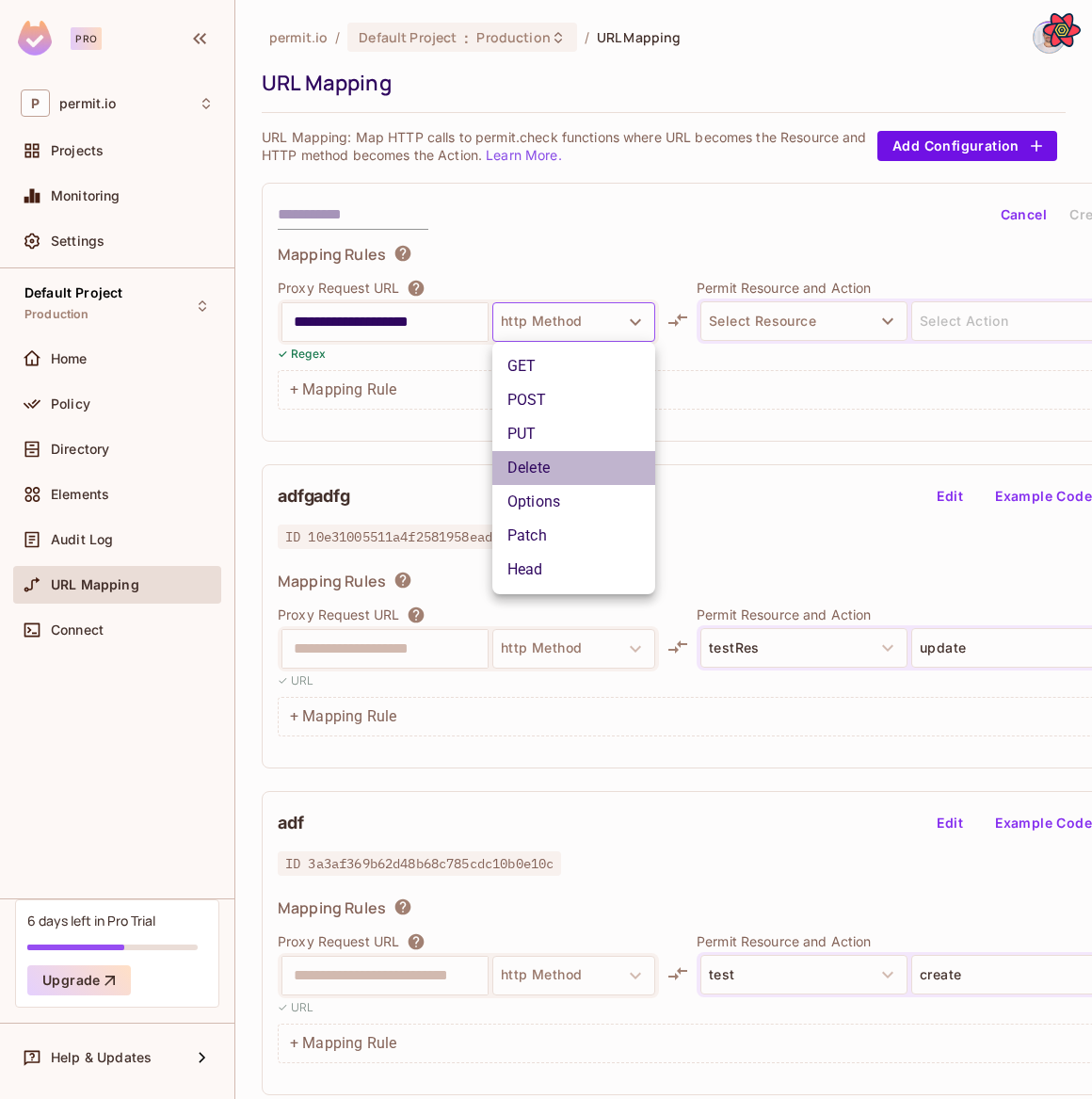 click on "Delete" at bounding box center [573, 468] 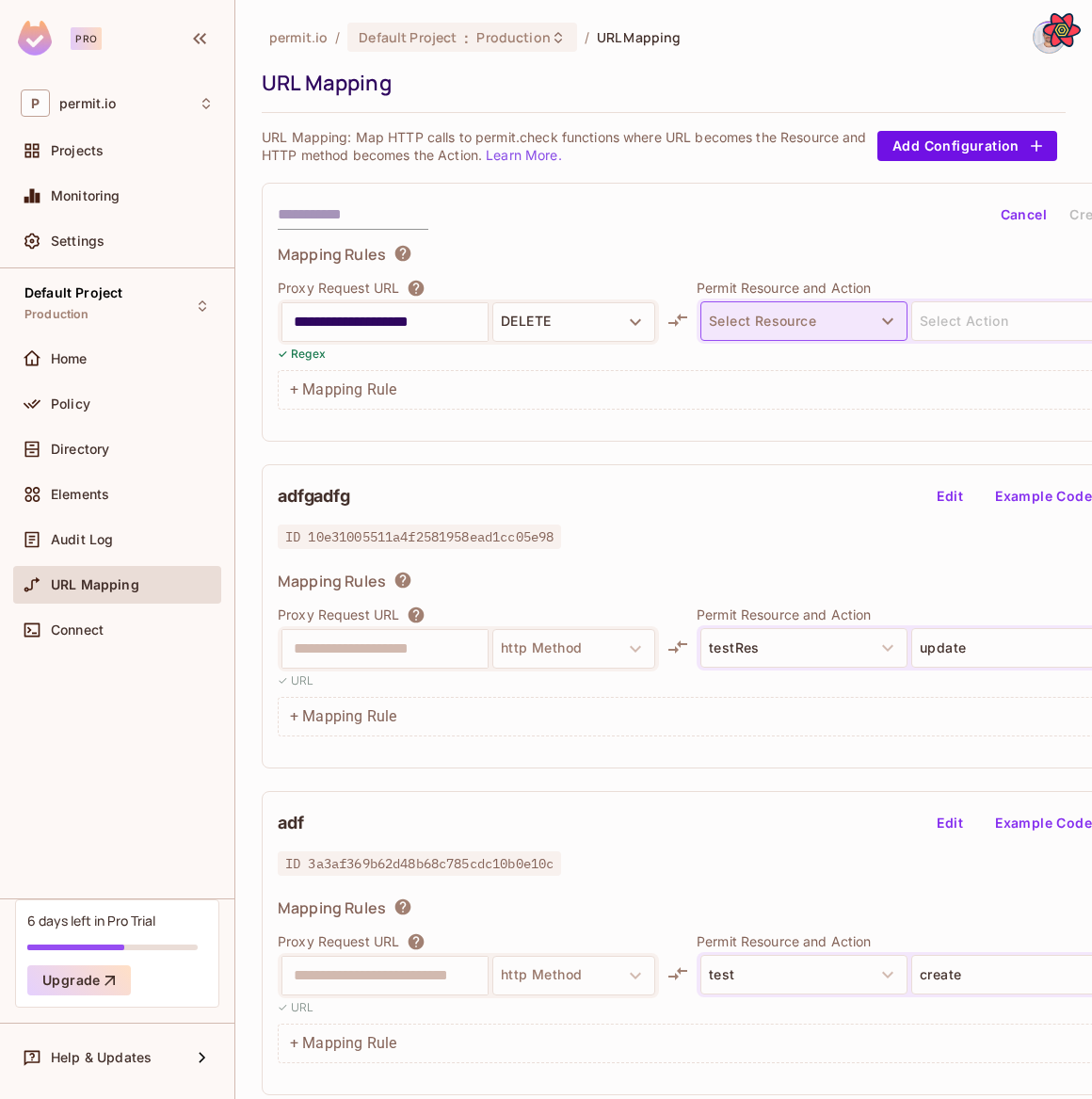 click on "Select Resource" at bounding box center (804, 321) 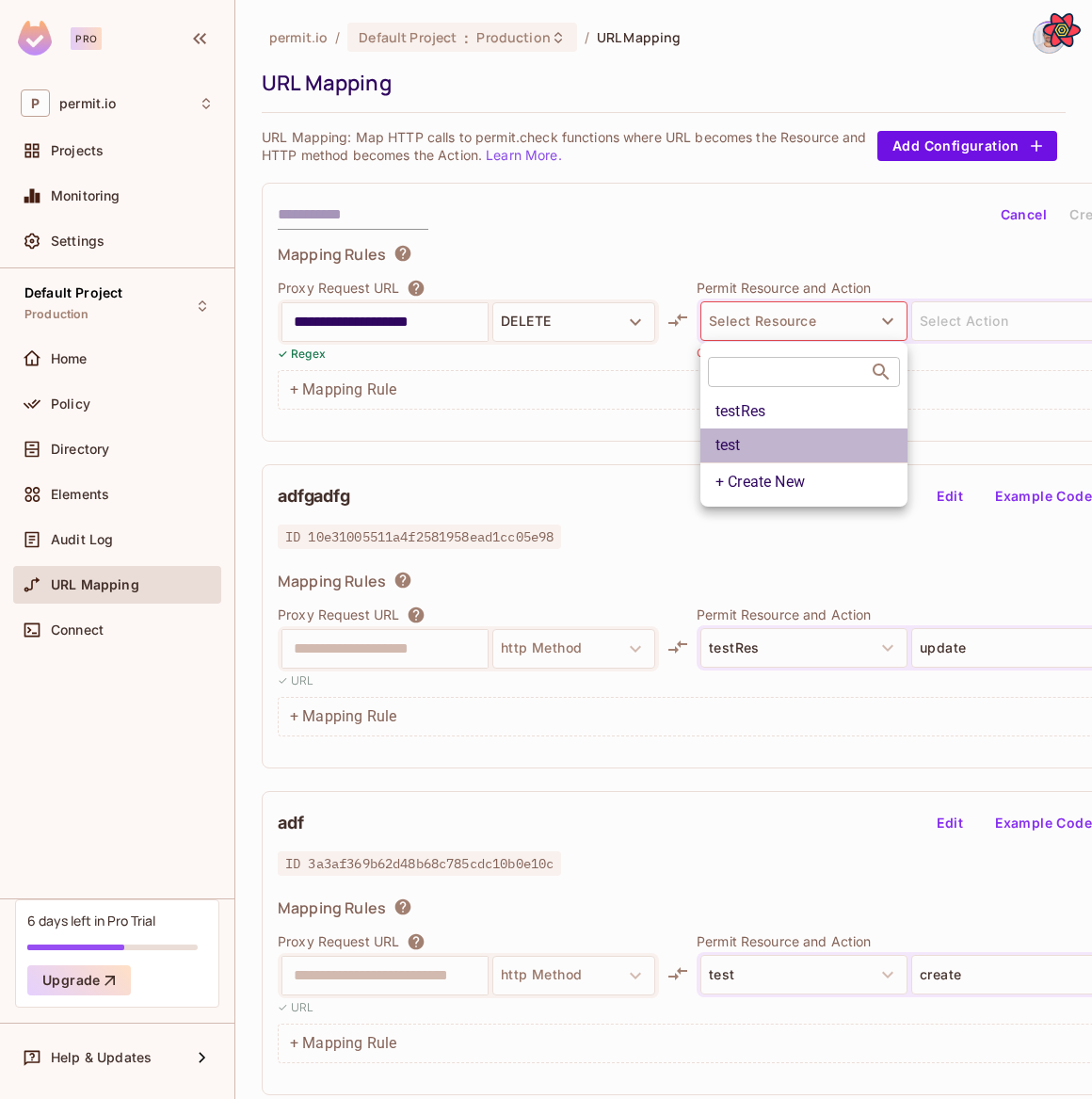 click on "test" at bounding box center [804, 445] 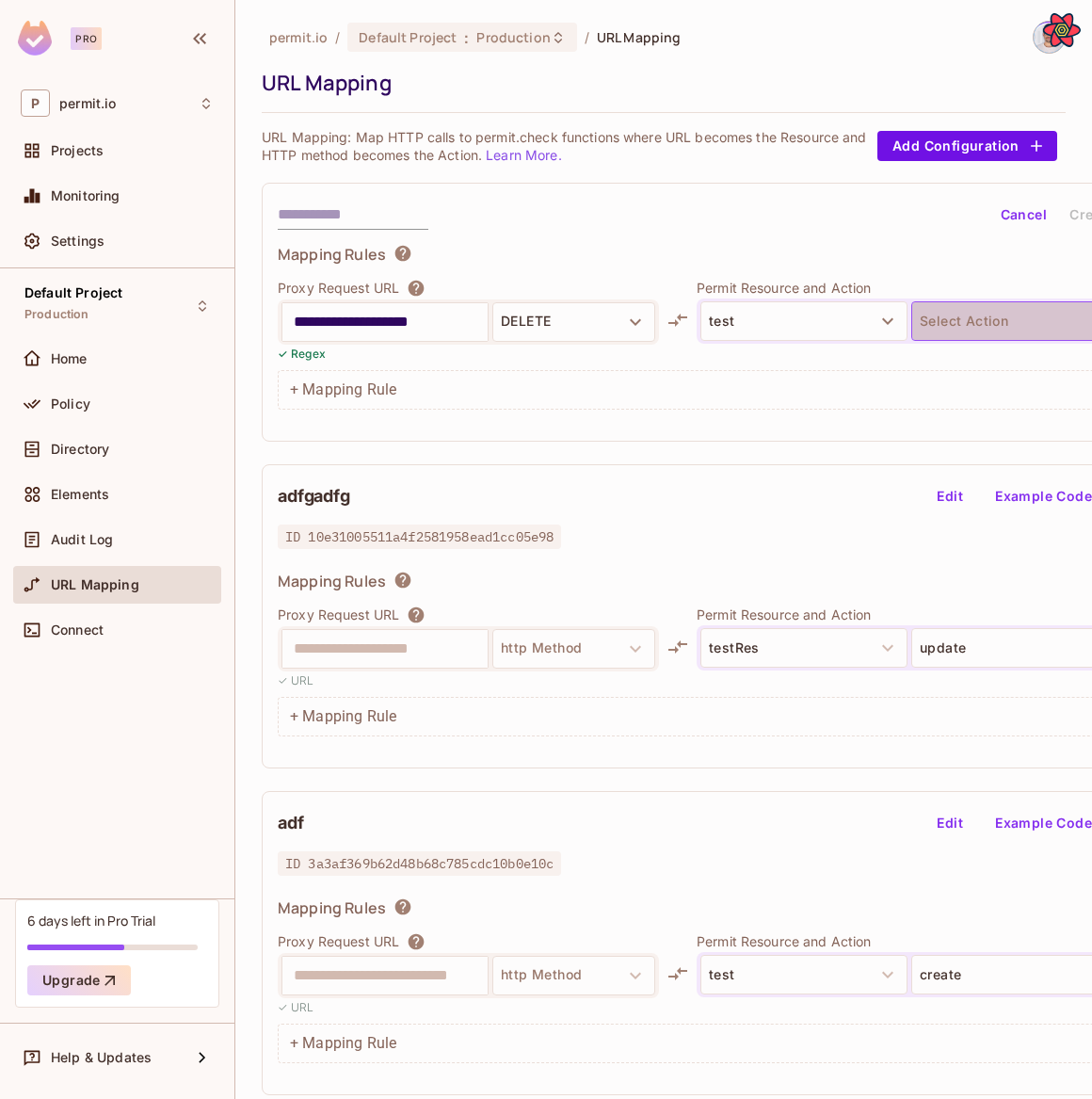click on "Select Action" at bounding box center [1015, 321] 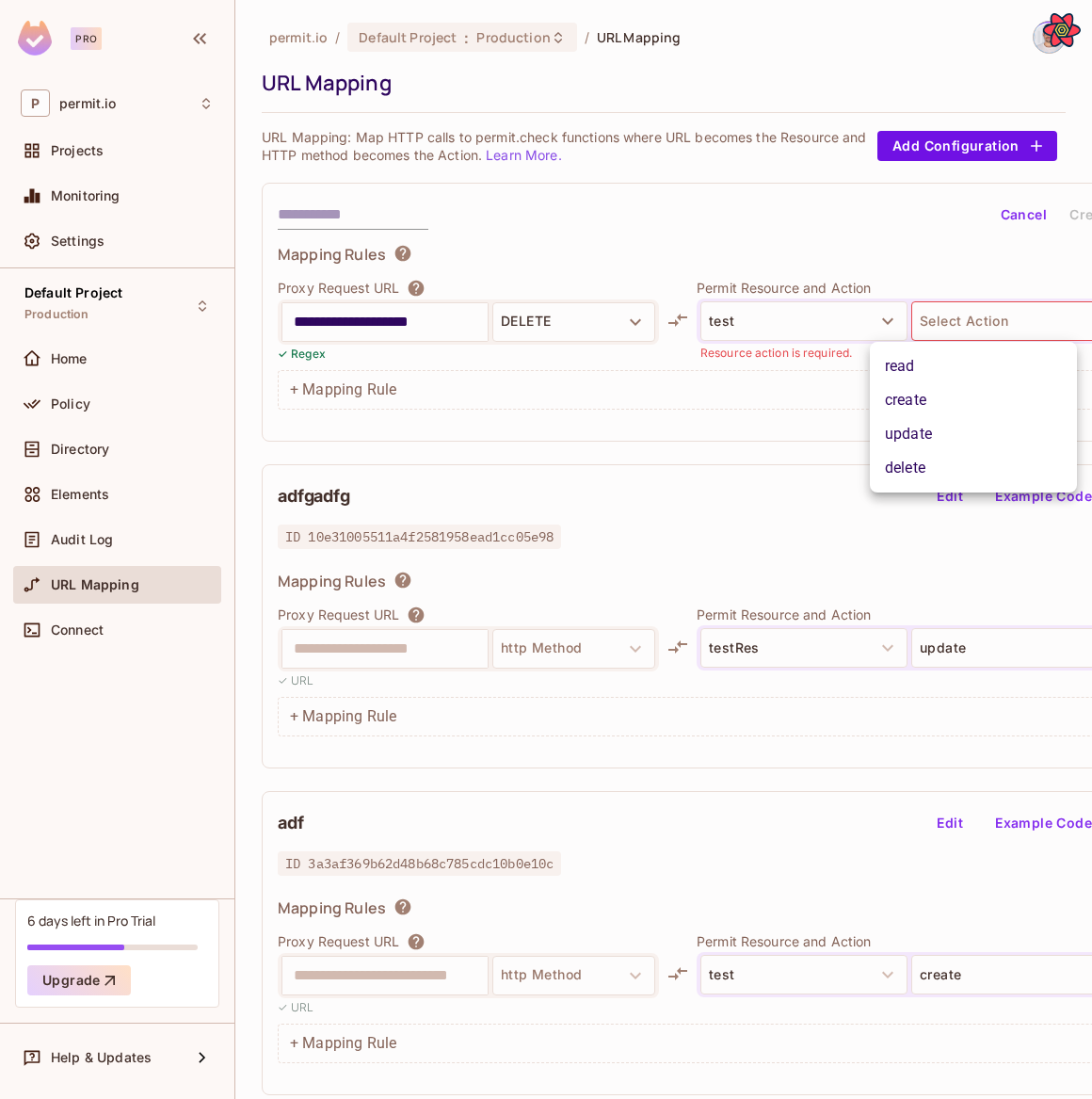 click on "update" at bounding box center [973, 434] 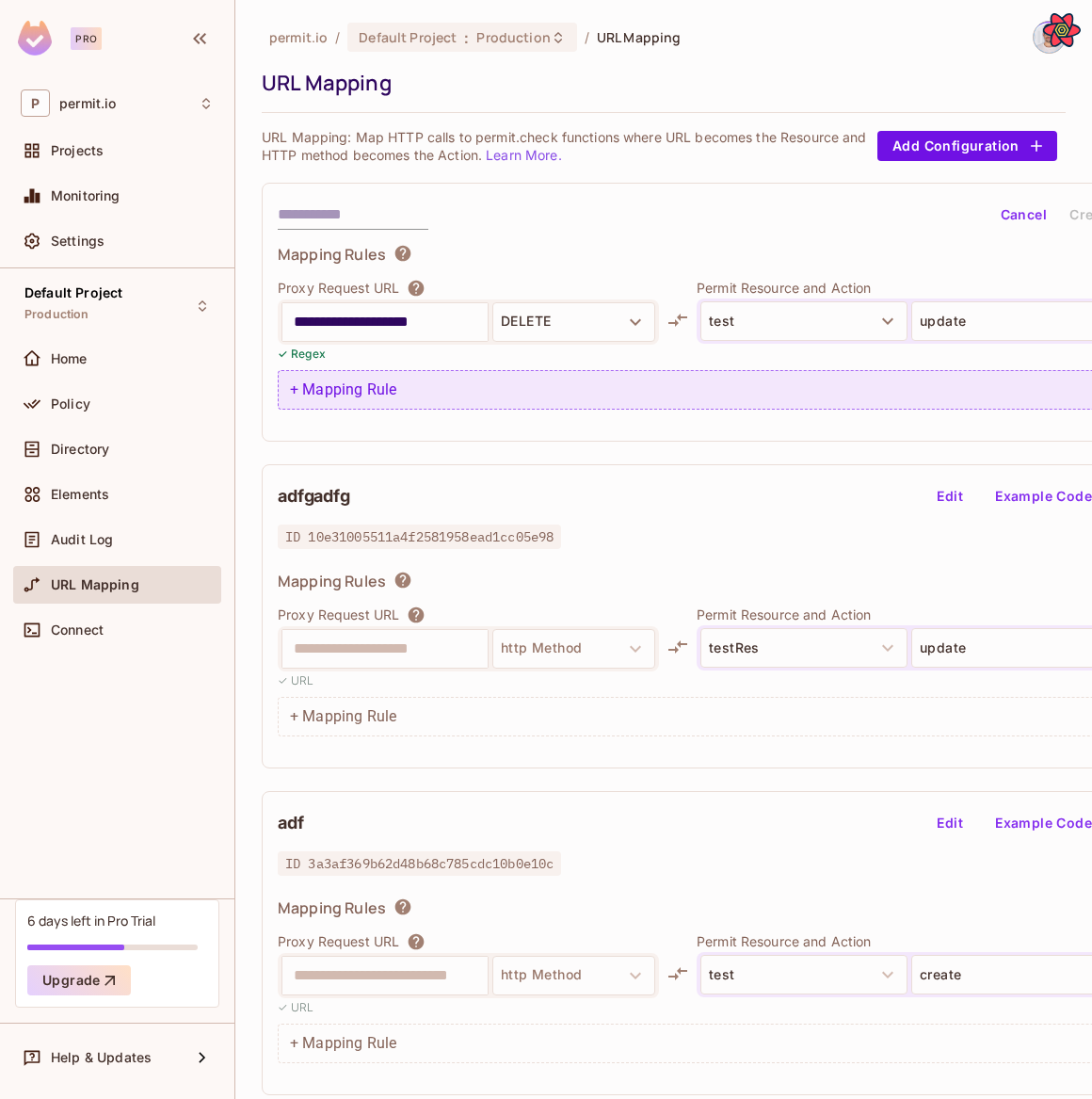 click on "+ Mapping Rule" at bounding box center (719, 390) 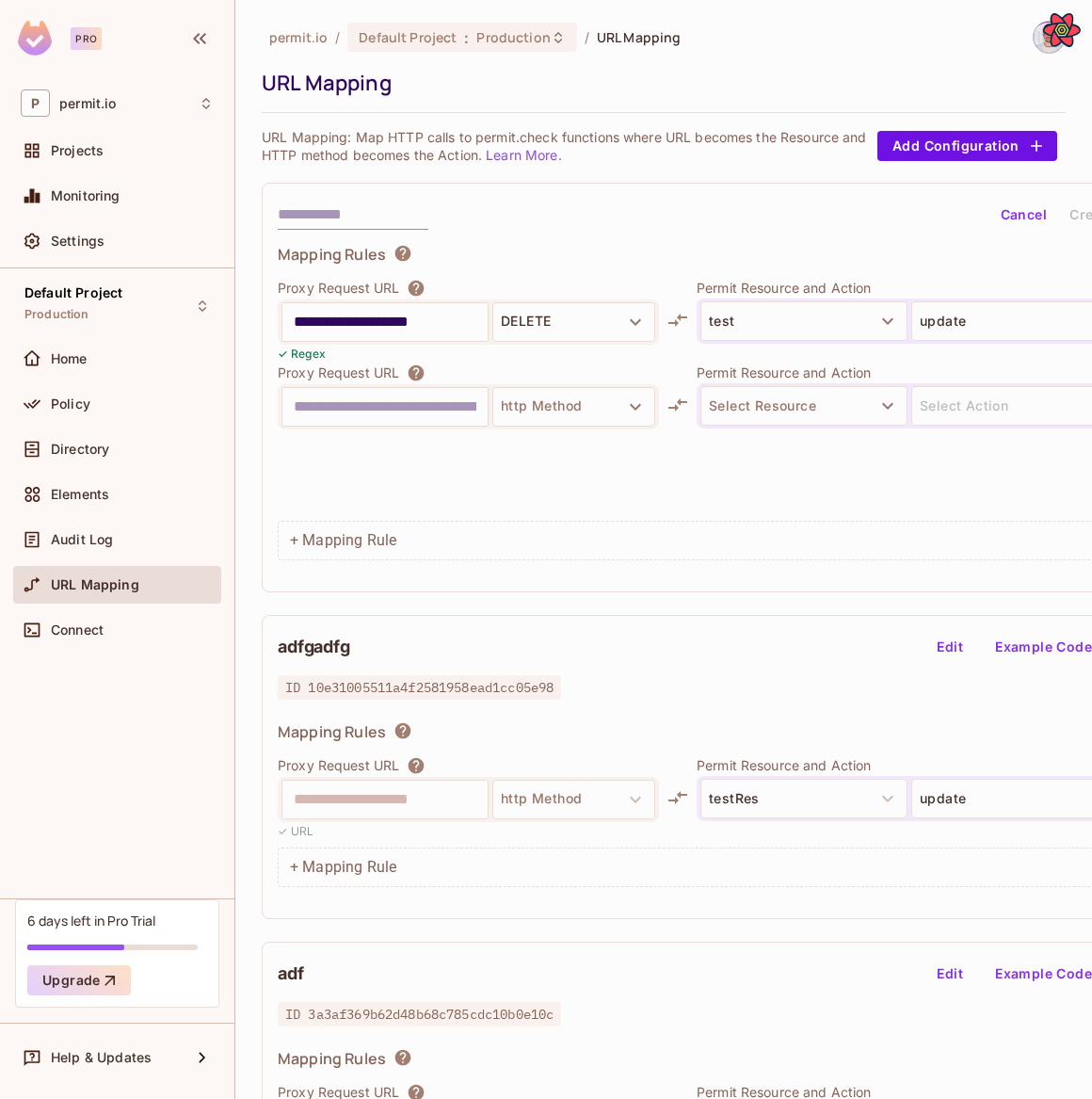click at bounding box center (385, 407) 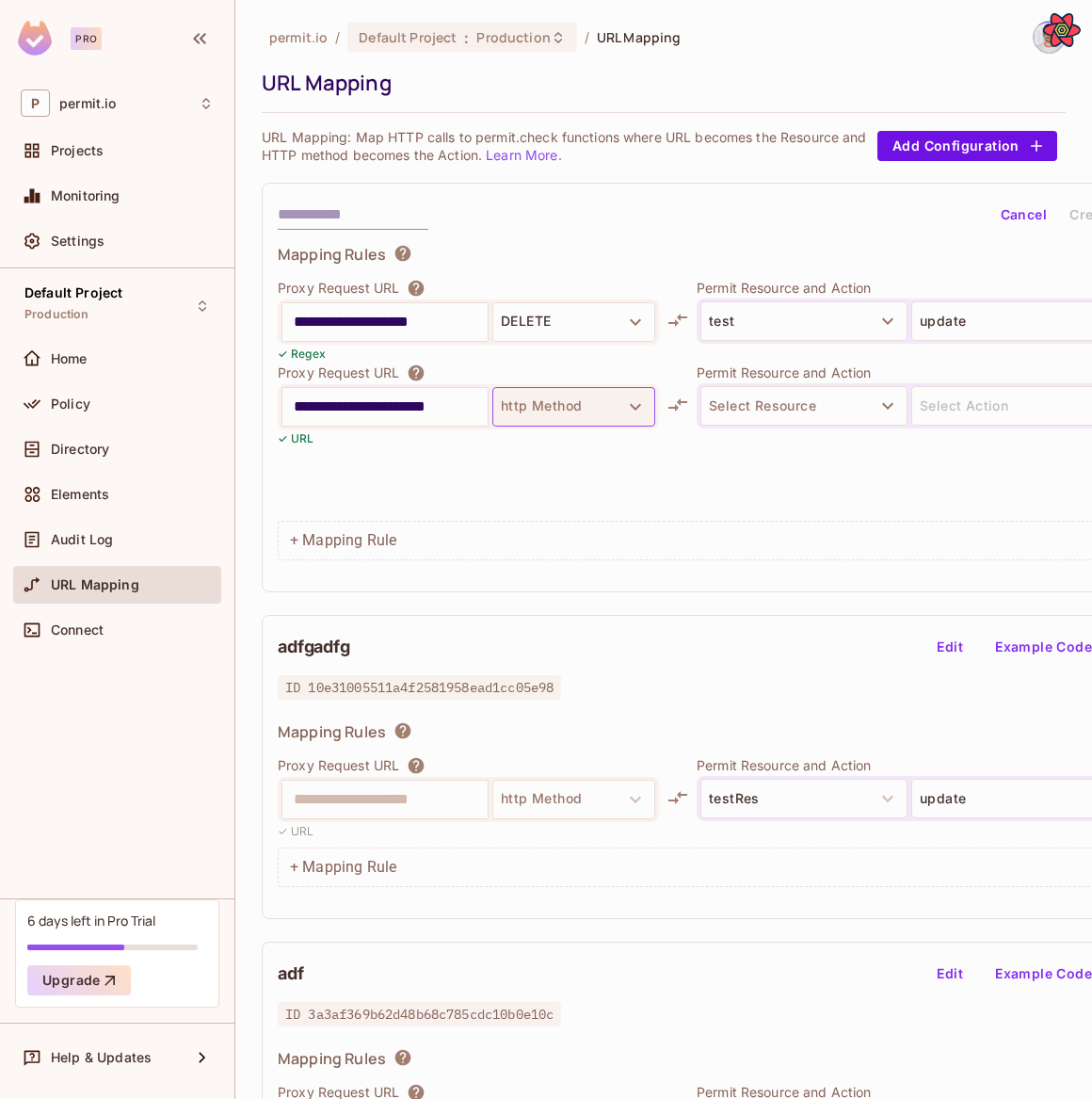 type on "**********" 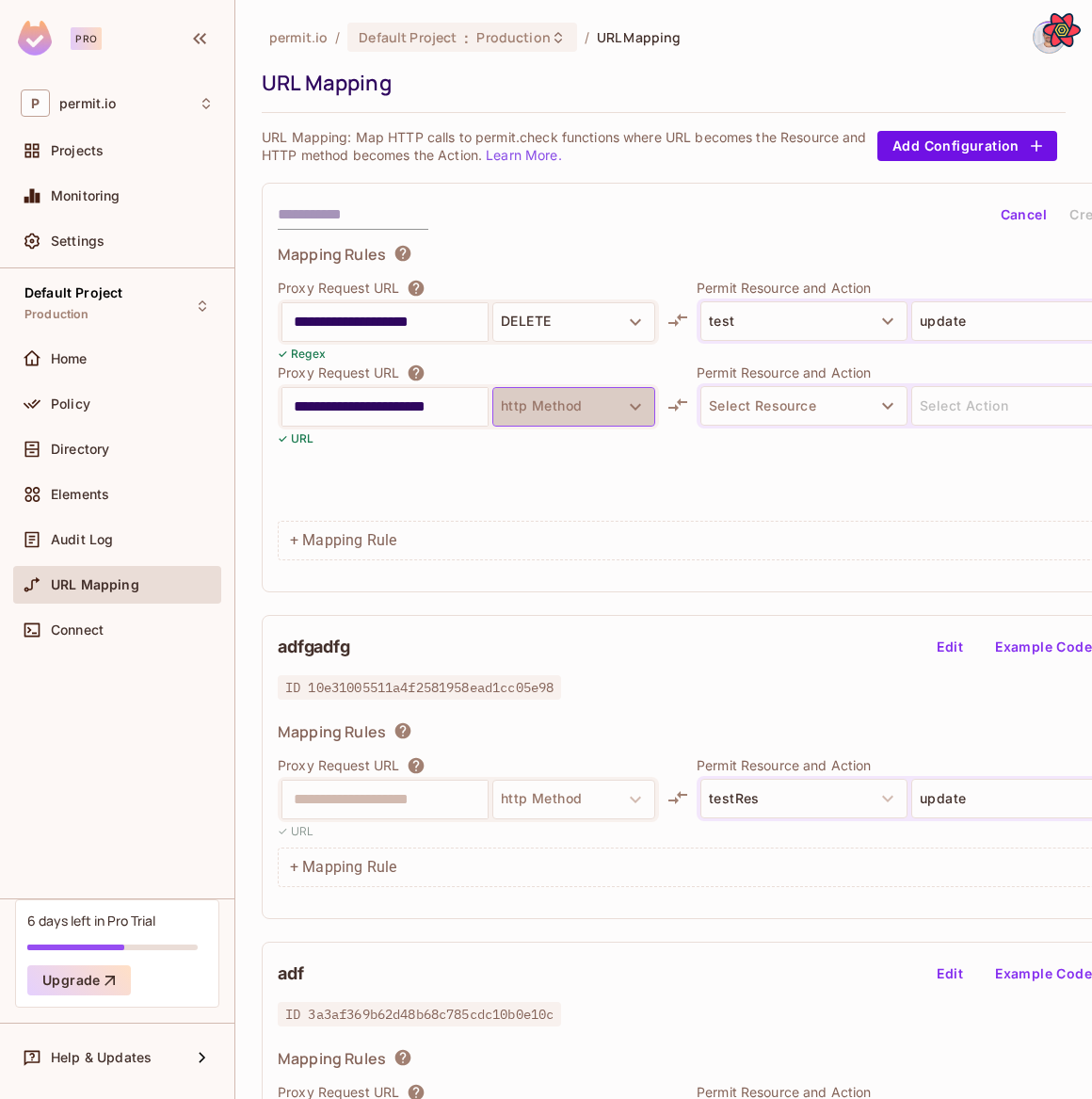 click on "http Method" at bounding box center (573, 407) 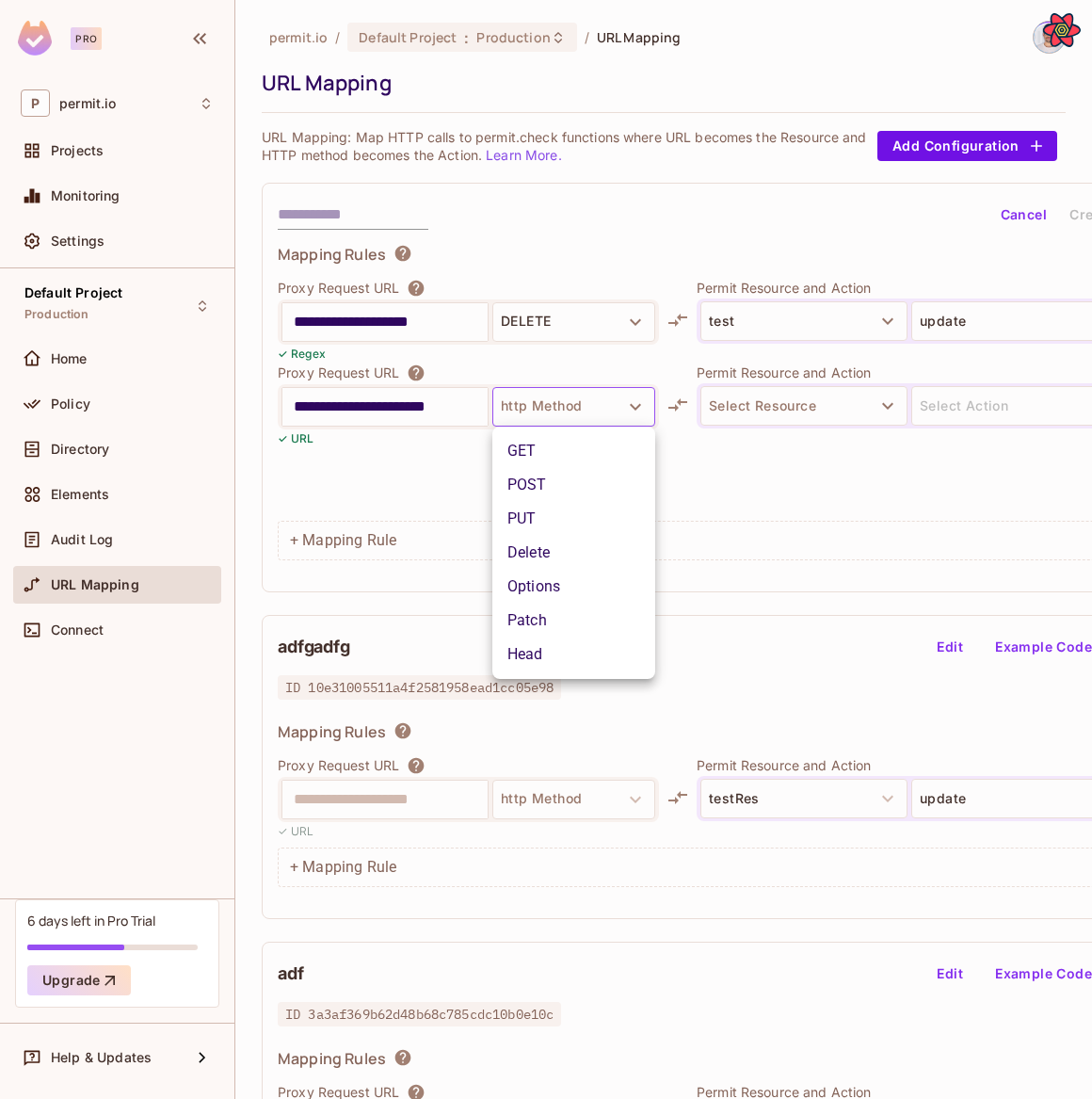 click on "PUT" at bounding box center (573, 519) 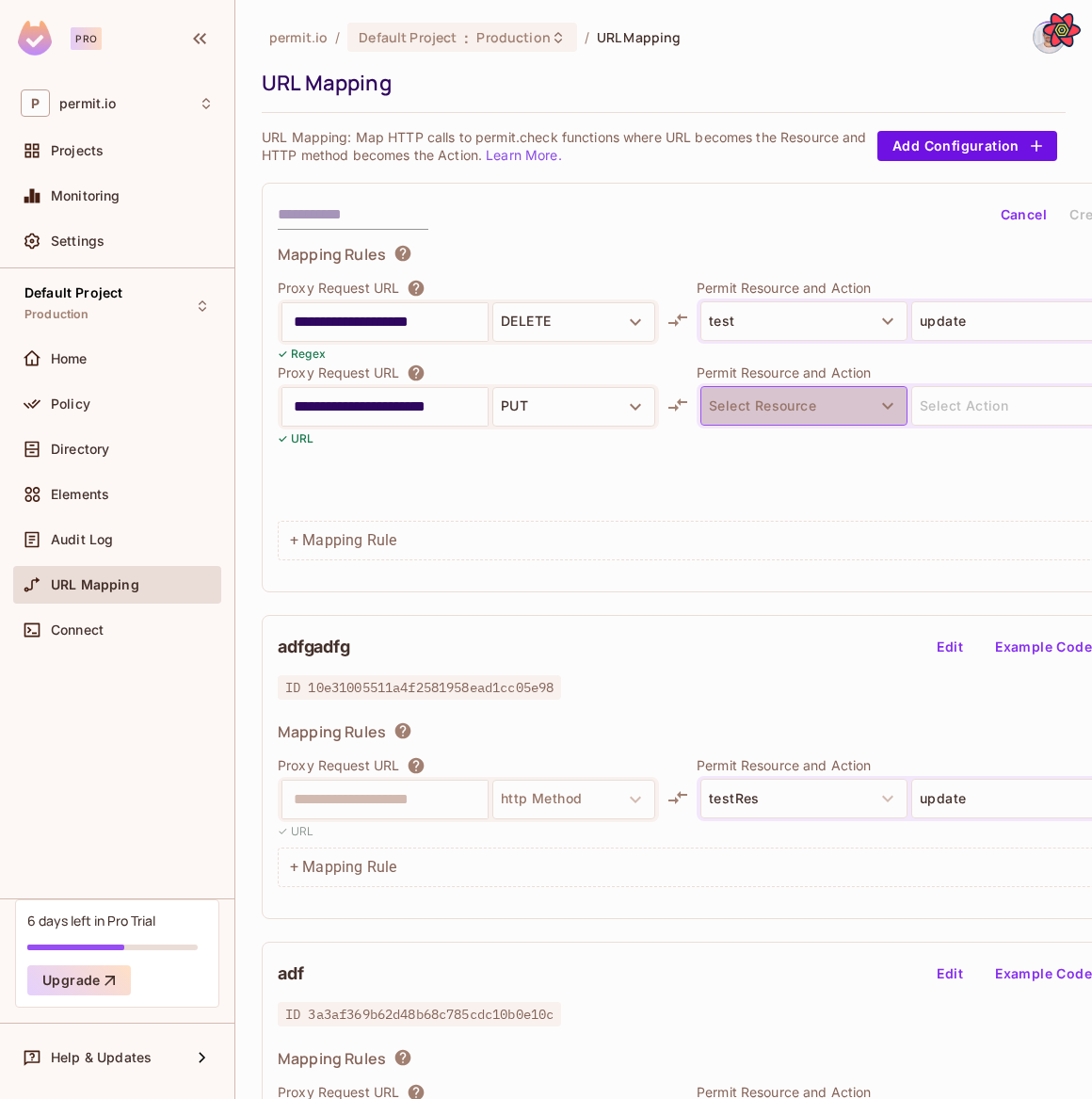 click on "Select Resource" at bounding box center (804, 406) 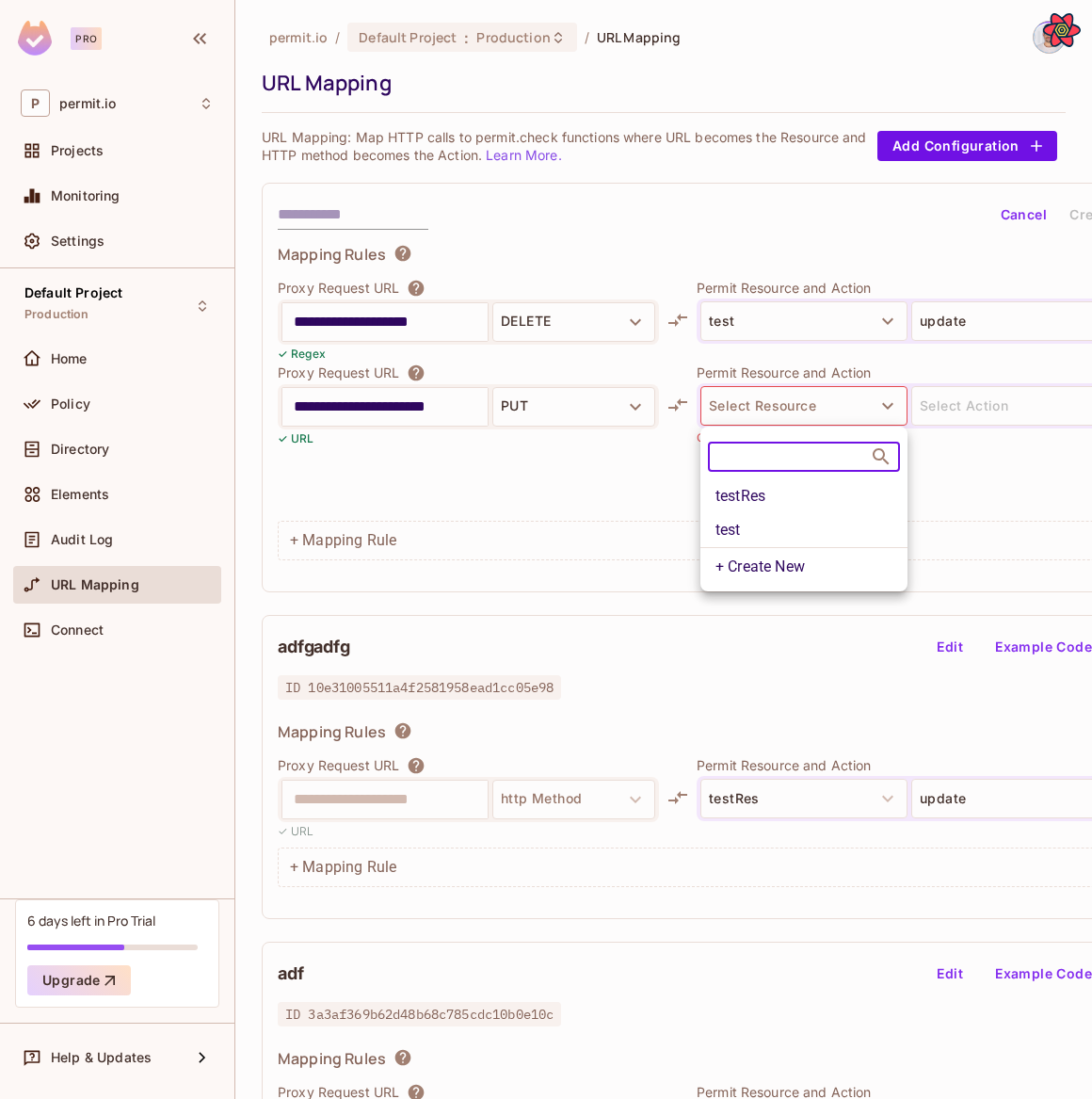 click on "testRes" at bounding box center [804, 496] 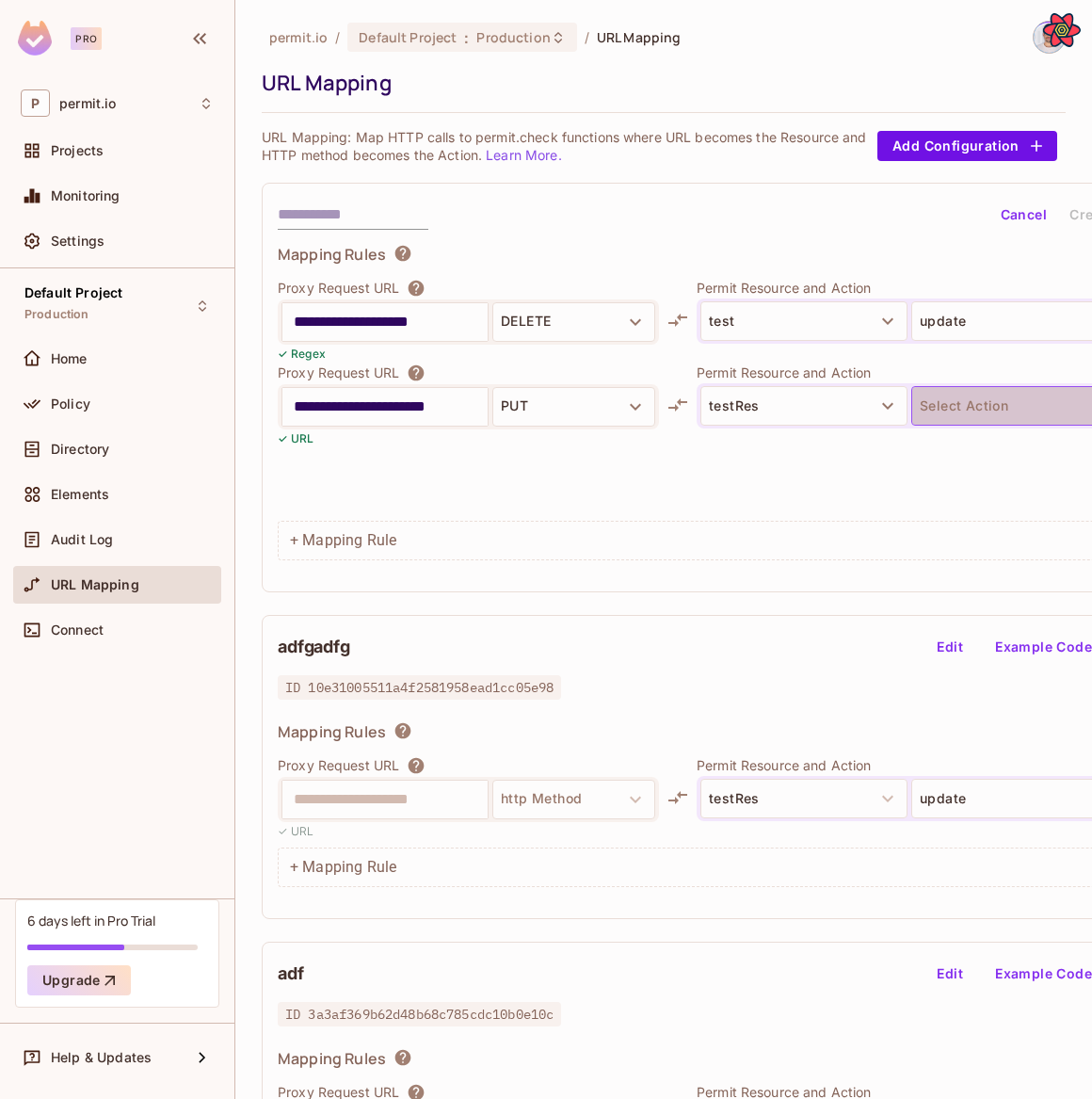 click on "Select Action" at bounding box center [1015, 406] 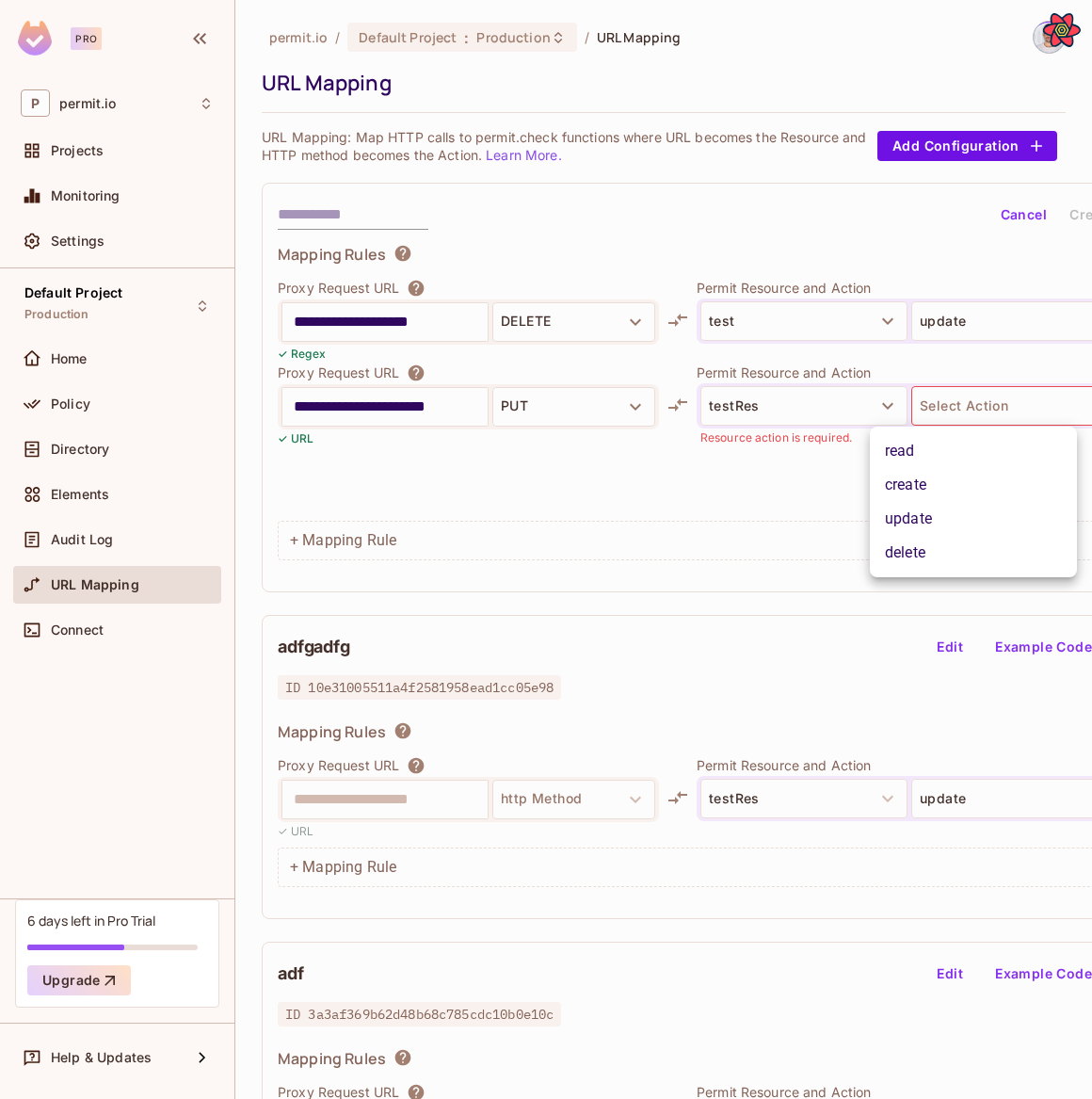 click on "update" at bounding box center [973, 519] 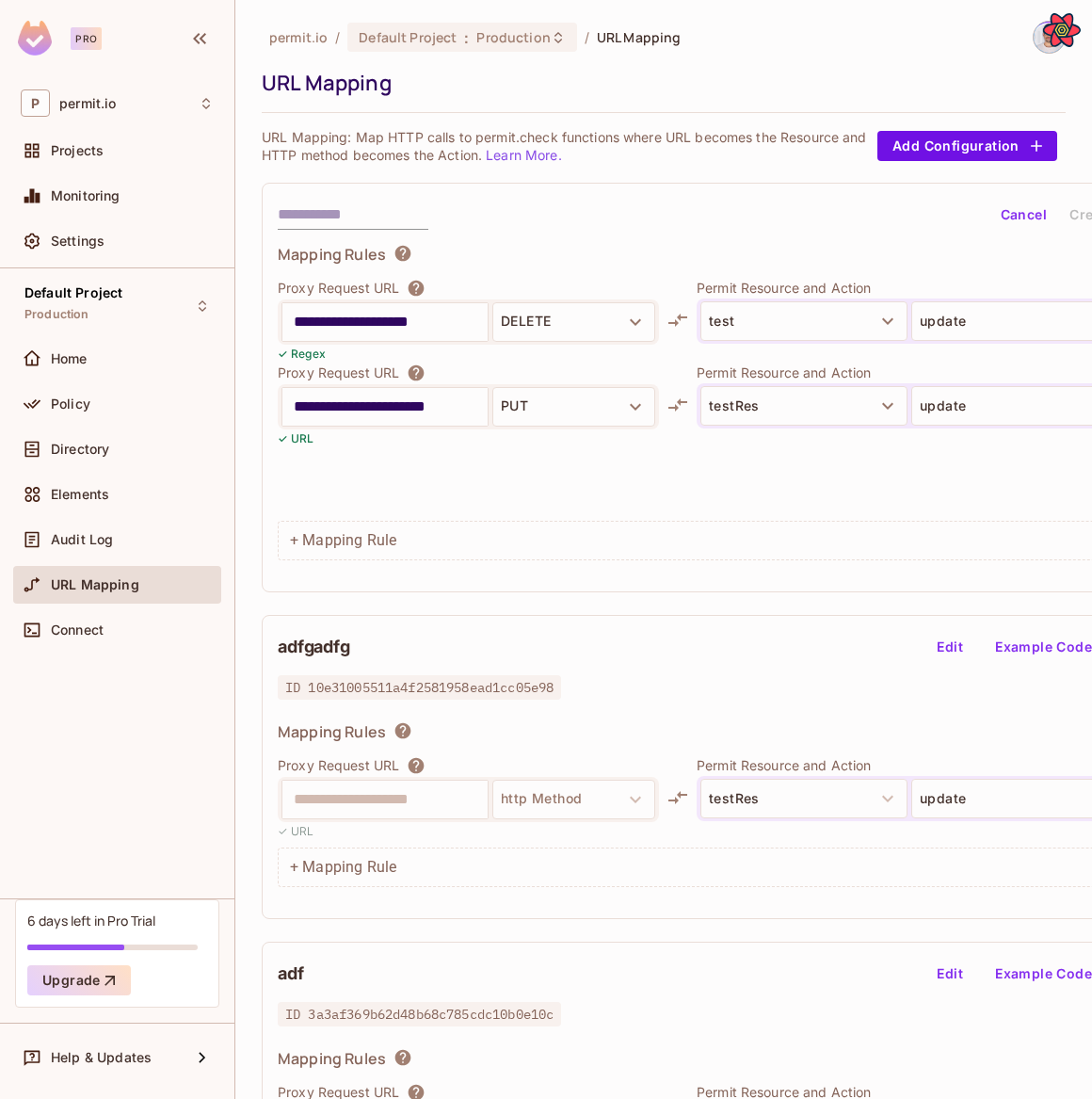 click on "**********" at bounding box center (719, 396) 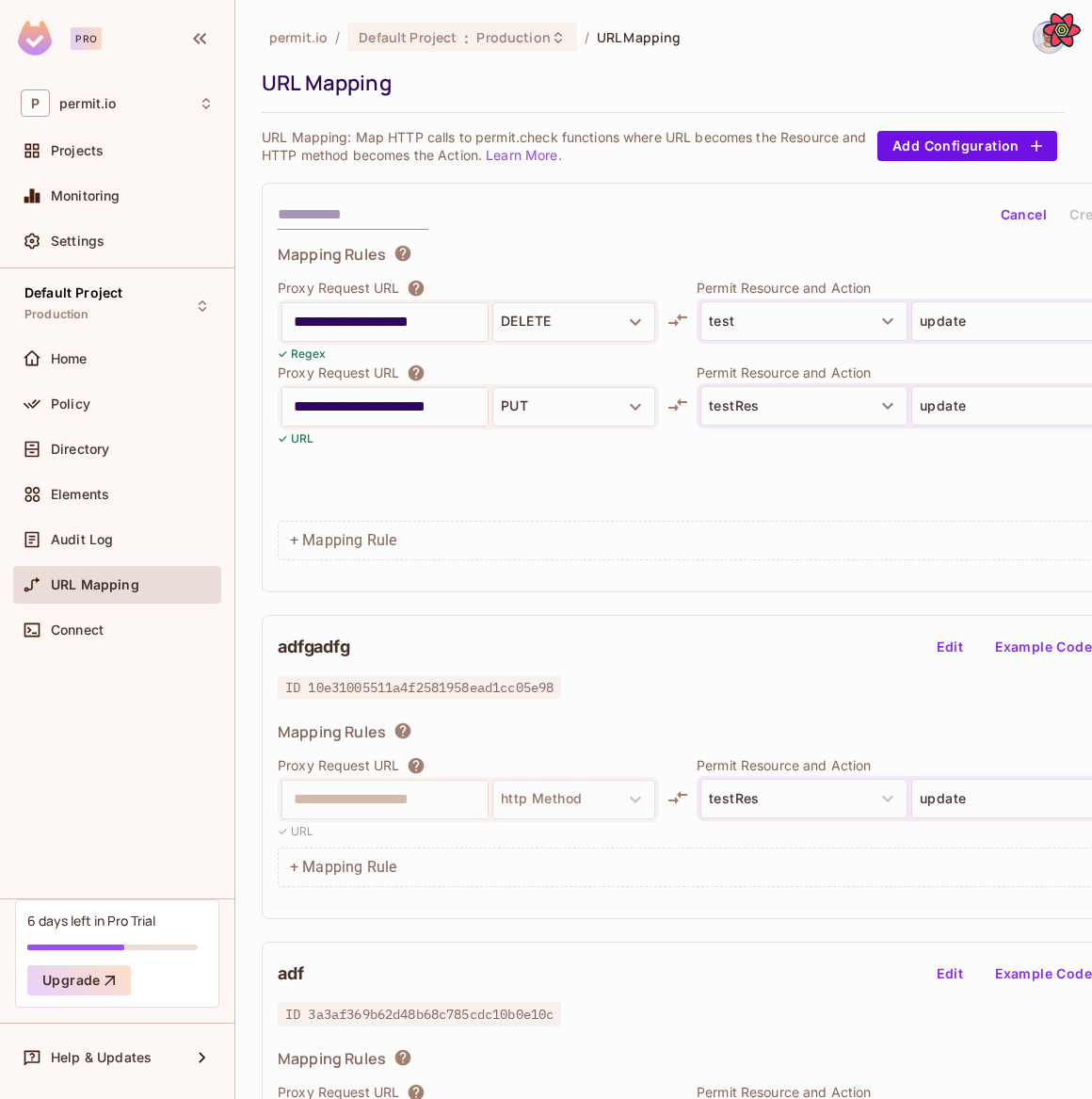 scroll, scrollTop: 0, scrollLeft: 6, axis: horizontal 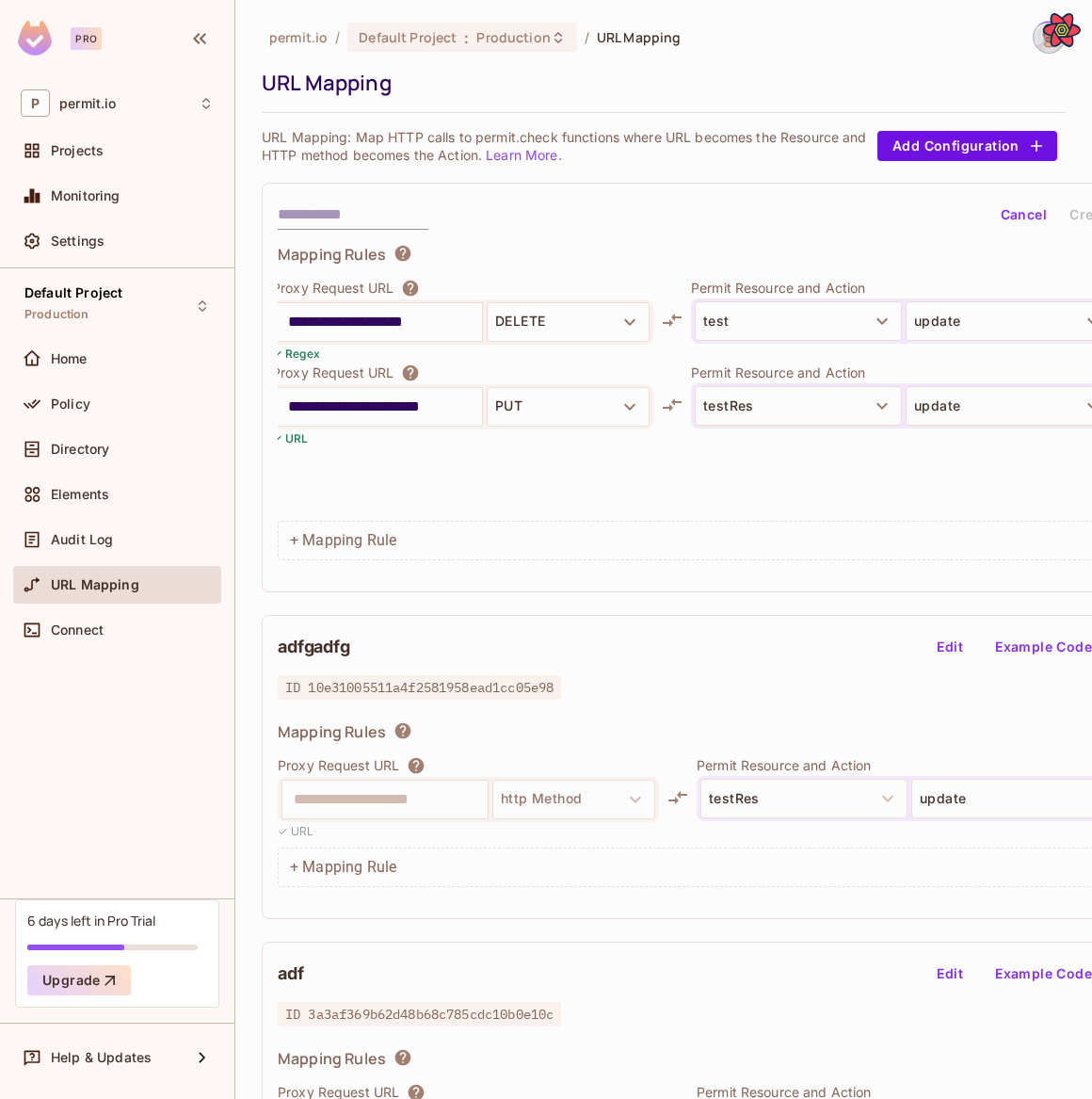 click on "**********" at bounding box center (719, 387) 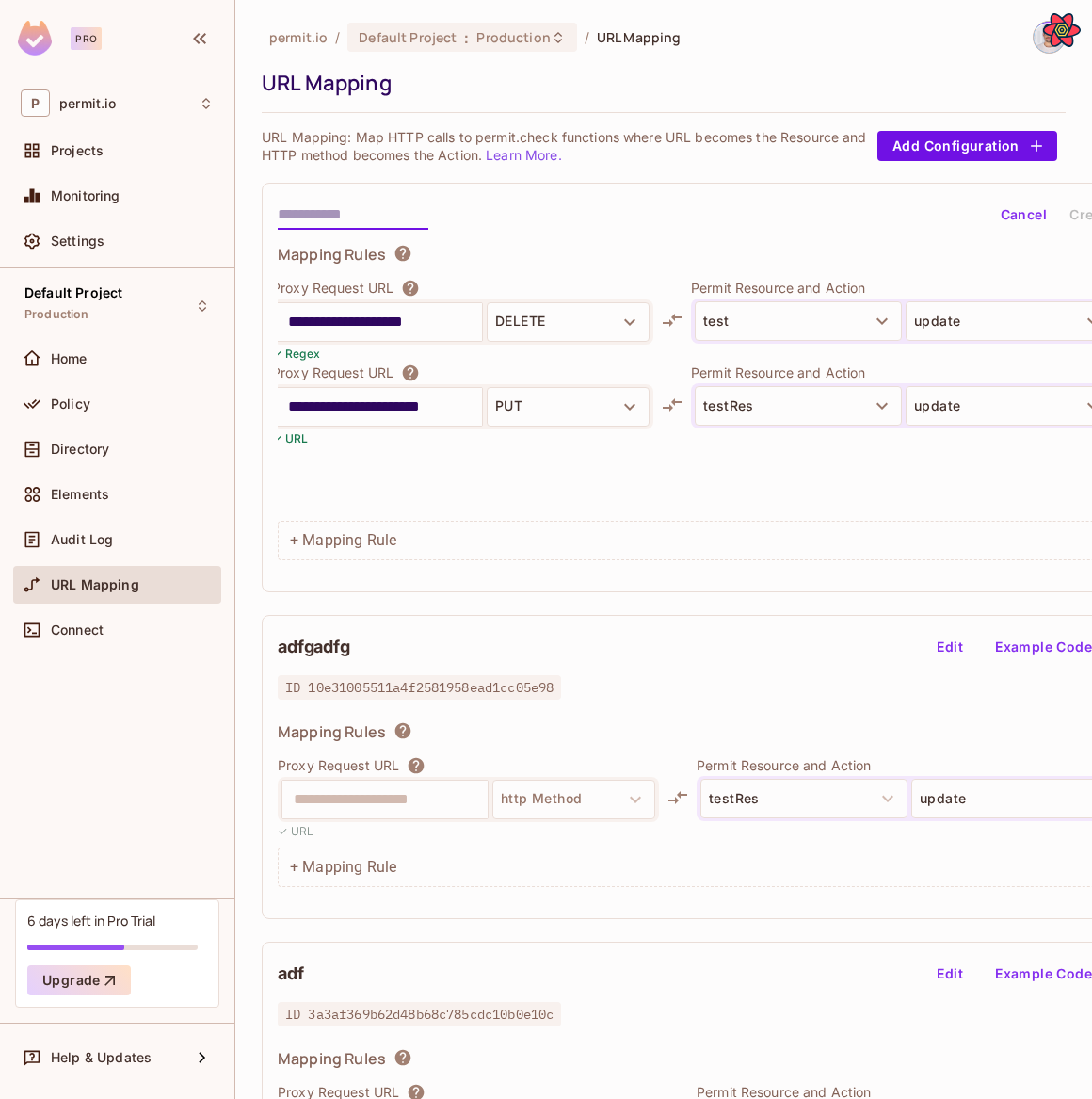 click at bounding box center [353, 215] 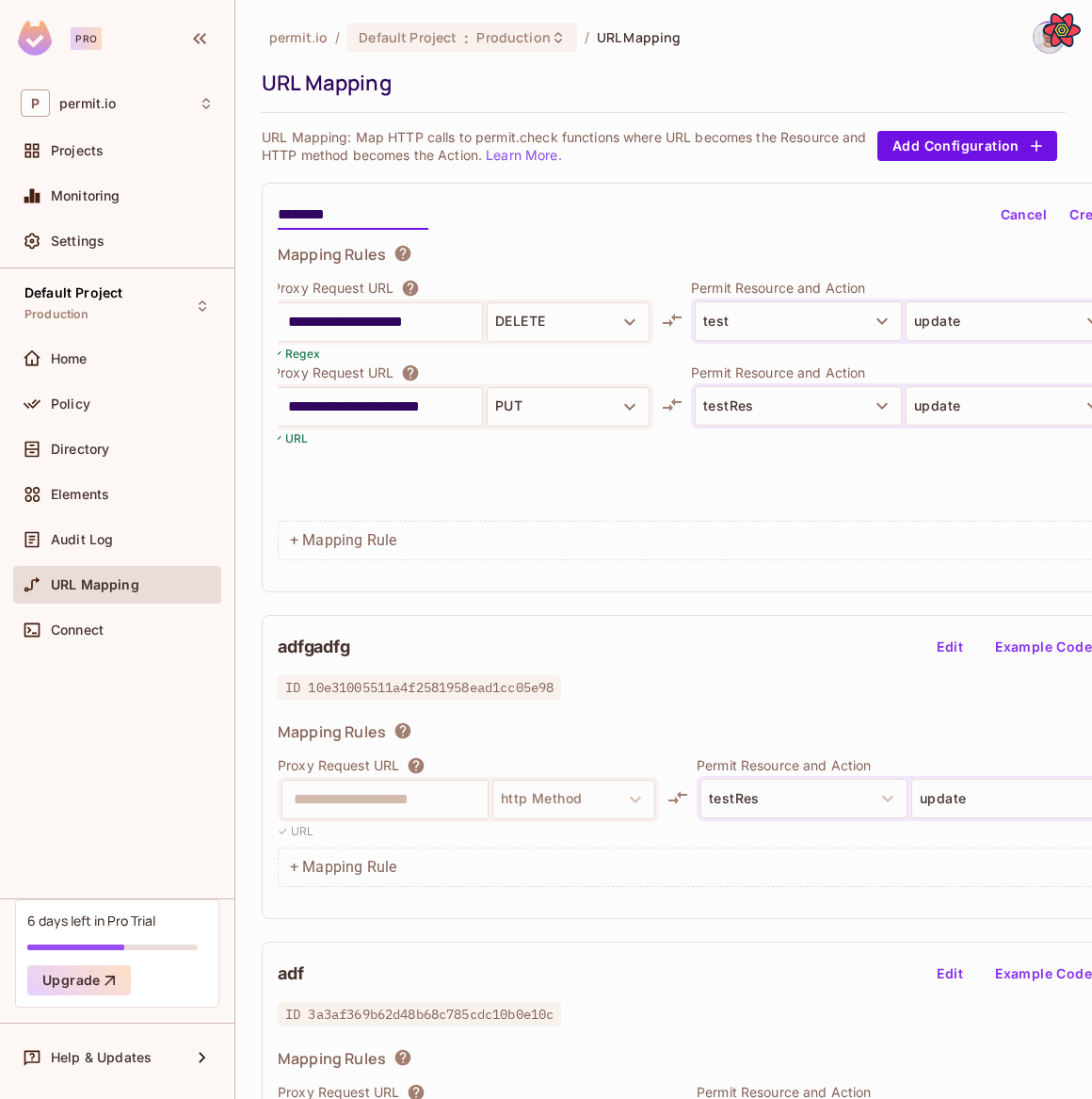 type on "********" 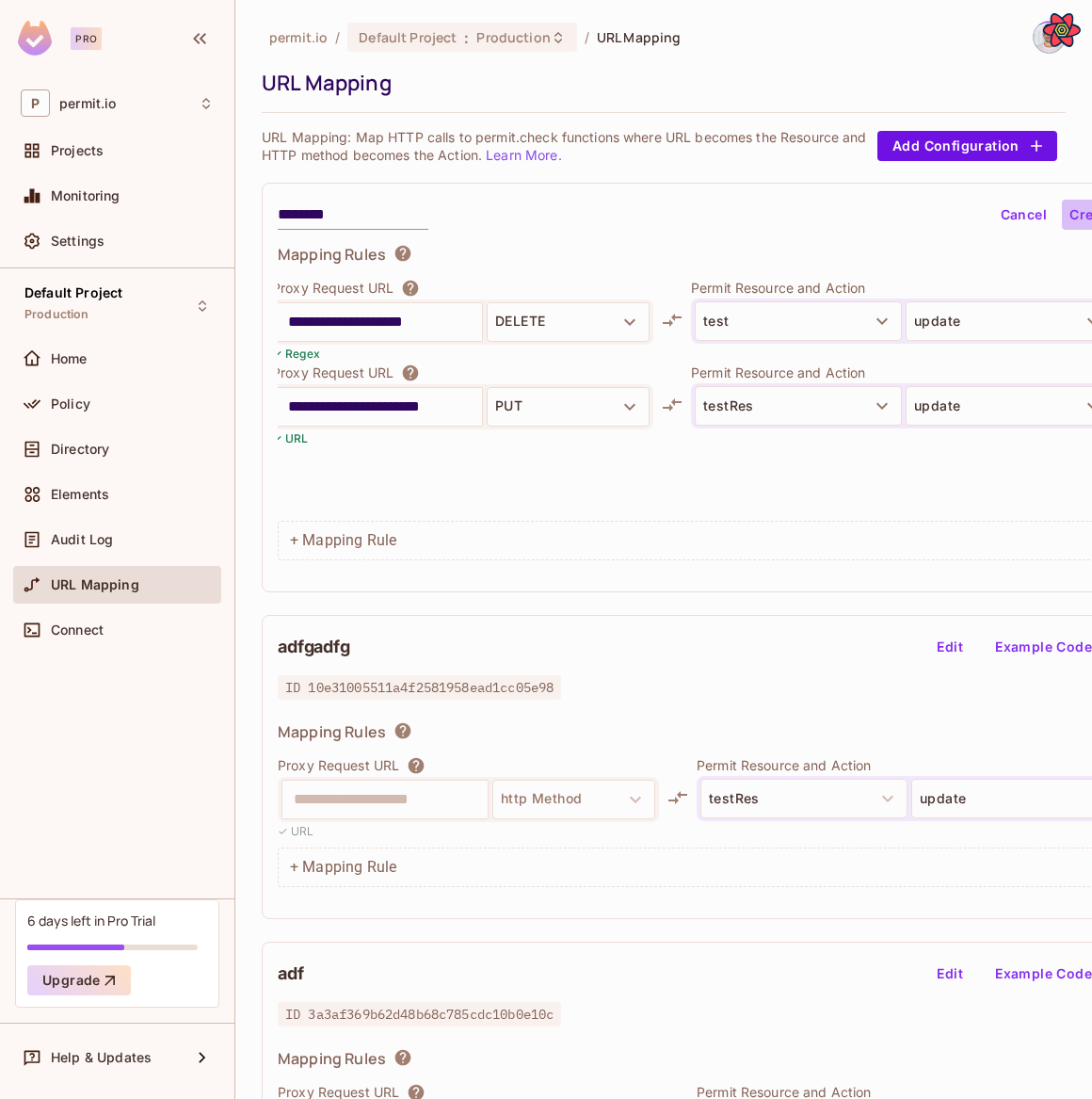 click on "Create" at bounding box center (1092, 215) 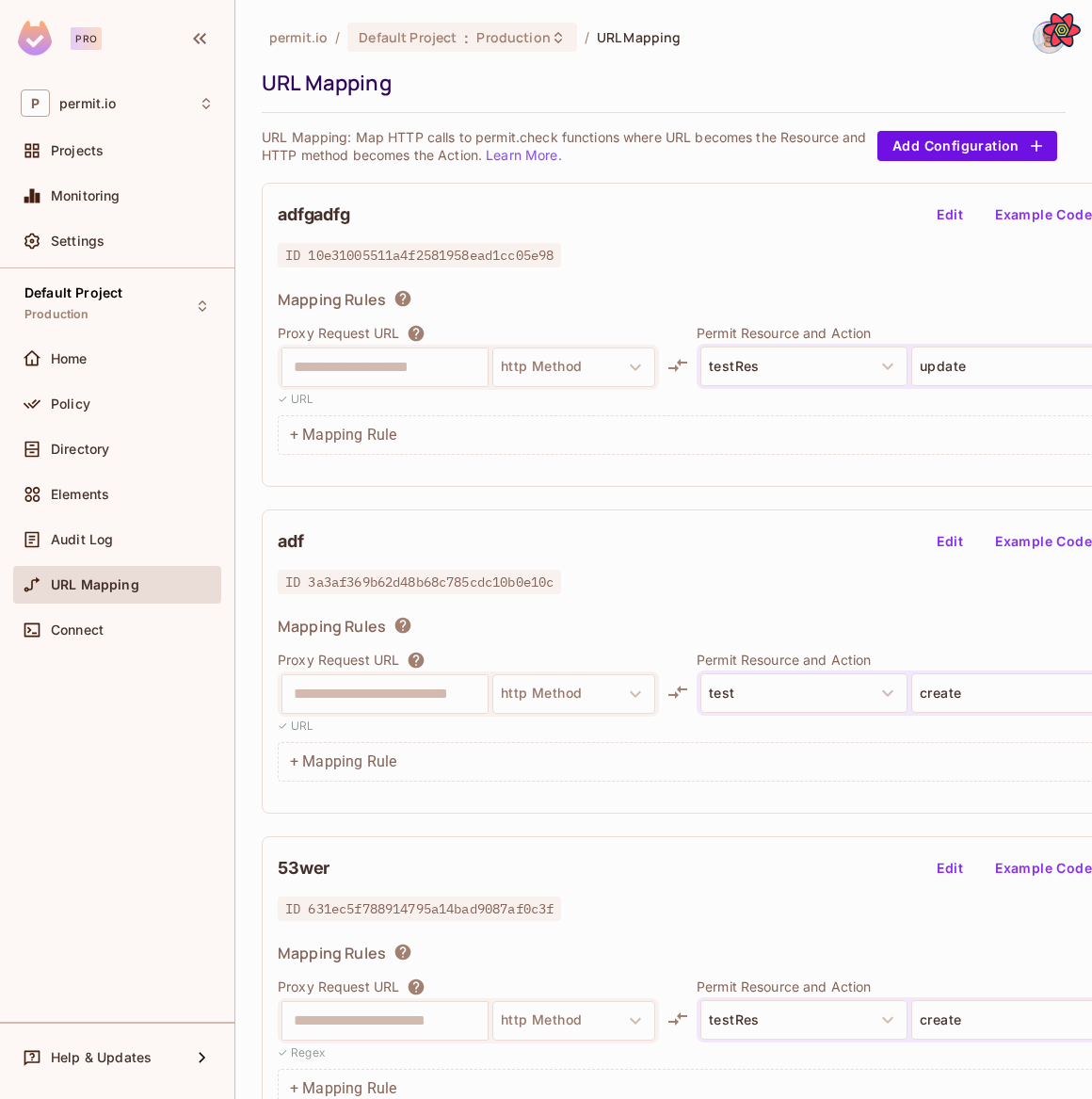 scroll, scrollTop: 0, scrollLeft: 0, axis: both 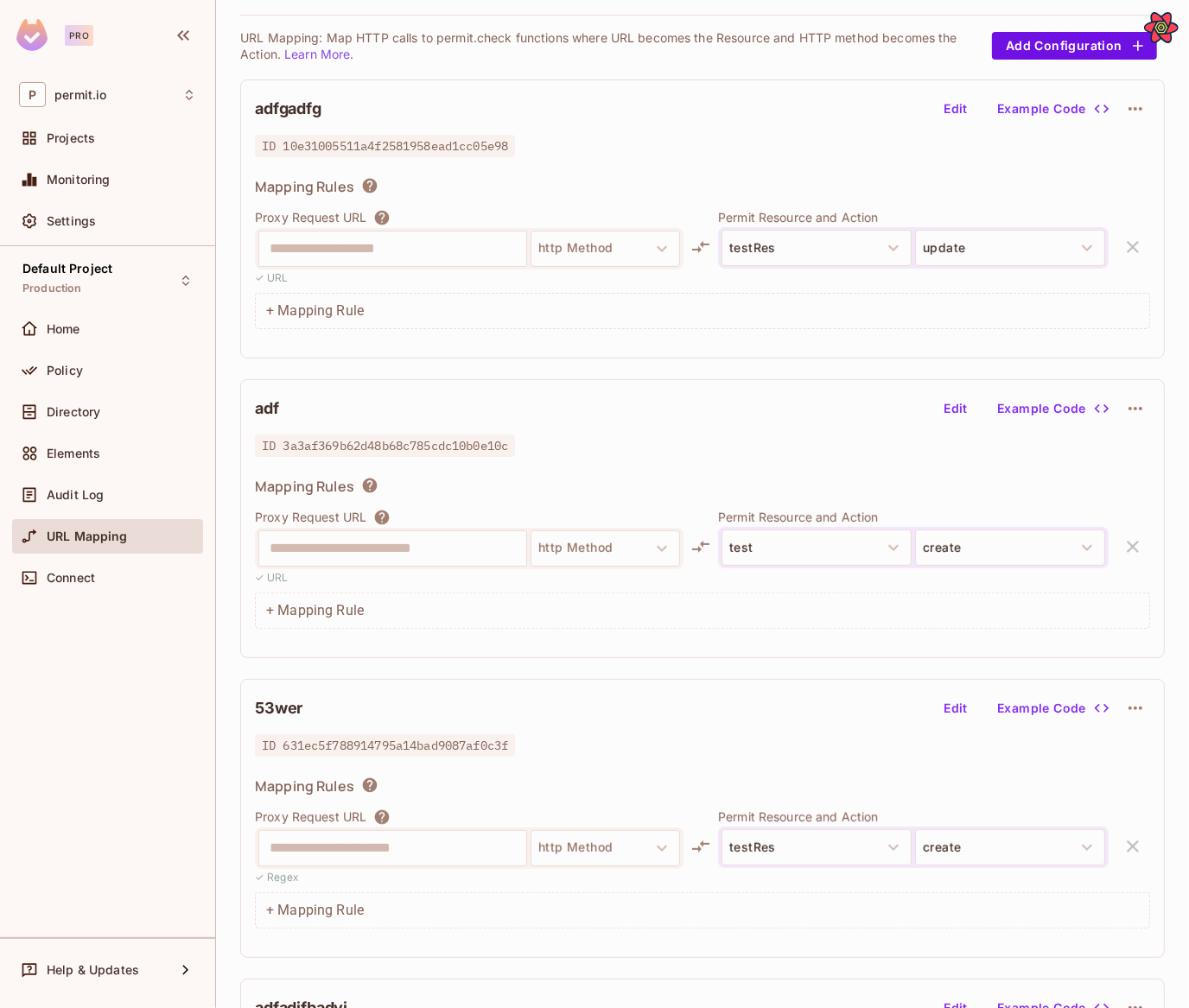 click on "**********" at bounding box center (703, 1416) 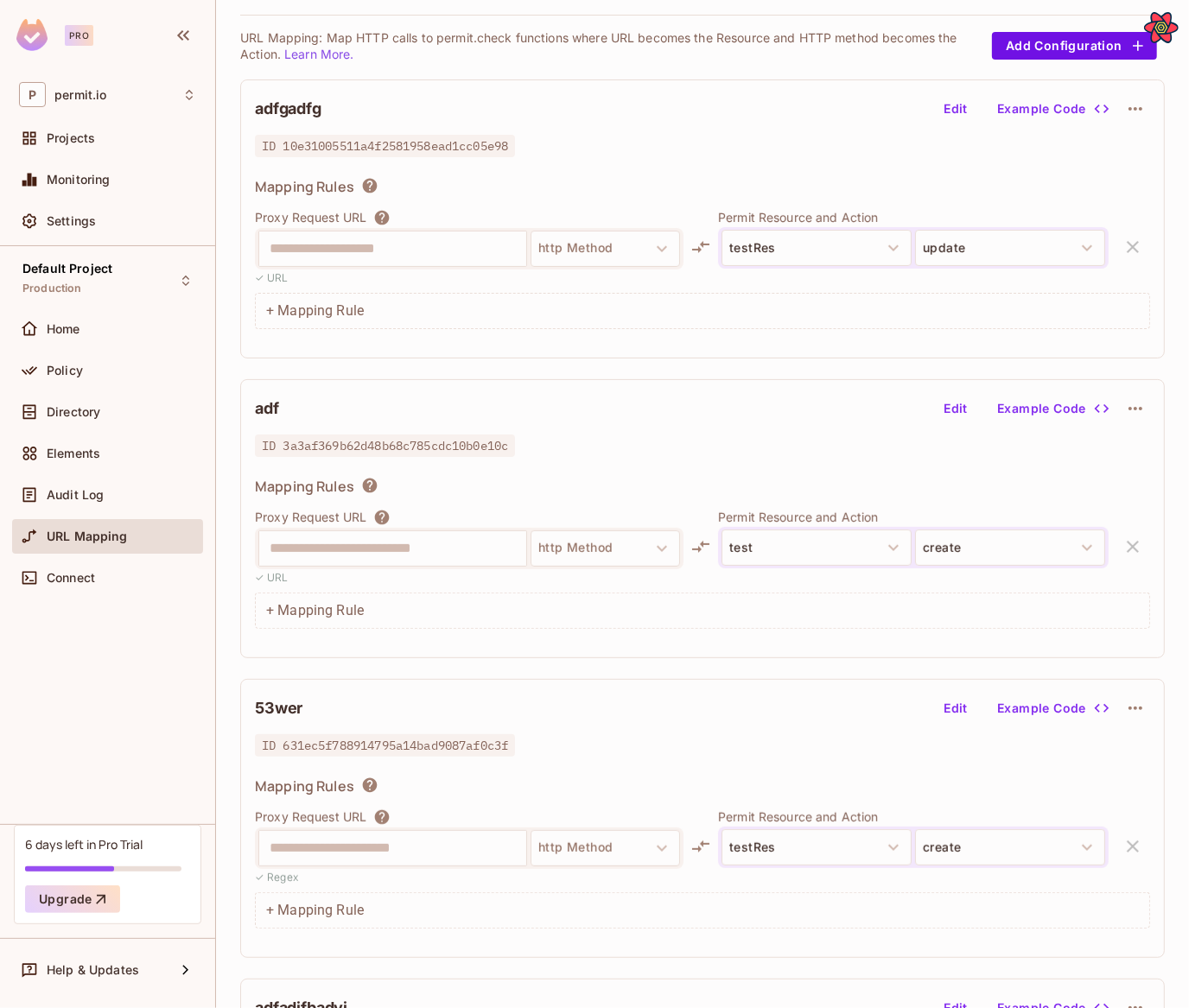click on "+ Mapping Rule" at bounding box center (703, 611) 